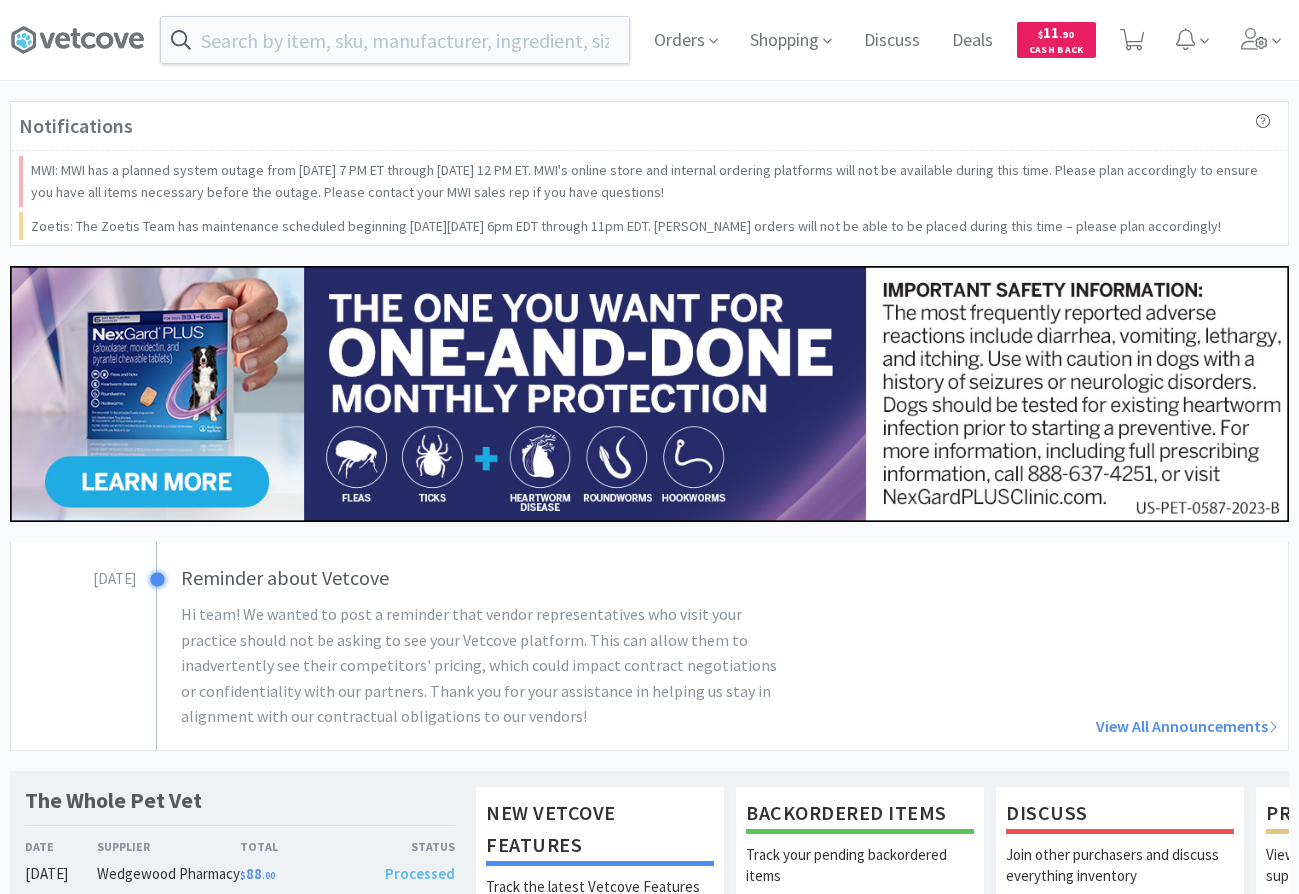 scroll, scrollTop: 0, scrollLeft: 0, axis: both 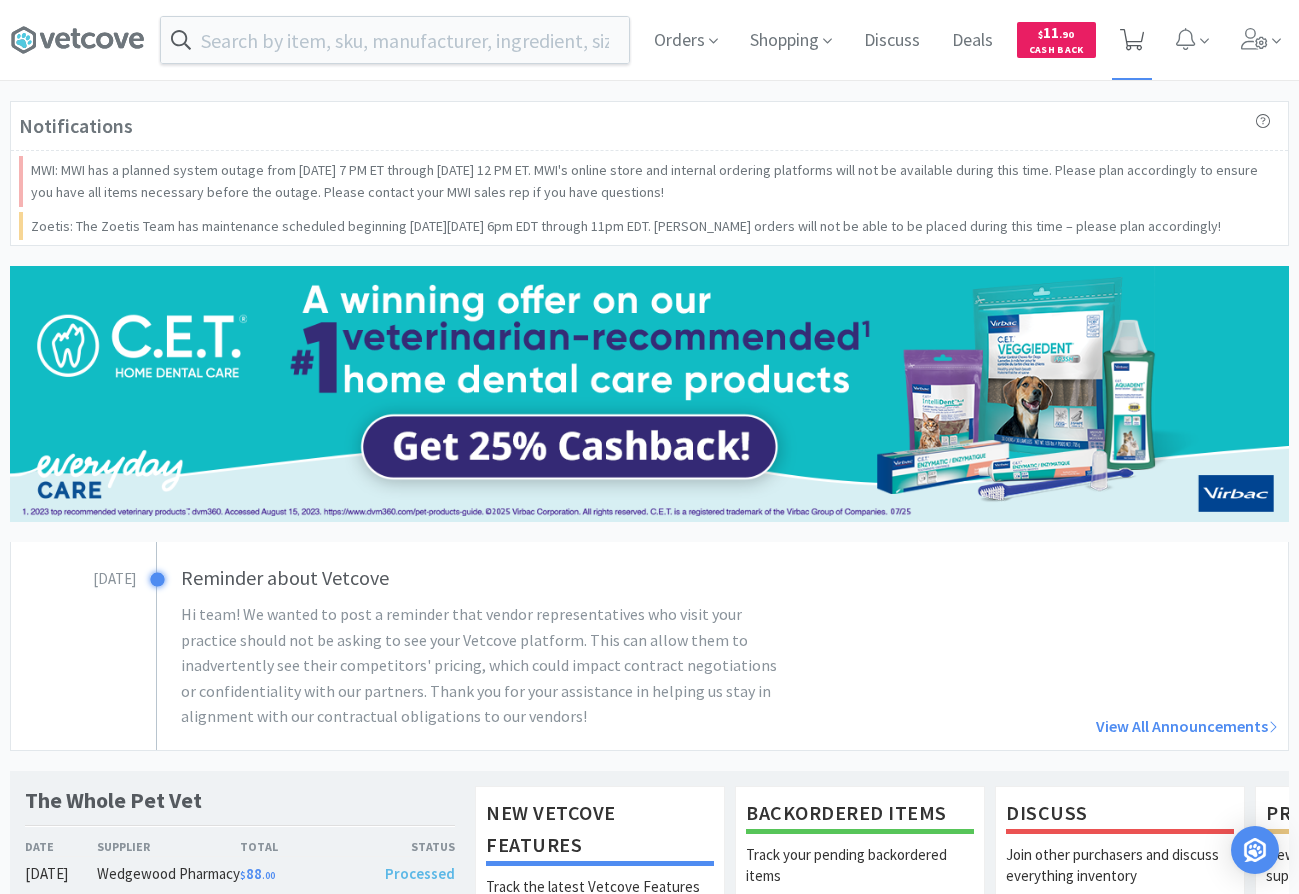 click 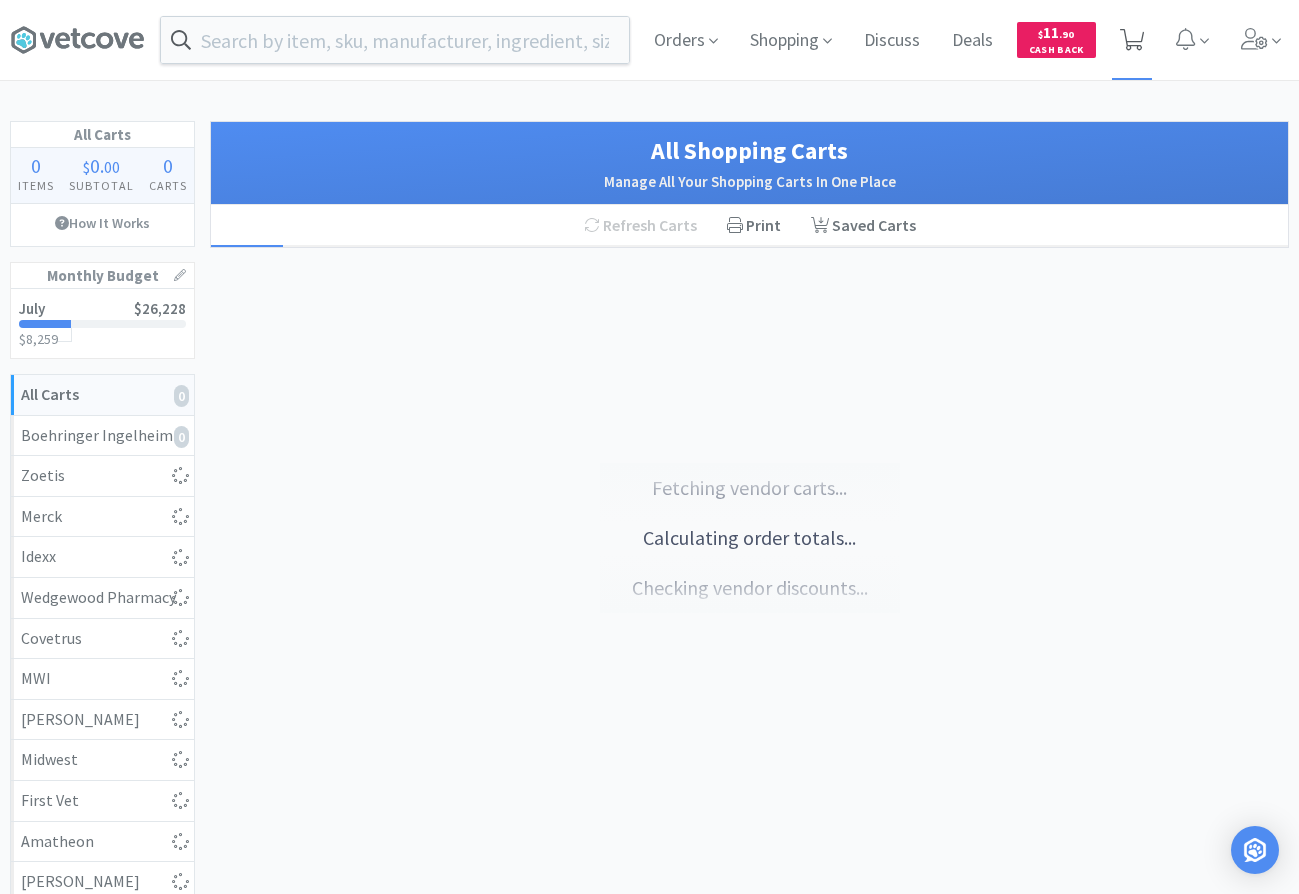 select on "20" 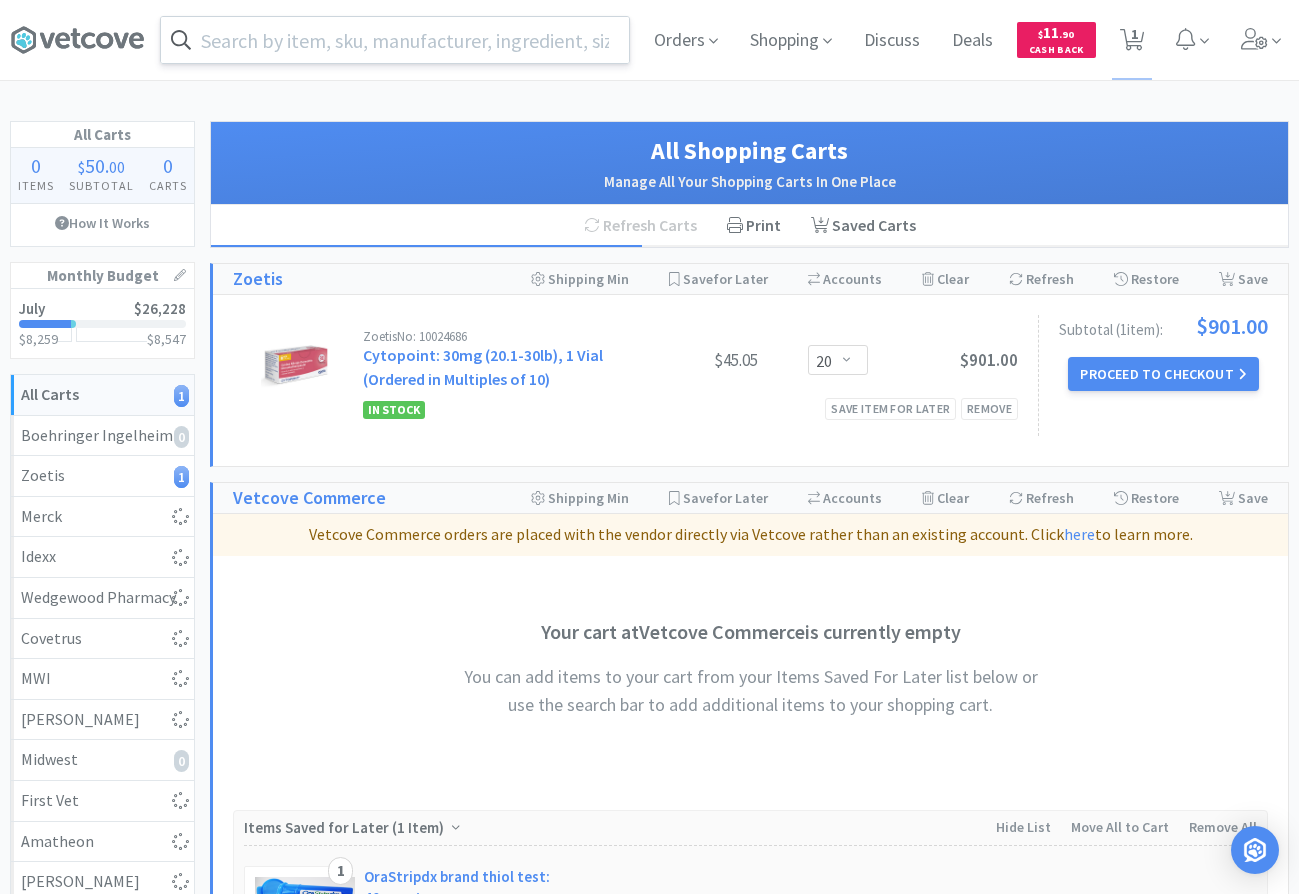 select on "1" 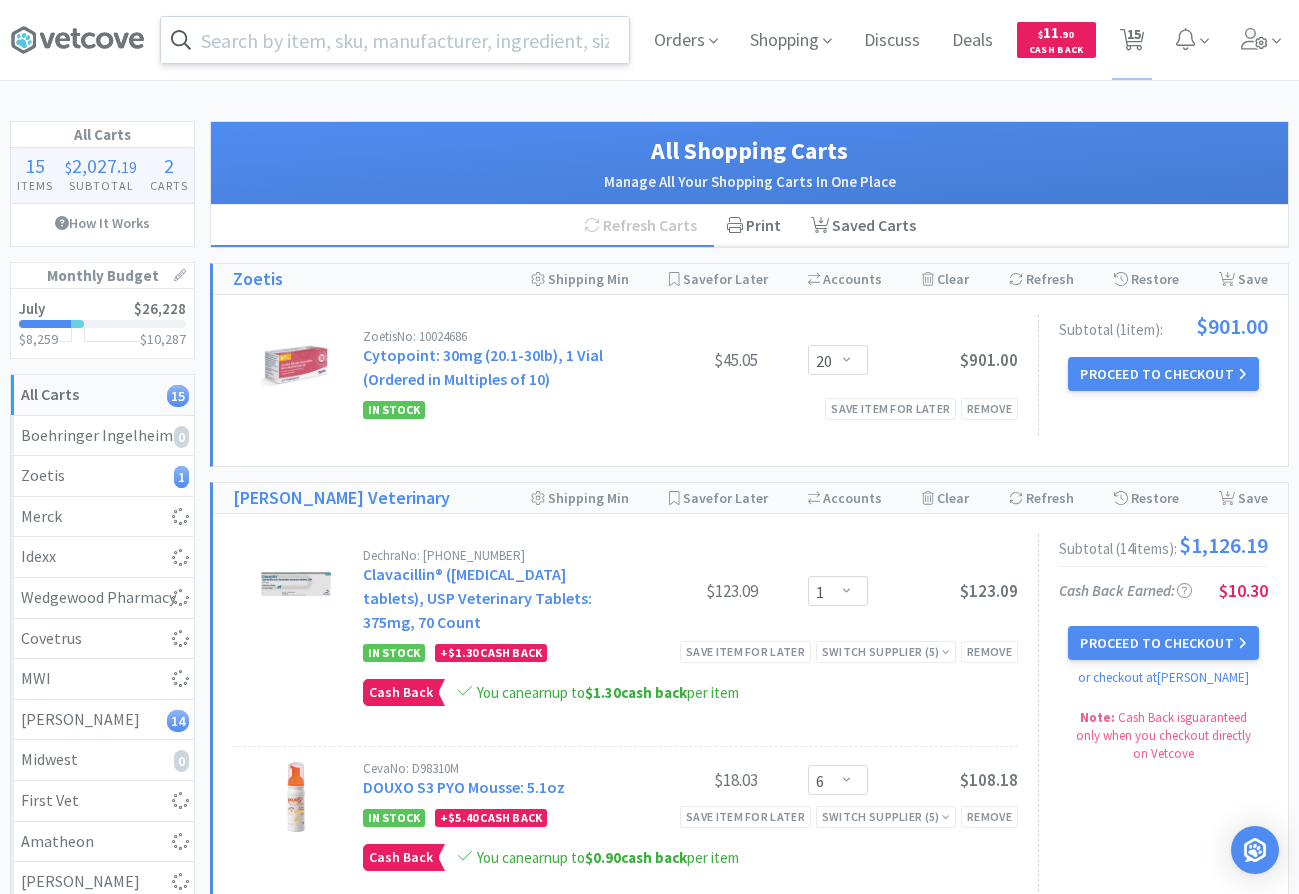 click at bounding box center (395, 40) 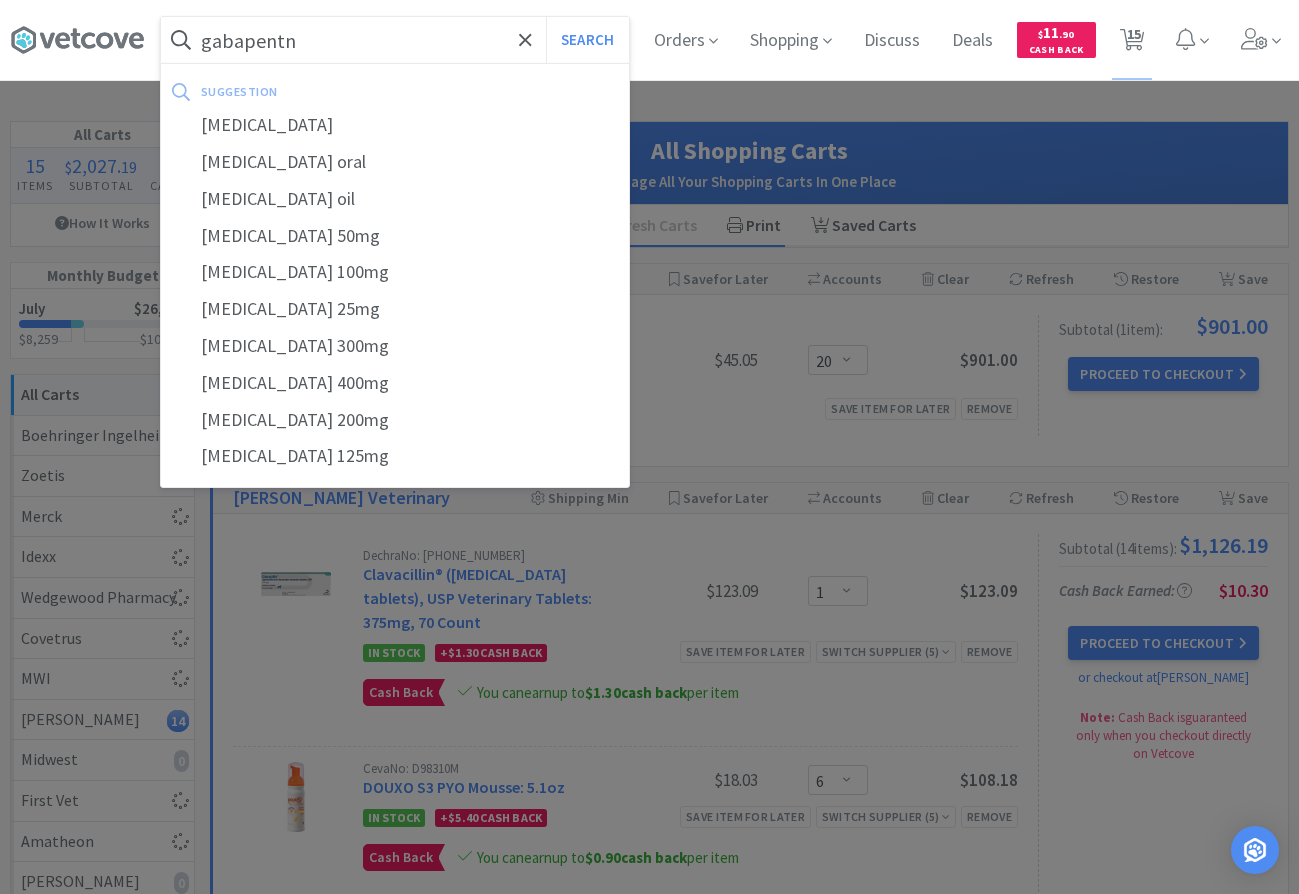 type on "gabapentni" 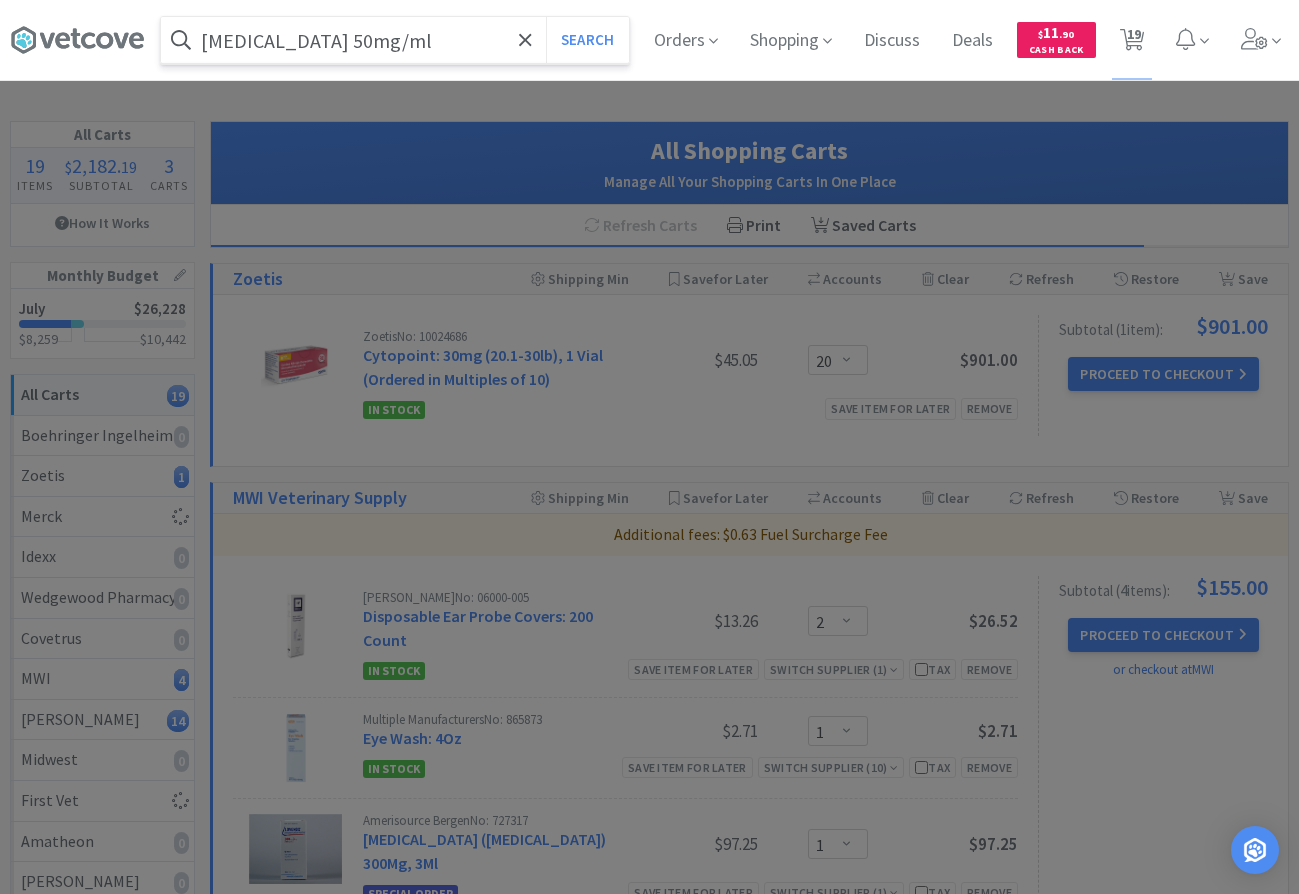 type on "gabapentin 50mg/ml" 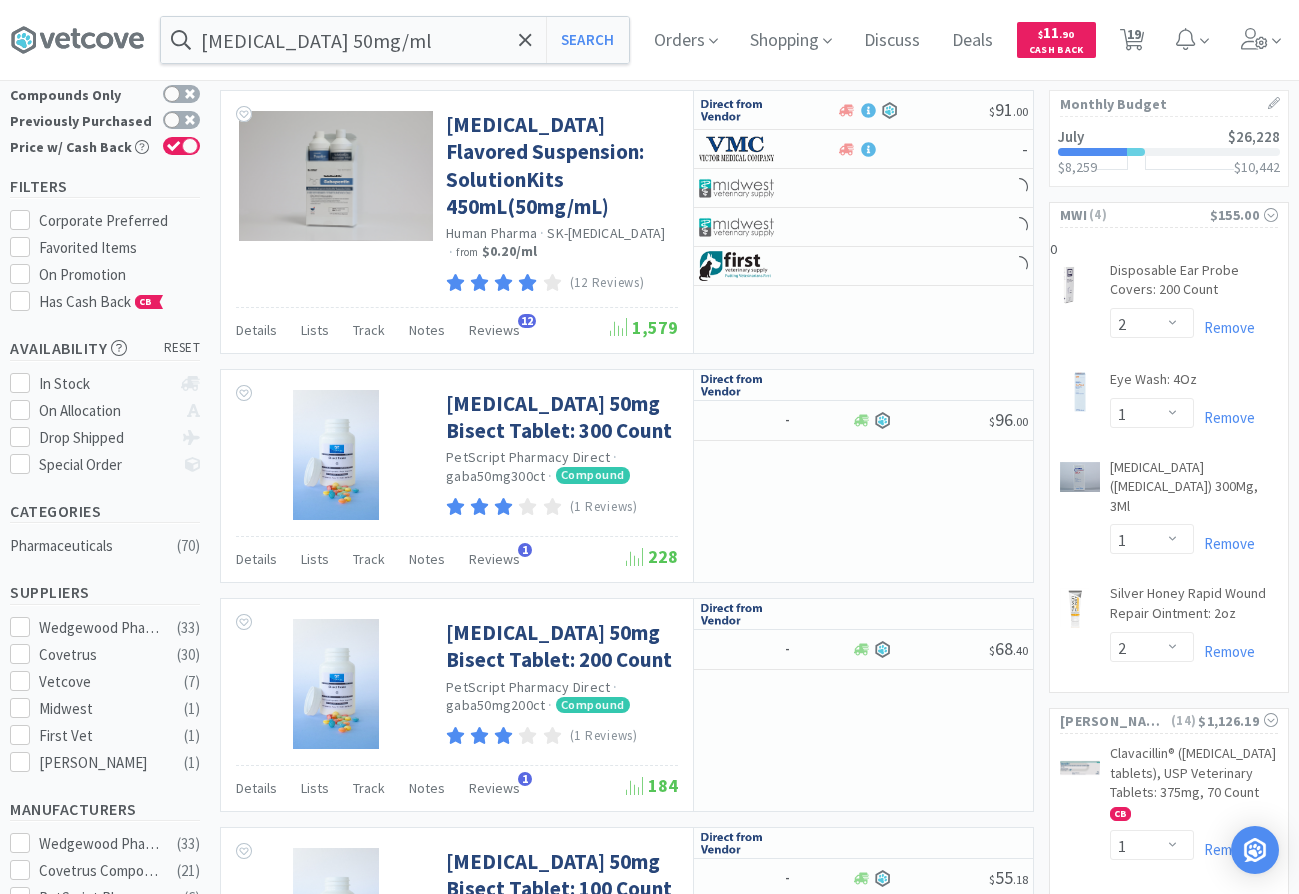 scroll, scrollTop: 0, scrollLeft: 0, axis: both 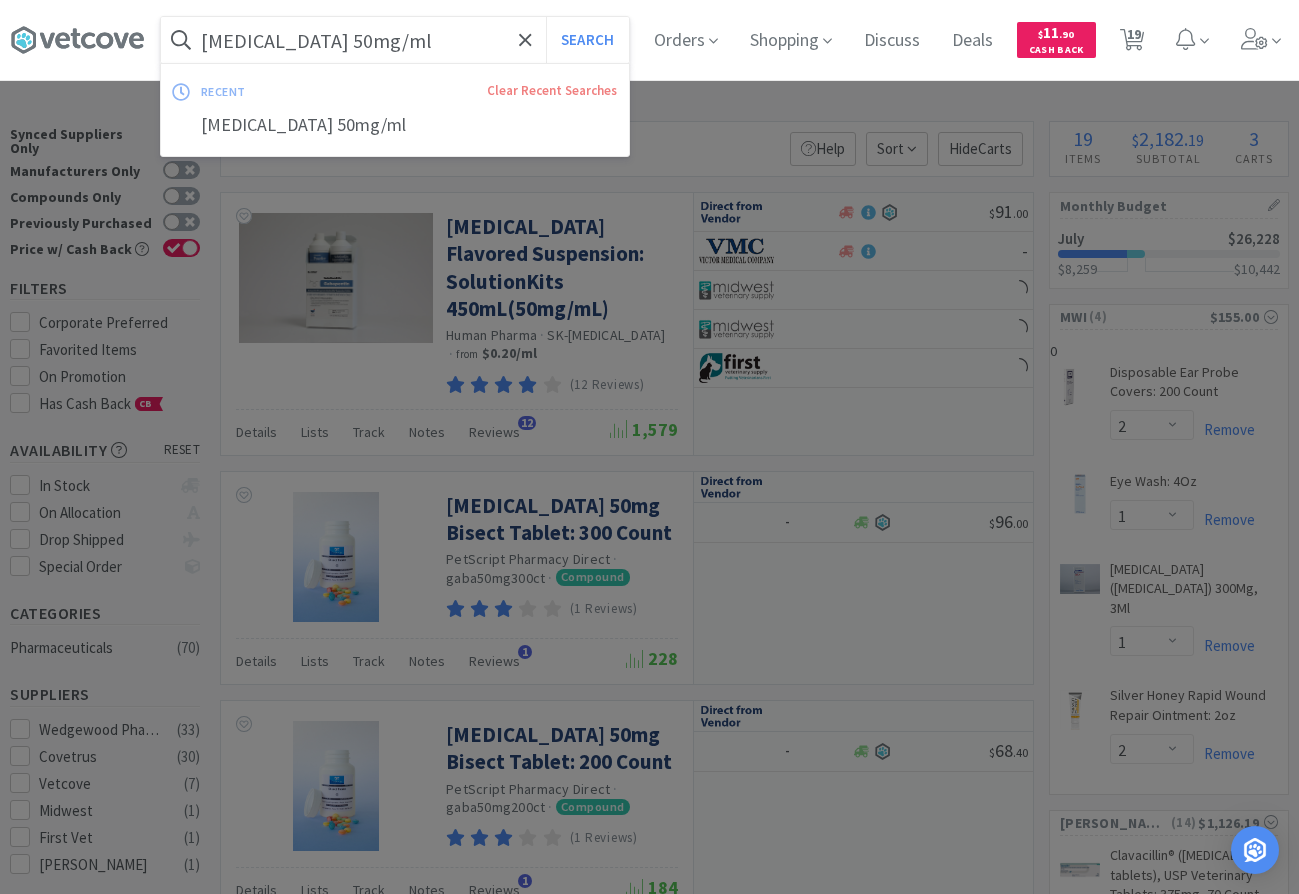 click on "gabapentin 50mg/ml" at bounding box center (395, 40) 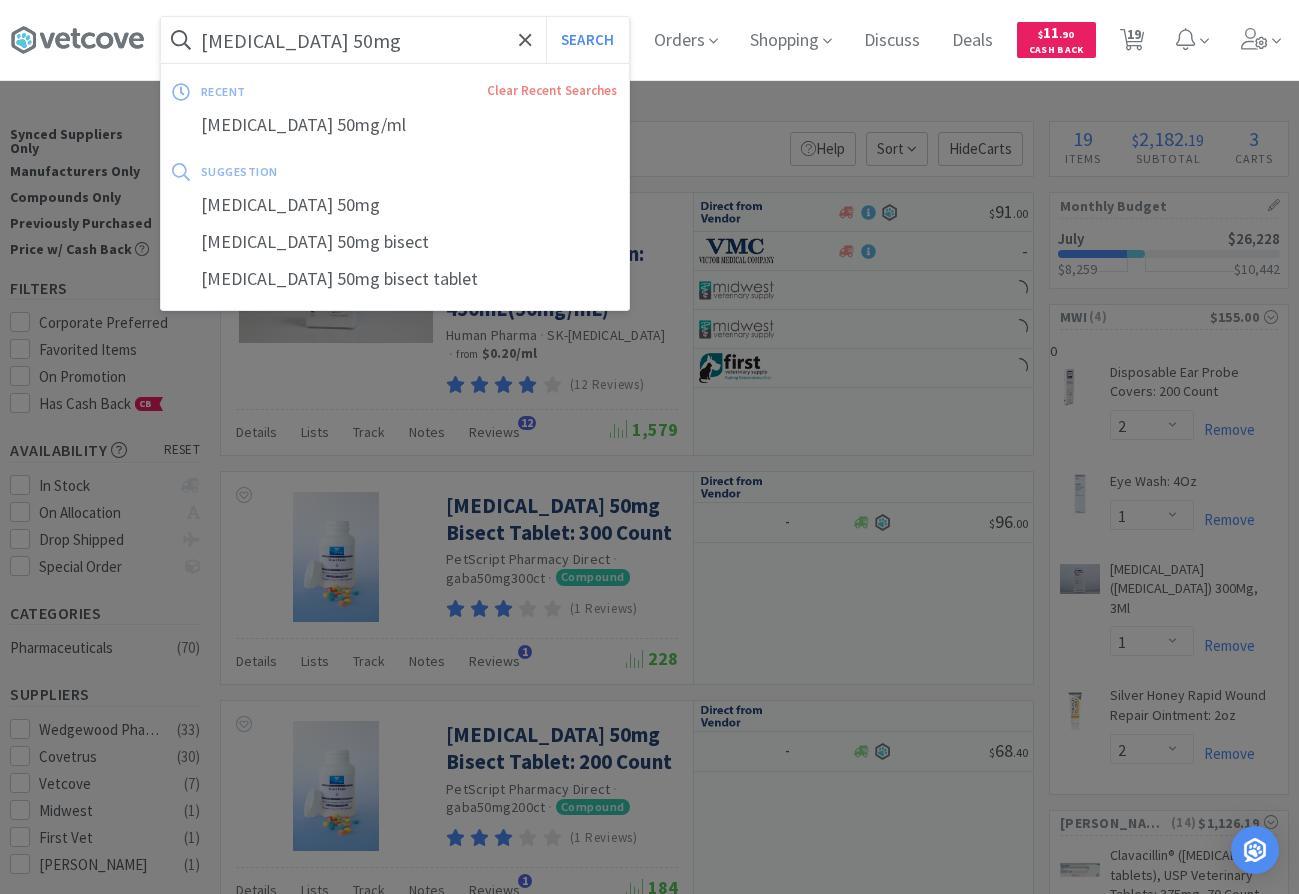 click on "Search" at bounding box center [587, 40] 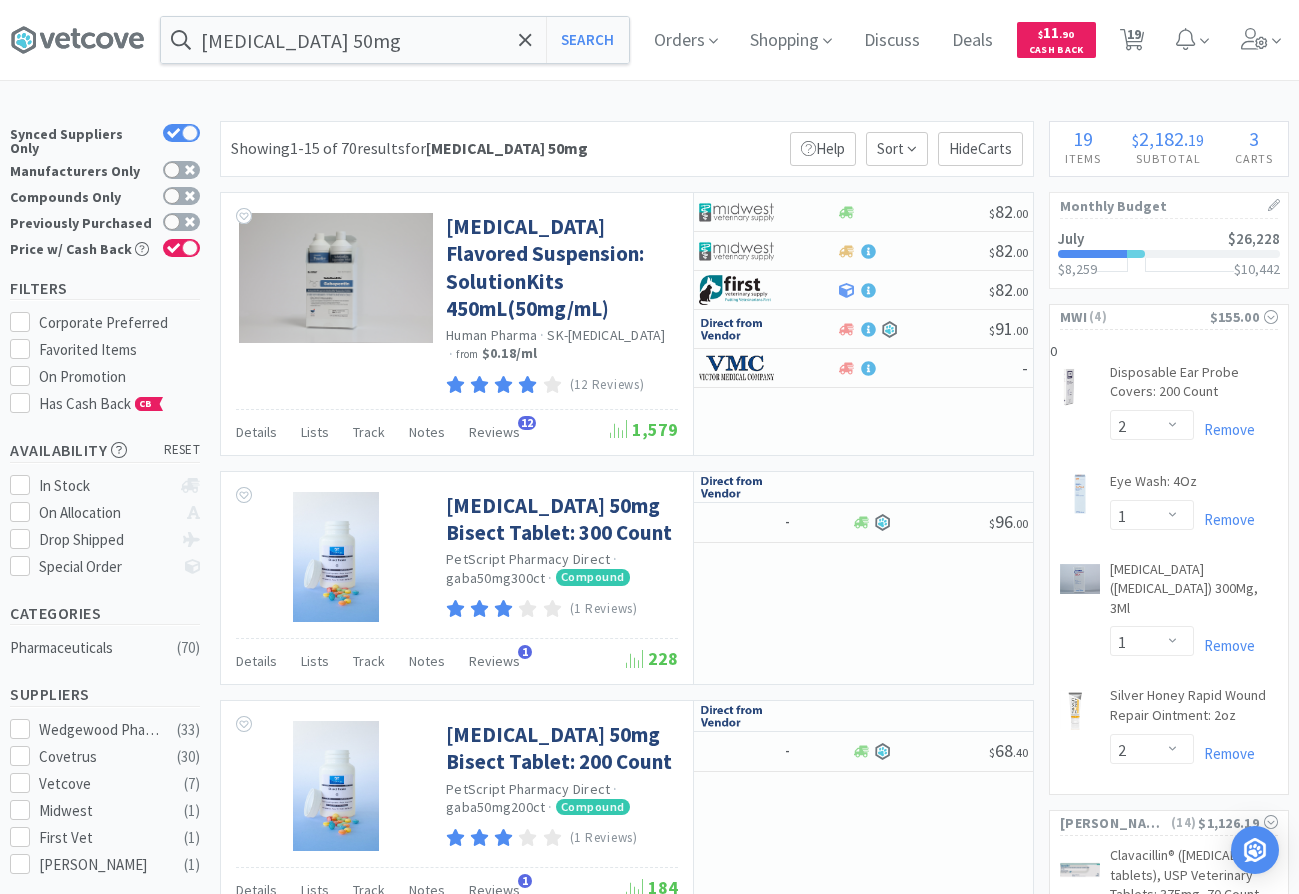 click on "gabapentin 50mg Search Orders Shopping Discuss Discuss Deals Deals $ 11 . 90 Cash Back 19 19 × Filter Results Synced Suppliers Only     Manufacturers Only     Compounds Only     Previously Purchased     Price w/ Cash Back     Filters   Corporate Preferred   Favorited Items   On Promotion   Has Cash Back  CB Availability    reset In Stock     On Allocation     Drop Shipped     Special Order     Categories Pharmaceuticals ( 70 ) Suppliers   Wedgewood Pharmacy ( 33 )   Covetrus ( 30 )   Vetcove ( 7 )   Midwest ( 1 )   First Vet ( 1 )   Victor ( 1 ) Manufacturers   Wedgewood Pharmacy ( 33 )   Covetrus Compounding Pharmacy ( 21 )   PetScript Pharmacy Direct ( 6 )   Covetrus Compounding Pharmacies ( 4 )   Clipper Distributing ( 1 )   API Solutions Direct ( 1 ) MSRP Price   $1 $327 Have any questions? Start a Live Chat Showing  1-15 of 70  results  for  gabapentin 50mg     Filters  Help Sort   Hide  Carts Gabapentin Flavored Suspension:  SolutionKits 450mL(50mg/mL) Human Pharma · SK-GABAPENTIN · from     $0.18 /" at bounding box center [649, 2025] 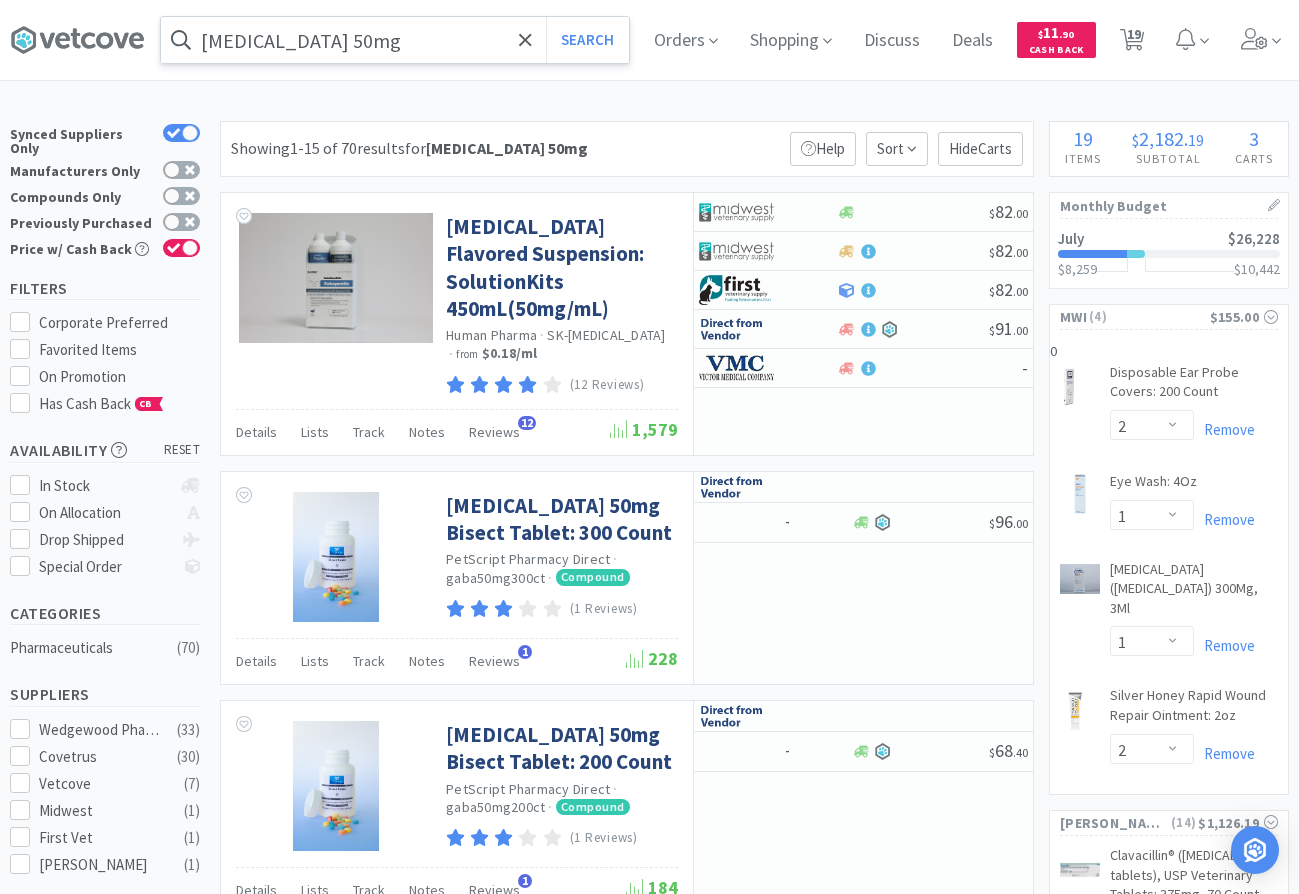 click on "[MEDICAL_DATA] 50mg" at bounding box center (395, 40) 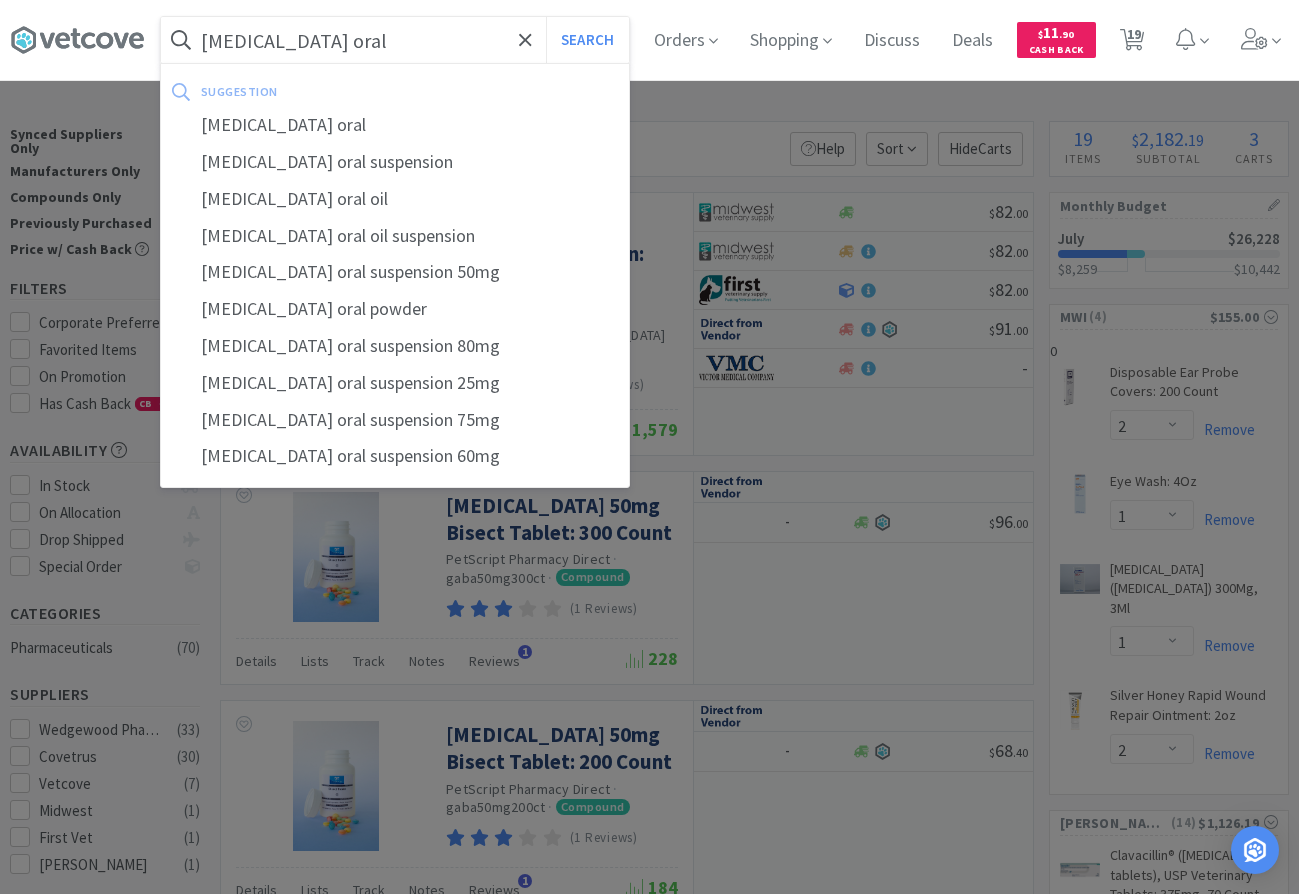 click on "Search" at bounding box center [587, 40] 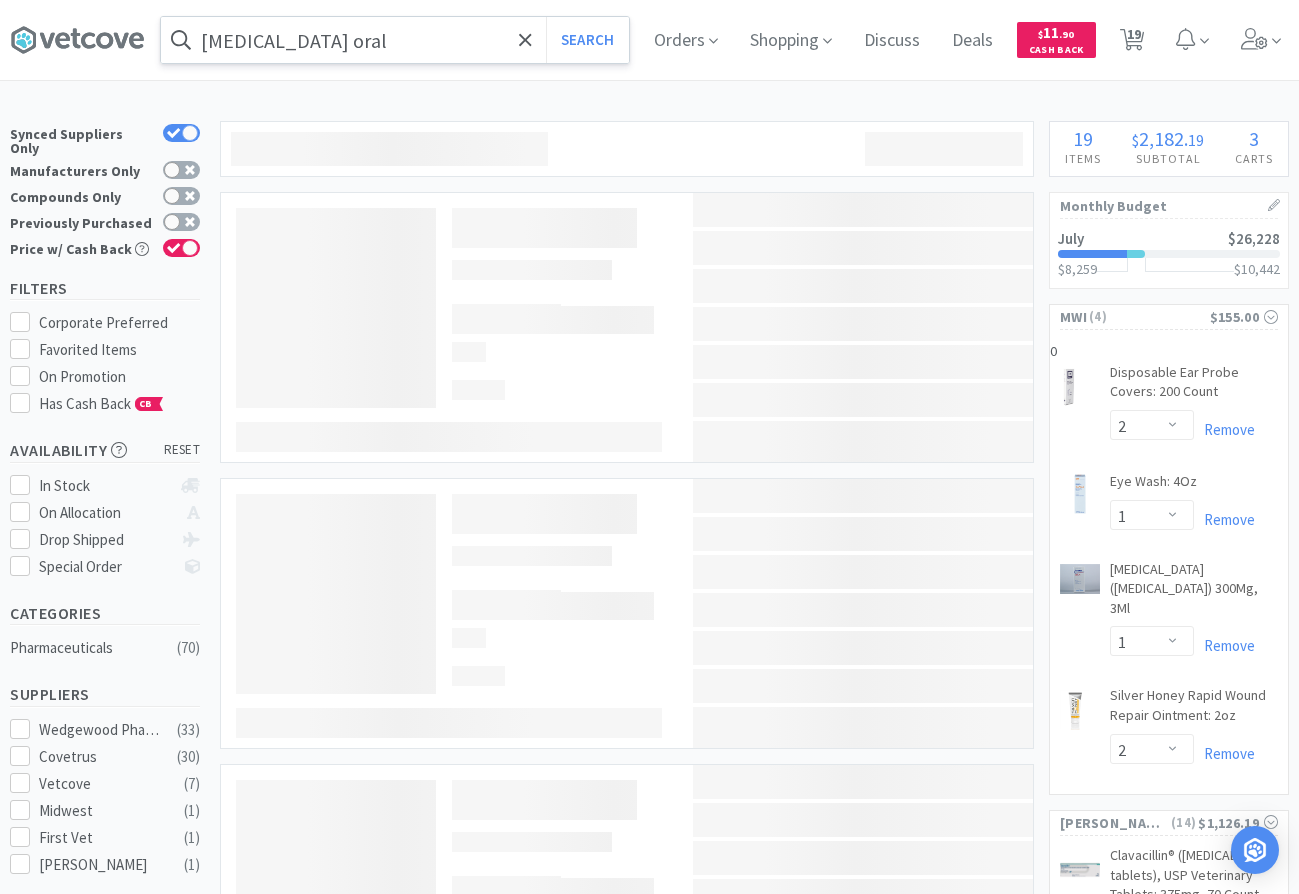 click on "[MEDICAL_DATA] oral" at bounding box center (395, 40) 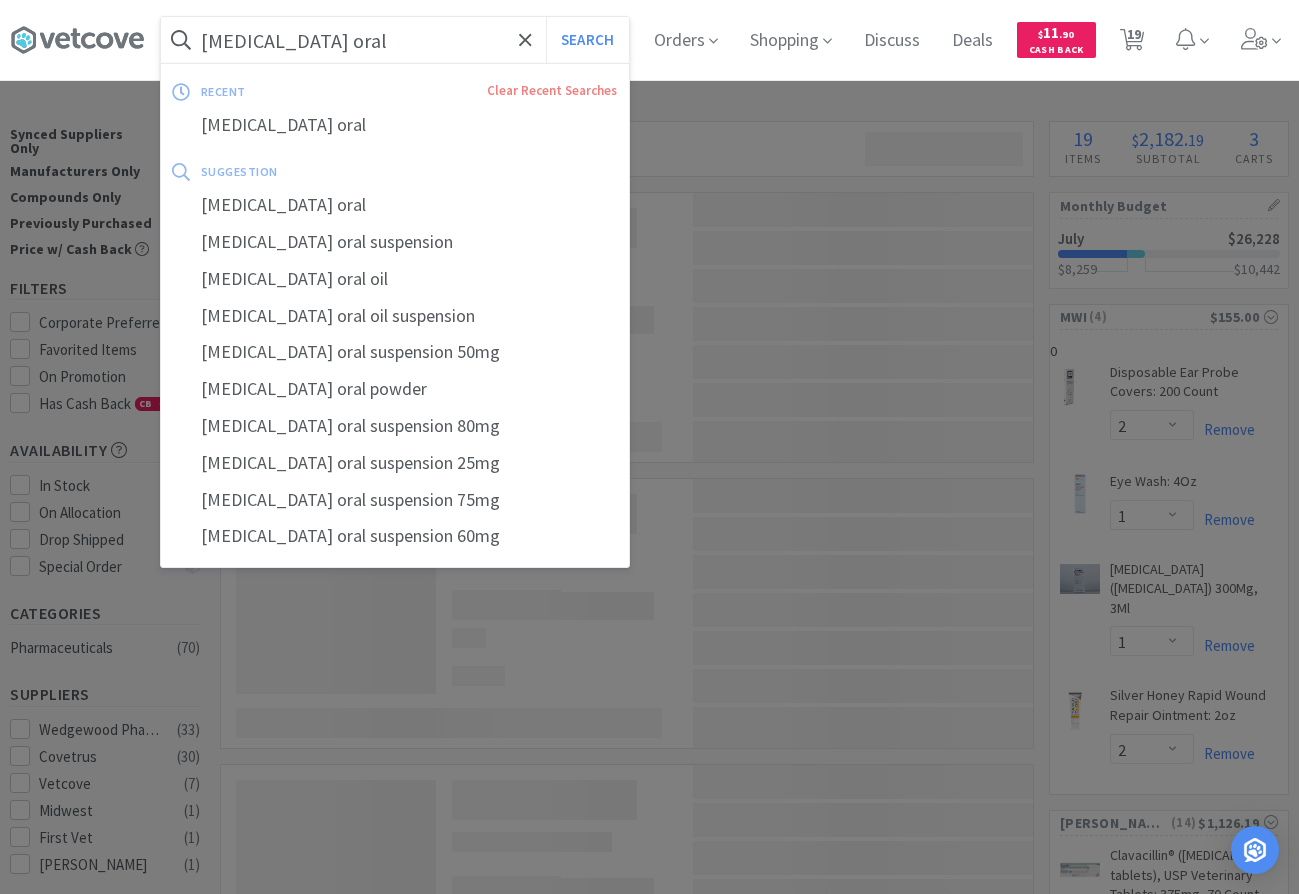 click on "[MEDICAL_DATA] oral" at bounding box center (395, 40) 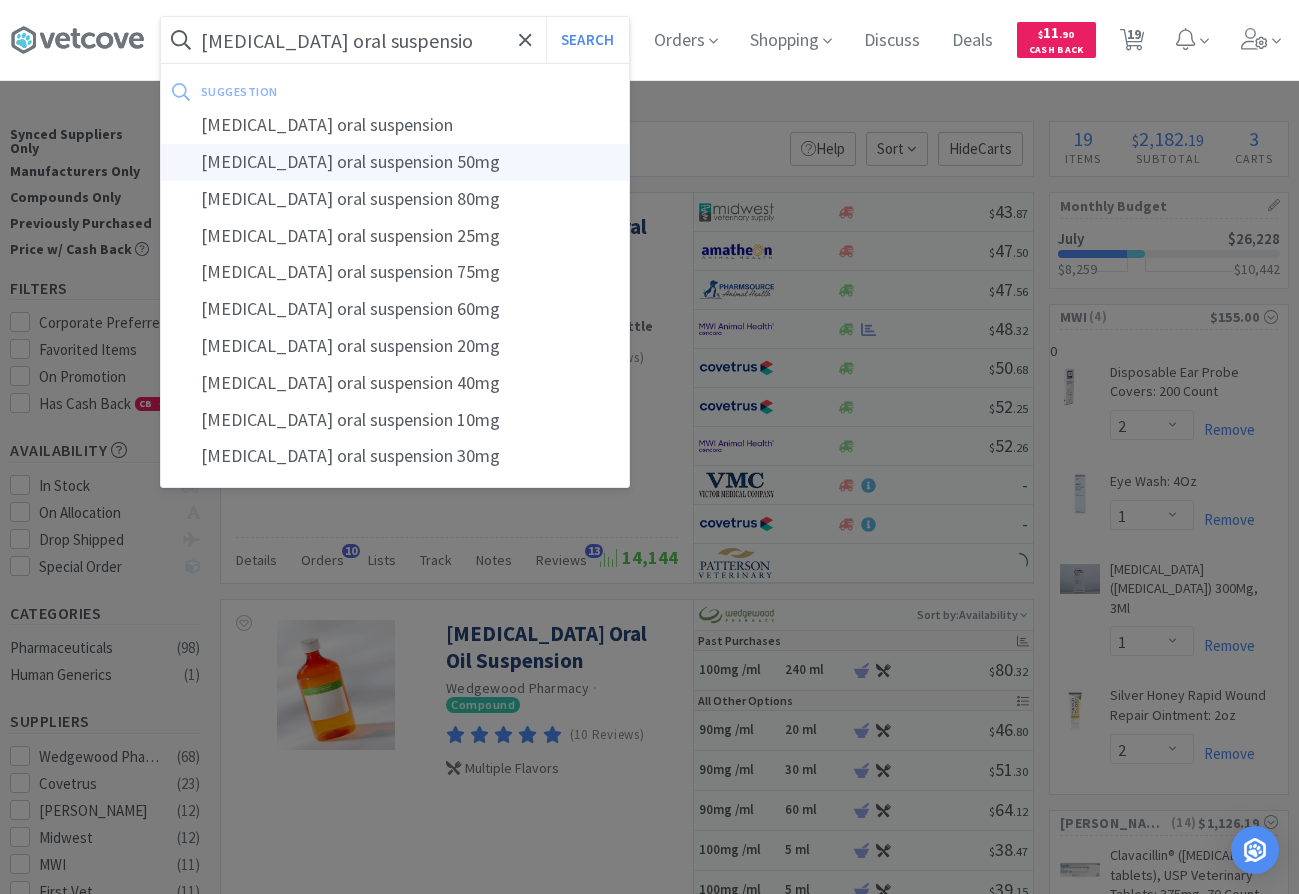 click on "gabapentin oral suspension 50mg" at bounding box center (395, 162) 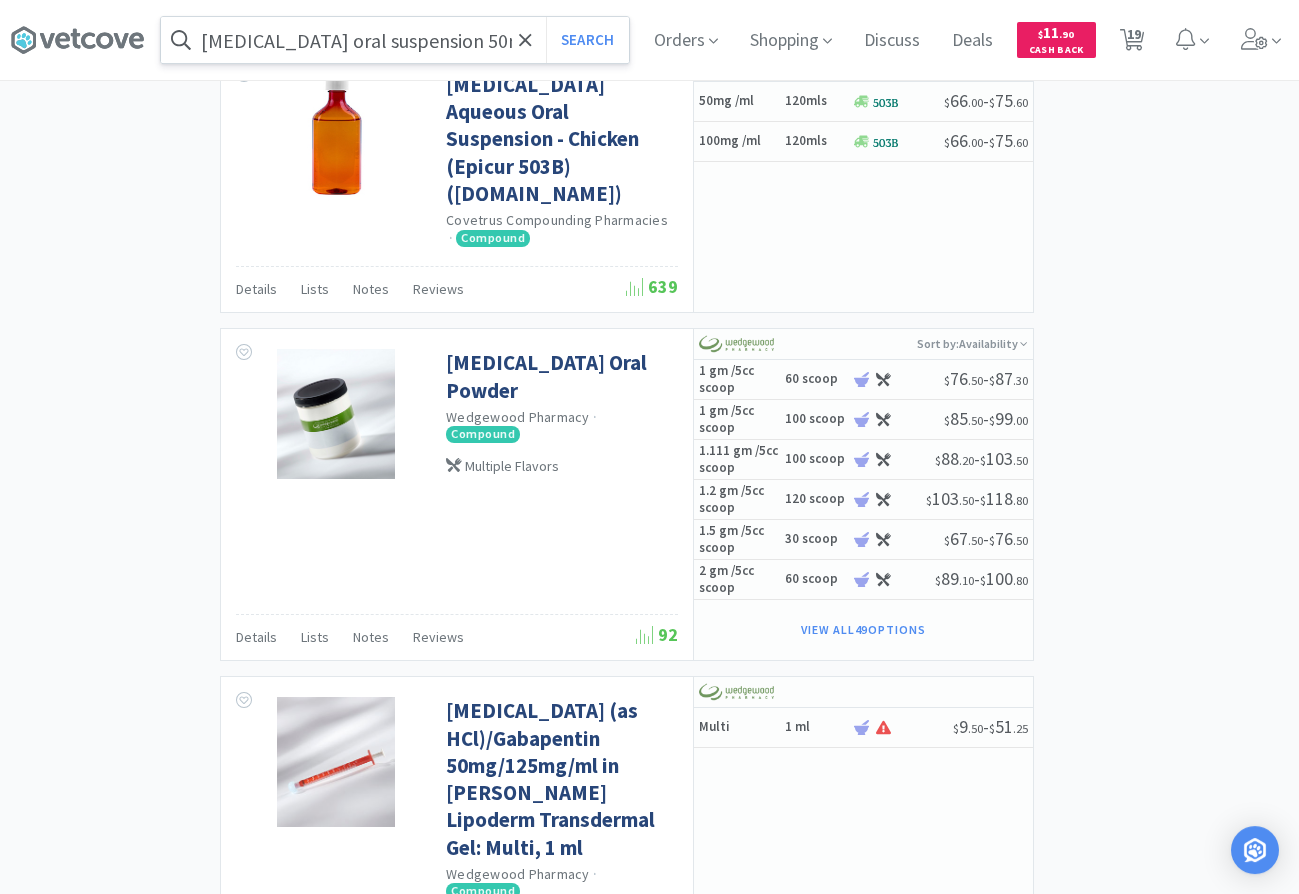 scroll, scrollTop: 3747, scrollLeft: 0, axis: vertical 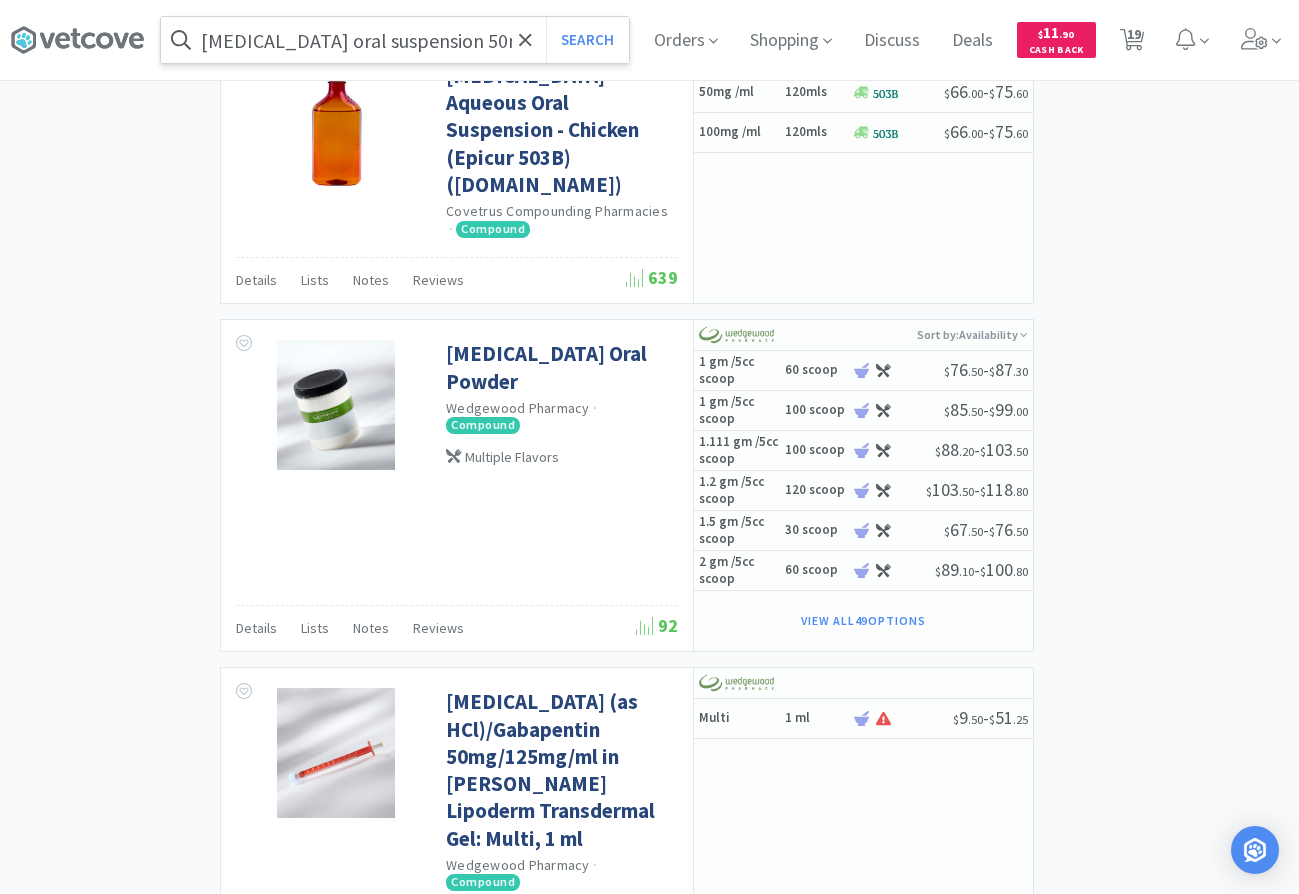 drag, startPoint x: 1094, startPoint y: 203, endPoint x: 1110, endPoint y: 222, distance: 24.839485 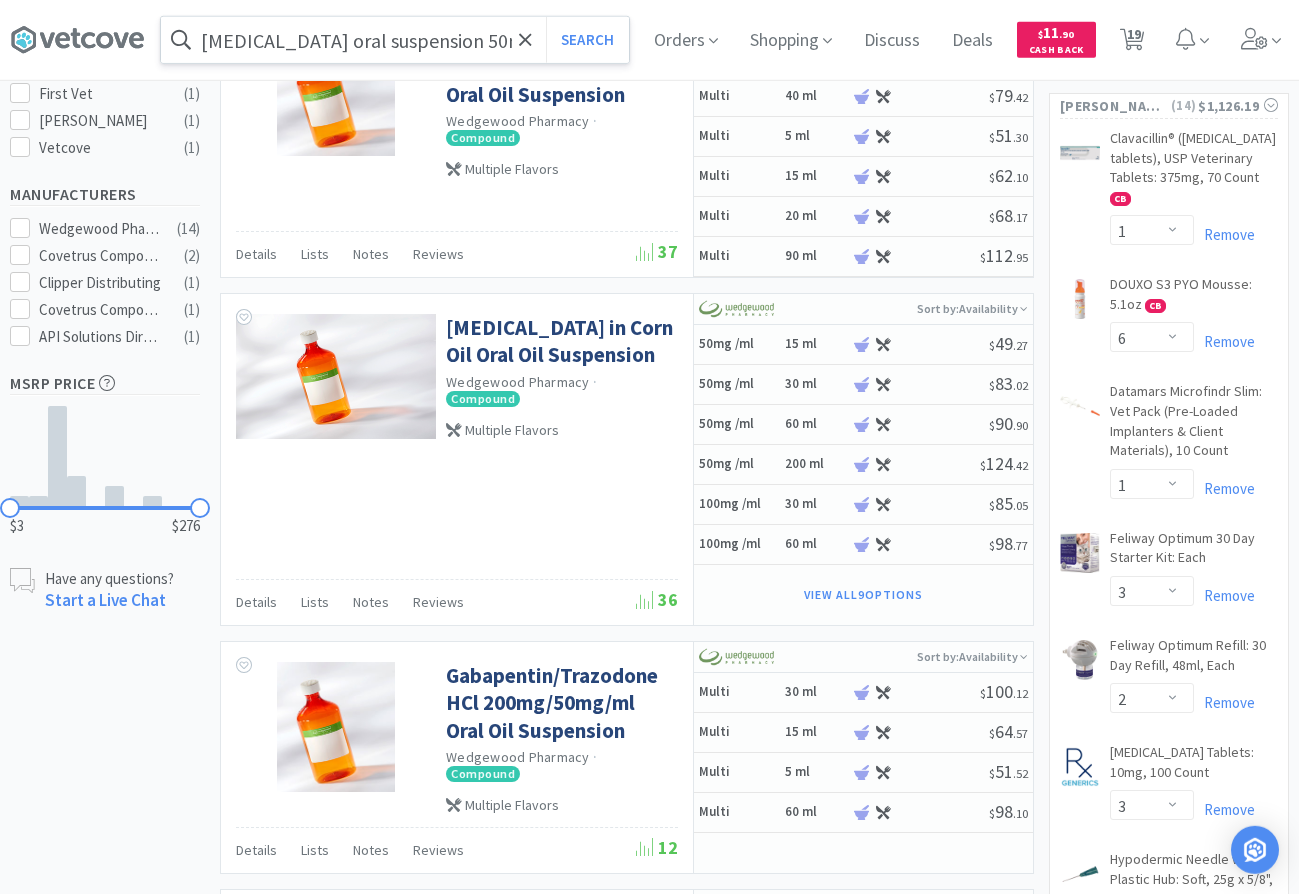scroll, scrollTop: 0, scrollLeft: 0, axis: both 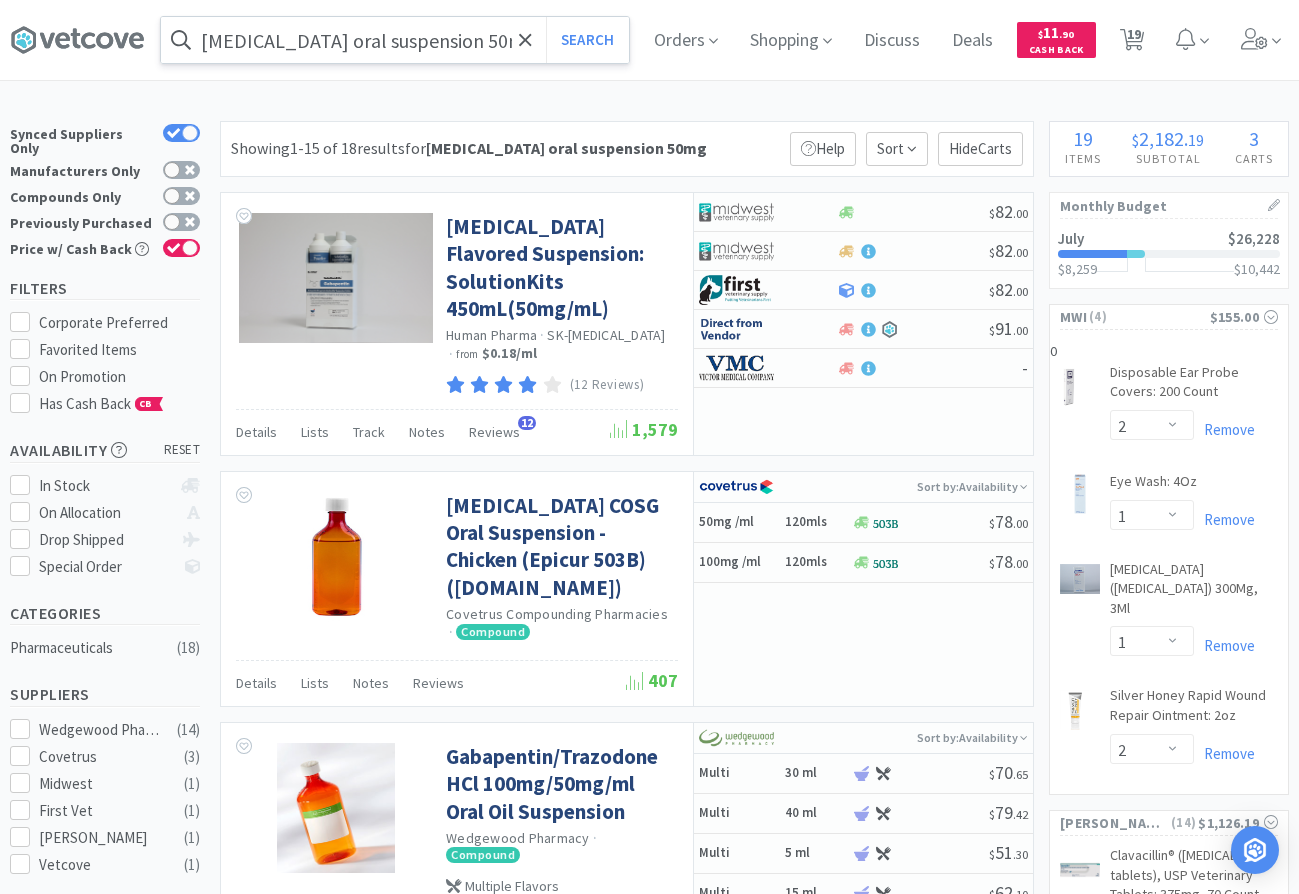 drag, startPoint x: 1138, startPoint y: 246, endPoint x: 1032, endPoint y: -121, distance: 382.0013 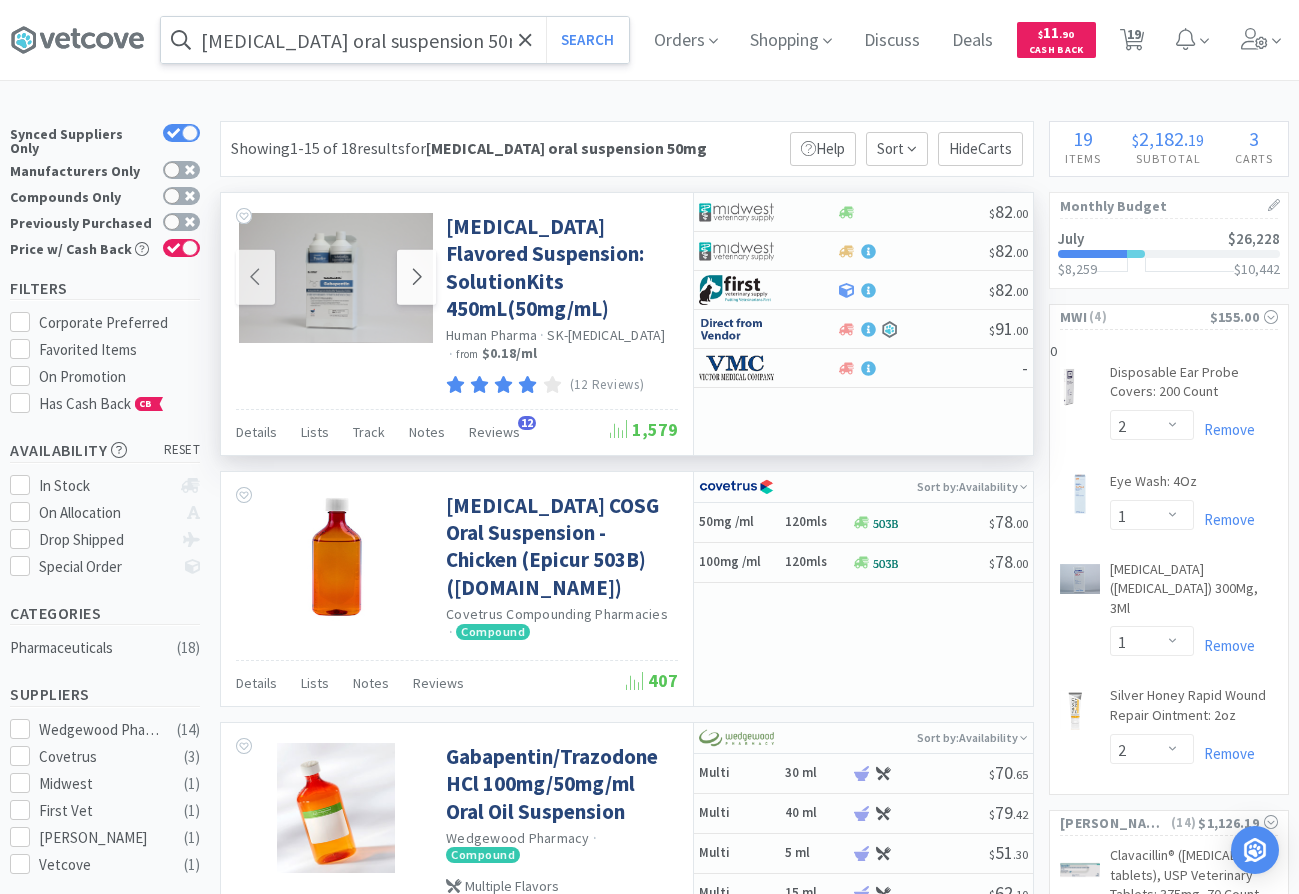 click at bounding box center (416, 277) 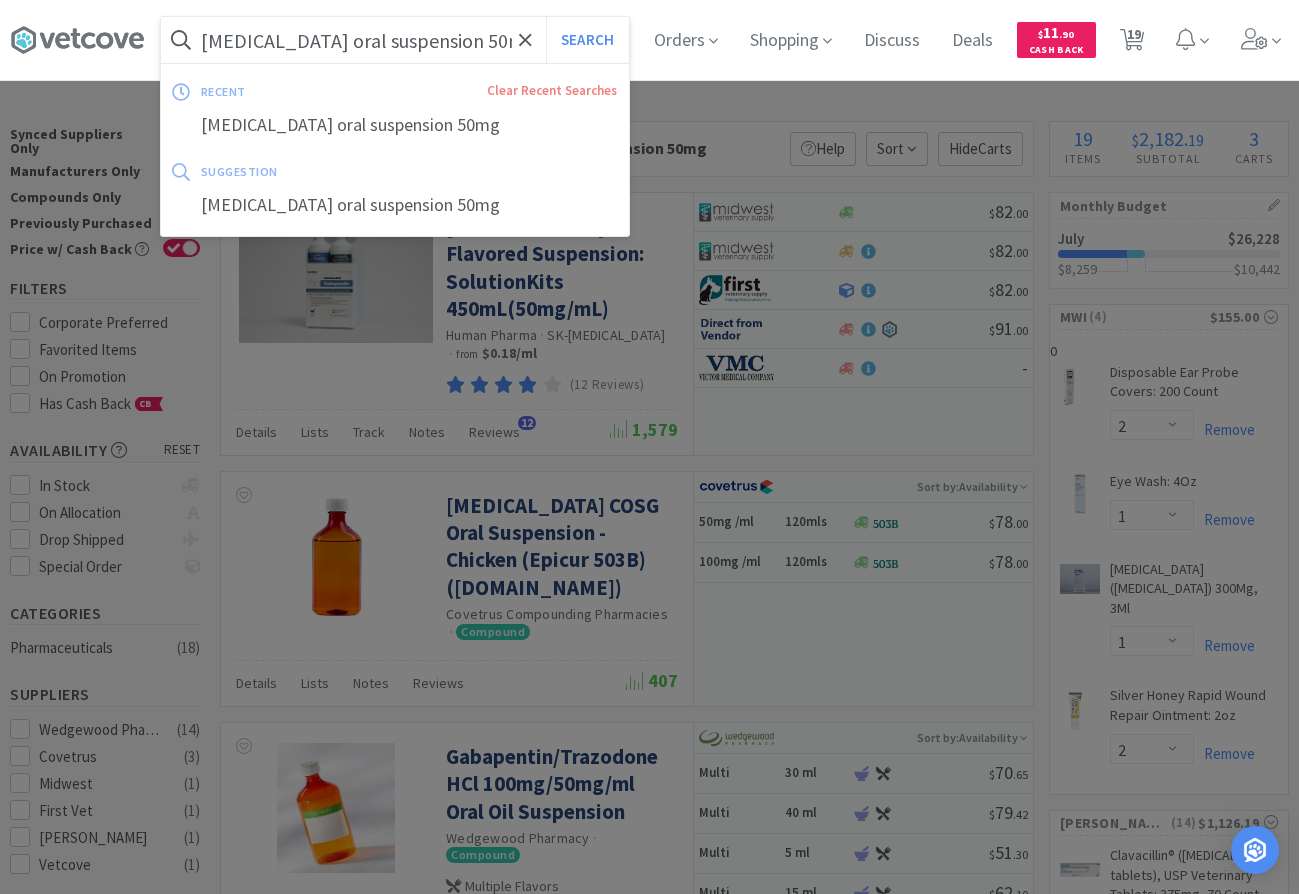 click on "gabapentin oral suspension 50mg" at bounding box center (395, 40) 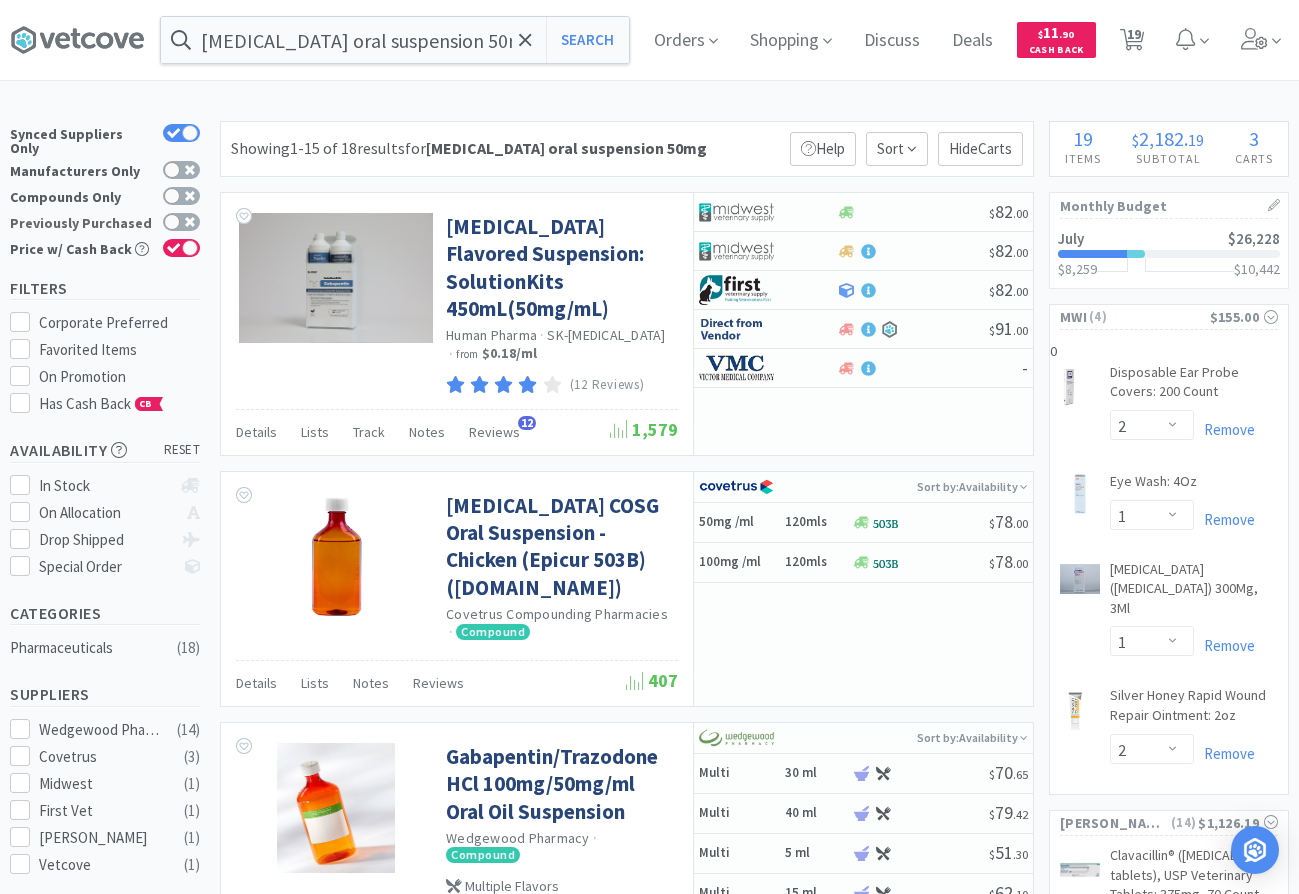 click on "Previously Purchased" at bounding box center (105, 223) 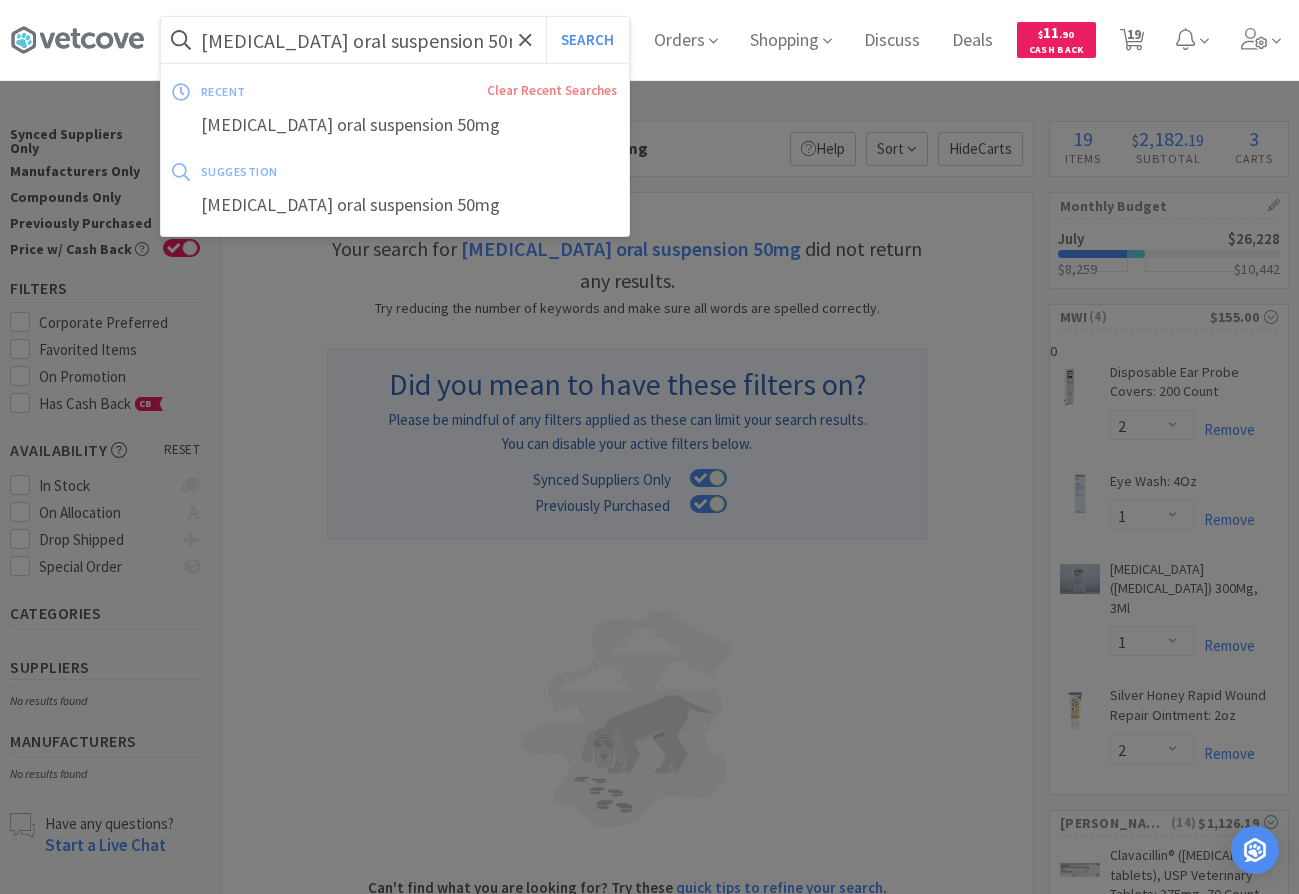 click on "gabapentin oral suspension 50mg" at bounding box center [395, 40] 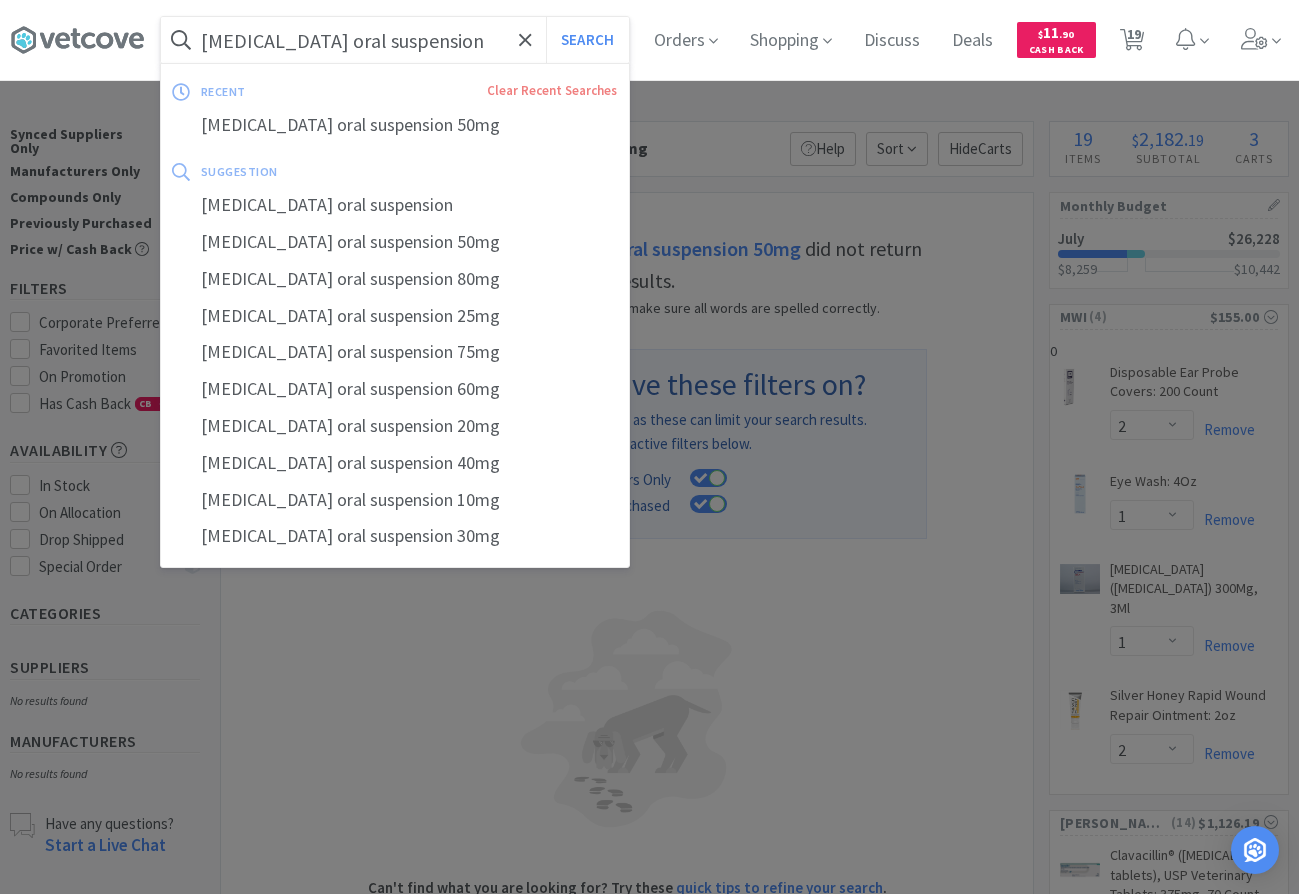 type on "[MEDICAL_DATA] oral suspension" 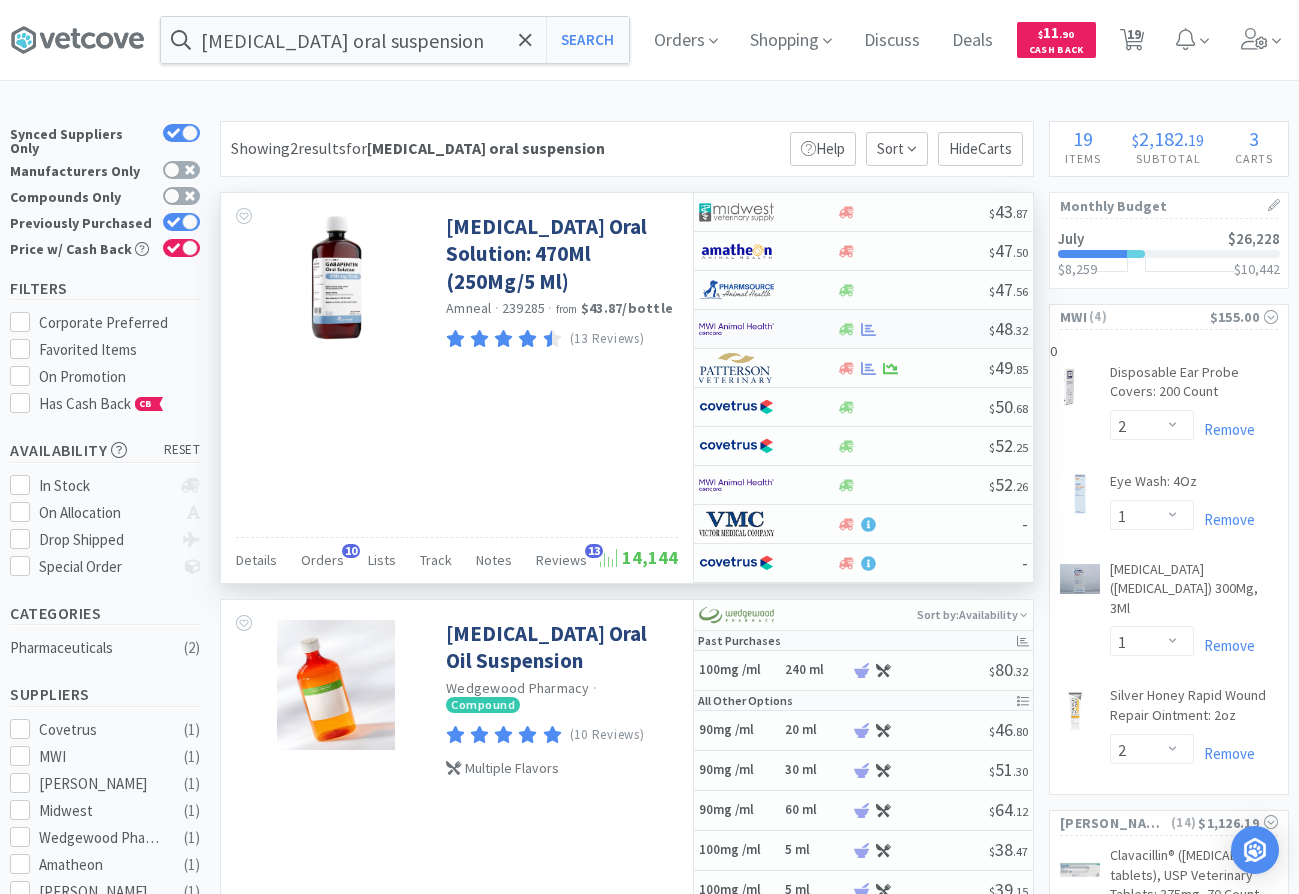 click at bounding box center (912, 329) 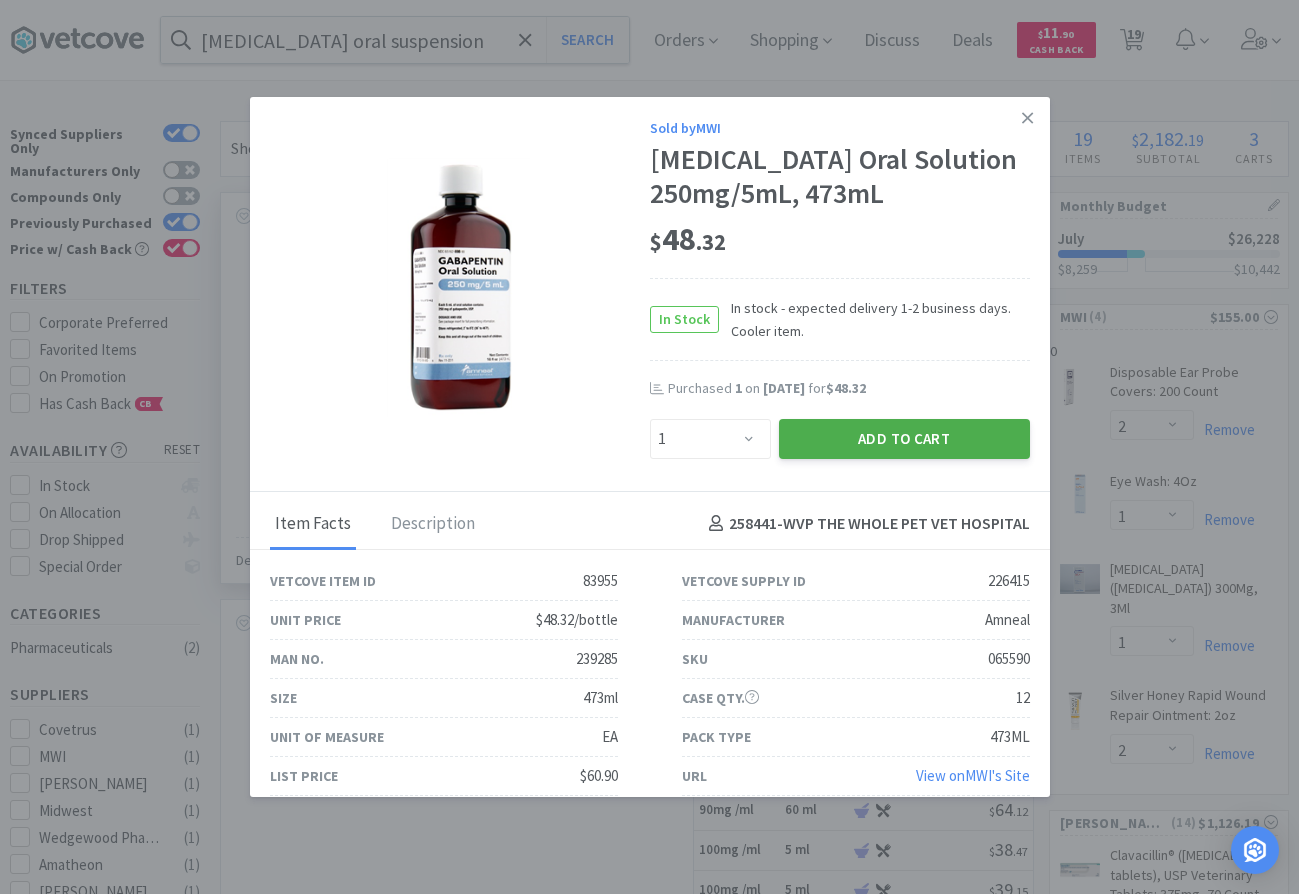 click on "Add to Cart" at bounding box center (904, 439) 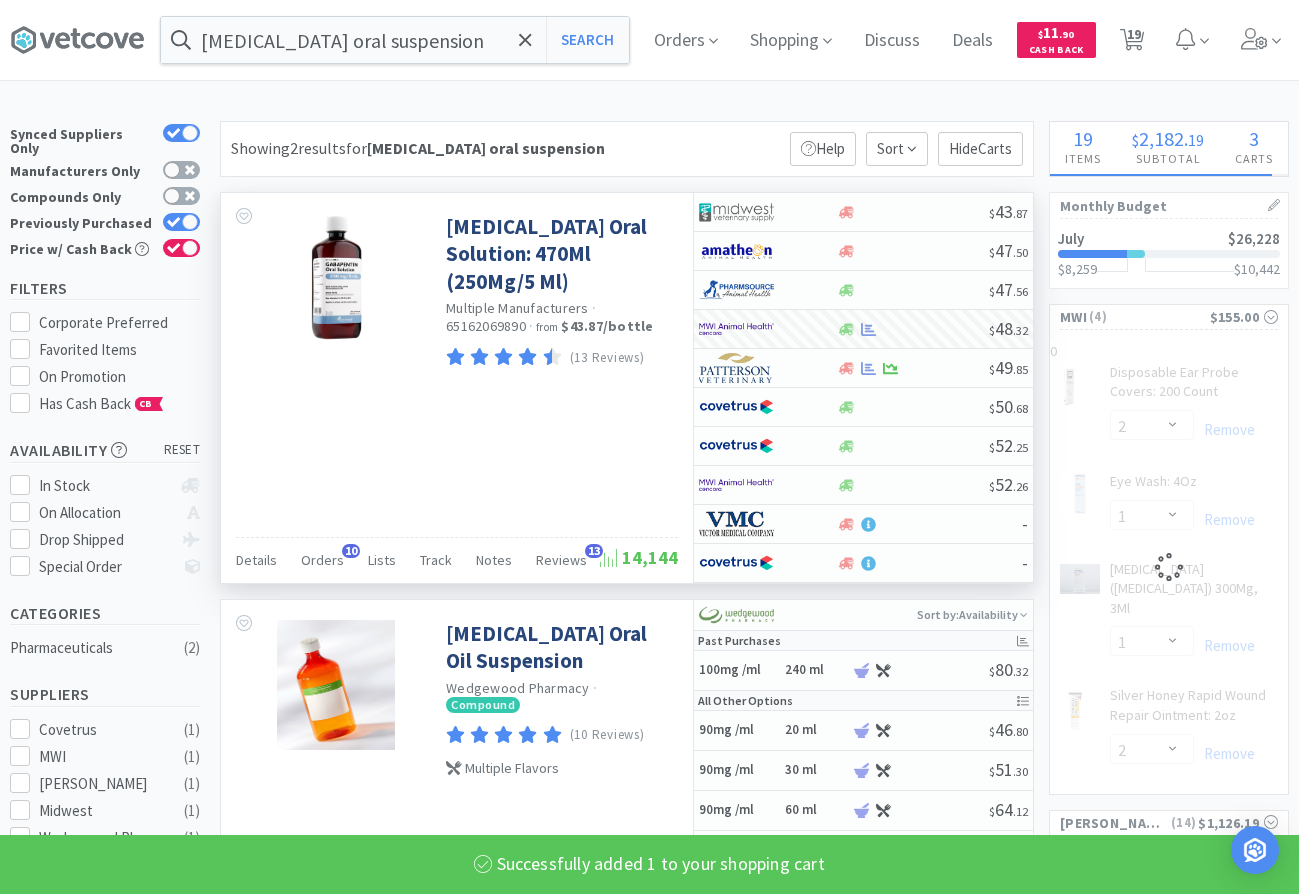 click on "gabapentin oral suspension Search Orders Shopping Discuss Discuss Deals Deals $ 11 . 90 Cash Back 19 19 × Filter Results Synced Suppliers Only     Manufacturers Only     Compounds Only     Previously Purchased     Price w/ Cash Back     Filters   Corporate Preferred   Favorited Items   On Promotion   Has Cash Back  CB Availability    reset In Stock     On Allocation     Drop Shipped     Special Order     Categories Pharmaceuticals ( 2 ) Suppliers   Covetrus ( 1 )   MWI ( 1 )   Patterson ( 1 )   Midwest ( 1 )   Wedgewood Pharmacy ( 1 )   Amatheon ( 1 )   Victor ( 1 )   Pharmsource AH ( 1 ) Manufacturers   Amneal ( 1 )   Covetrus ( 1 )   Wedgewood Pharmacy ( 1 )   Multiple Manufacturers ( 1 )   Human Pharma ( 1 )   Advagen Pharma ( 1 ) MSRP Price   $23 $279 Have any questions? Start a Live Chat Showing  2  results  for  gabapentin oral suspension     Filters  Help Sort   Hide  Carts Gabapentin Oral Solution: 470Ml (250Mg/5 Ml) Multiple Manufacturers · 65162069890 · from     $43.87 / bottle   (13 Reviews)" at bounding box center [649, 1394] 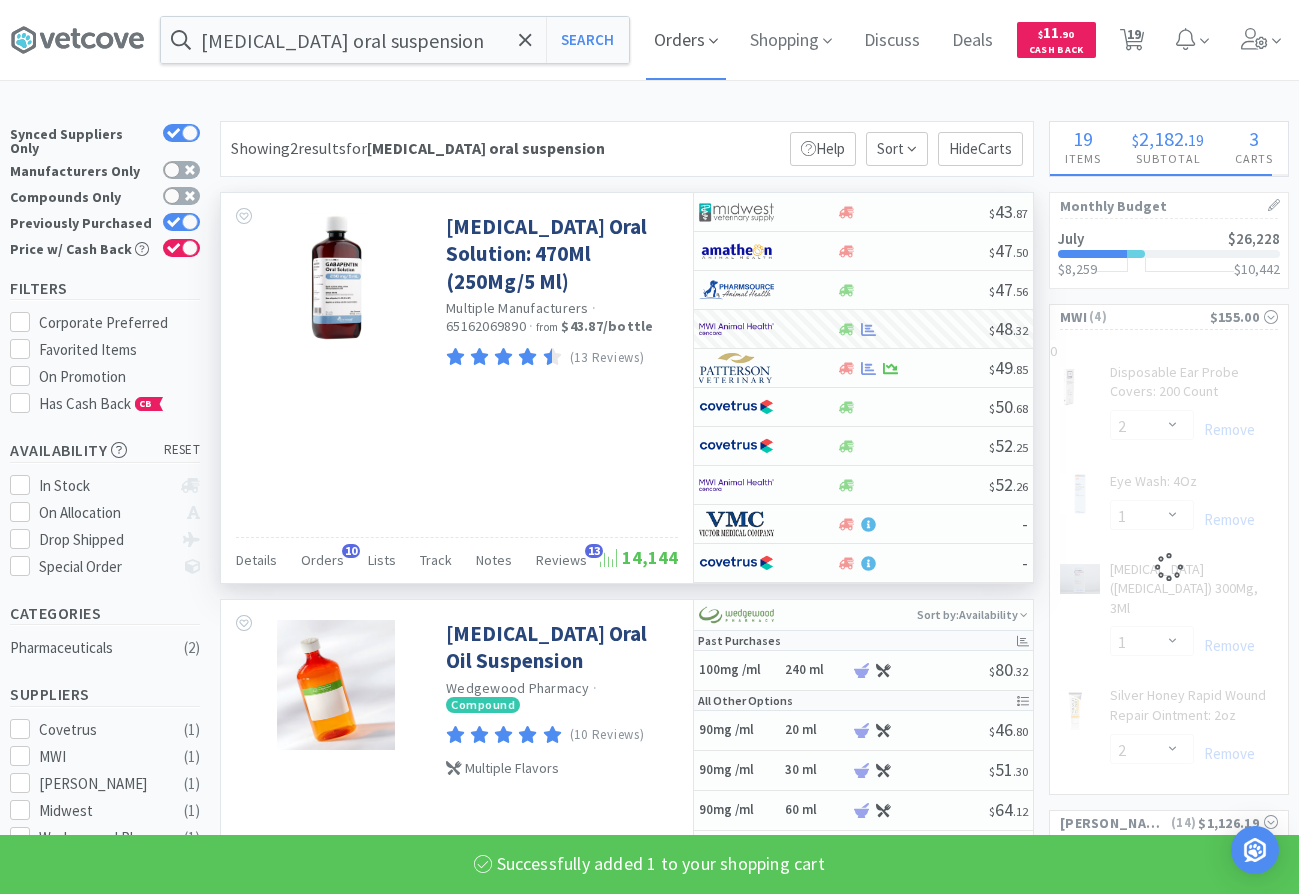select on "1" 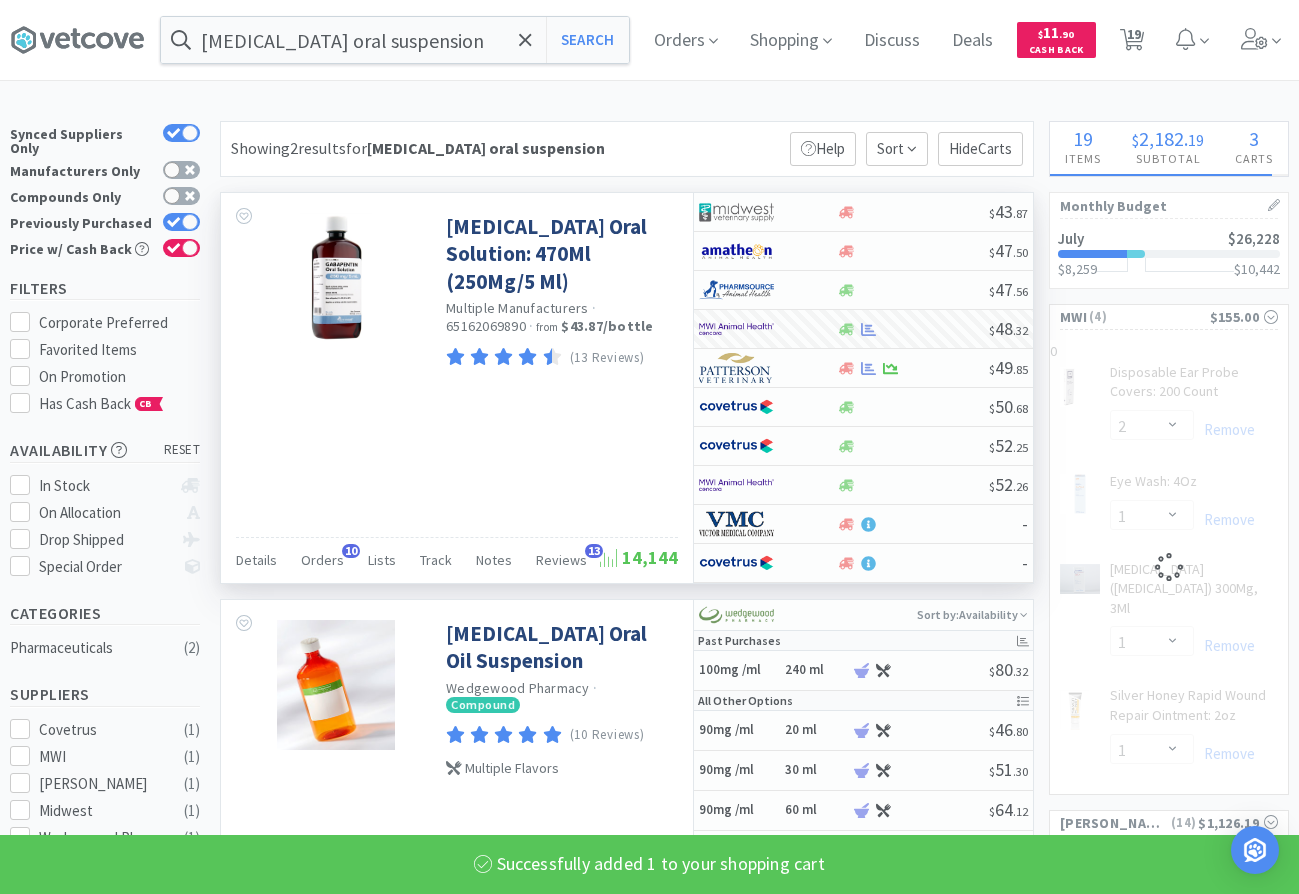 select on "2" 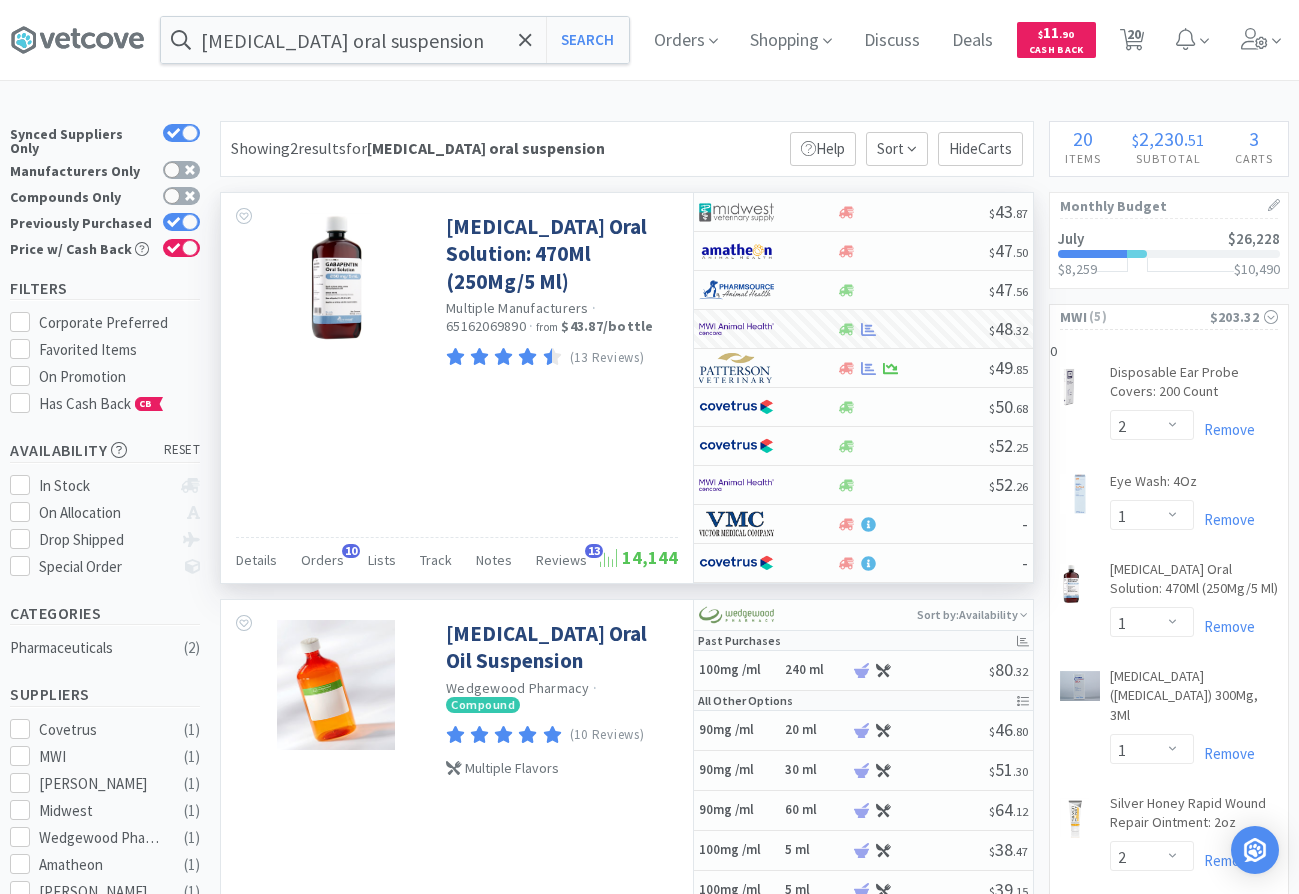 click on "Showing  2  results  for  gabapentin oral suspension     Filters  Help Sort   Hide  Carts" at bounding box center (627, 149) 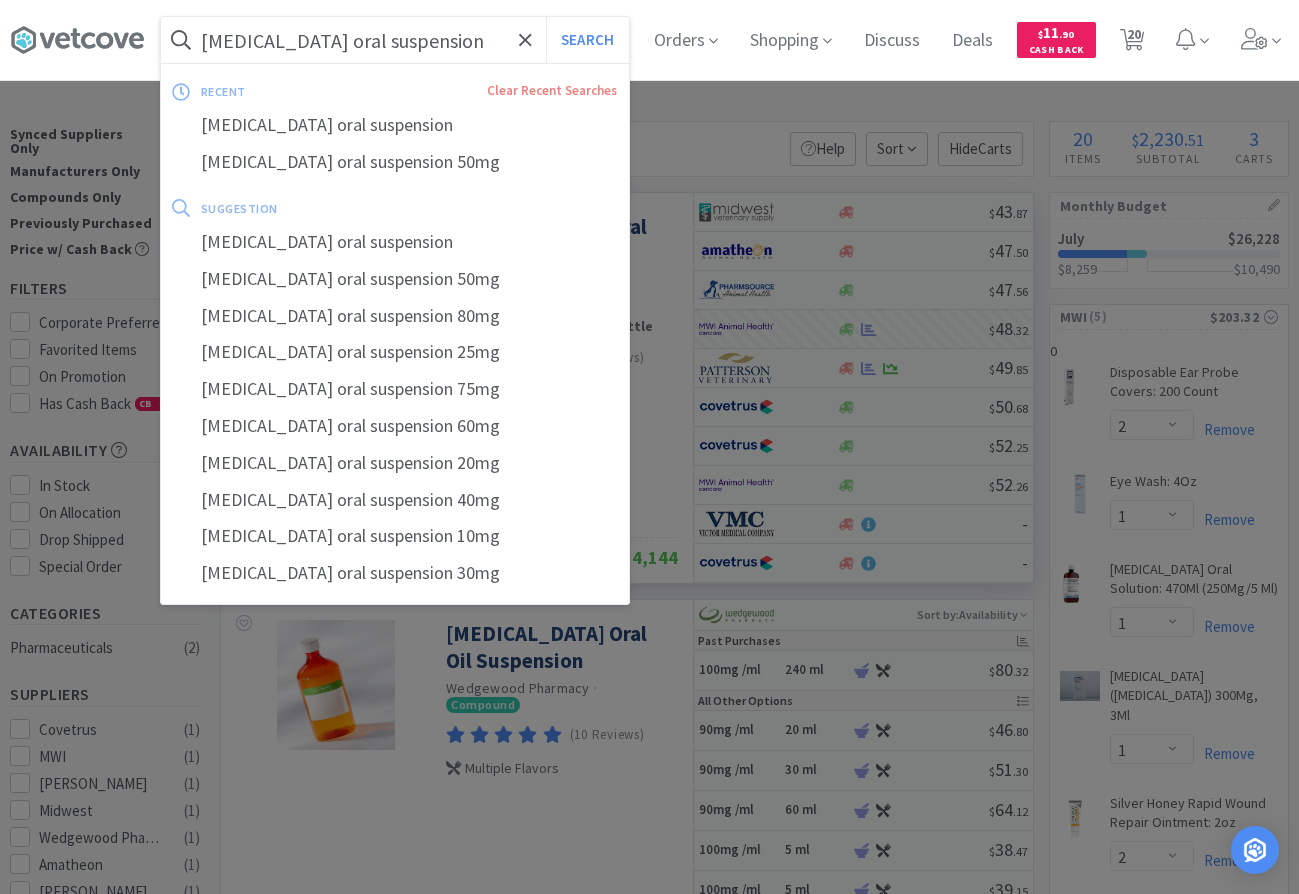 drag, startPoint x: 442, startPoint y: 38, endPoint x: 105, endPoint y: -1, distance: 339.24918 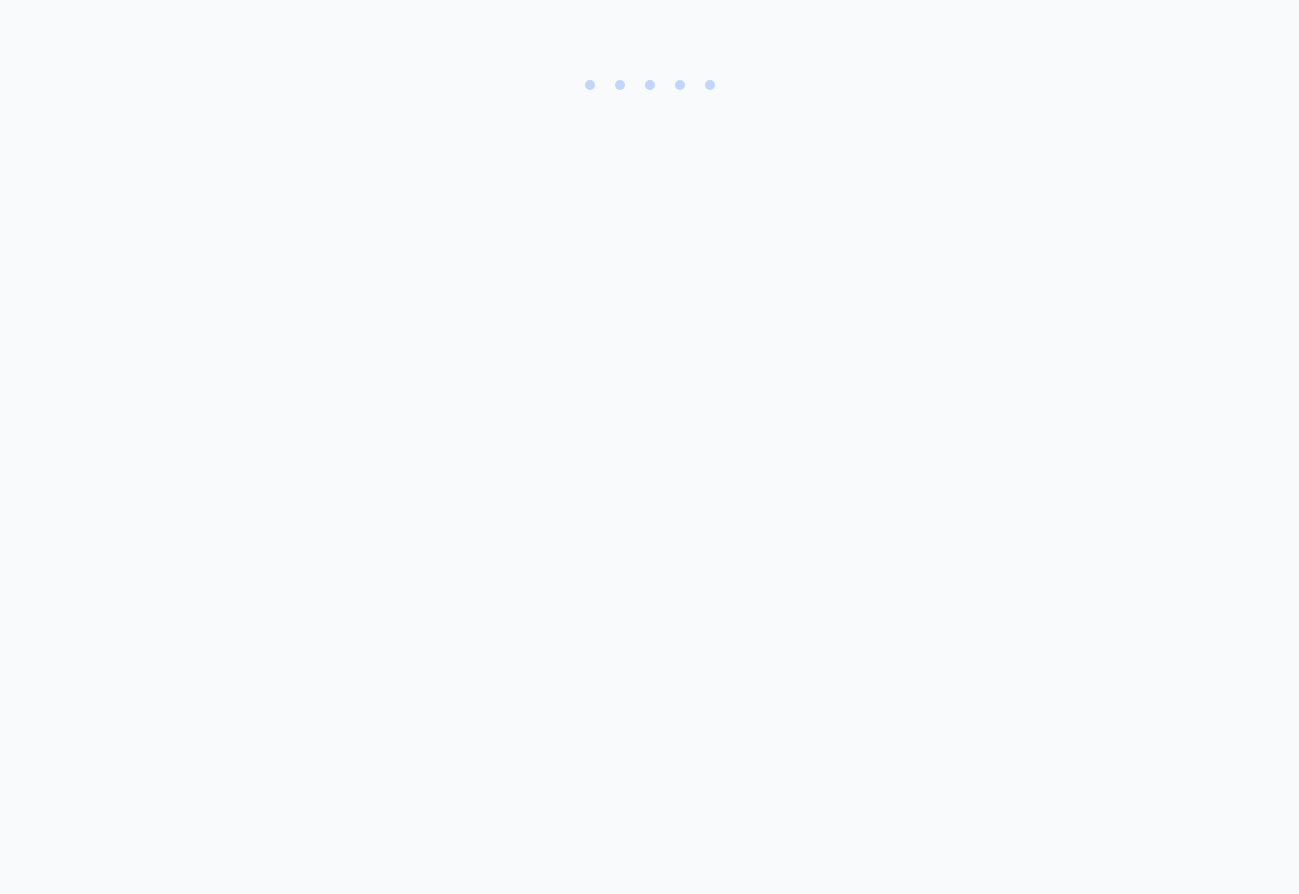 scroll, scrollTop: 0, scrollLeft: 0, axis: both 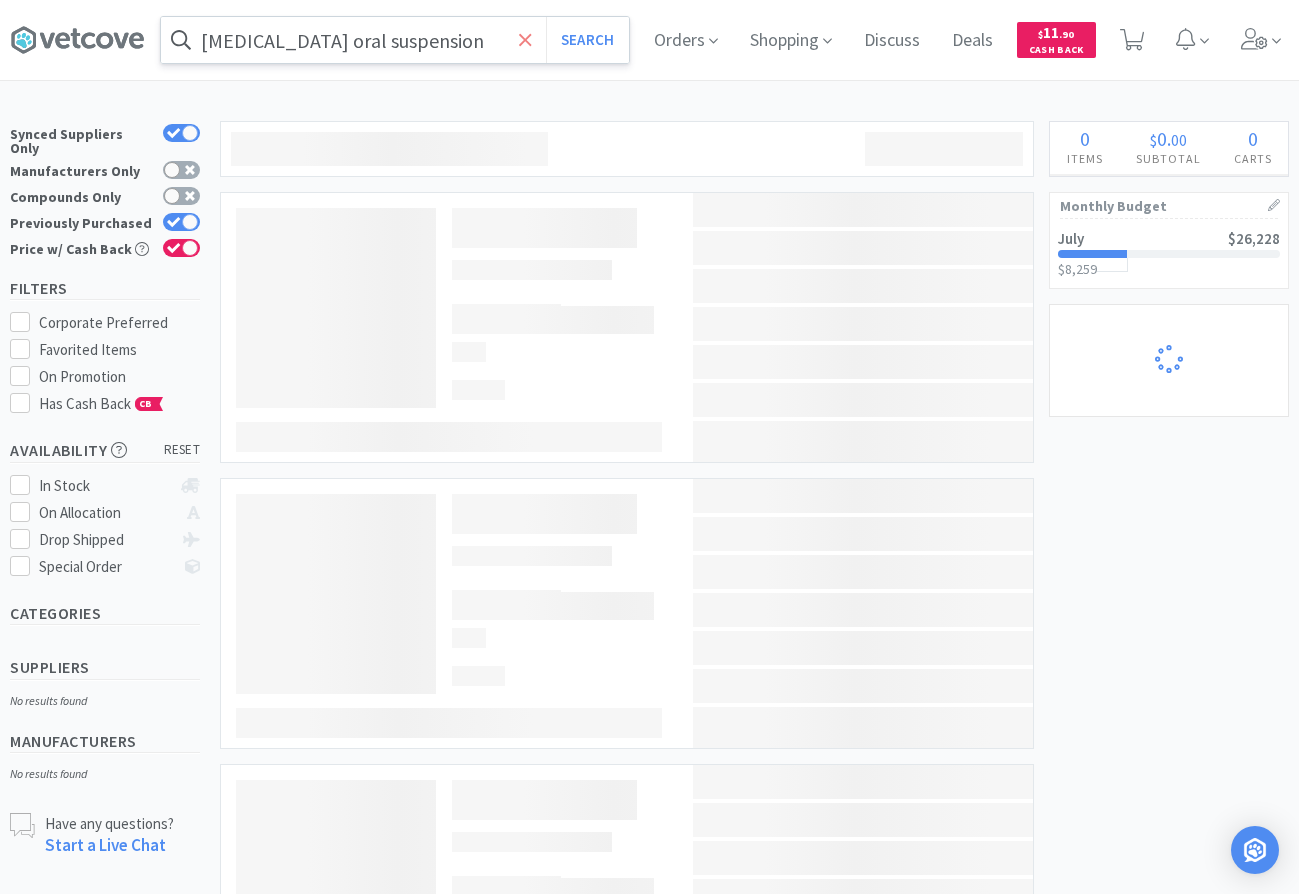select on "20" 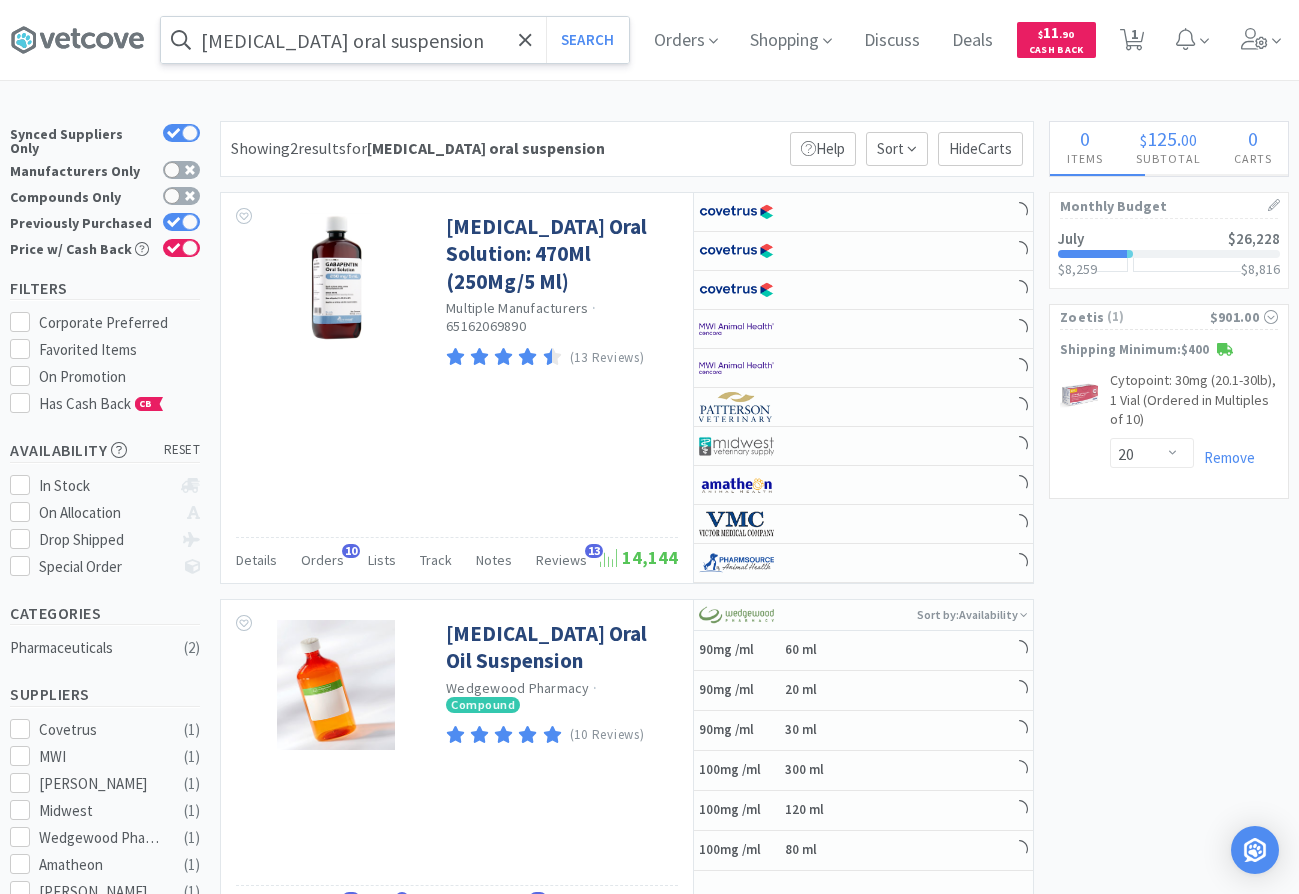 drag, startPoint x: 526, startPoint y: 40, endPoint x: 357, endPoint y: 40, distance: 169 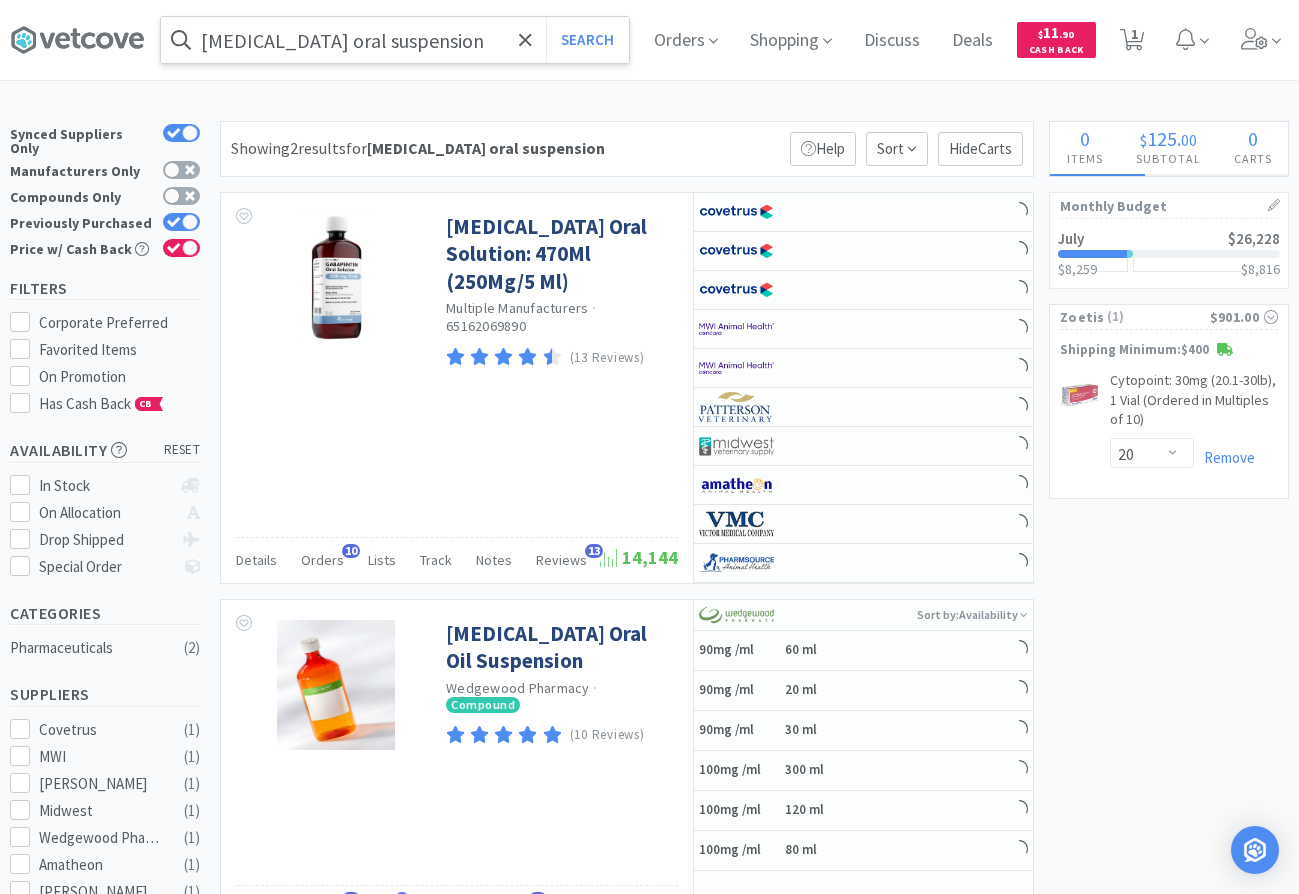 type 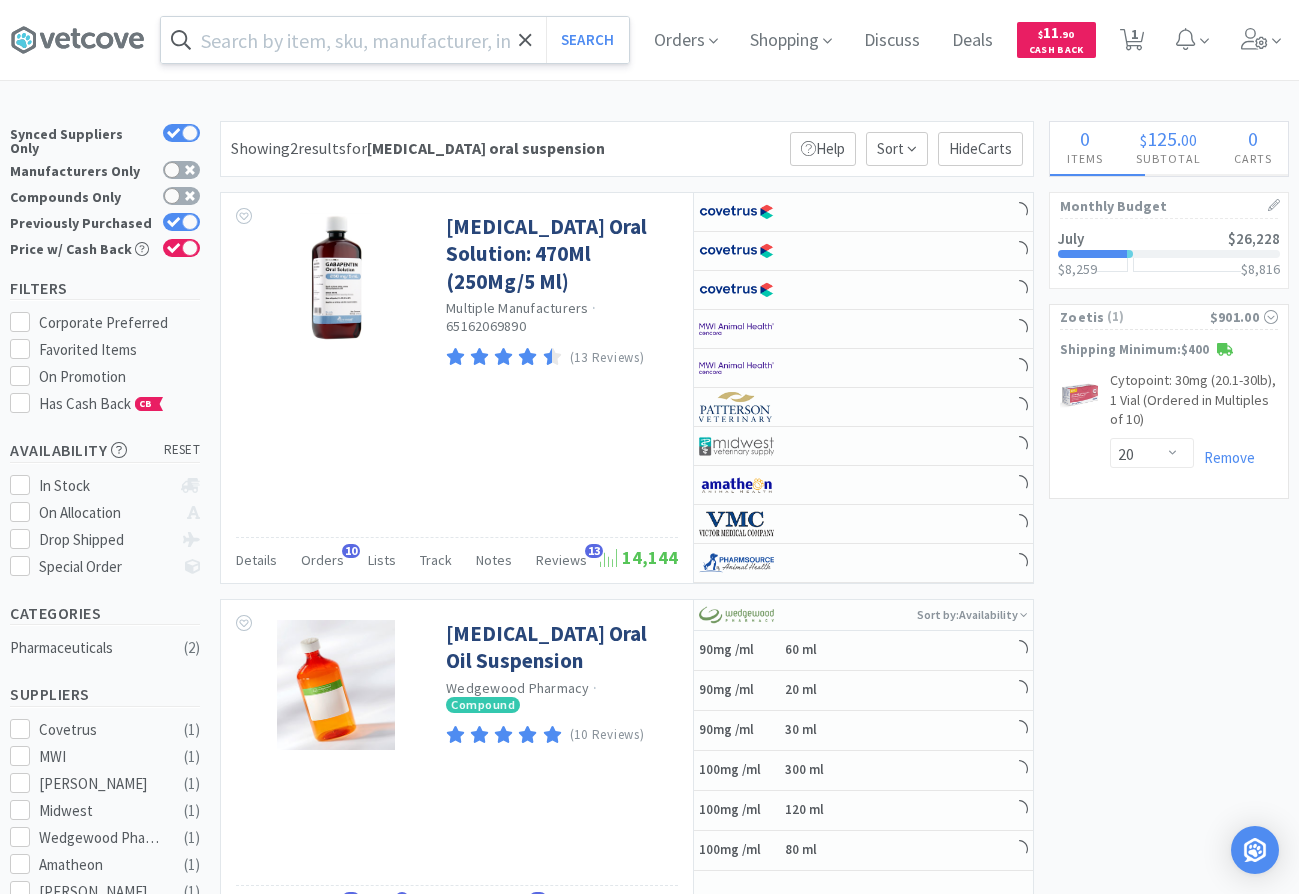 select on "1" 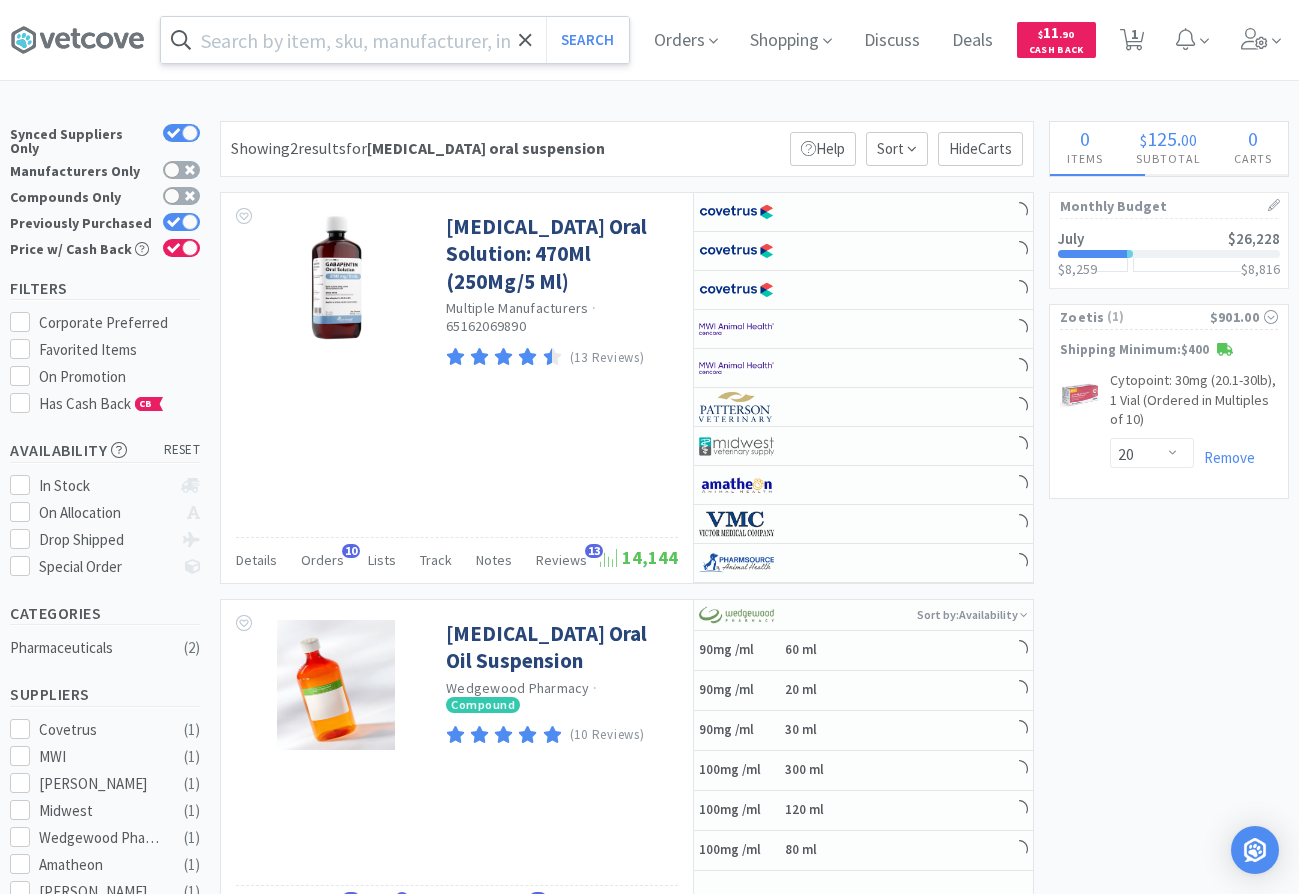 select on "1" 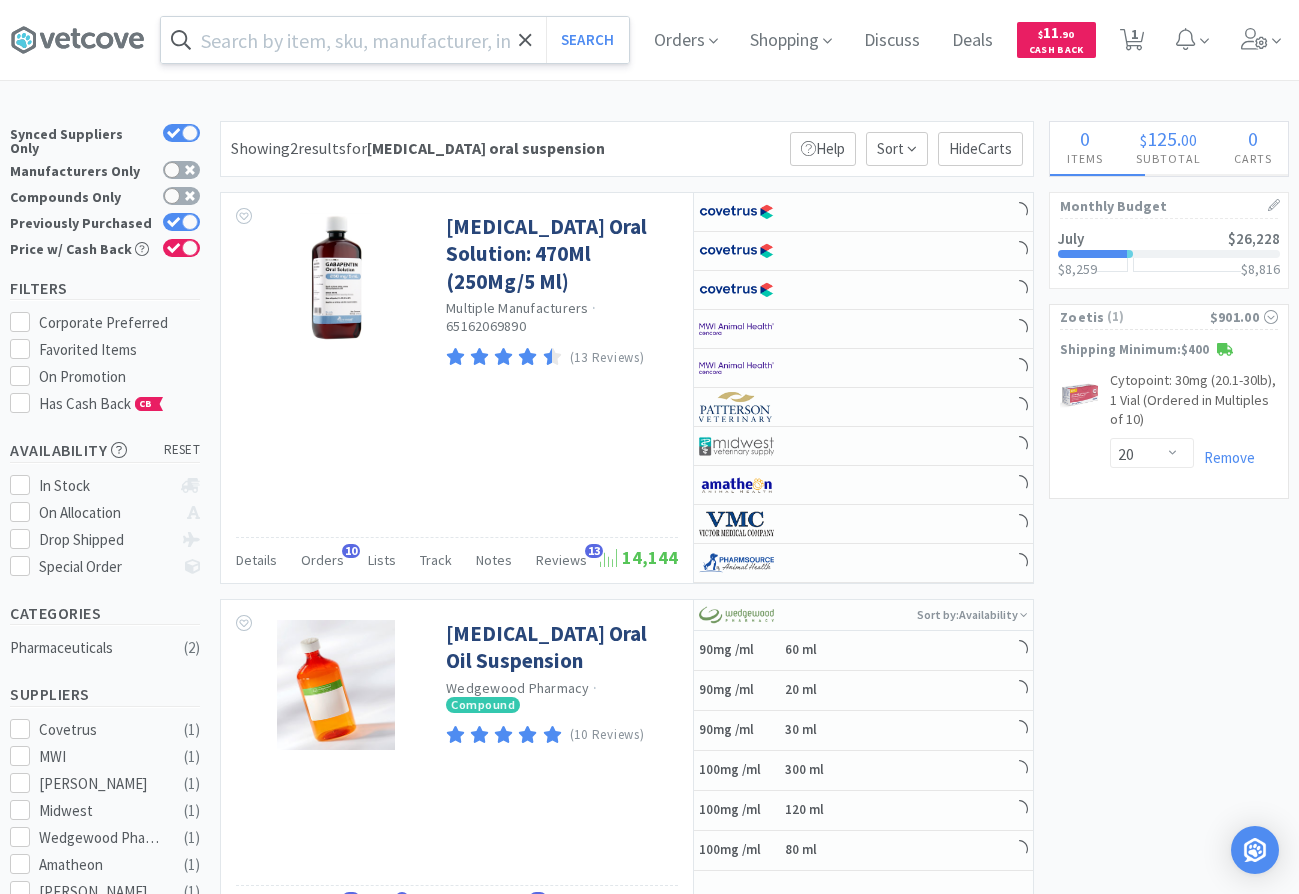 select on "1" 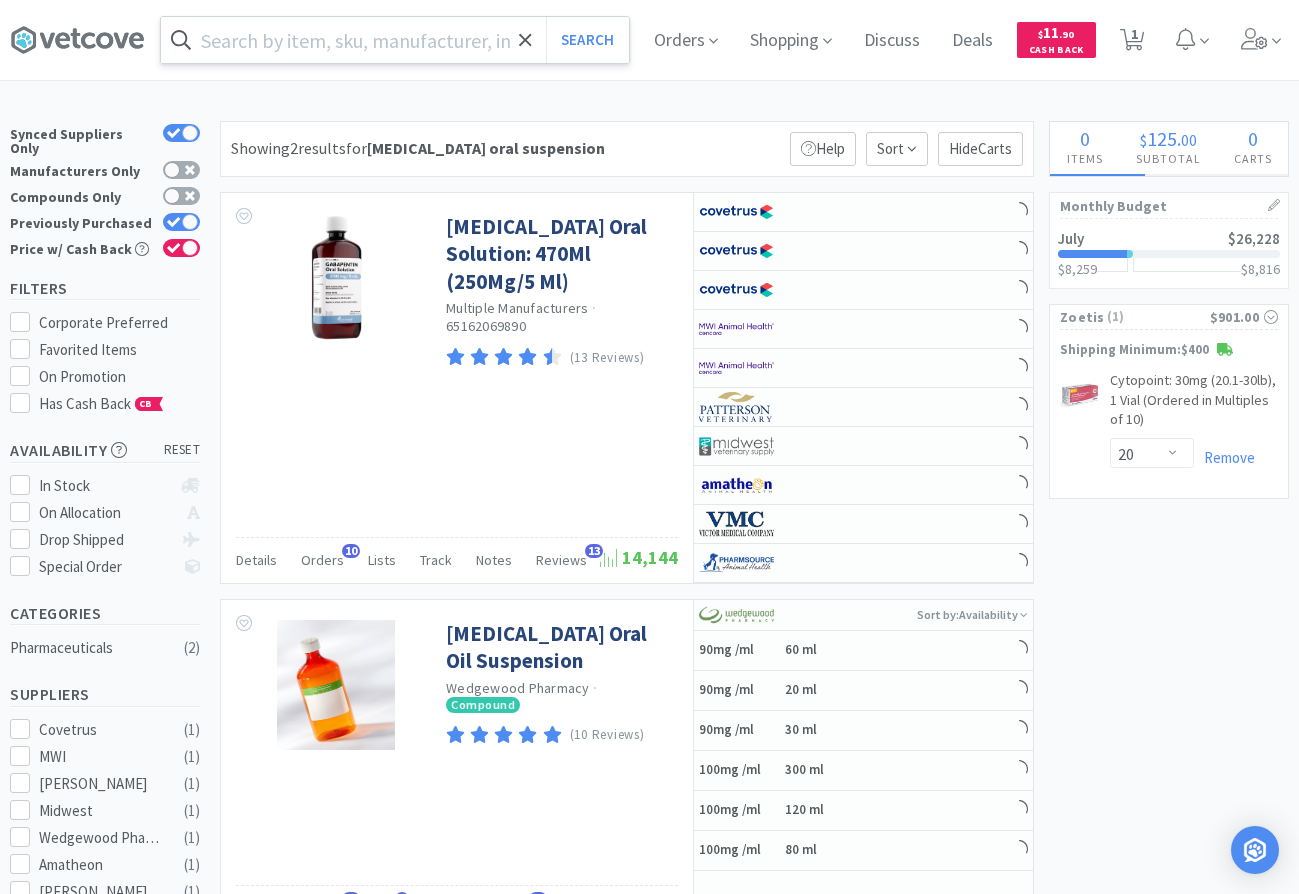 select on "1" 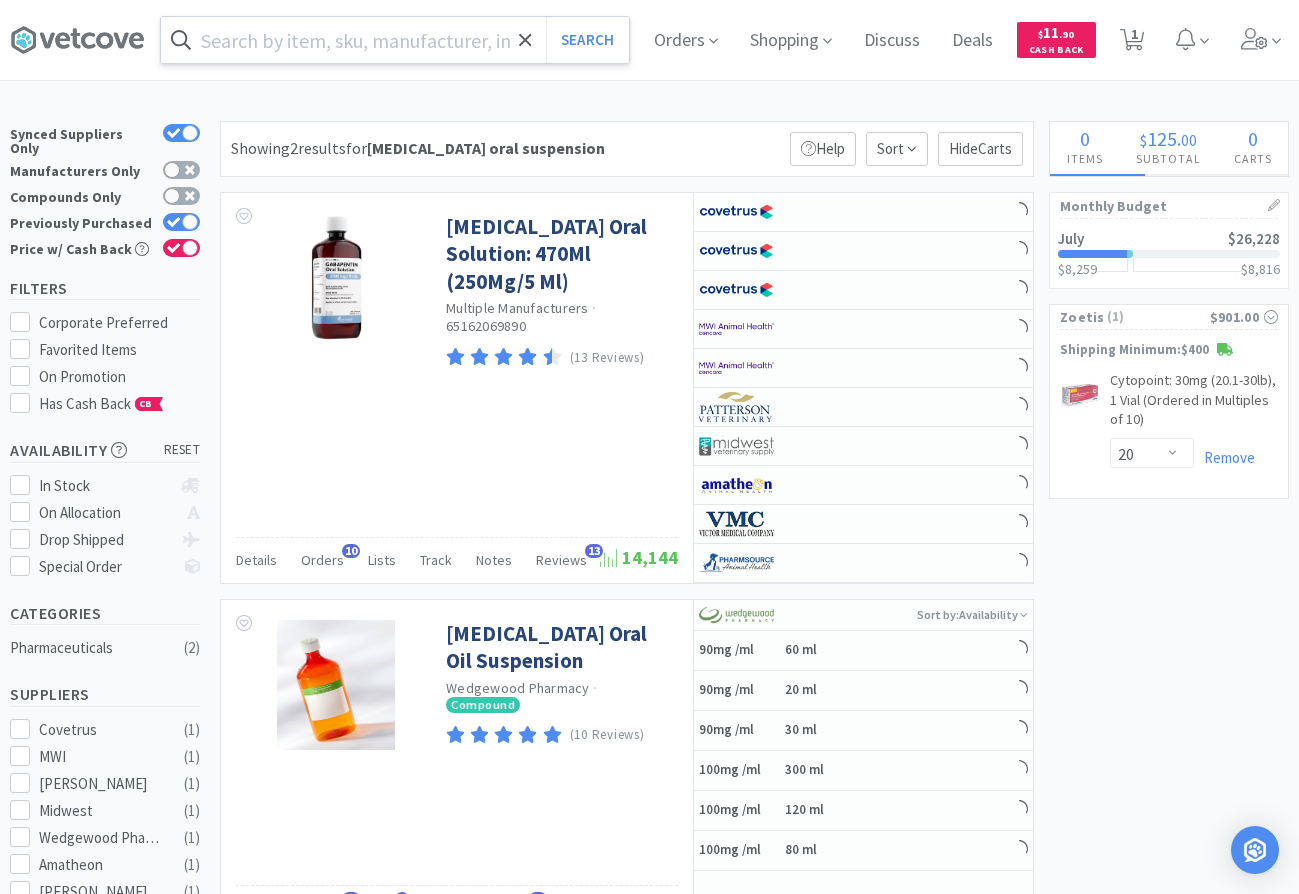 select on "1" 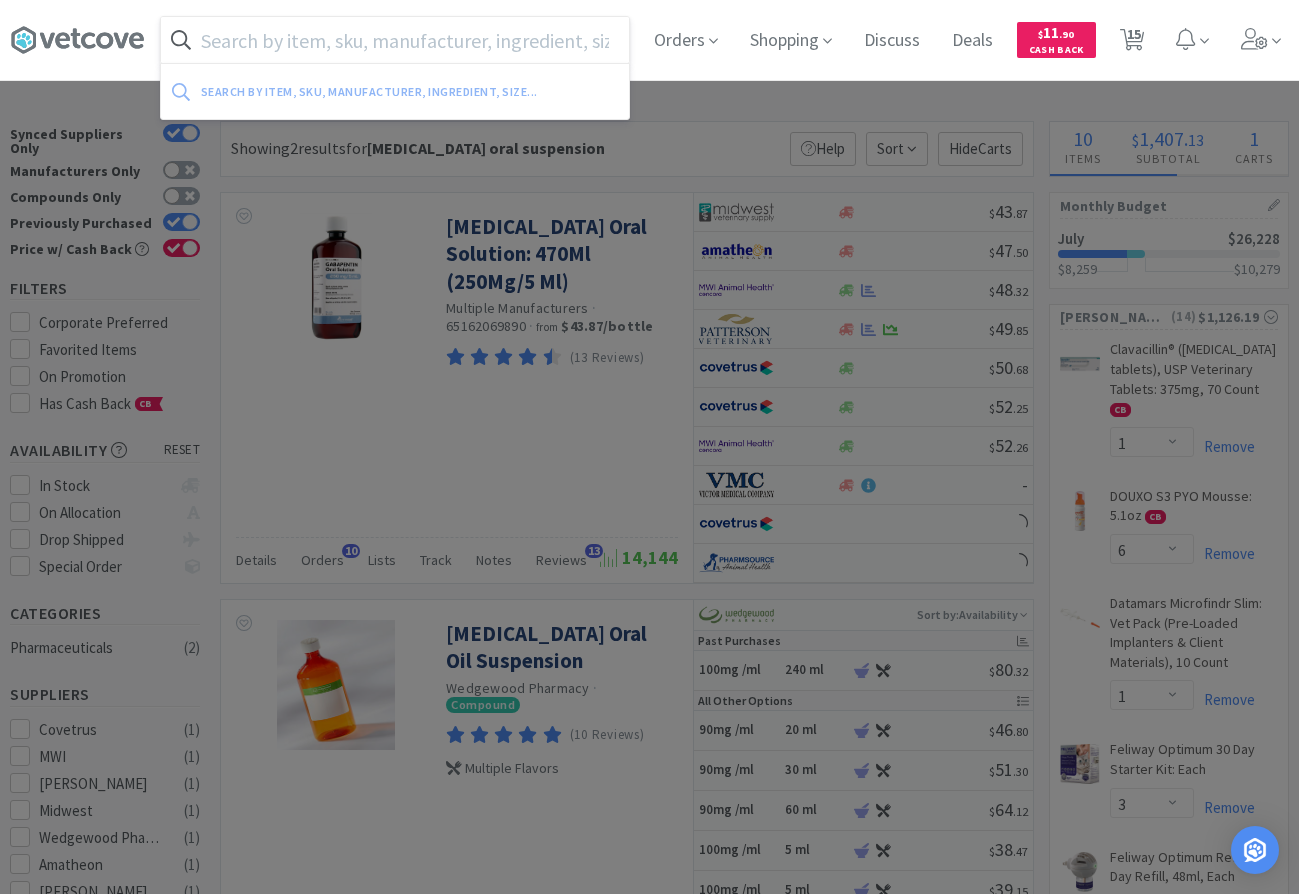 select on "2" 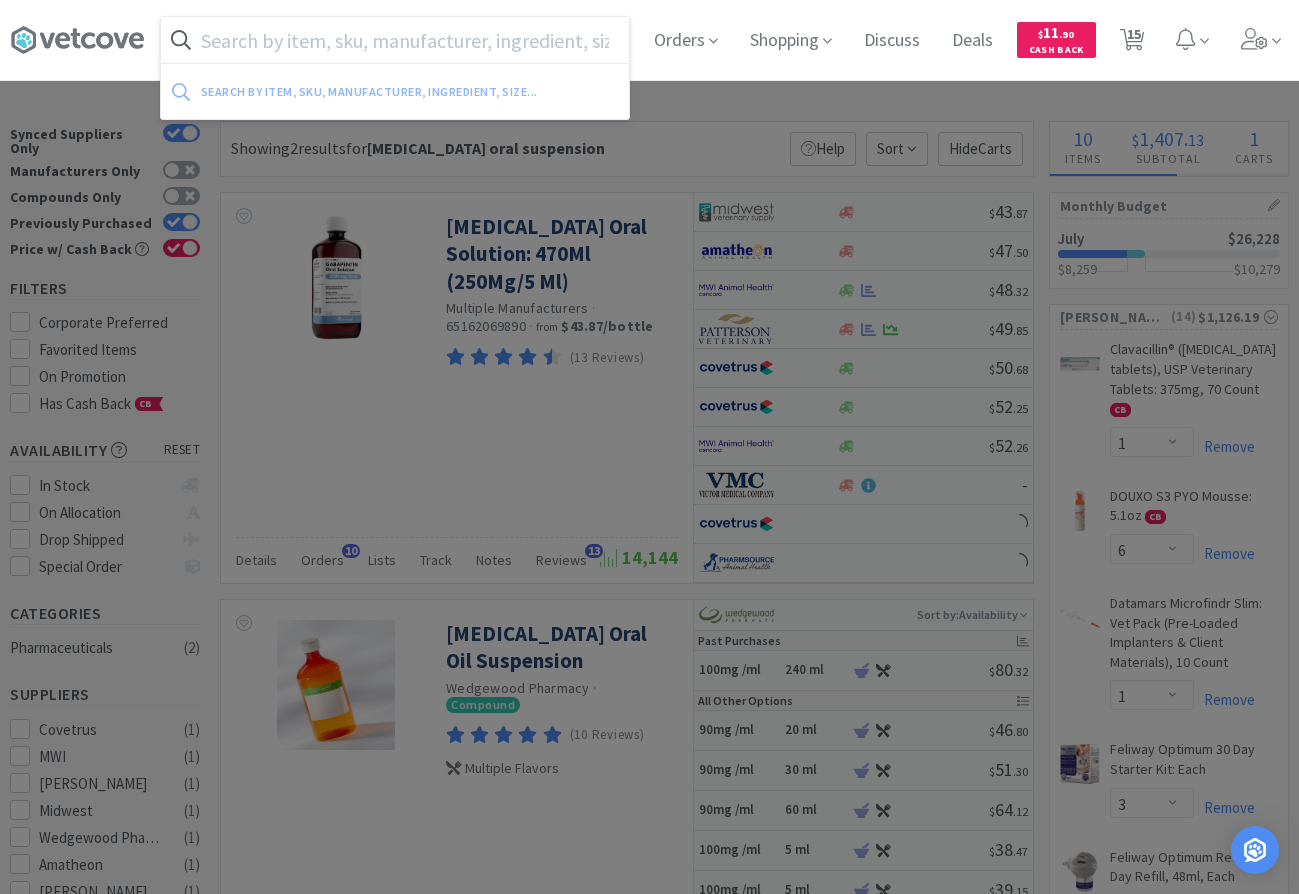 select on "1" 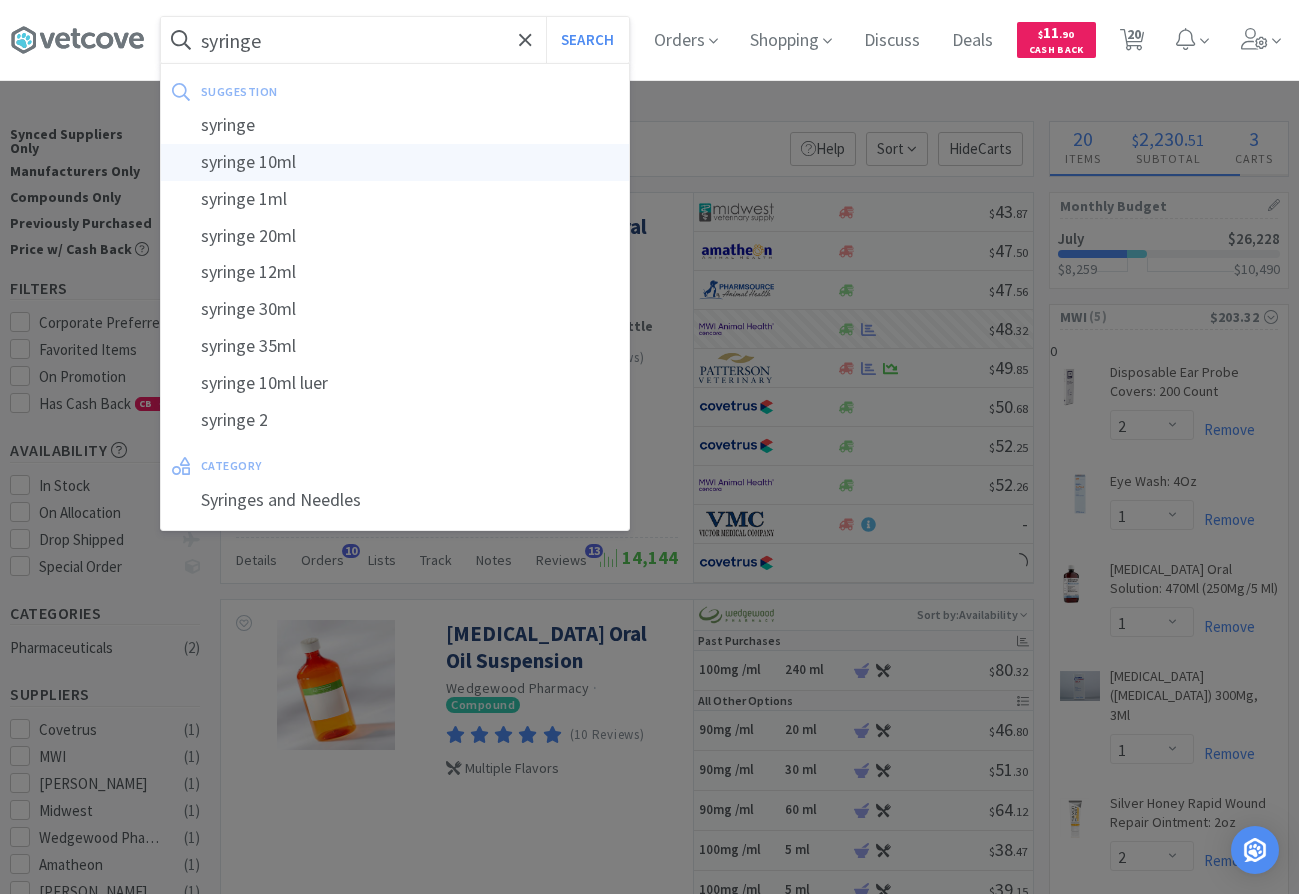 click on "syringe 10ml" at bounding box center (395, 162) 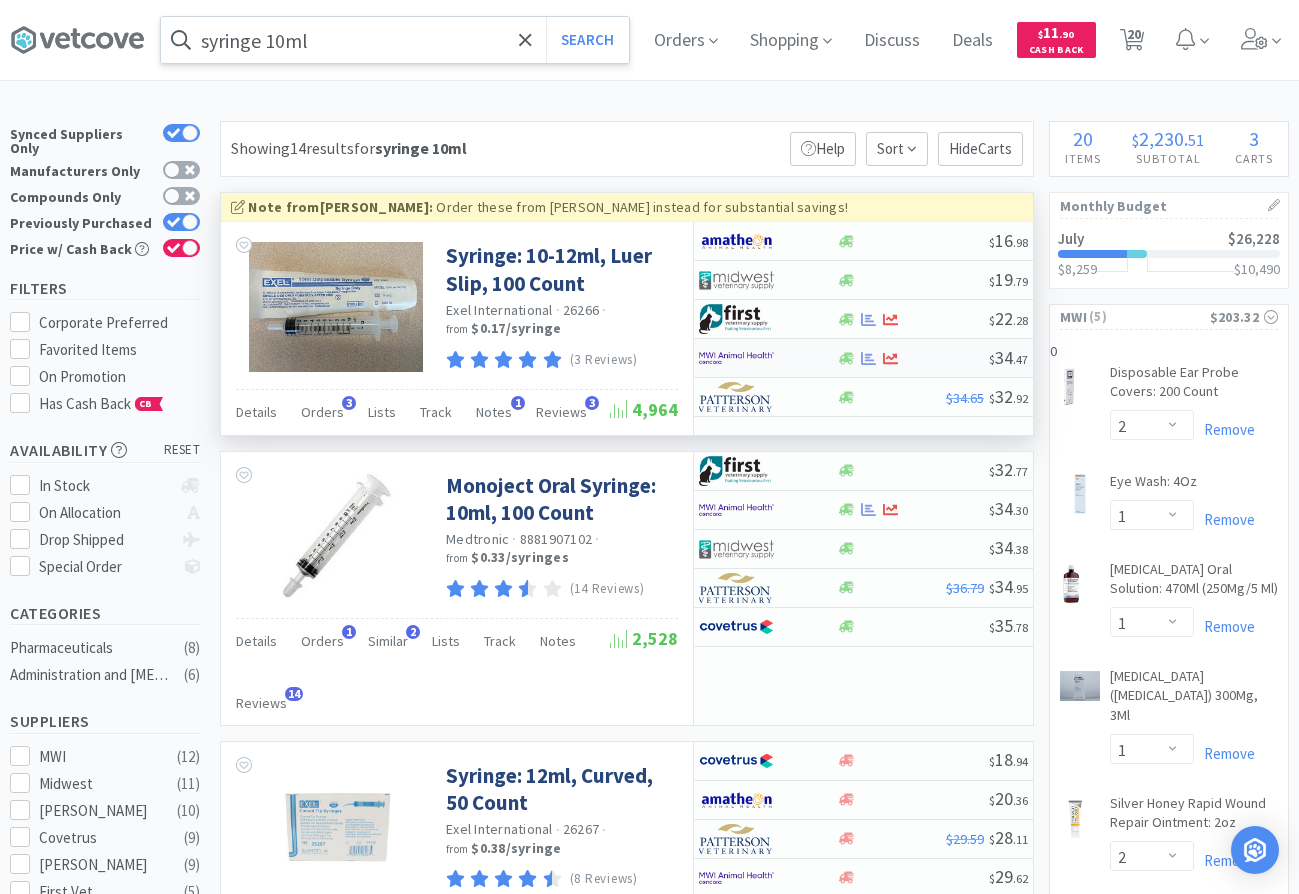 click at bounding box center [754, 358] 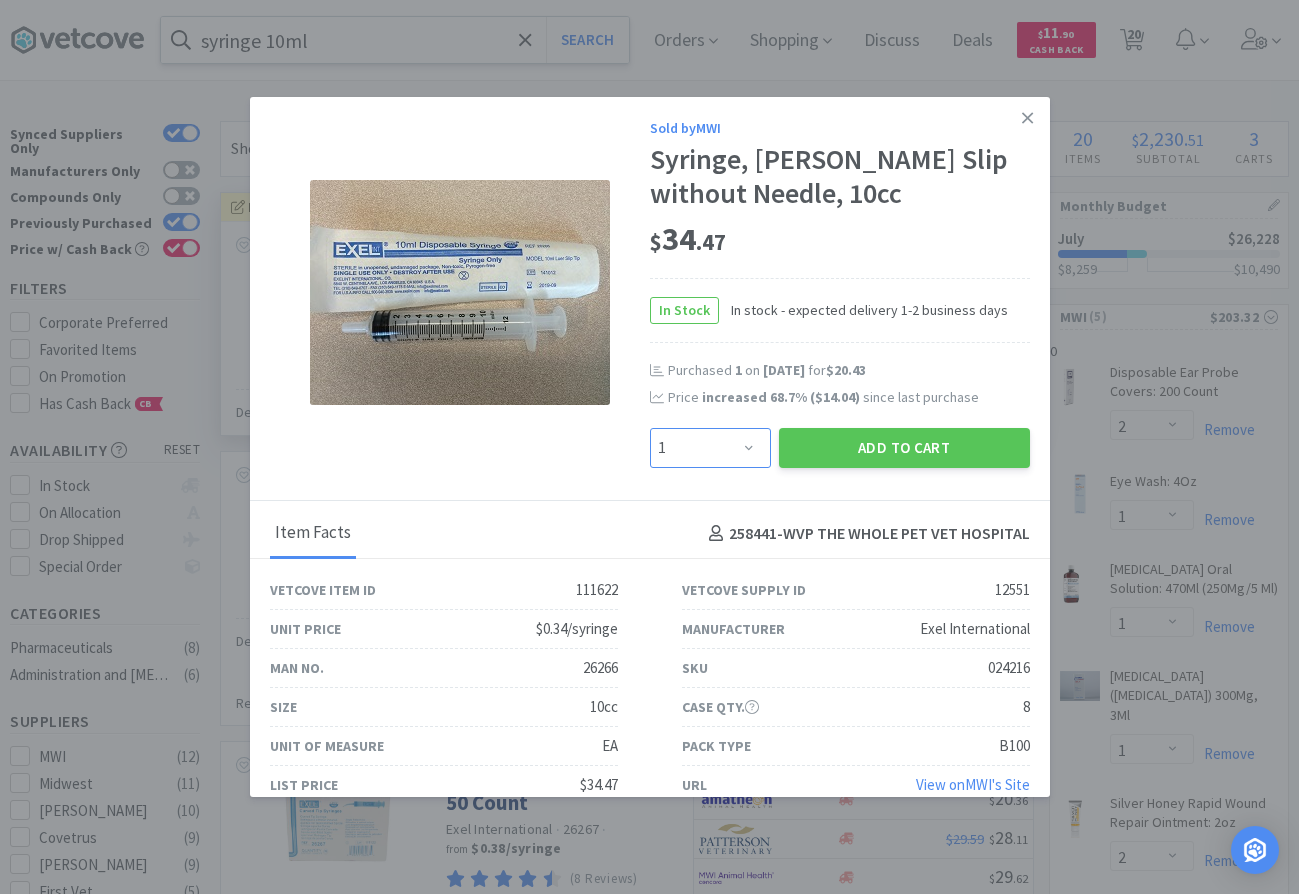 click on "Enter Quantity 1 2 3 4 5 6 7 8 9 10 11 12 13 14 15 16 17 18 19 20 Enter Quantity" at bounding box center [710, 448] 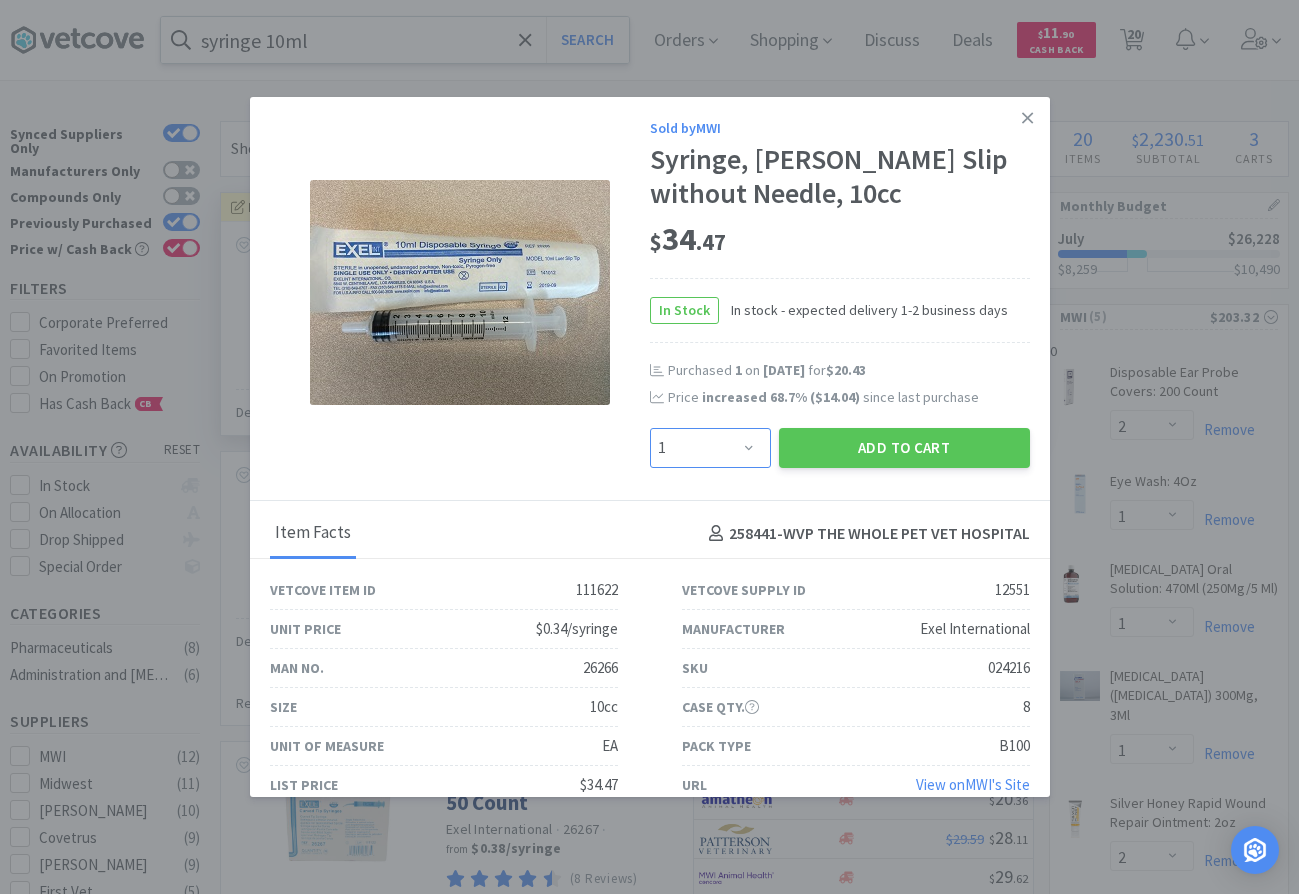 select on "2" 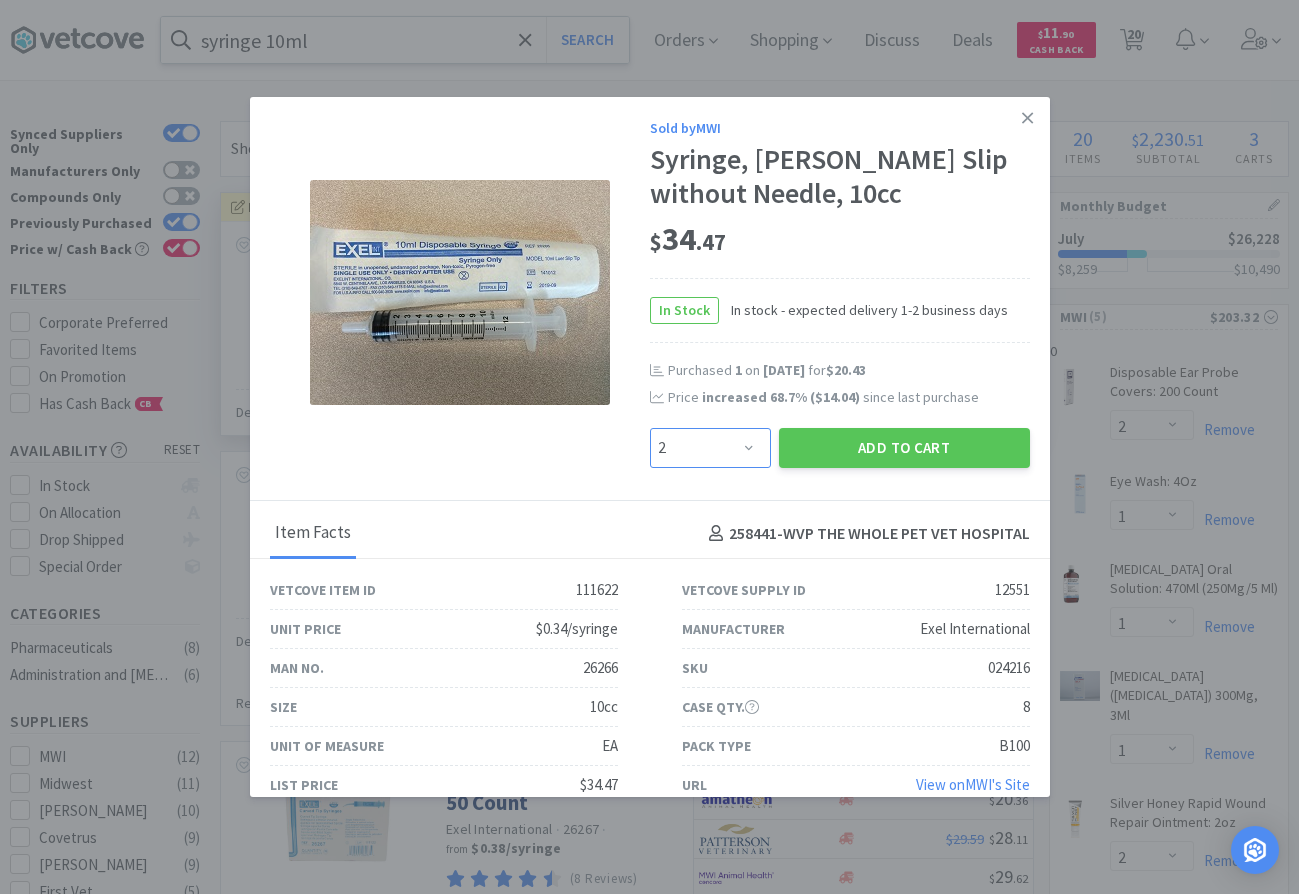 click on "2" at bounding box center [0, 0] 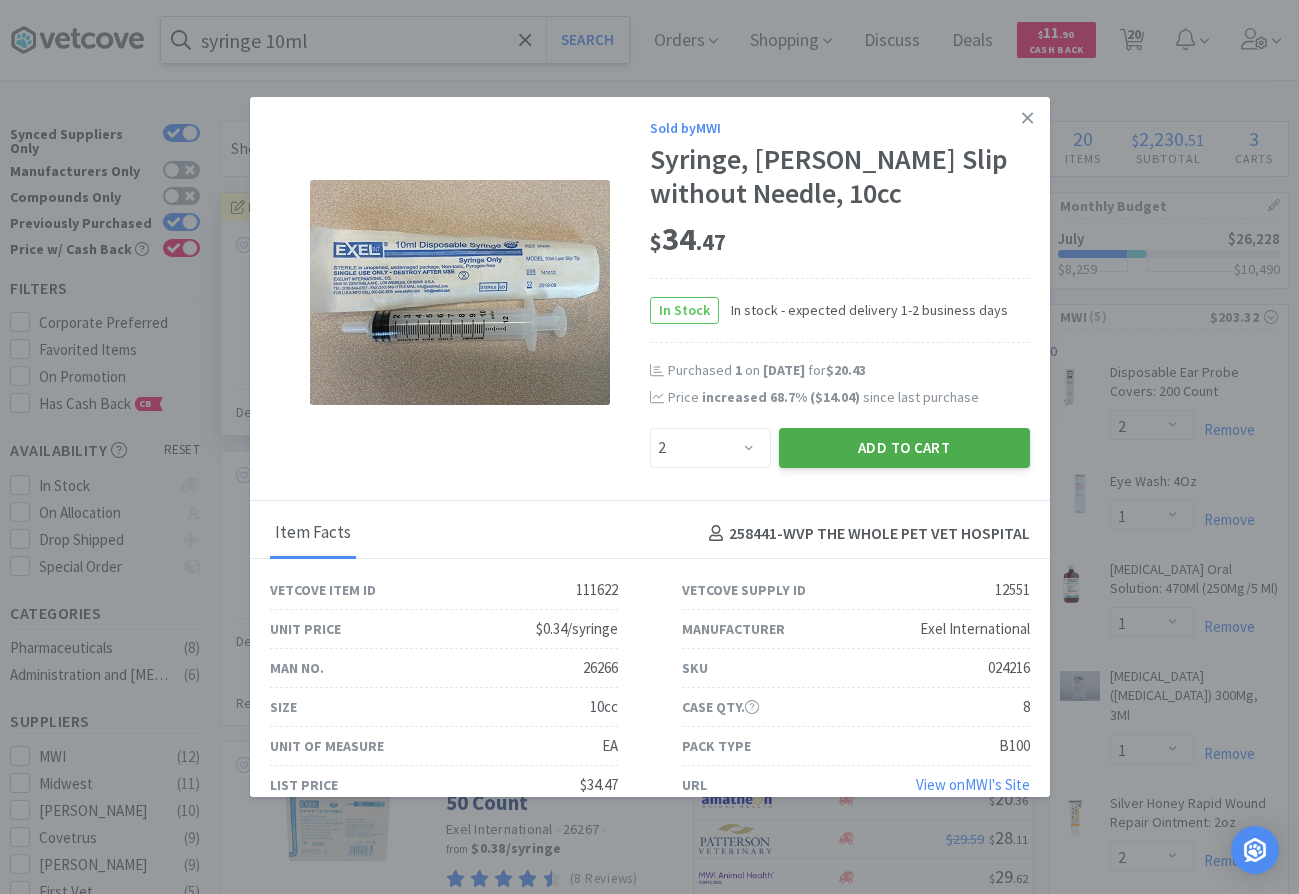 click on "Add to Cart" at bounding box center [904, 448] 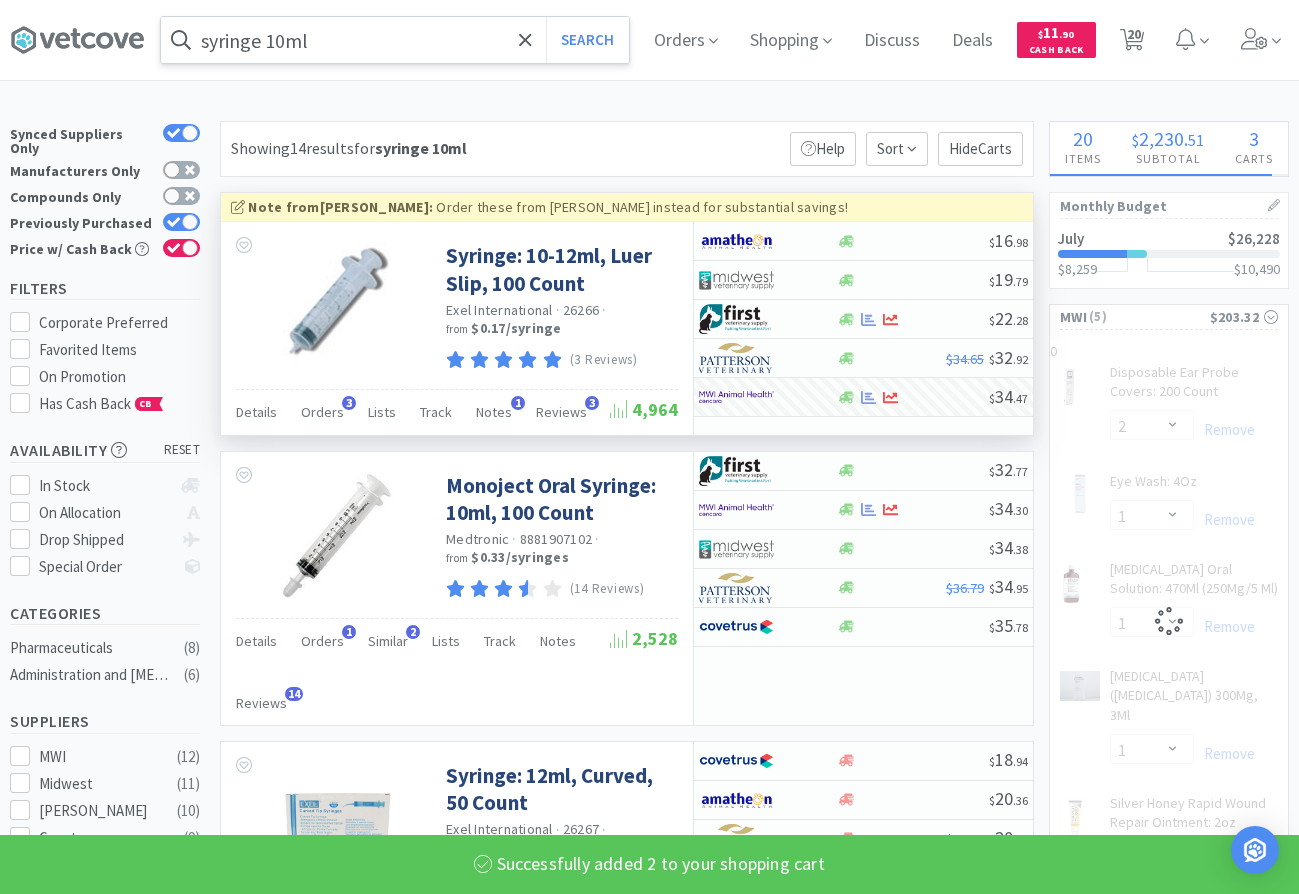 select on "2" 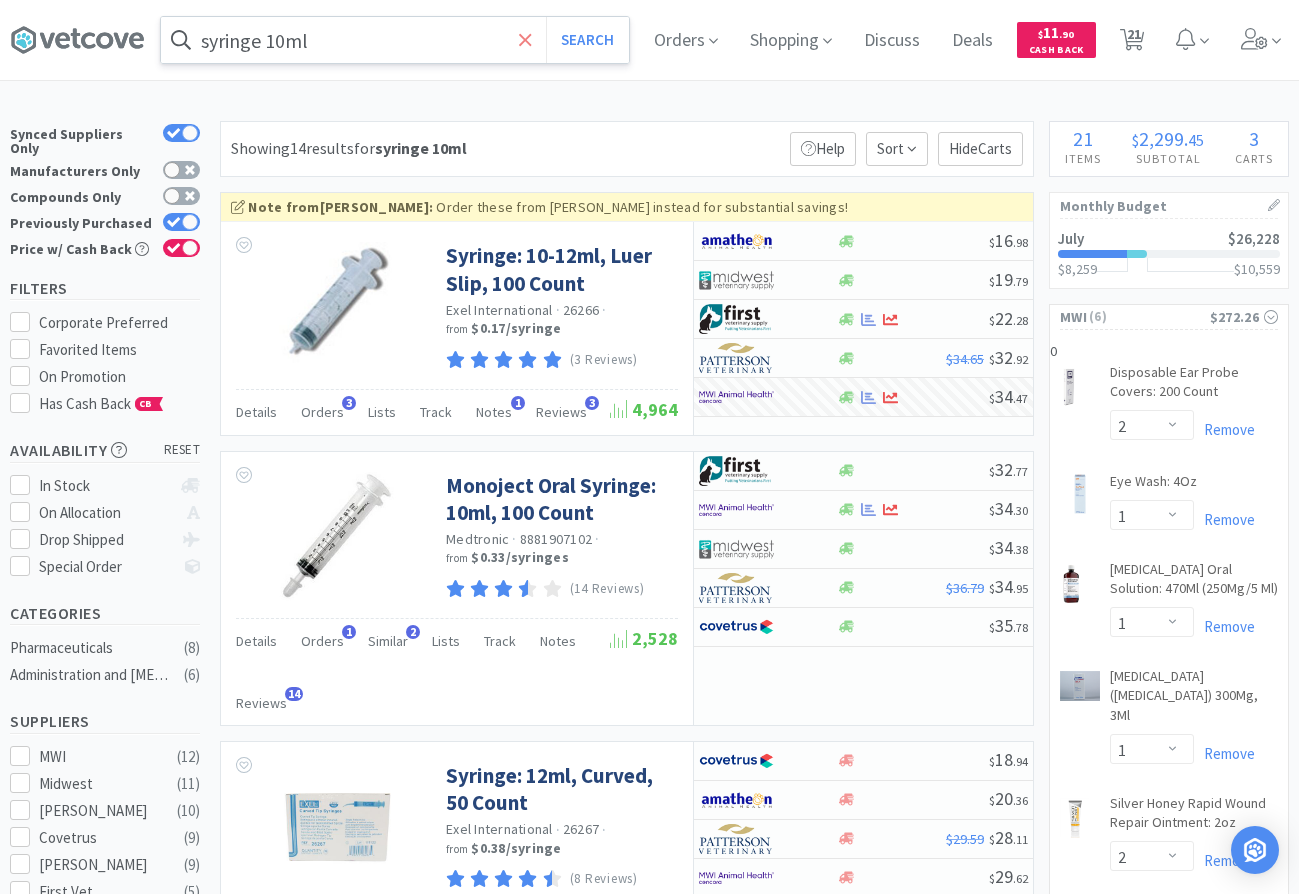 click 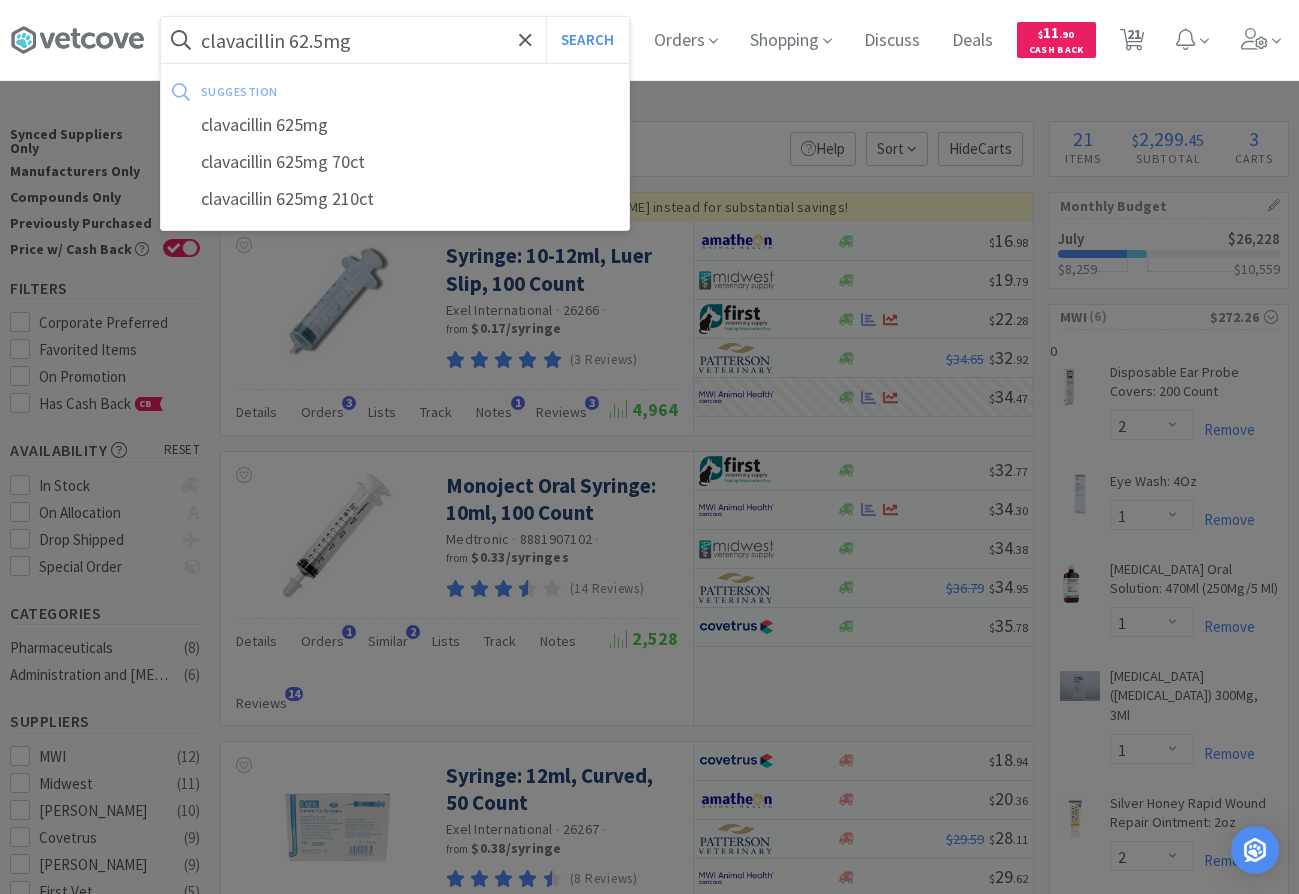 type on "clavacillin 62.5mg" 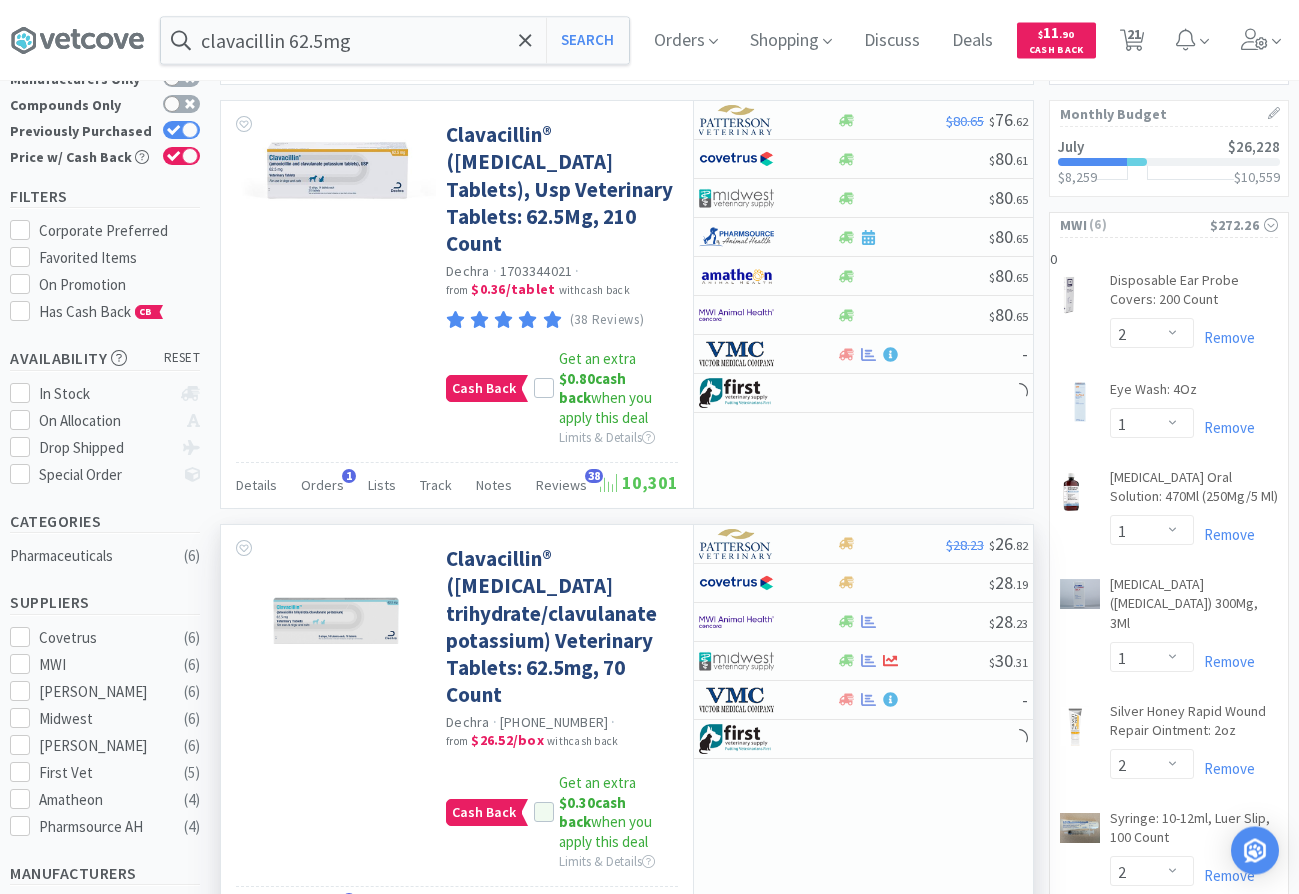 scroll, scrollTop: 102, scrollLeft: 0, axis: vertical 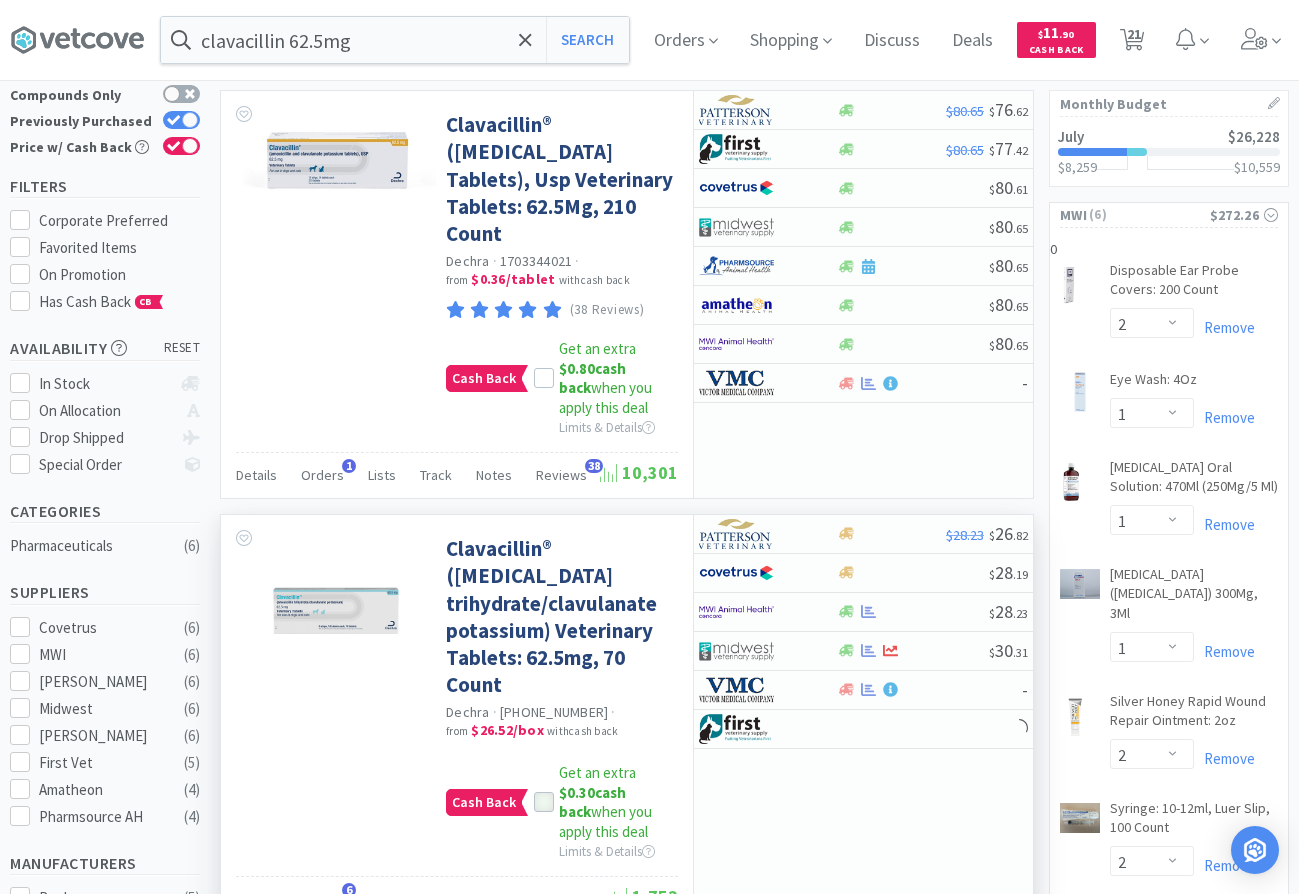 click at bounding box center (544, 802) 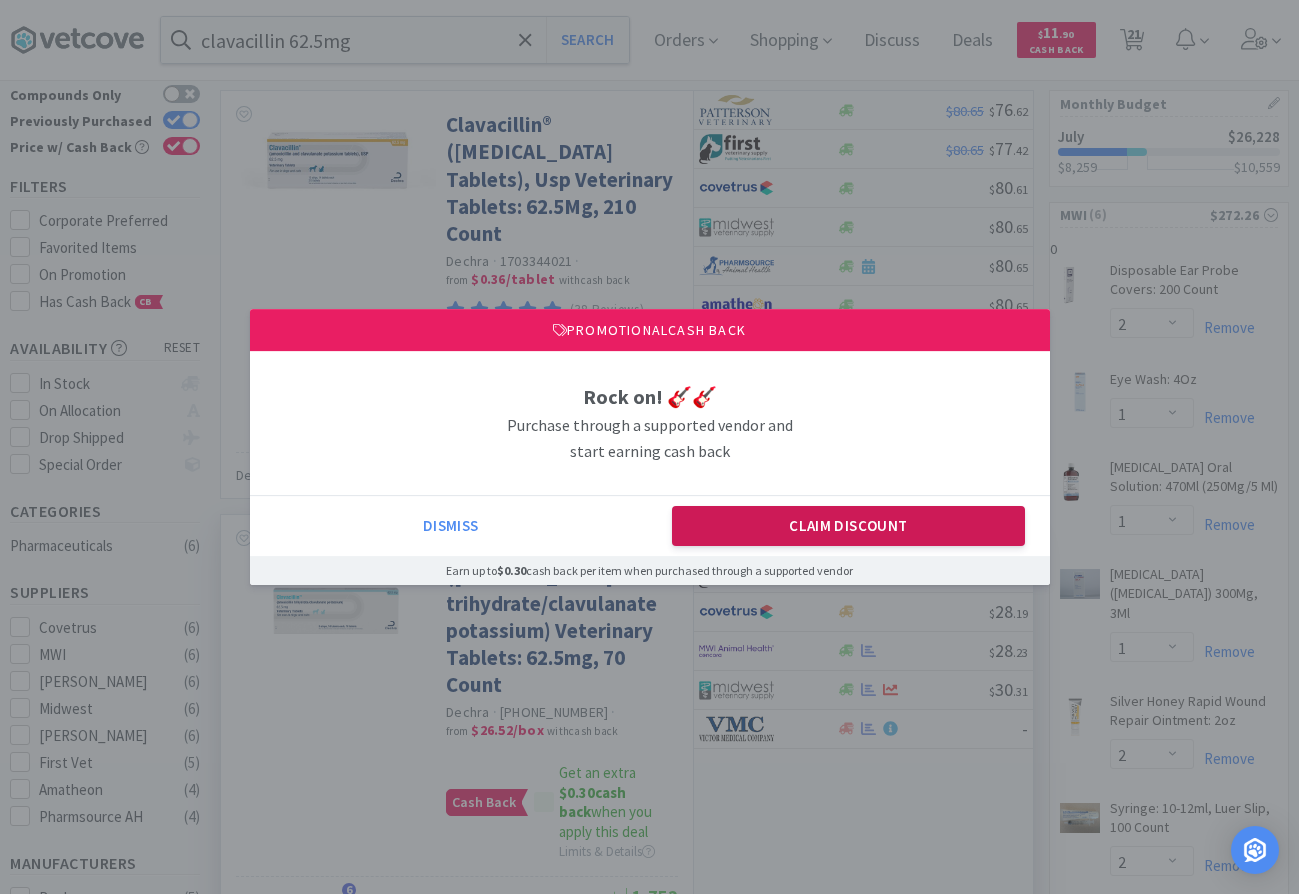 click on "Claim Discount" at bounding box center (848, 526) 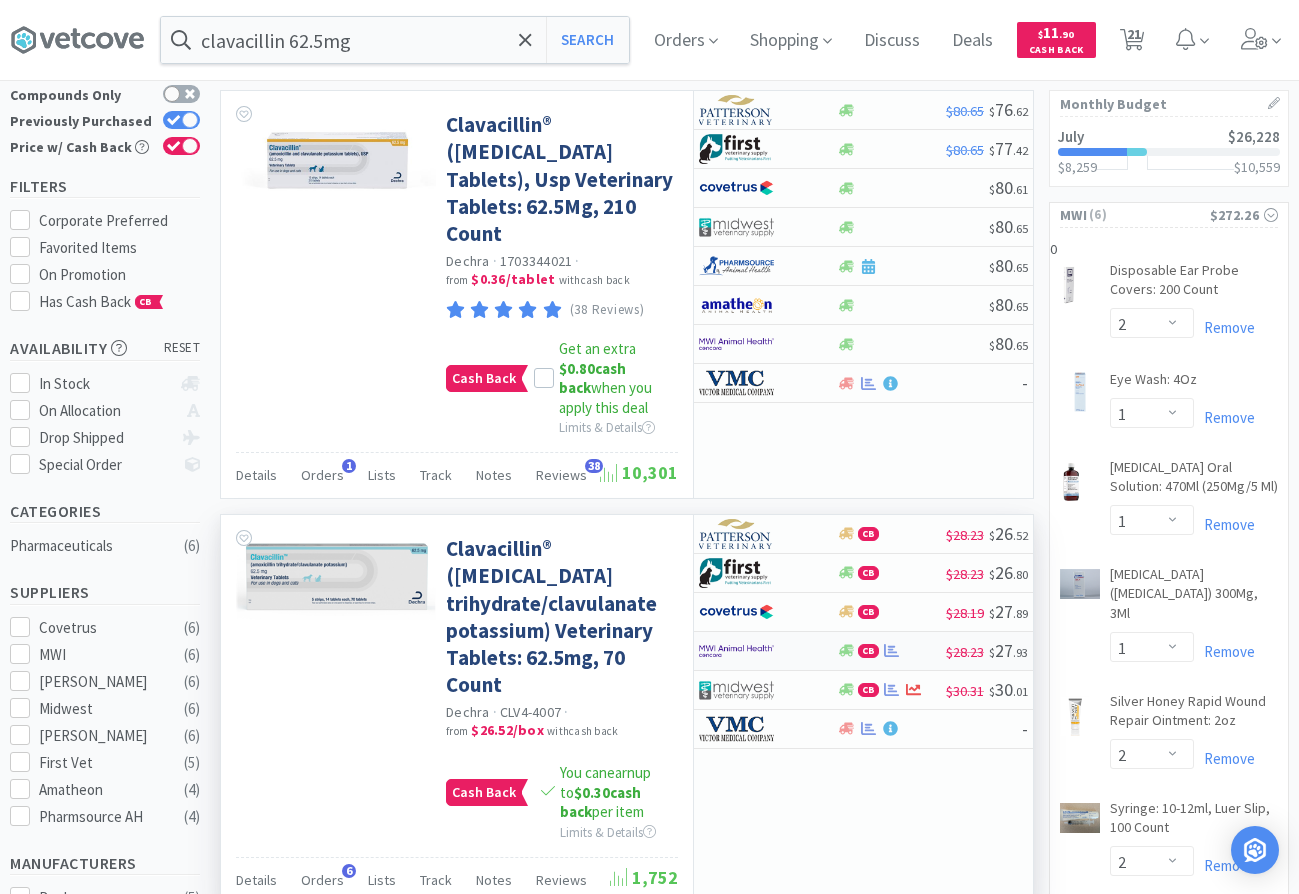click at bounding box center (767, 651) 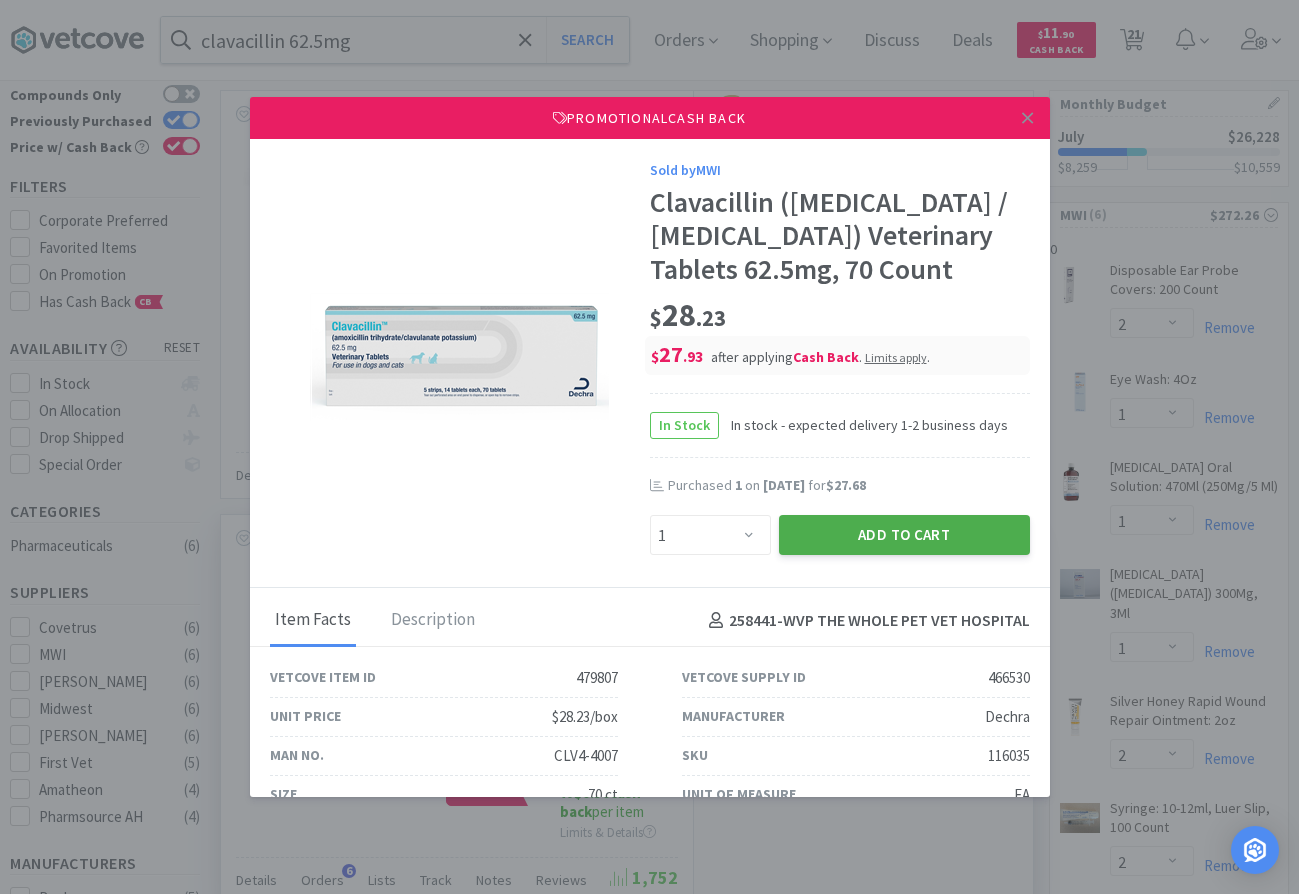 click on "Add to Cart" at bounding box center [904, 535] 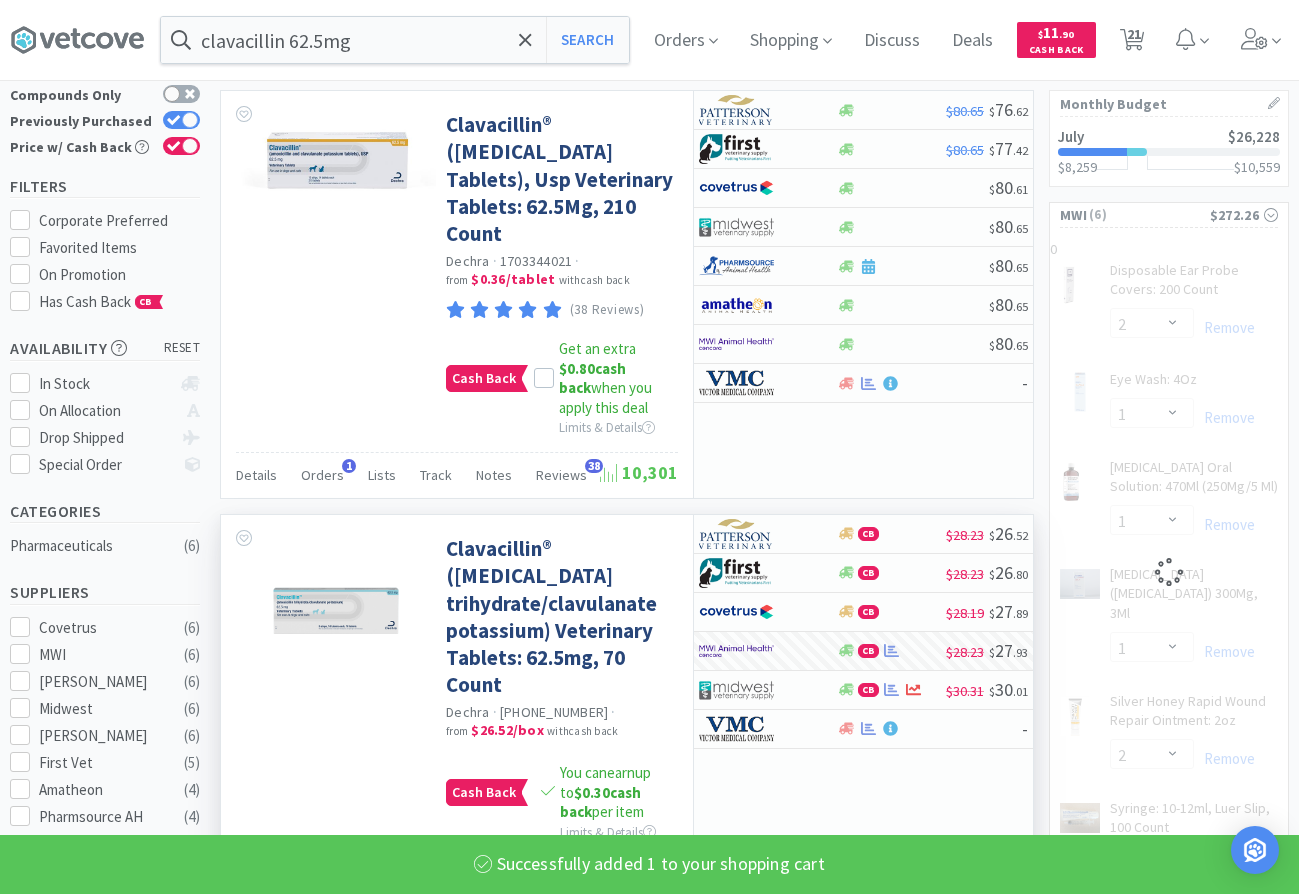 select on "1" 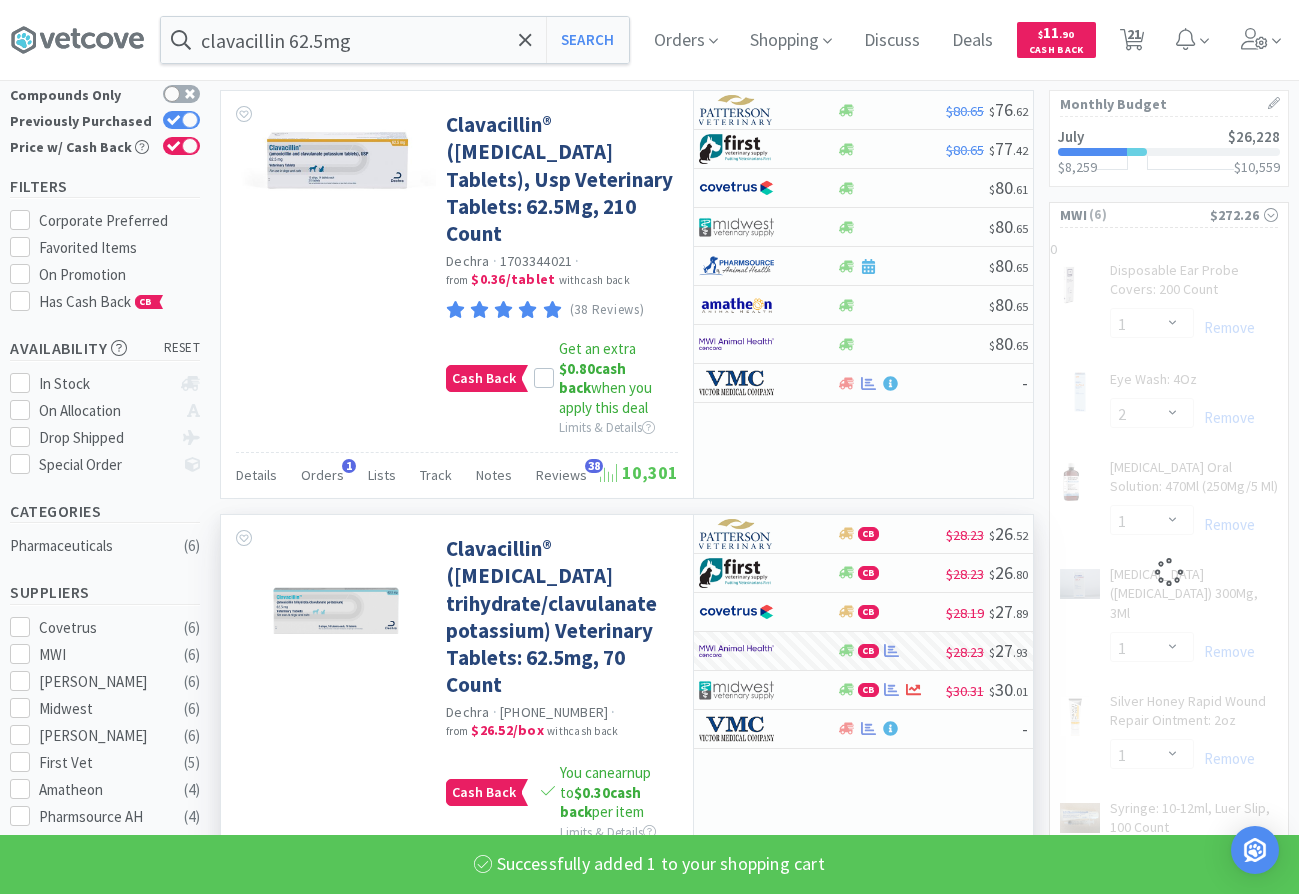 select on "2" 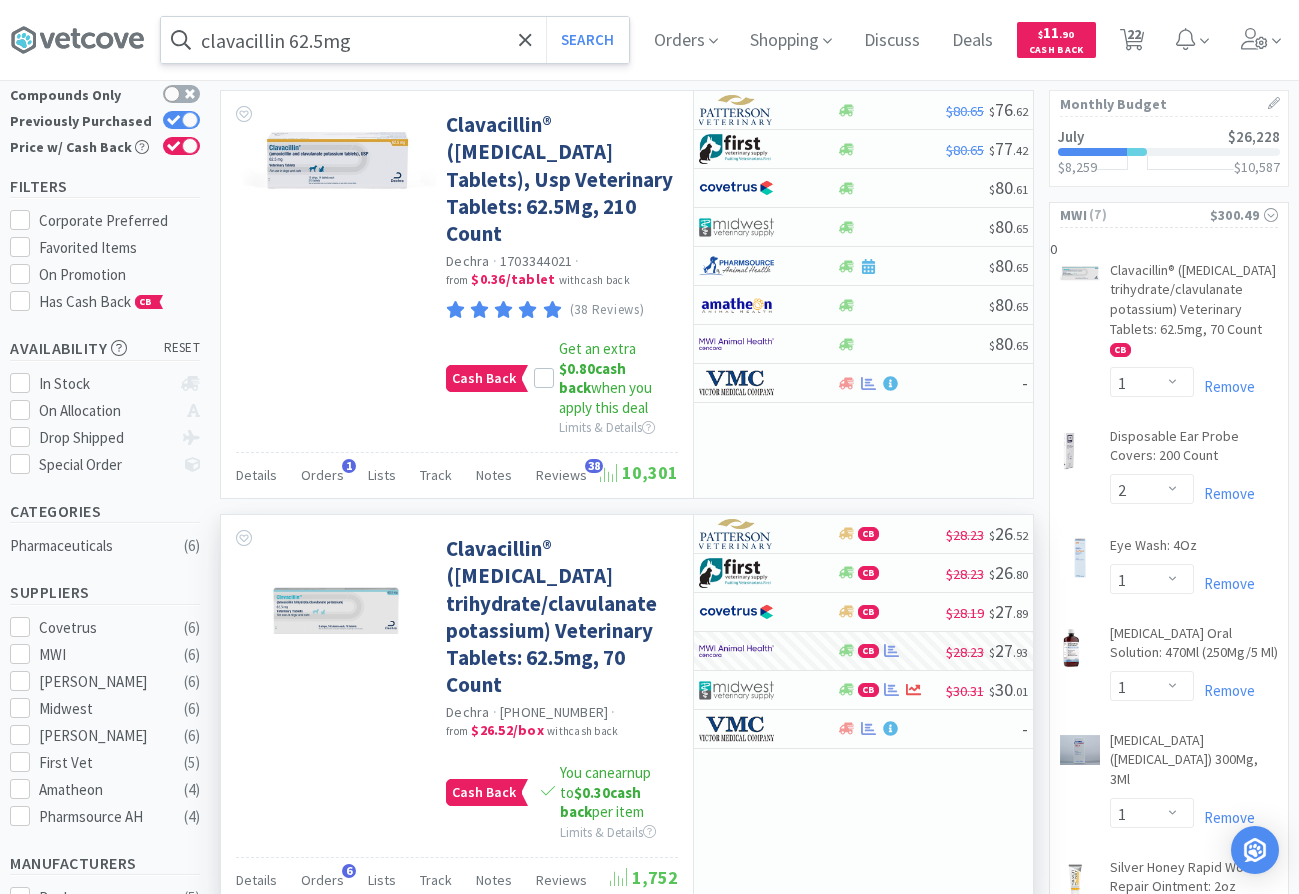 click on "clavacillin 62.5mg" at bounding box center (395, 40) 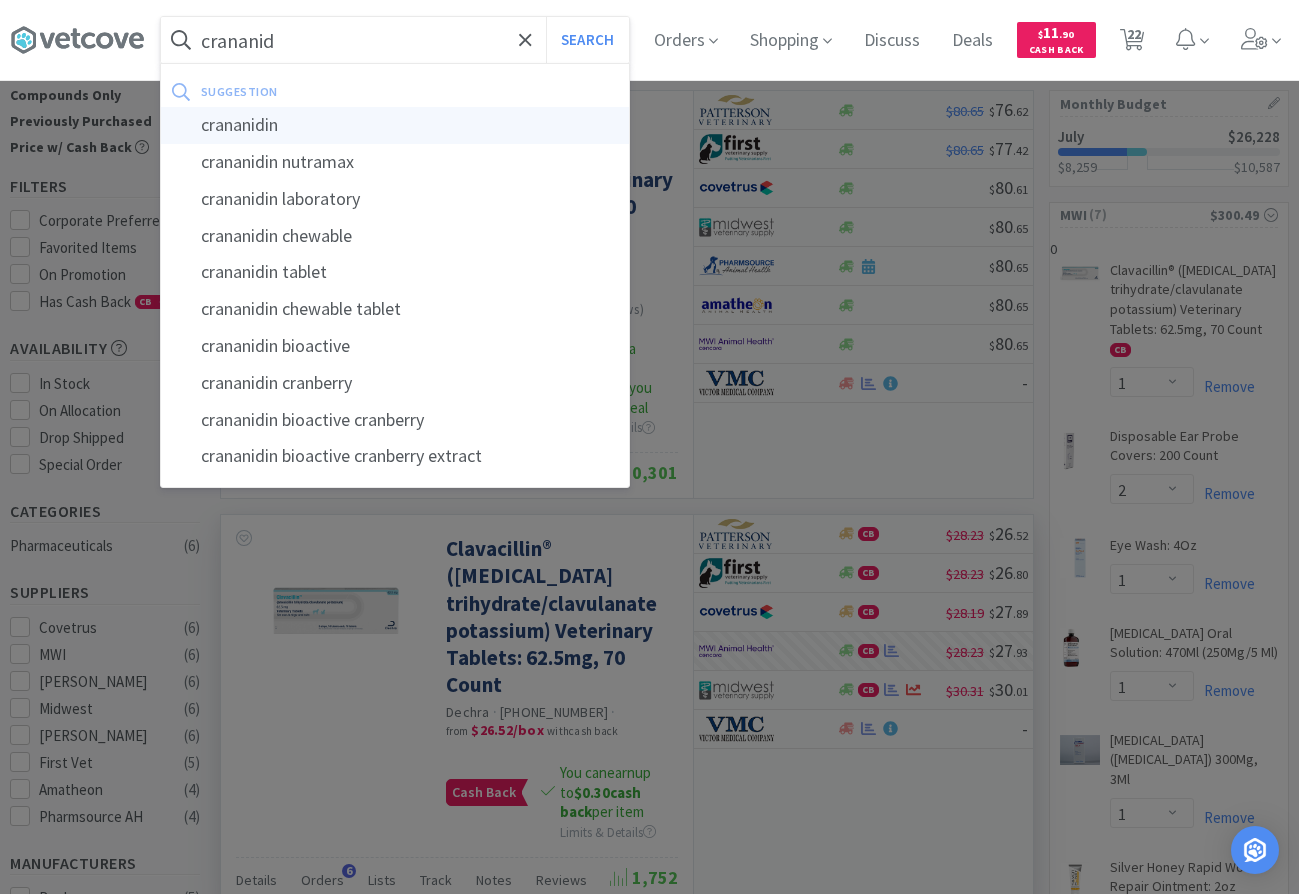 click on "crananidin" at bounding box center [395, 125] 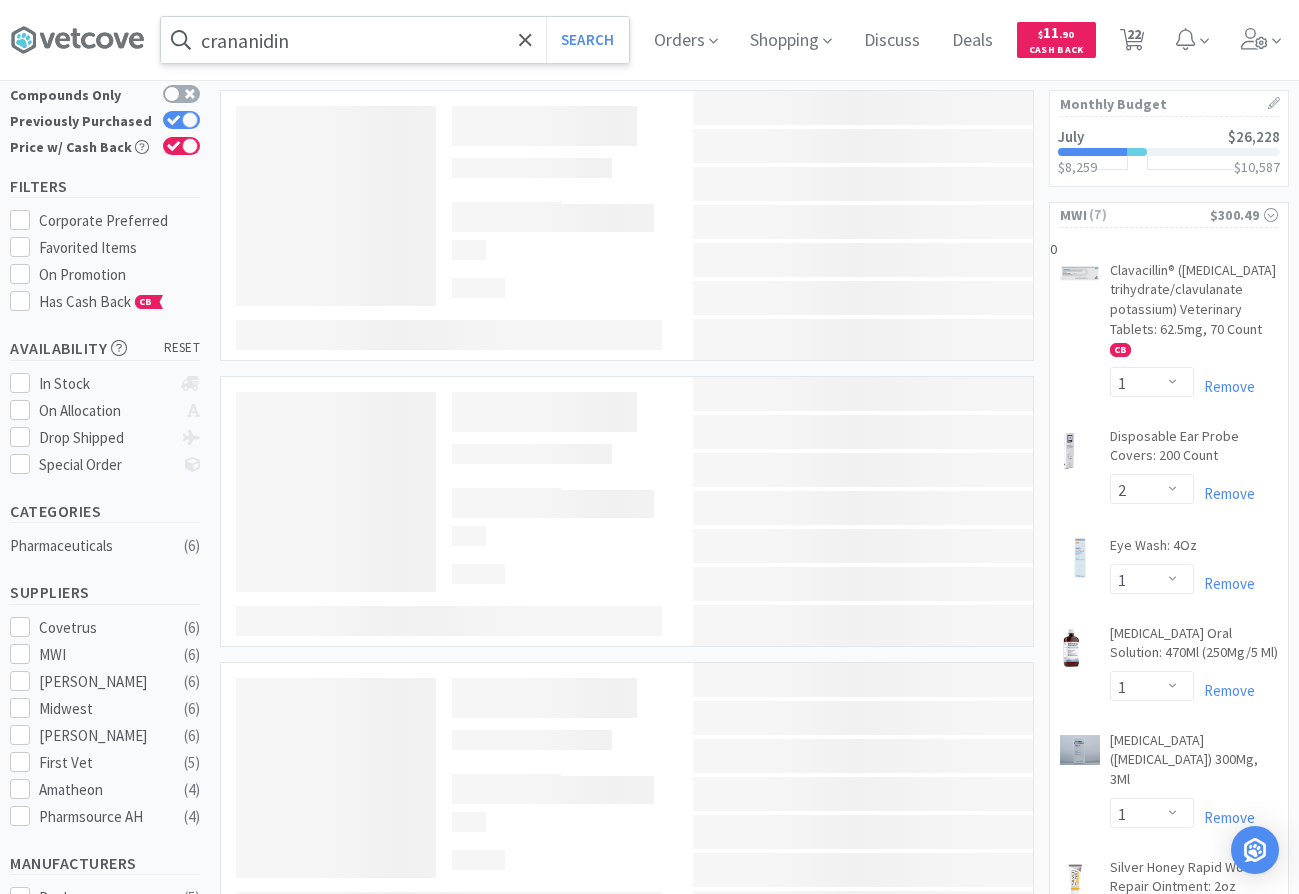 scroll, scrollTop: 0, scrollLeft: 0, axis: both 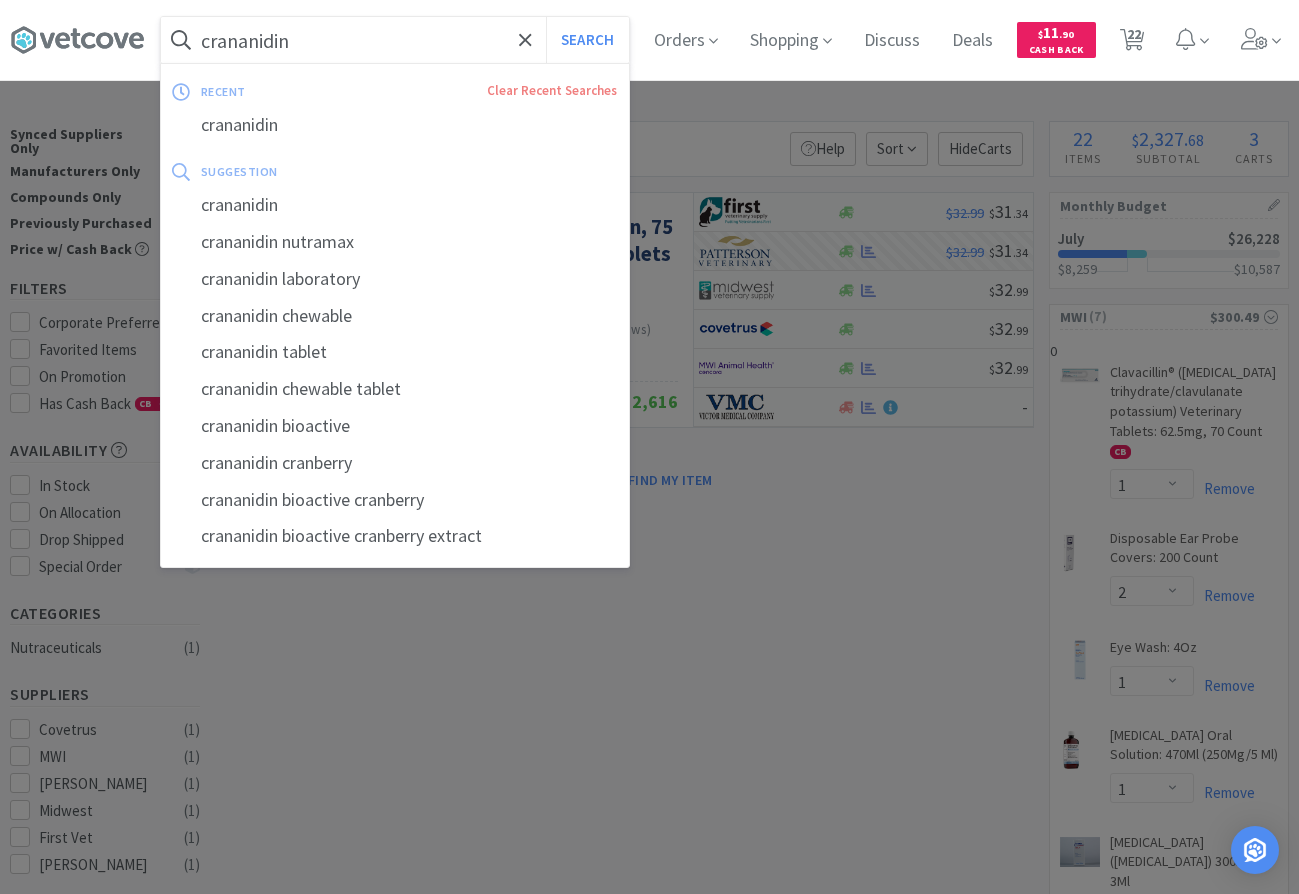 drag, startPoint x: 343, startPoint y: 50, endPoint x: 520, endPoint y: 52, distance: 177.01129 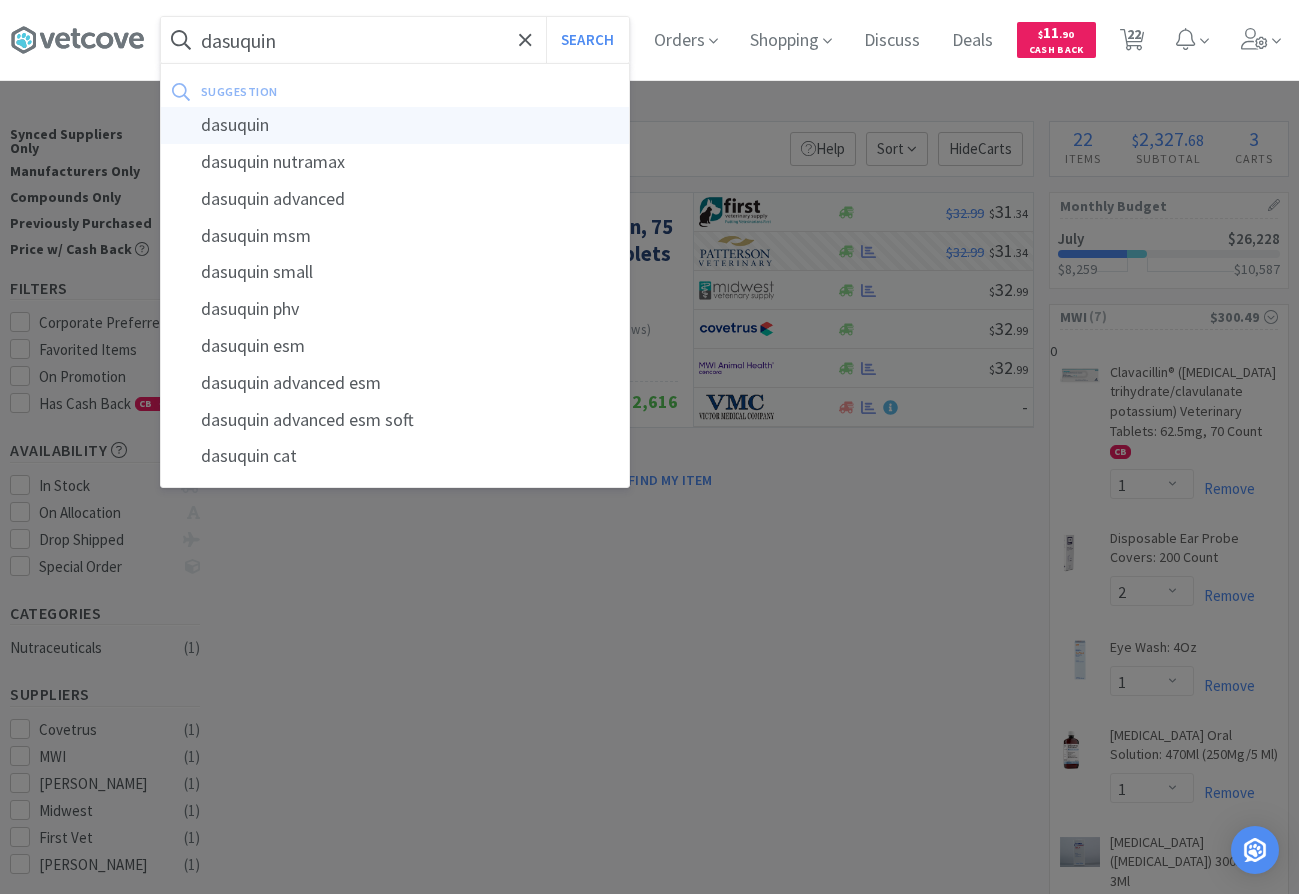 type on "dasuquin" 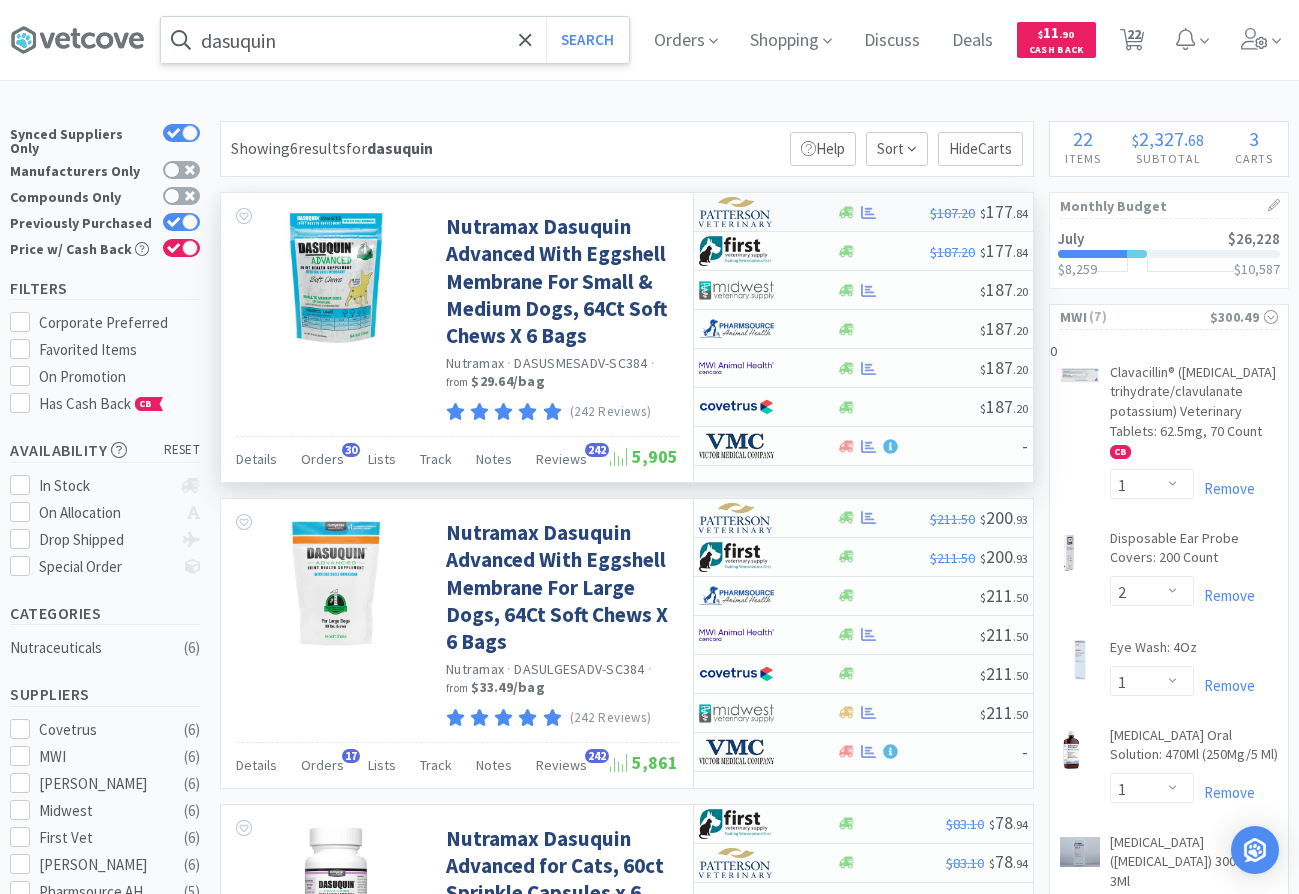 click at bounding box center (883, 212) 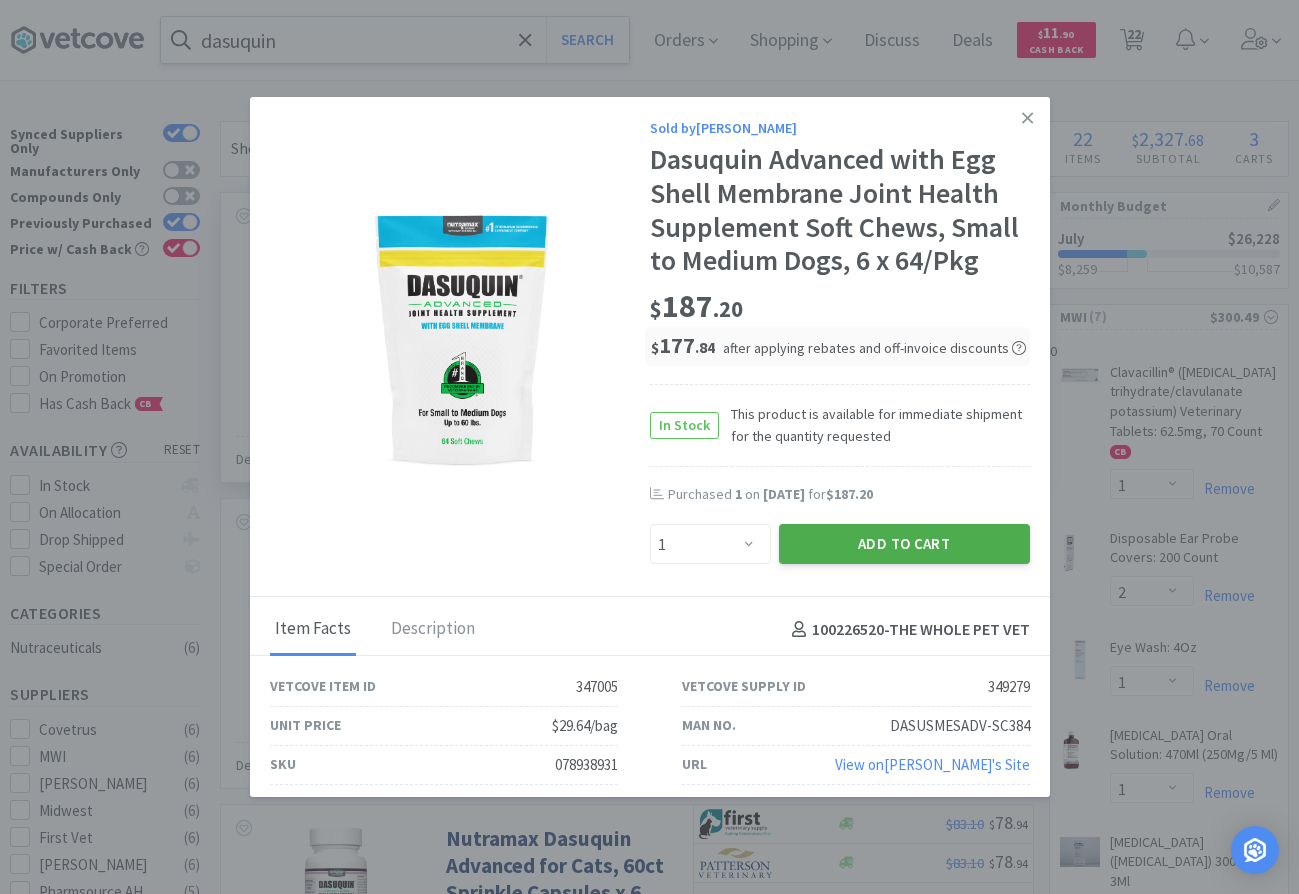 click on "Add to Cart" at bounding box center [904, 544] 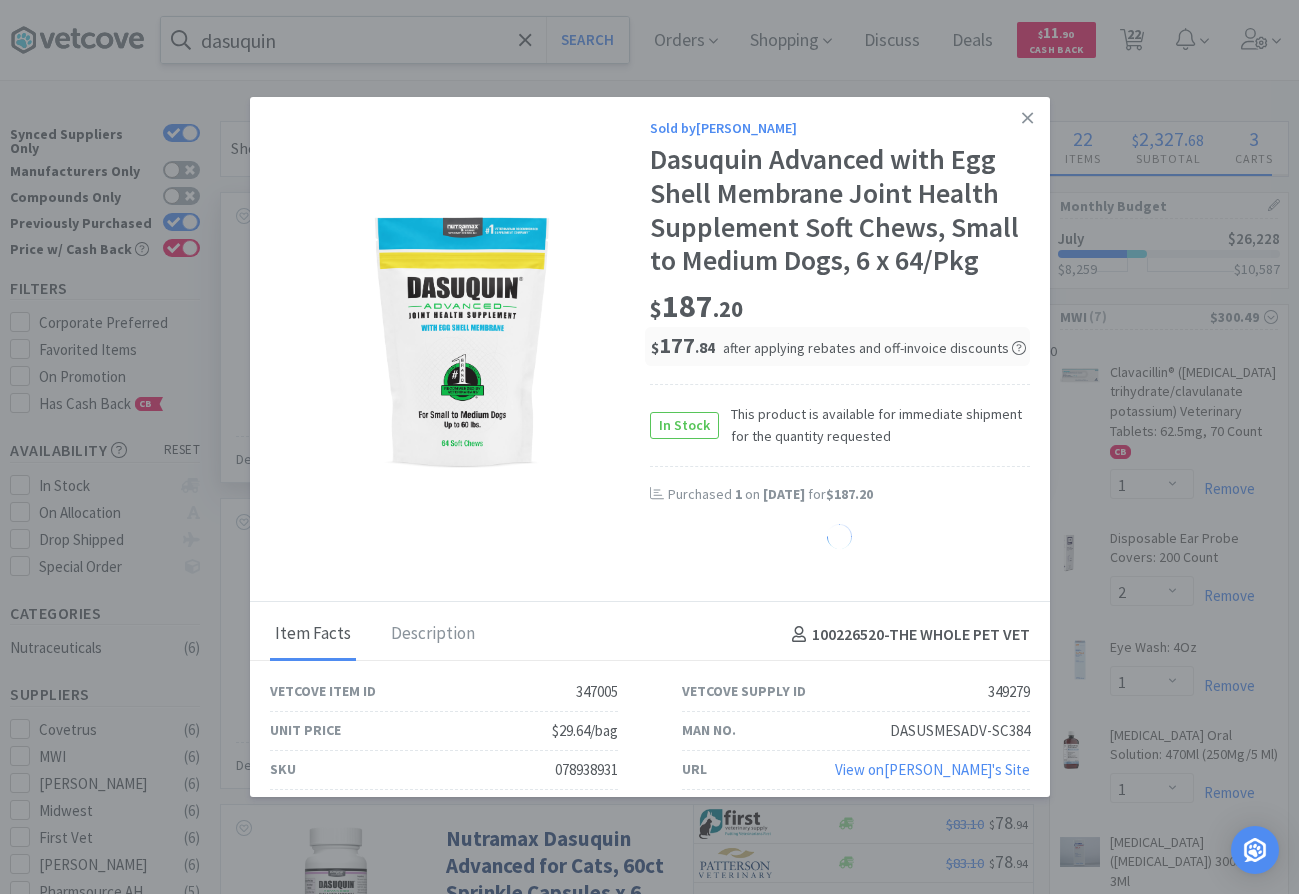 select on "1" 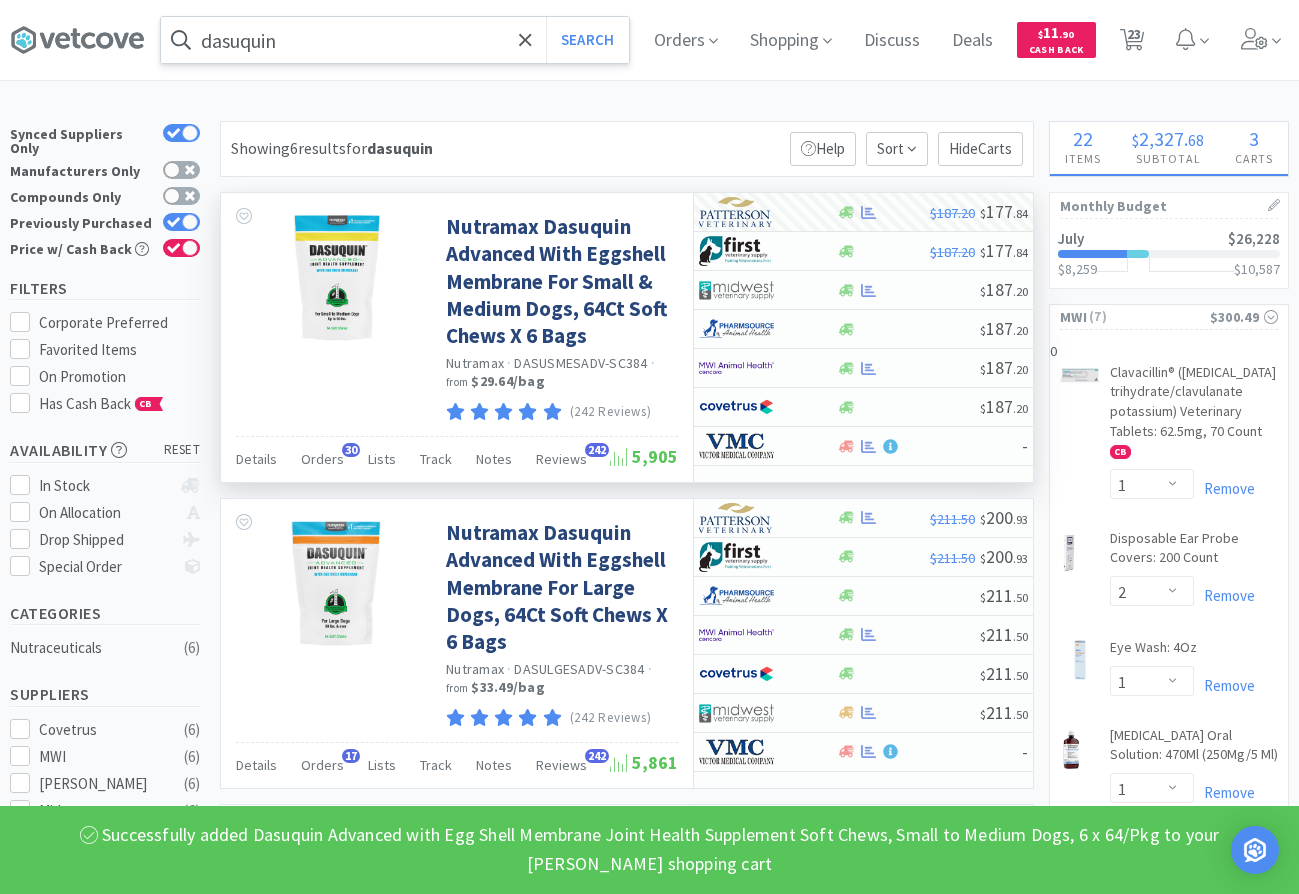 select on "1" 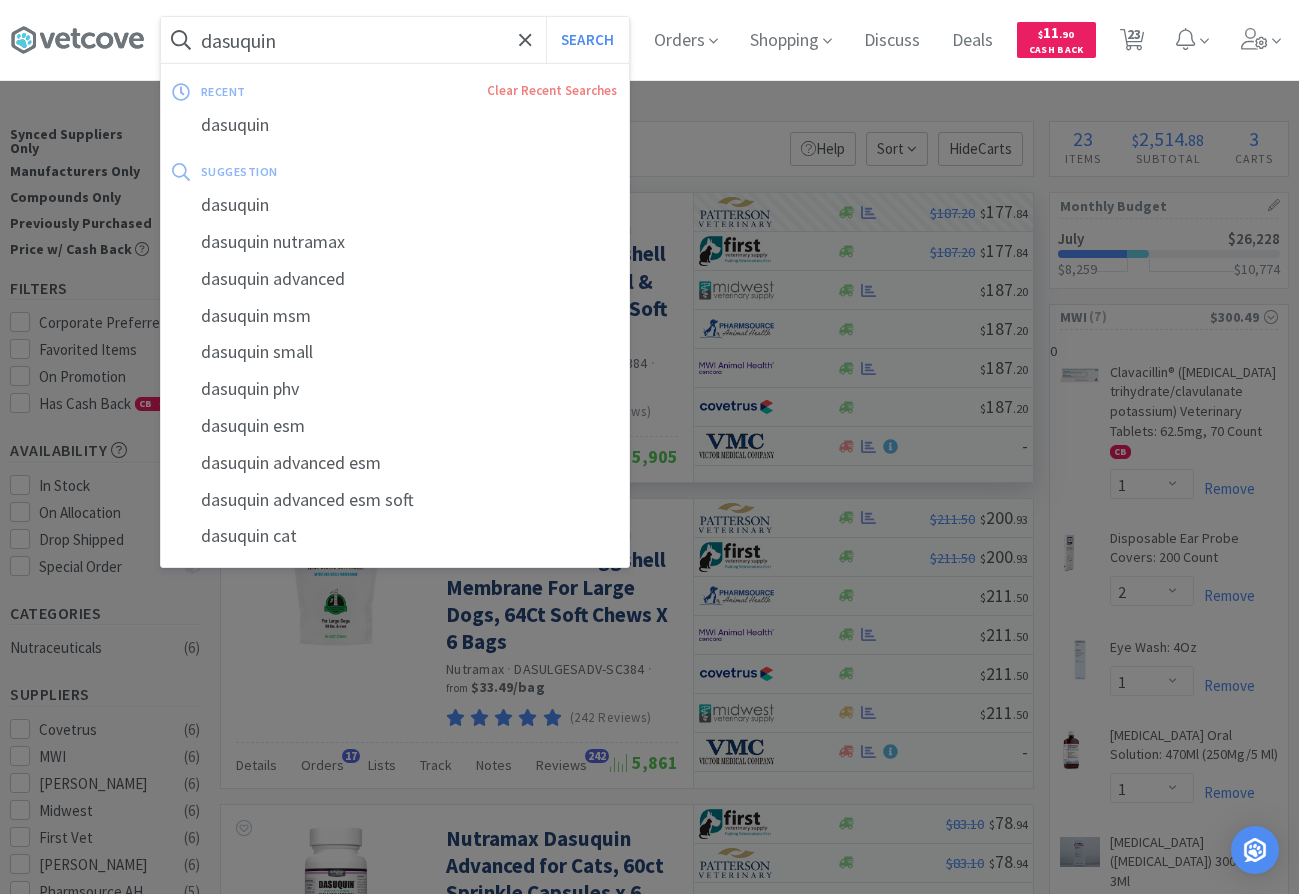 click on "dasuquin" at bounding box center [395, 40] 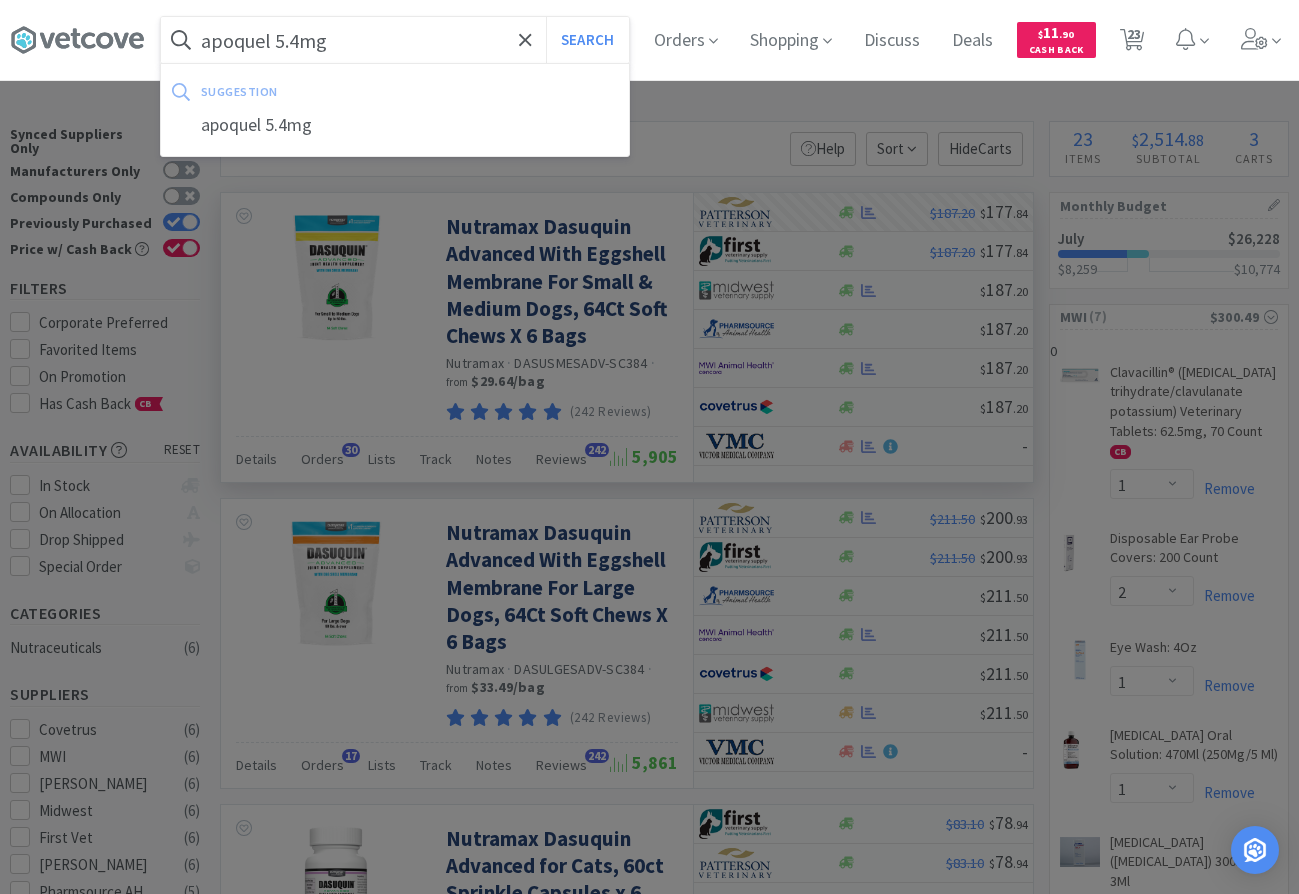 type on "apoquel 5.4mg" 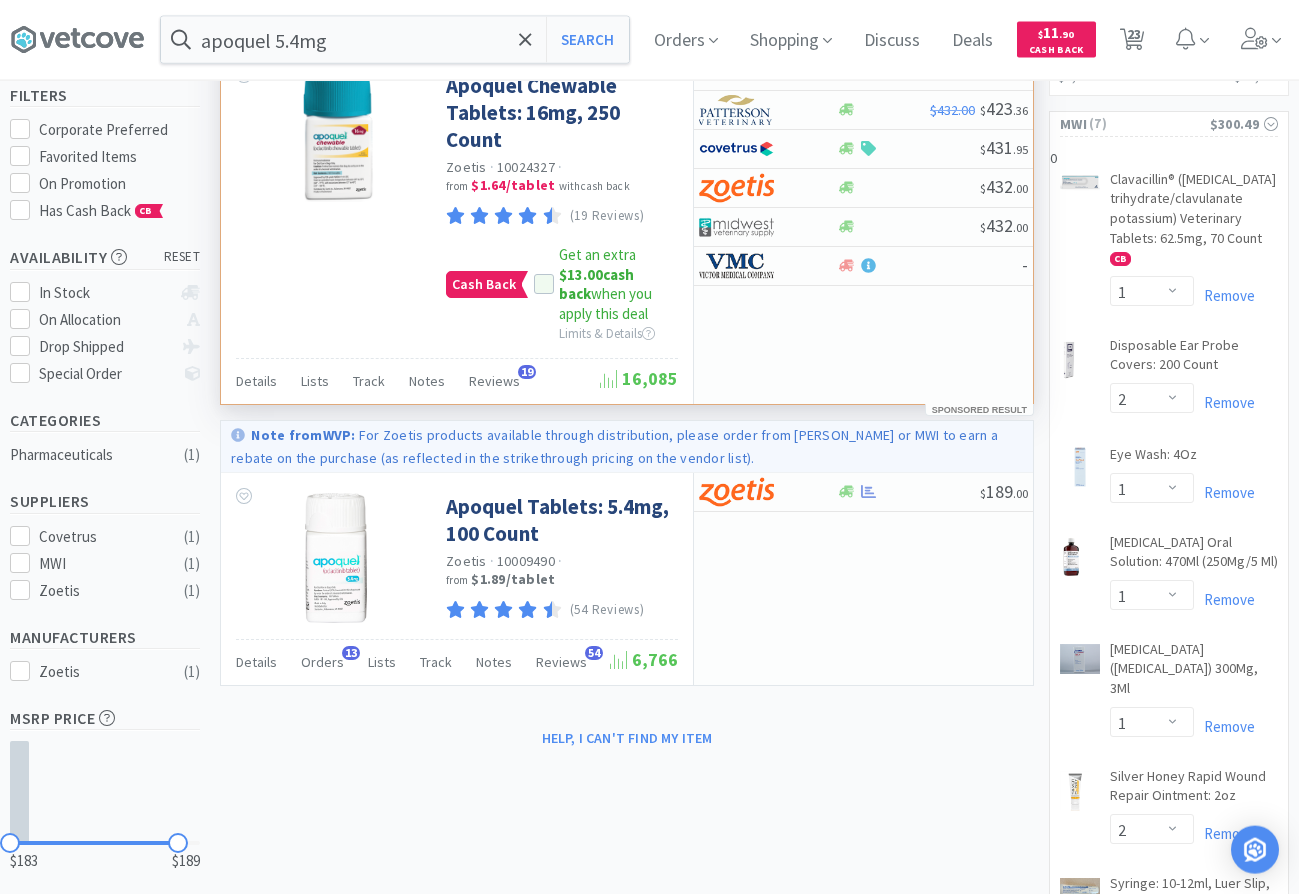 scroll, scrollTop: 204, scrollLeft: 0, axis: vertical 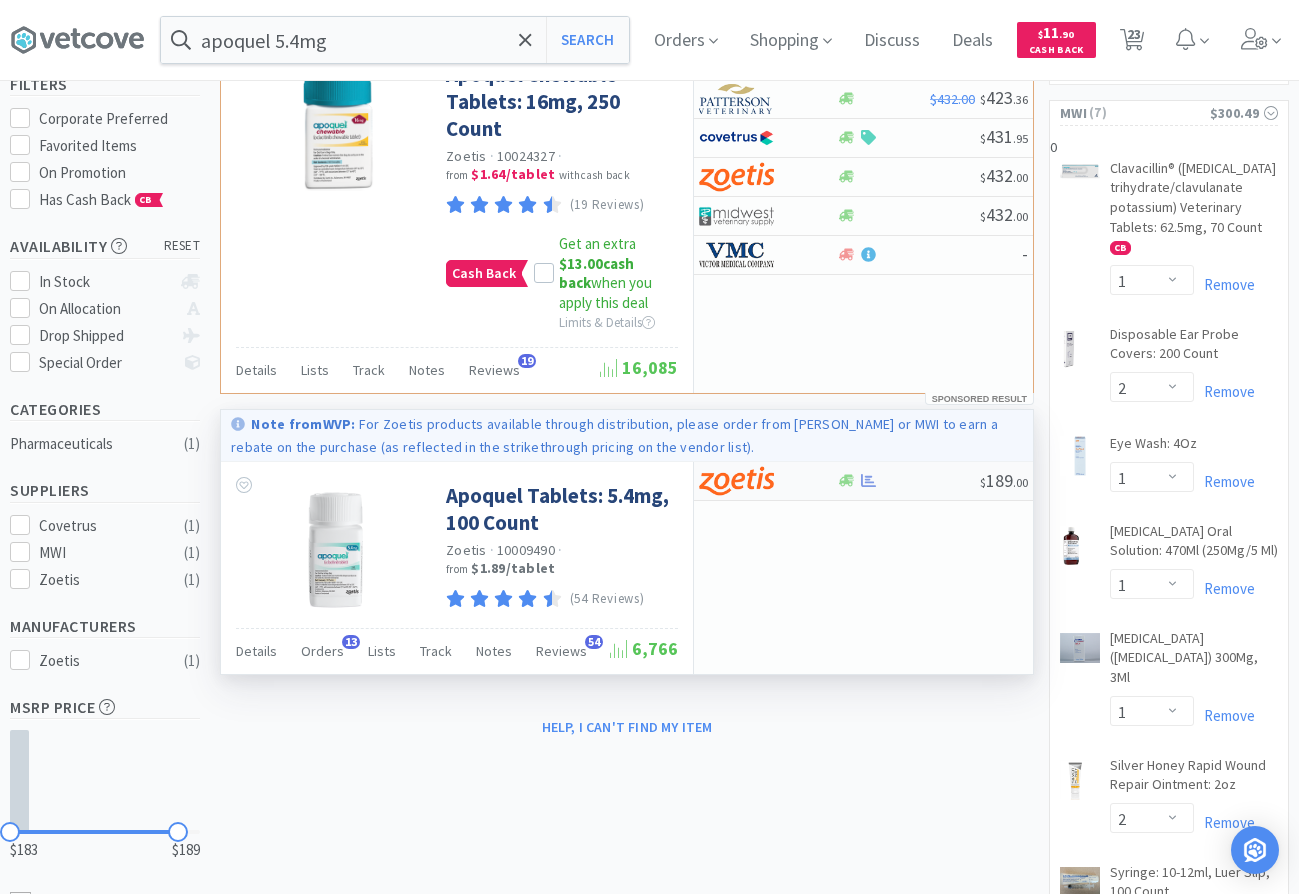 click at bounding box center [908, 480] 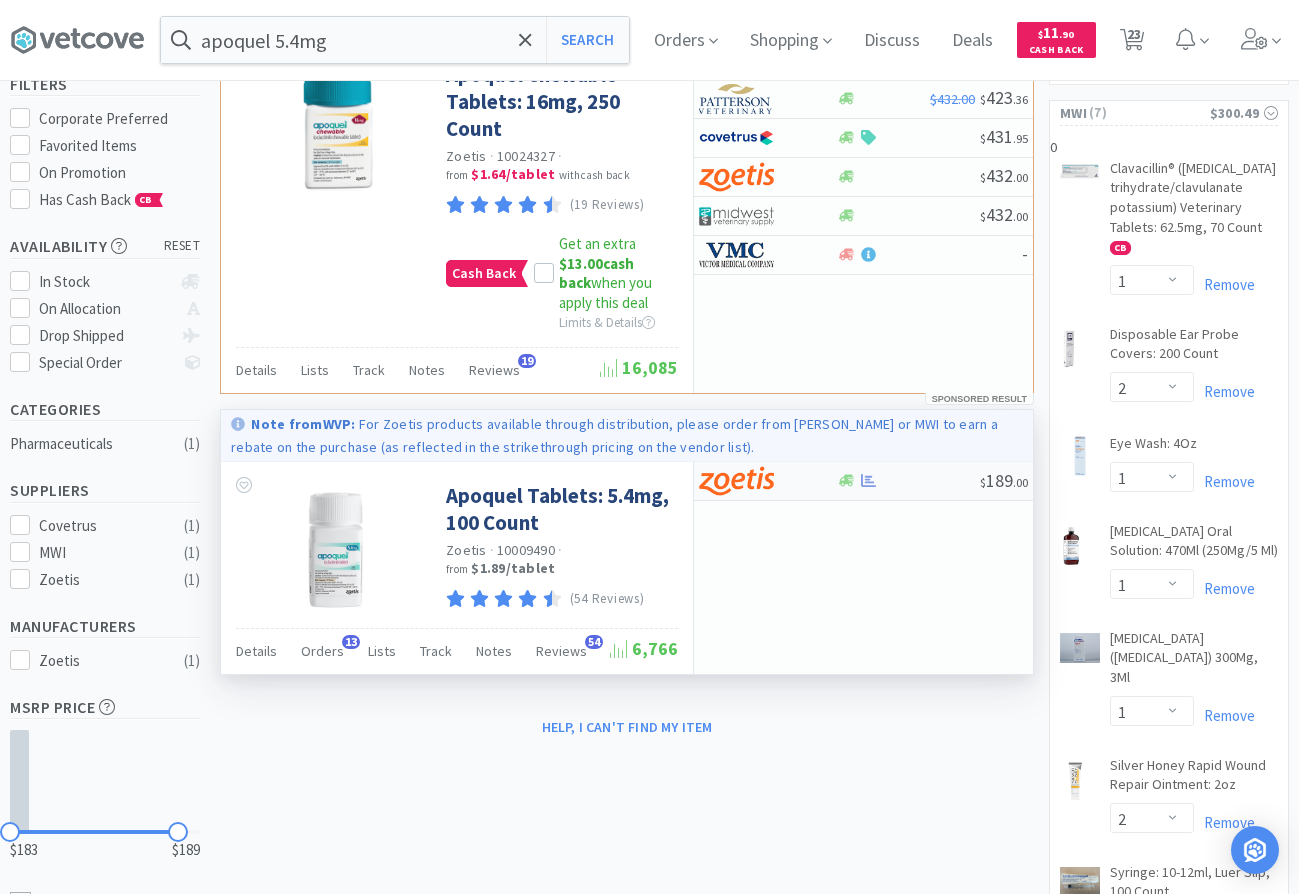 select on "1" 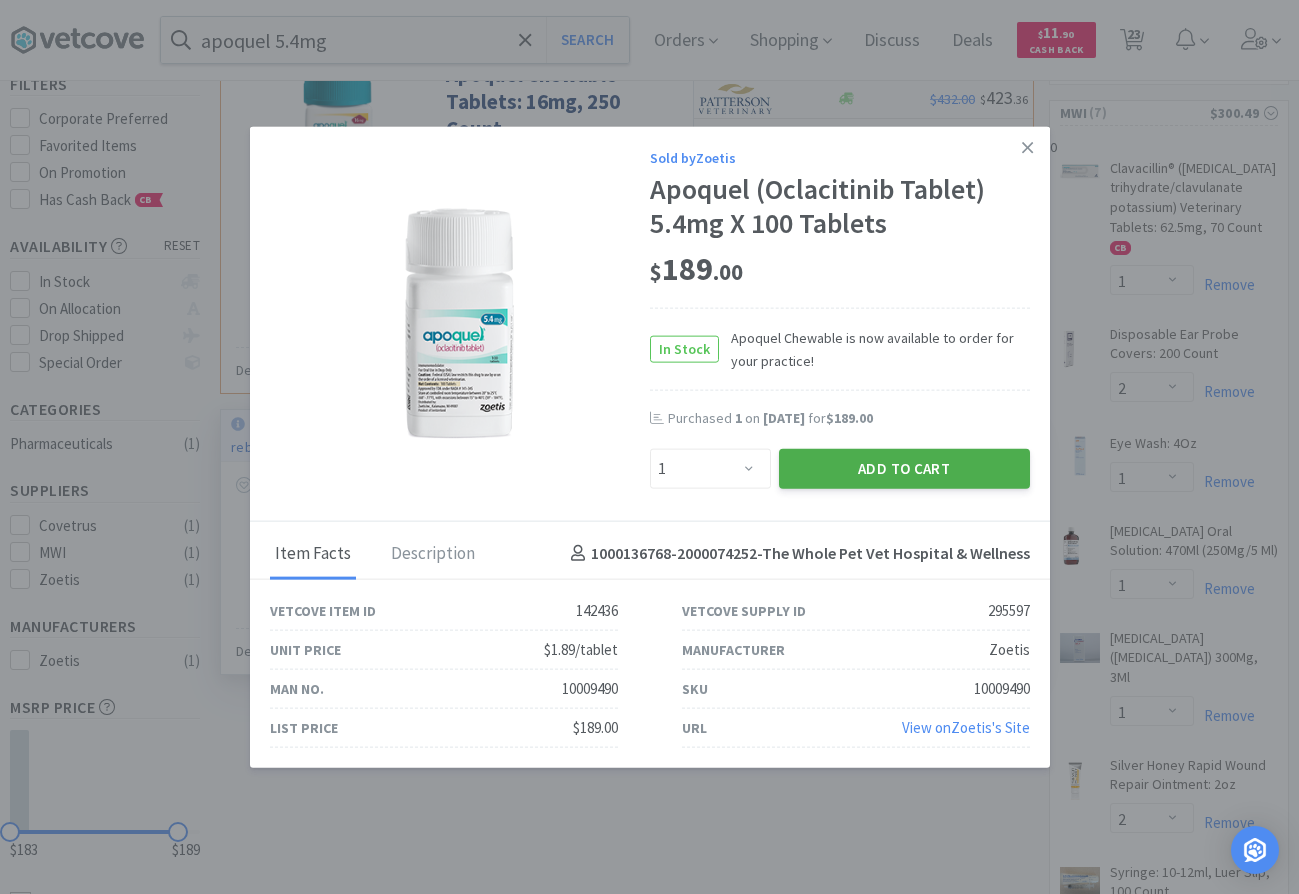 click on "Add to Cart" at bounding box center [904, 468] 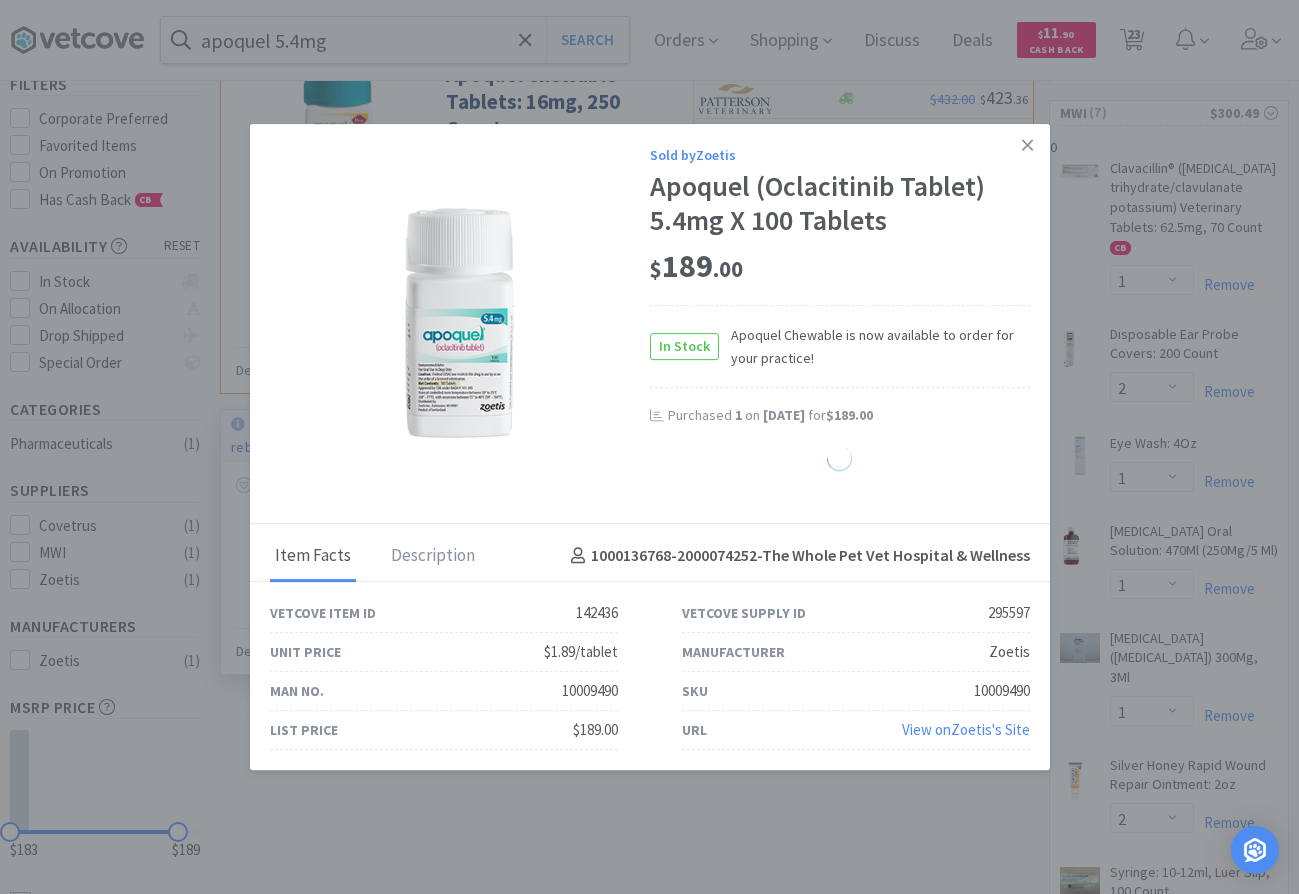select on "1" 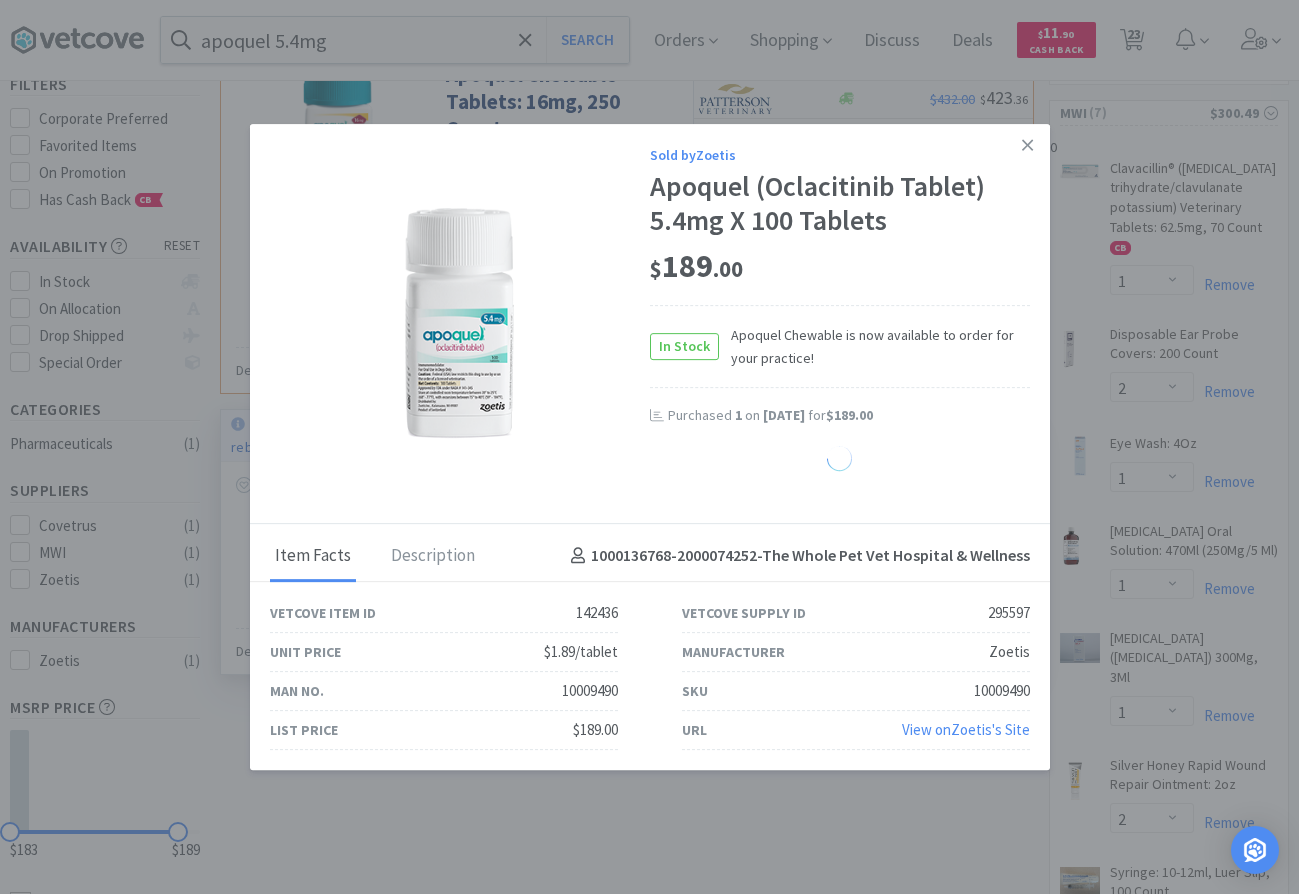 select on "20" 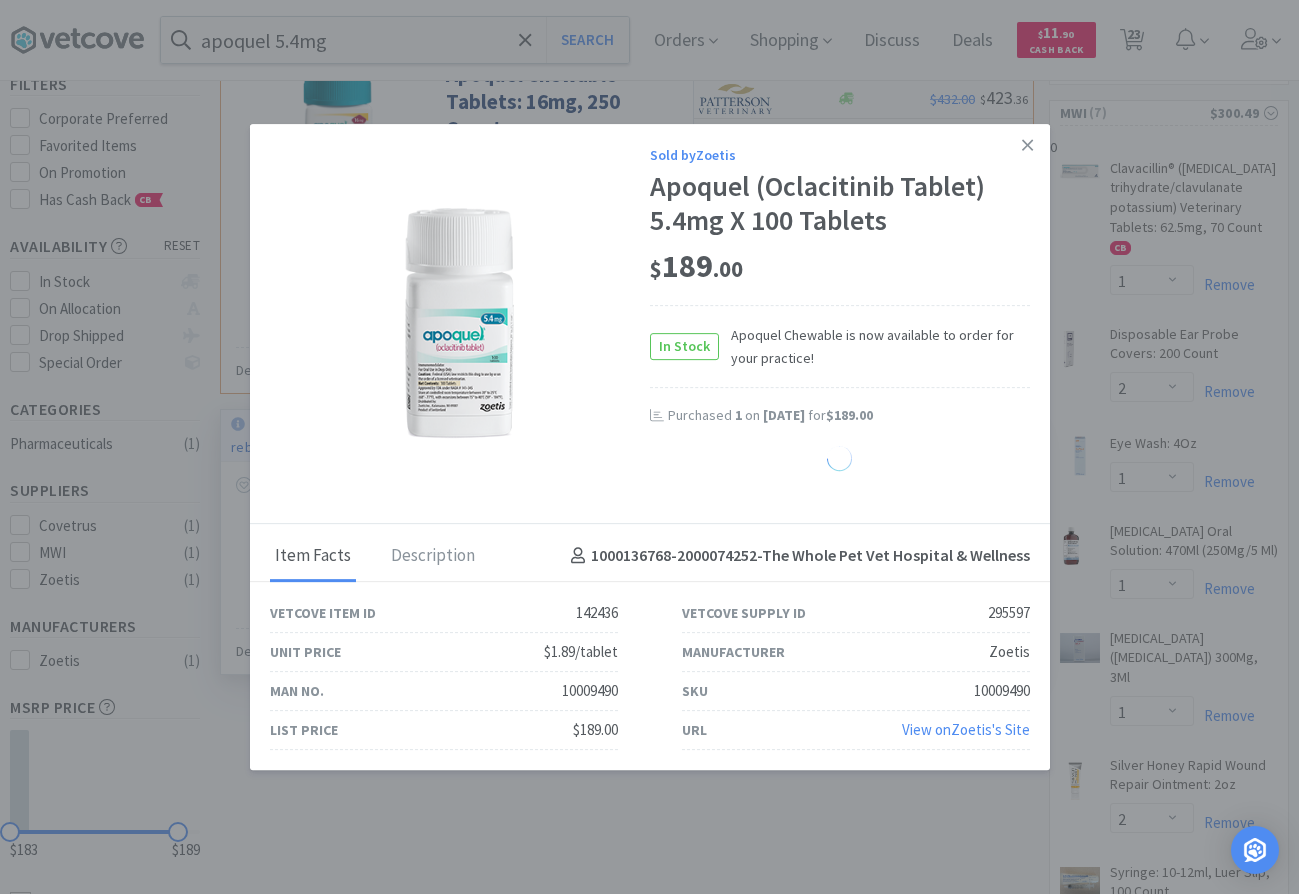 select on "1" 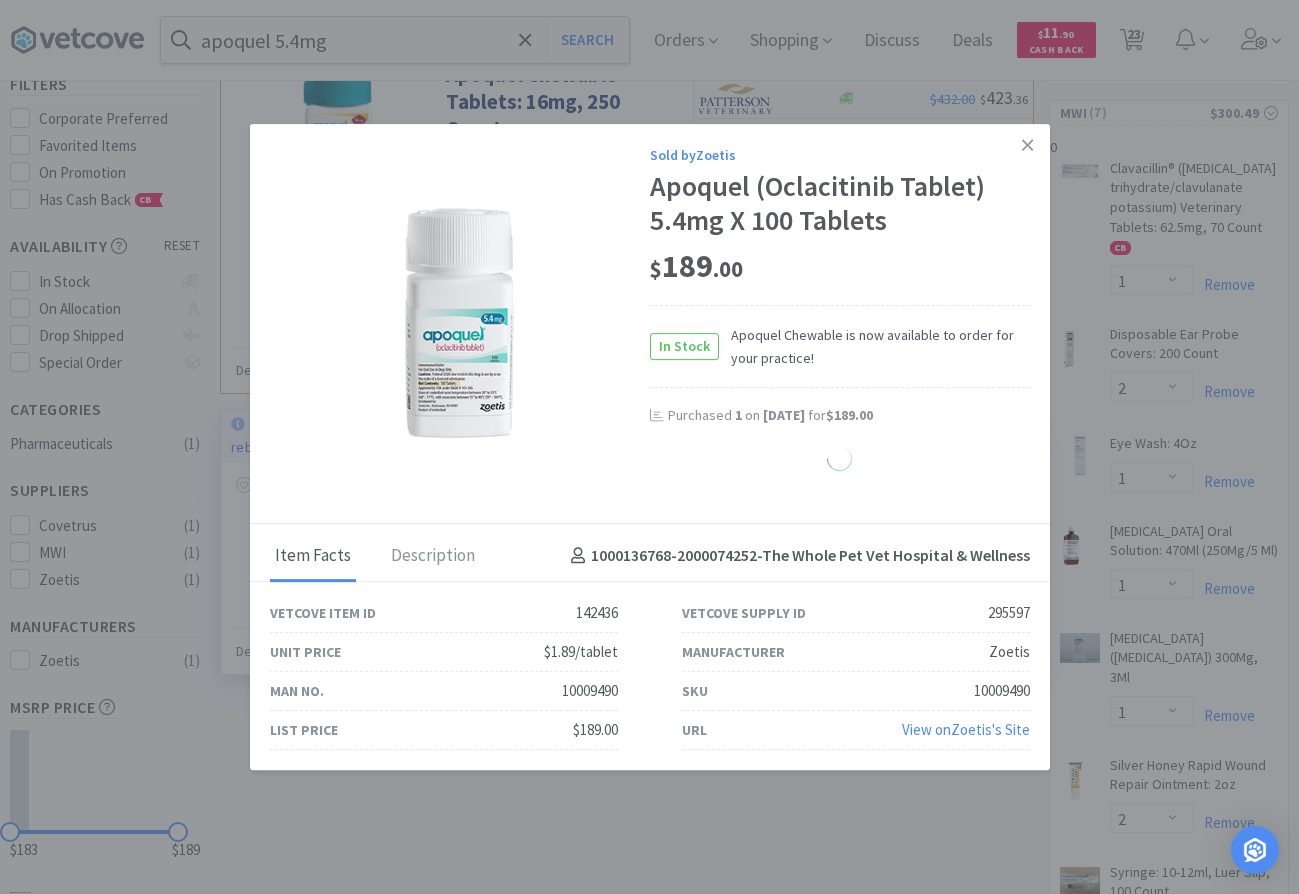 select on "1" 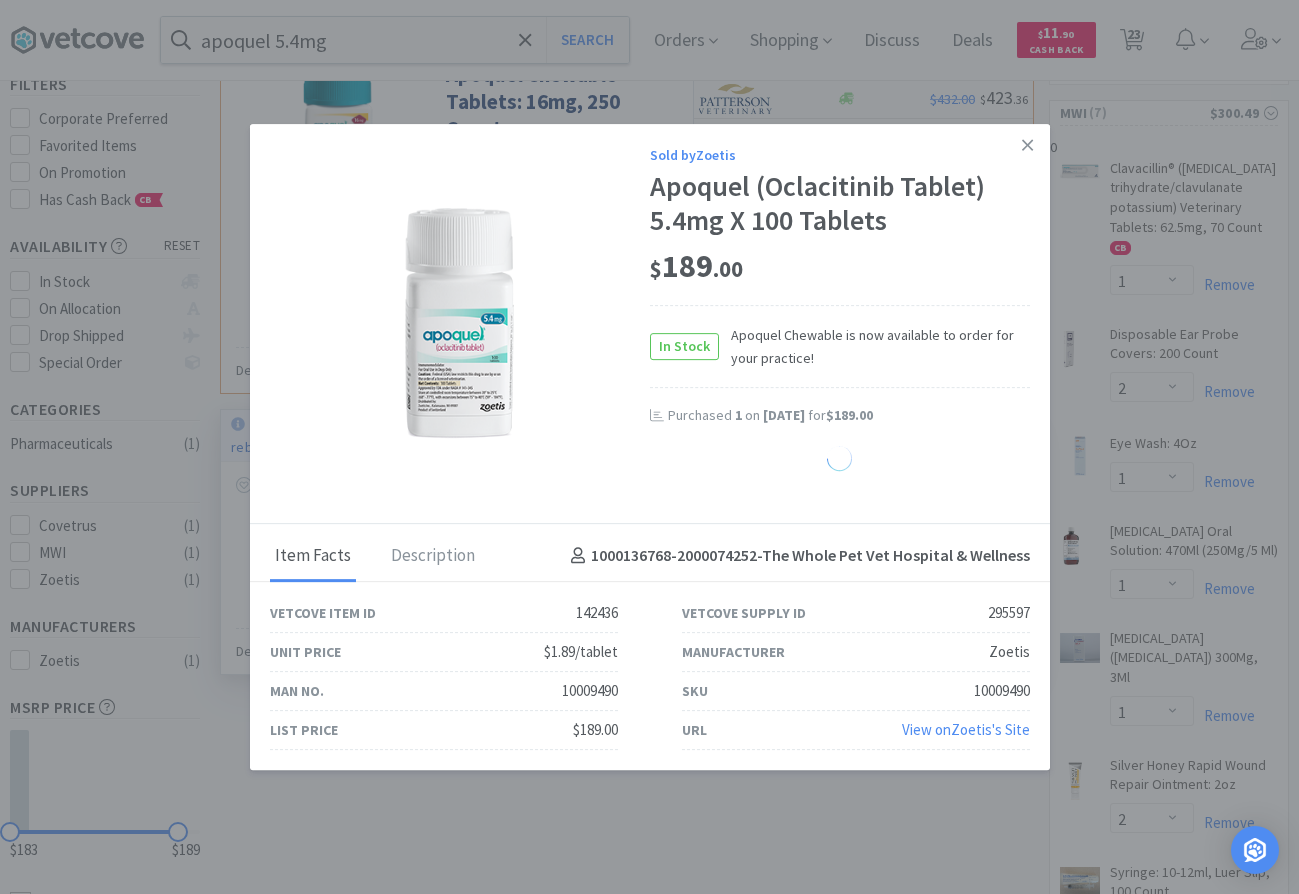 select on "1" 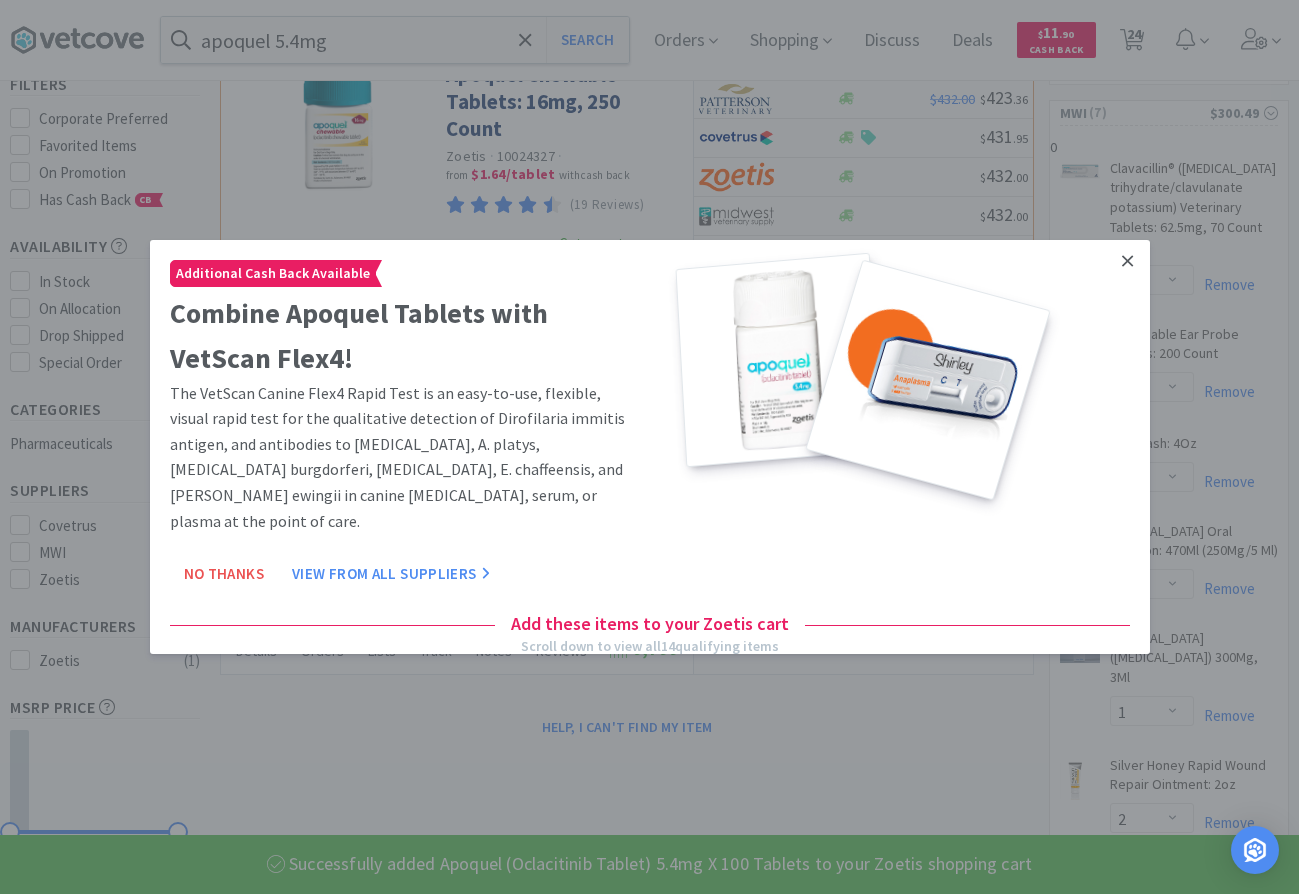 scroll, scrollTop: 3, scrollLeft: 0, axis: vertical 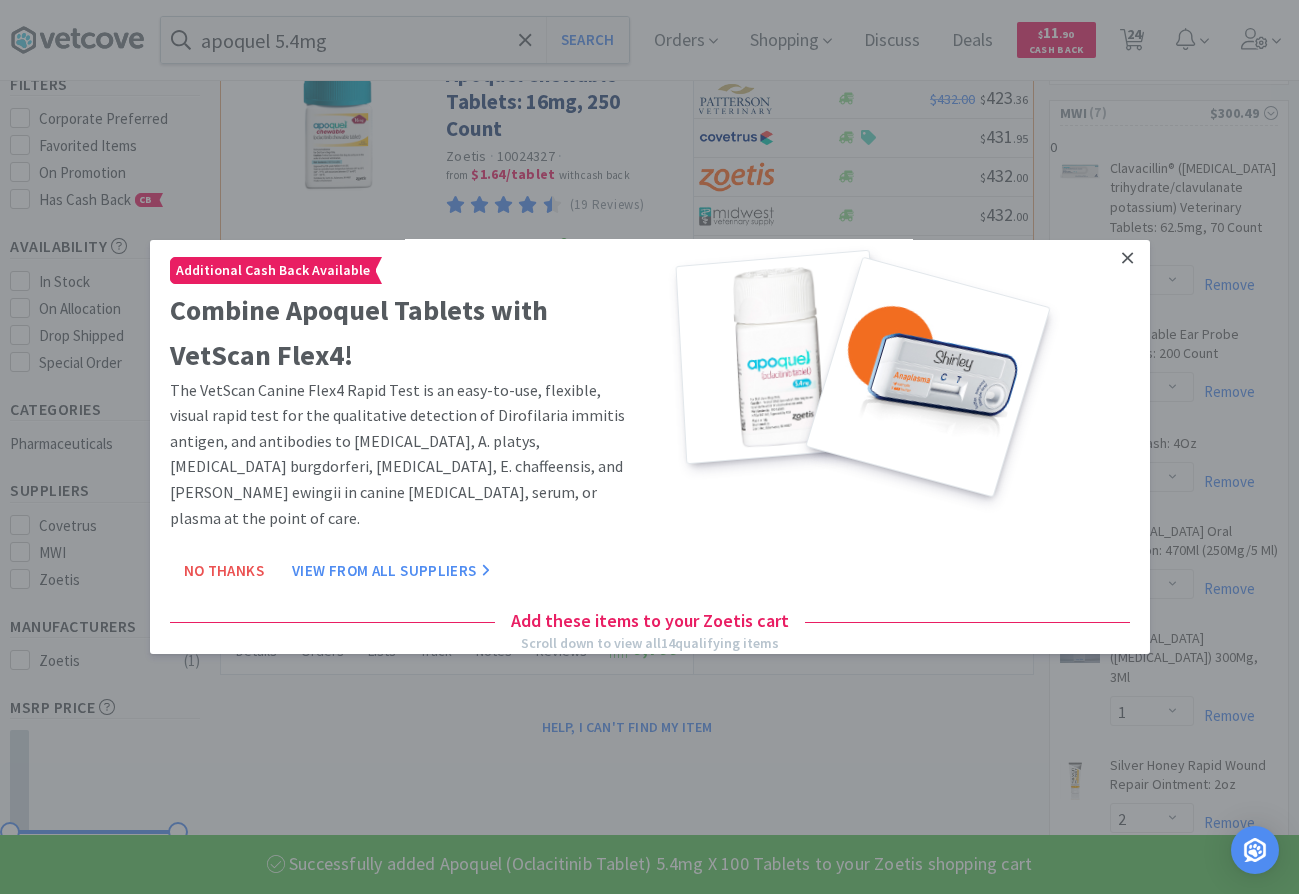 click 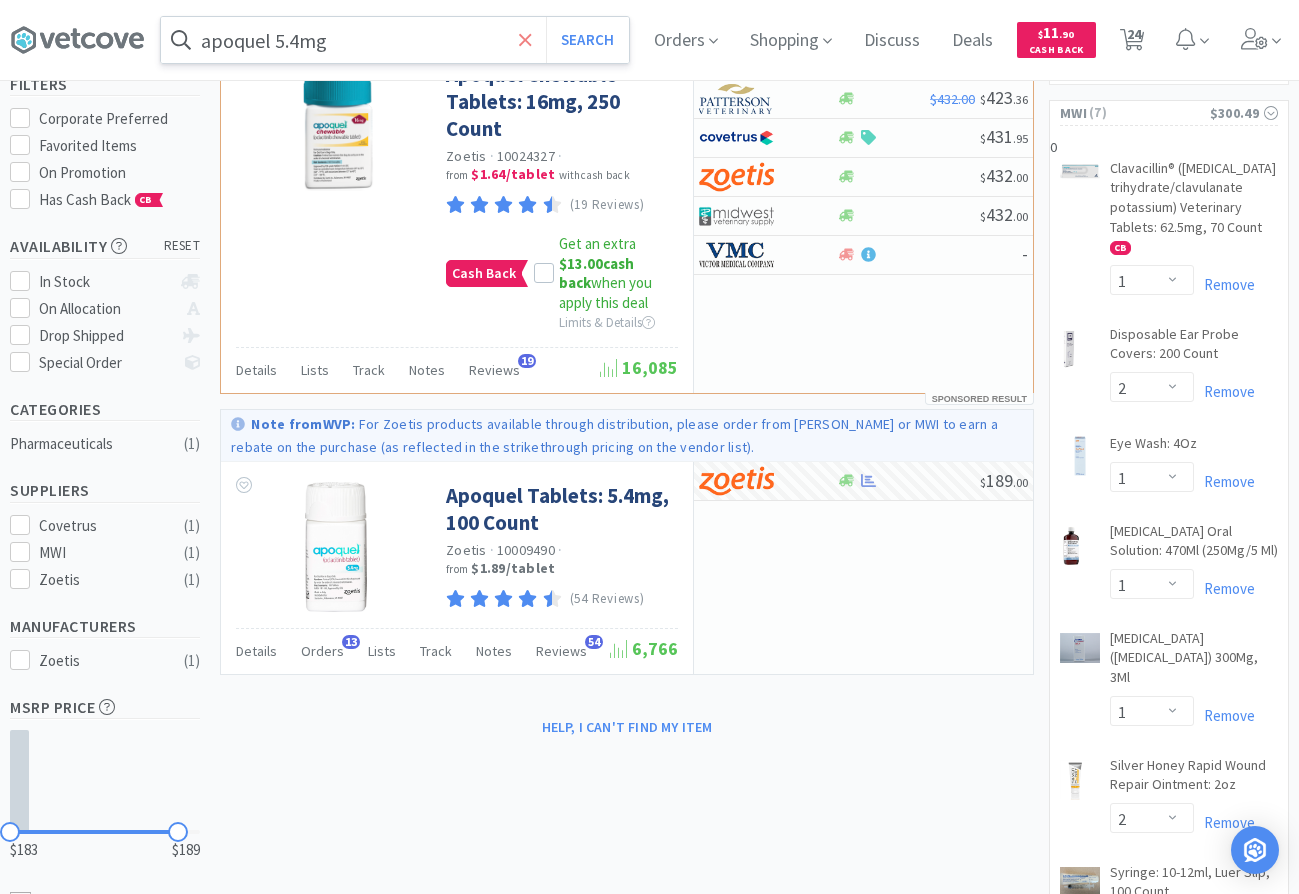 click 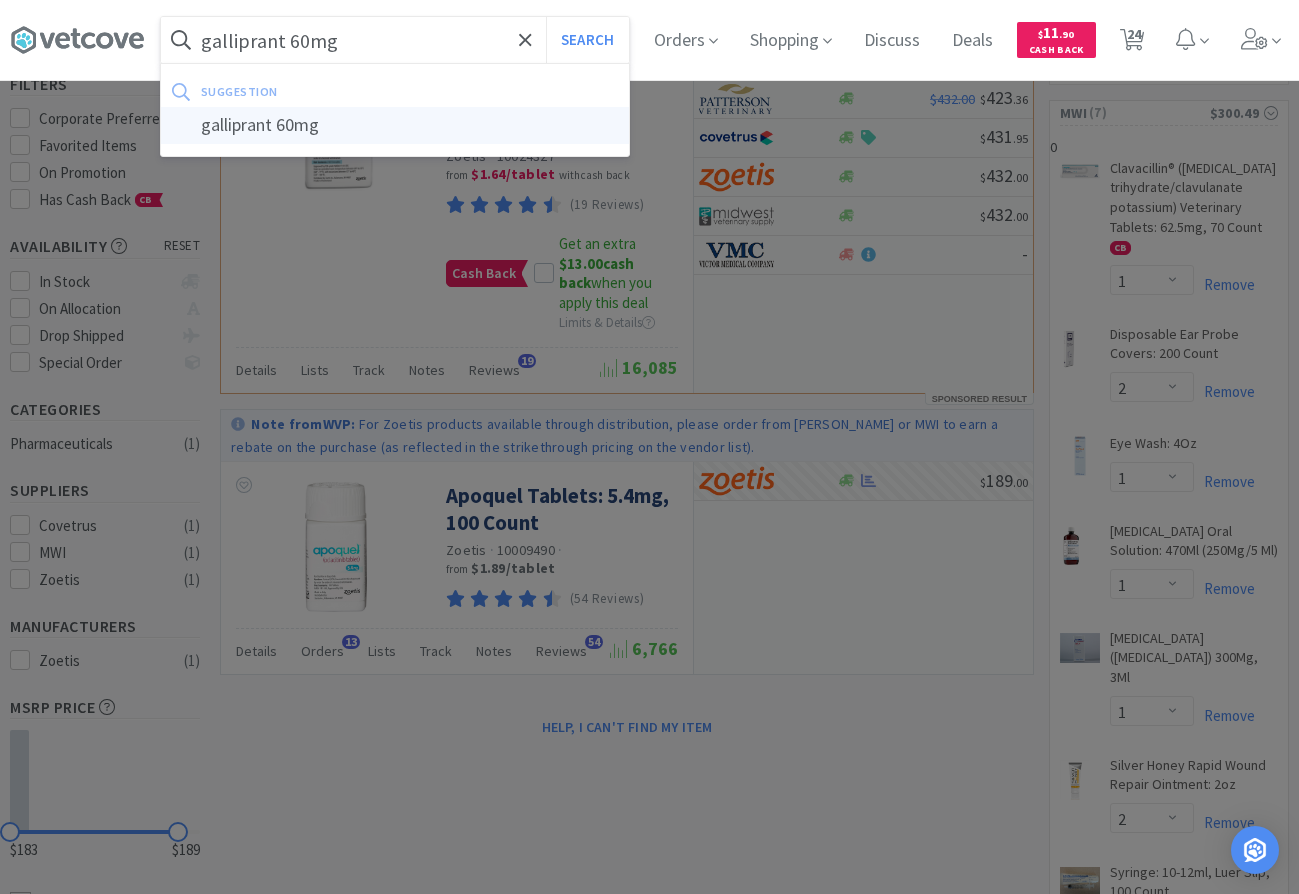 type on "galliprant 60mg" 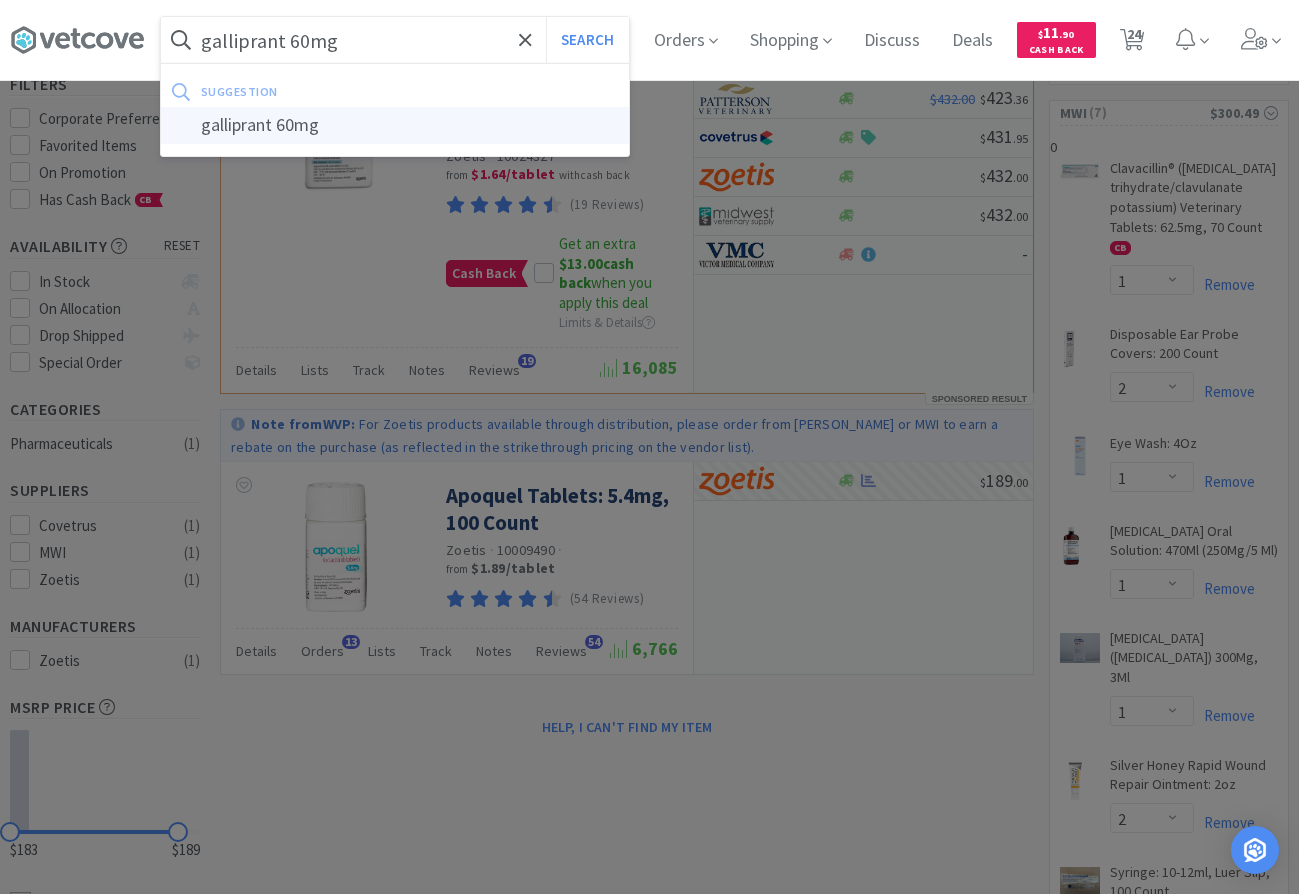 click on "galliprant 60mg" at bounding box center [395, 125] 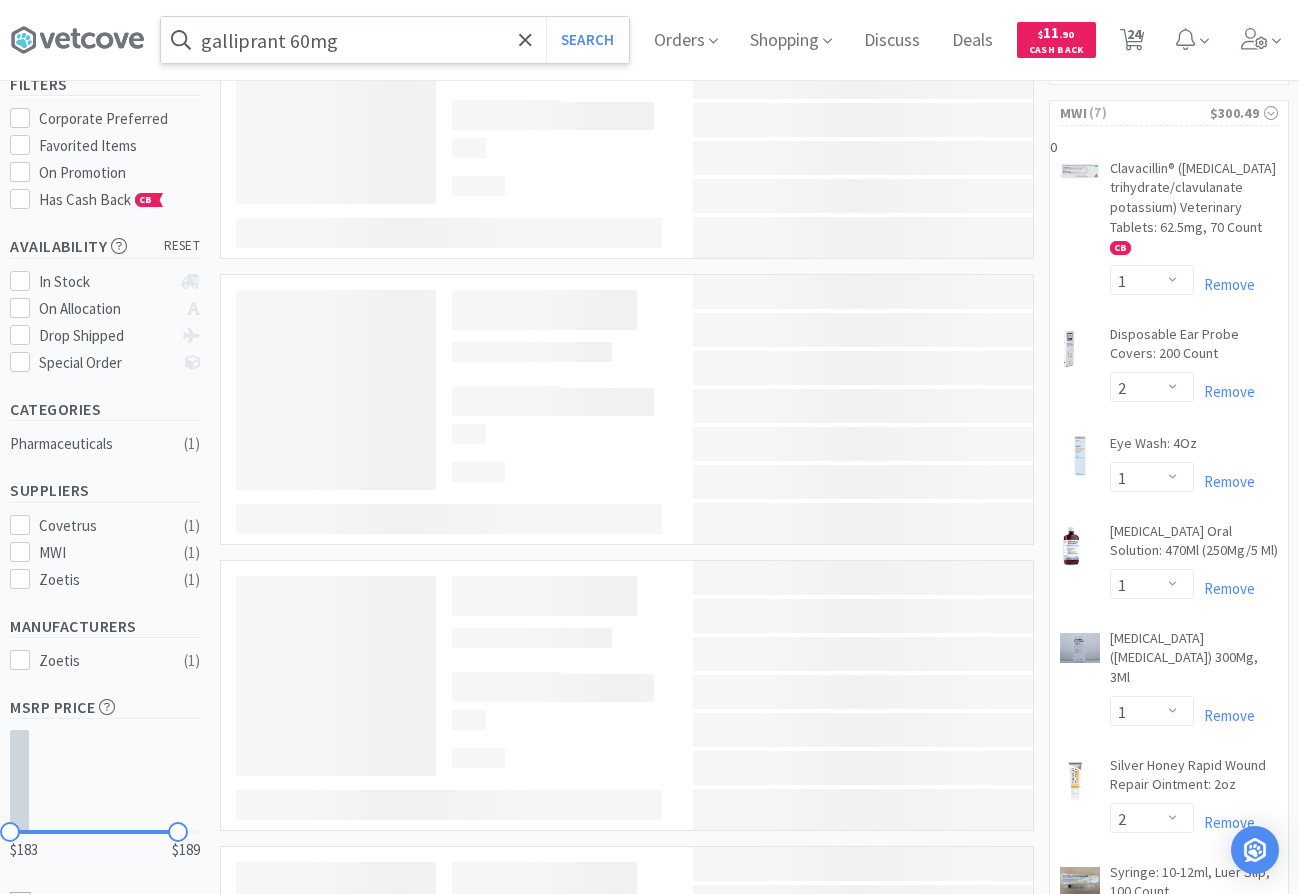 scroll, scrollTop: 0, scrollLeft: 0, axis: both 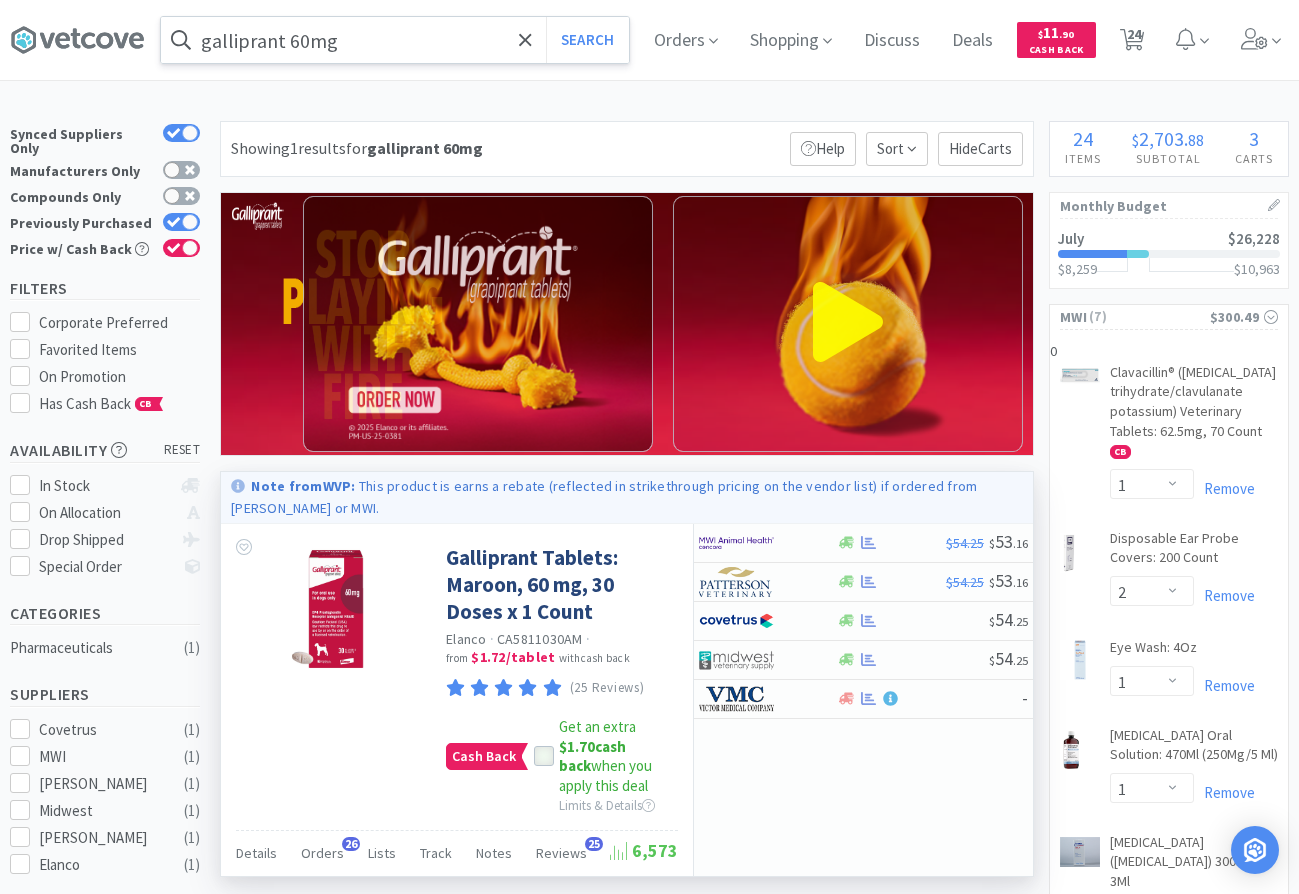 click 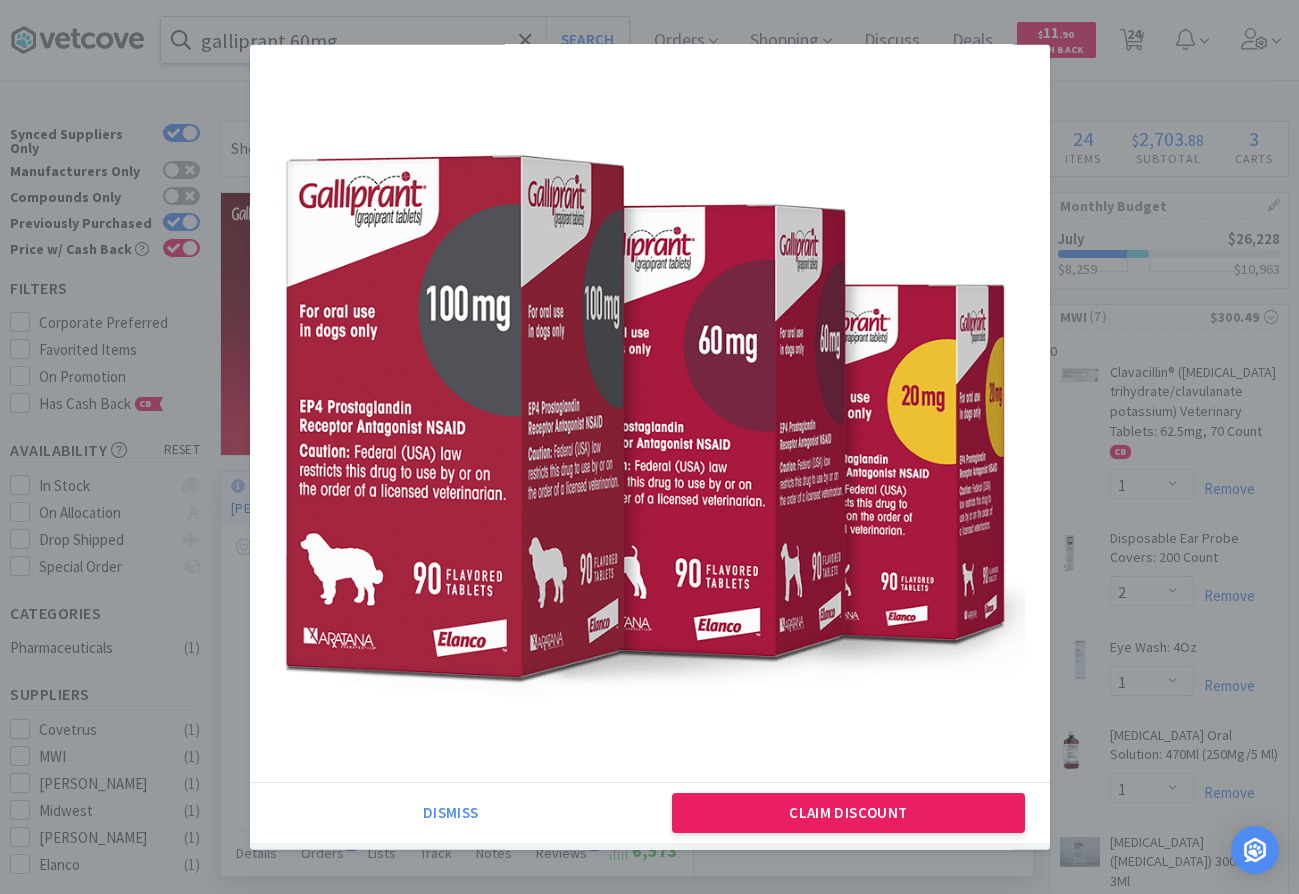 scroll, scrollTop: 78, scrollLeft: 0, axis: vertical 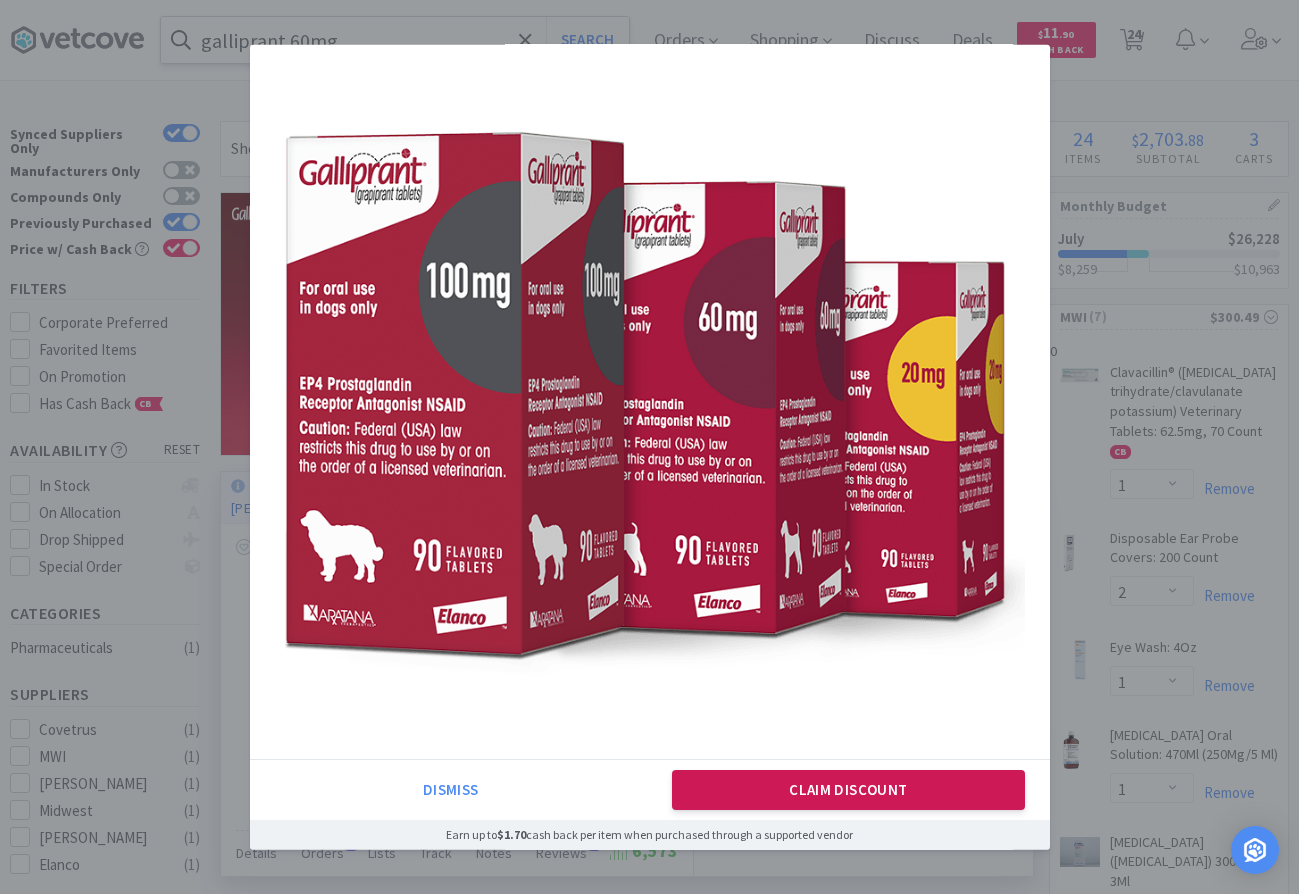 click on "Claim Discount" at bounding box center [848, 790] 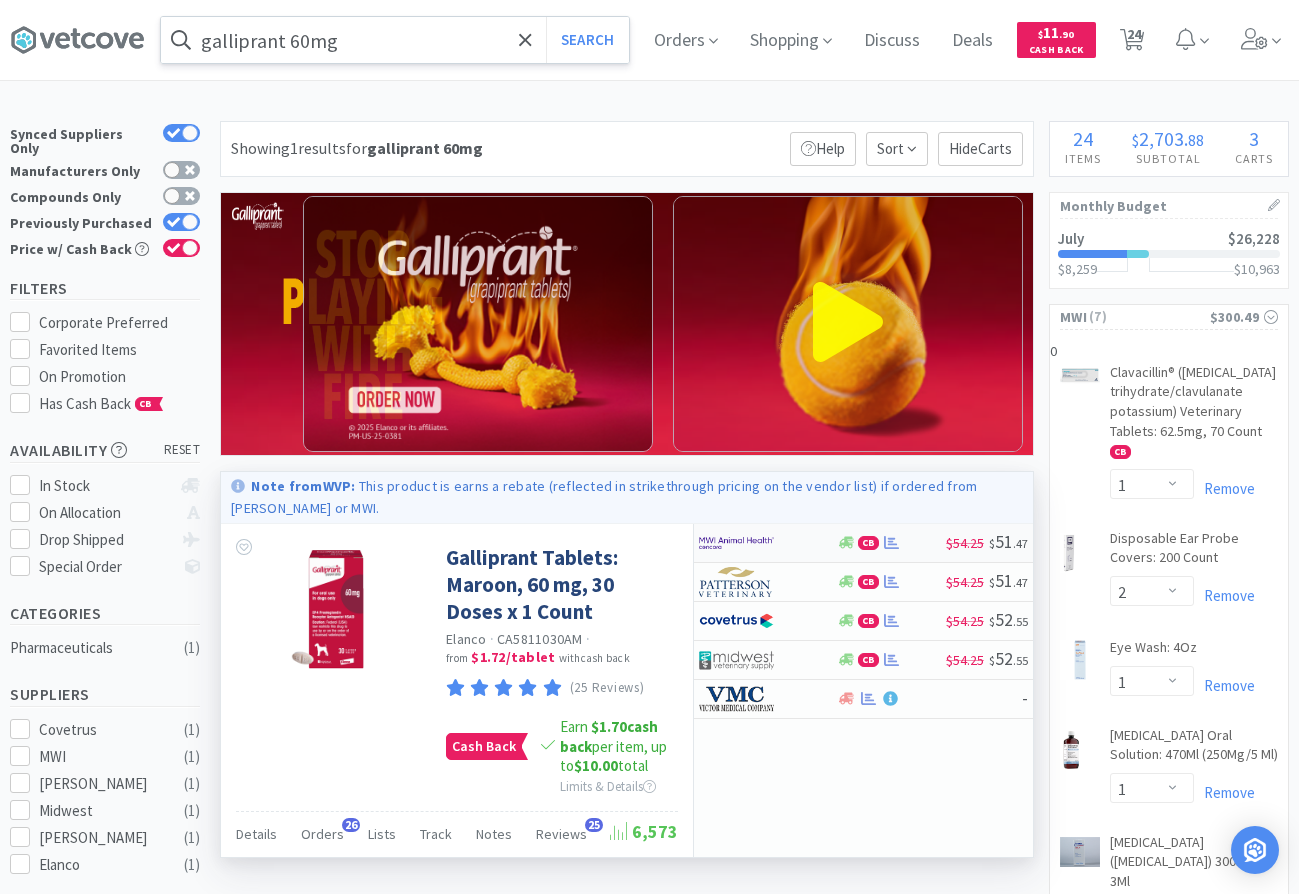 click at bounding box center [754, 543] 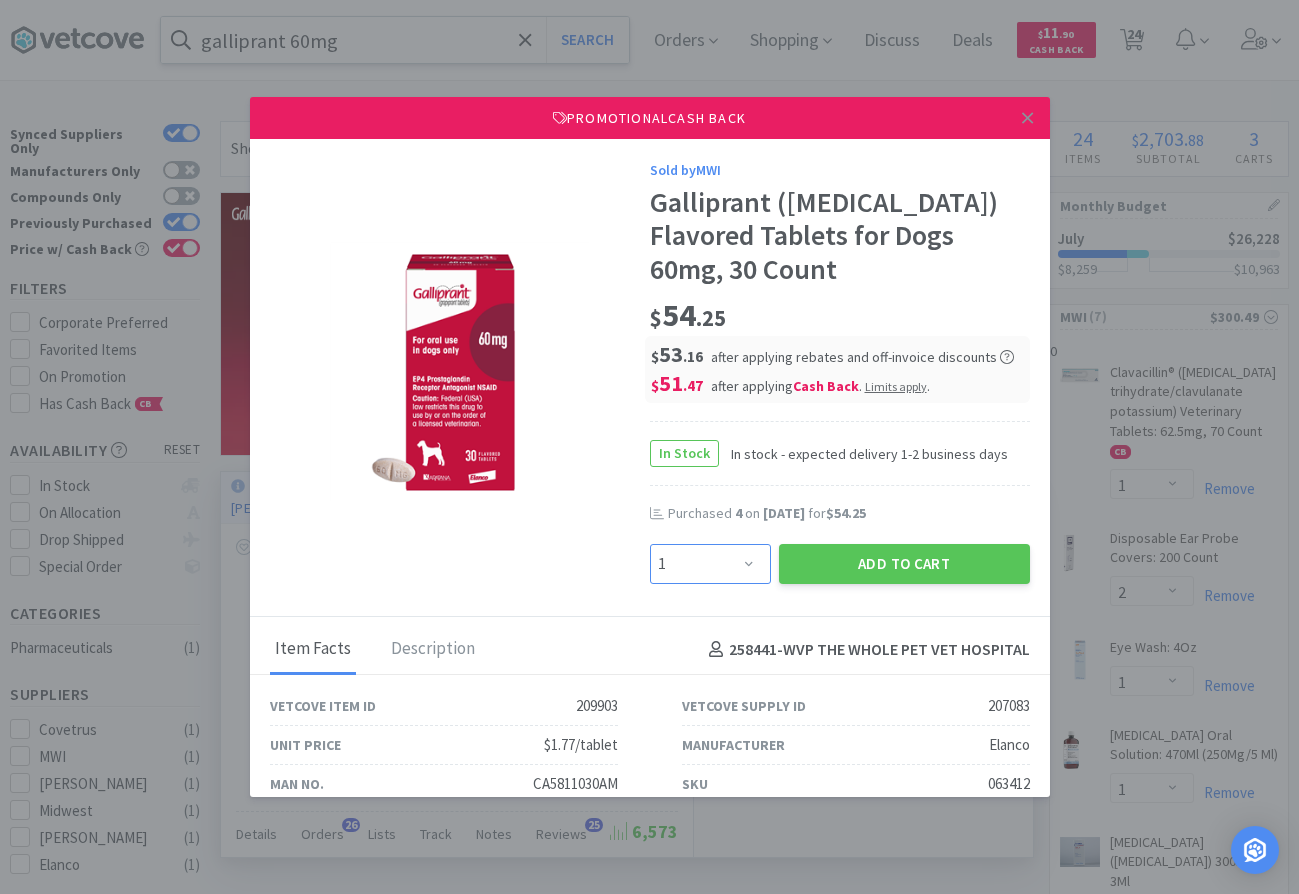 click on "Enter Quantity 1 2 3 4 5 6 7 8 9 10 11 12 13 14 15 16 17 18 19 20 Enter Quantity" at bounding box center (710, 564) 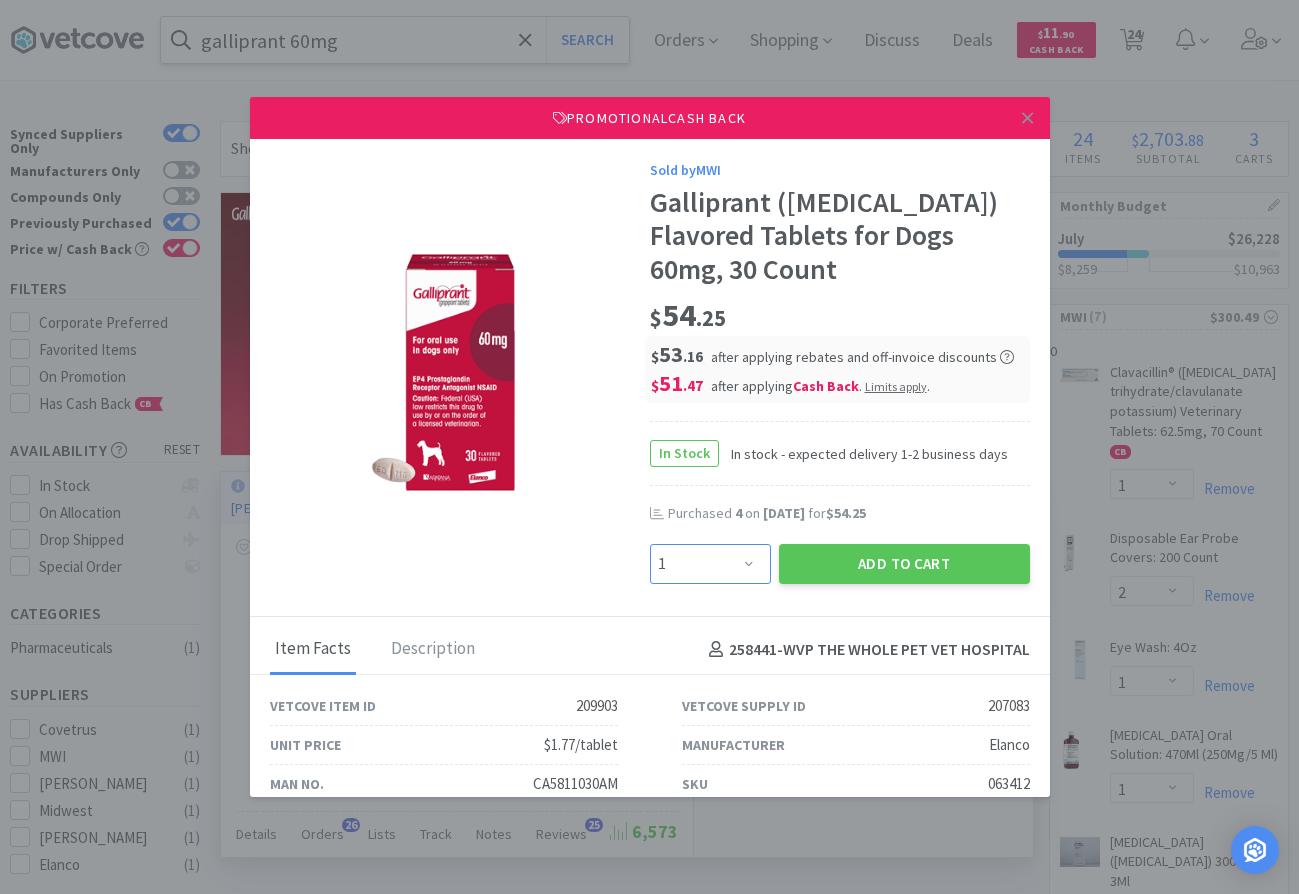 select on "4" 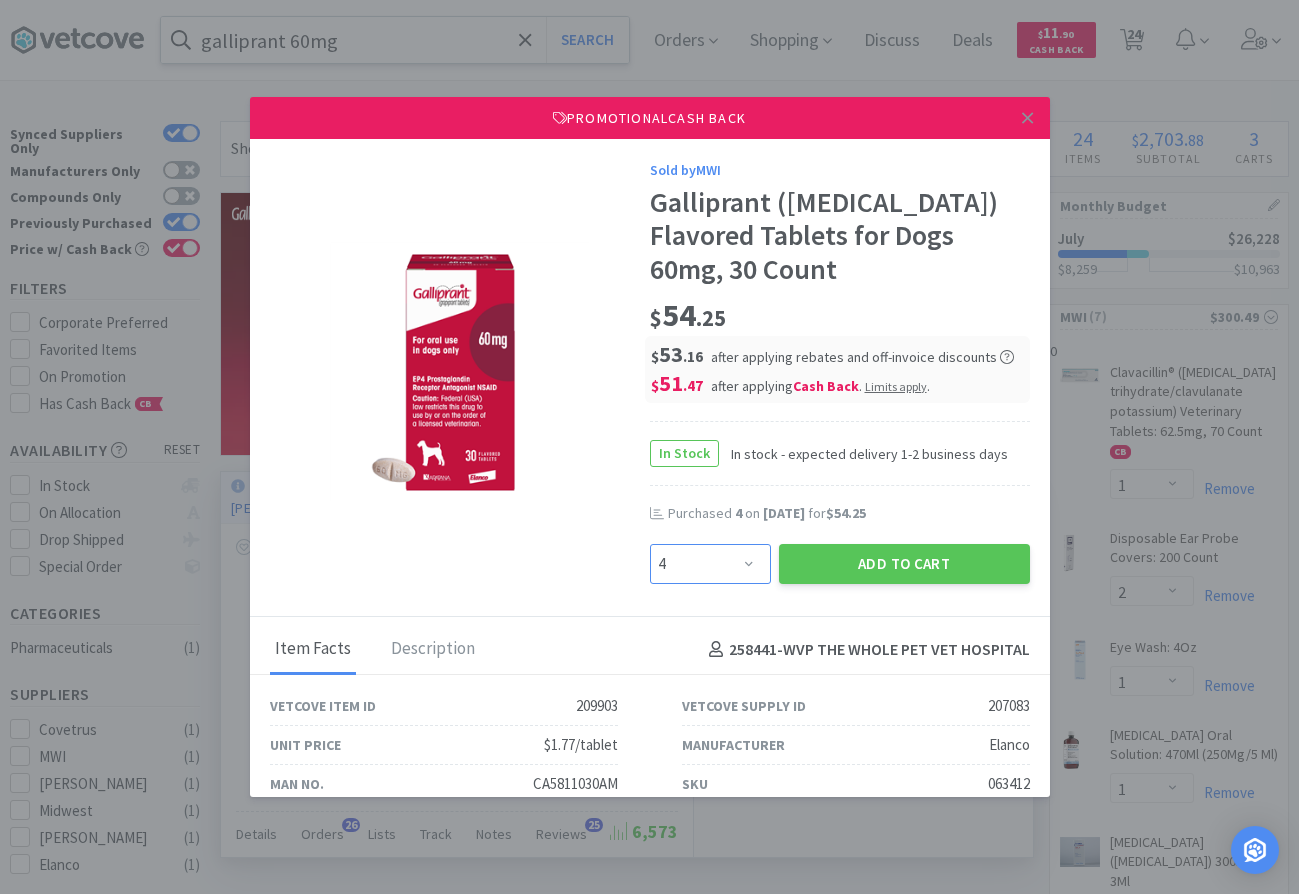click on "4" at bounding box center (0, 0) 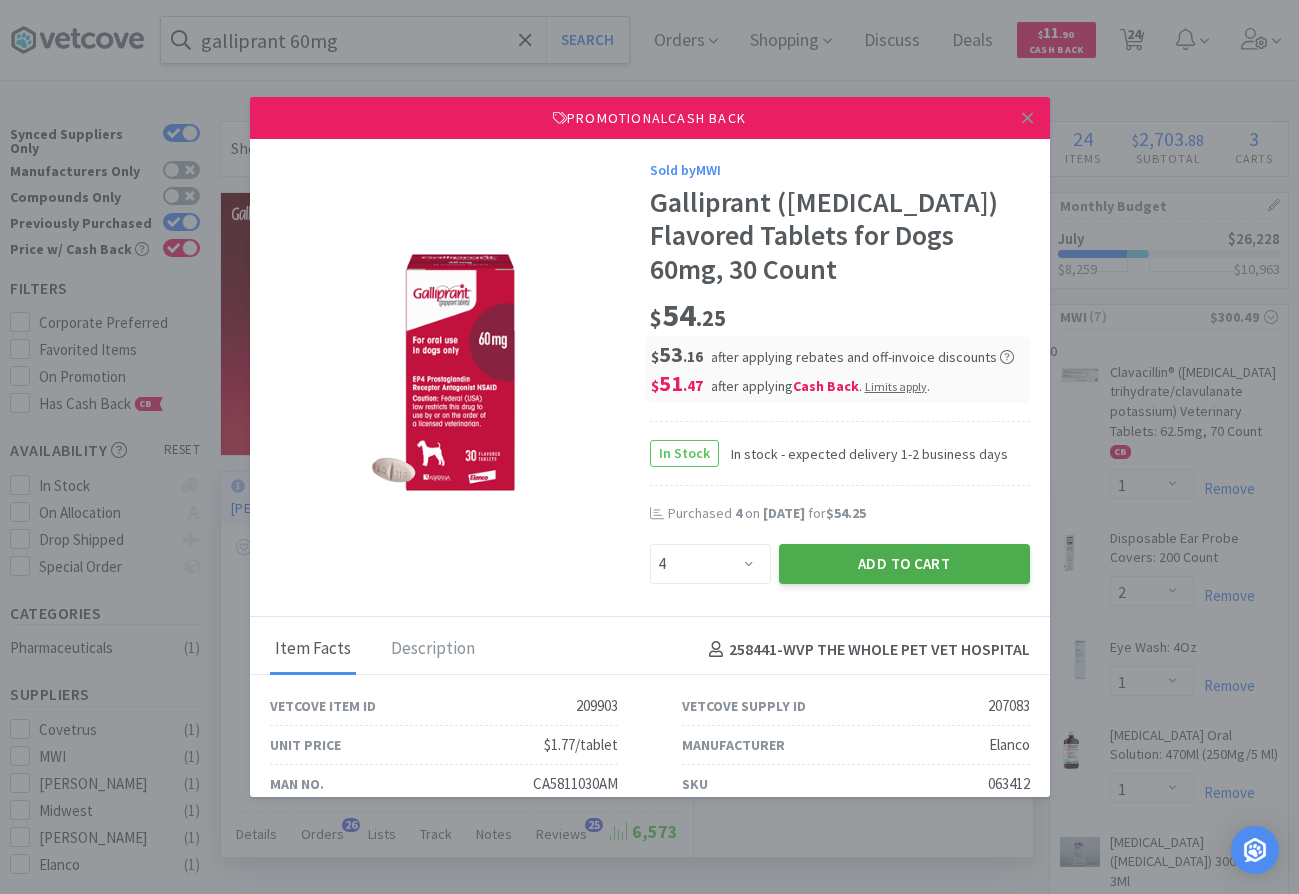 click on "Add to Cart" at bounding box center (904, 564) 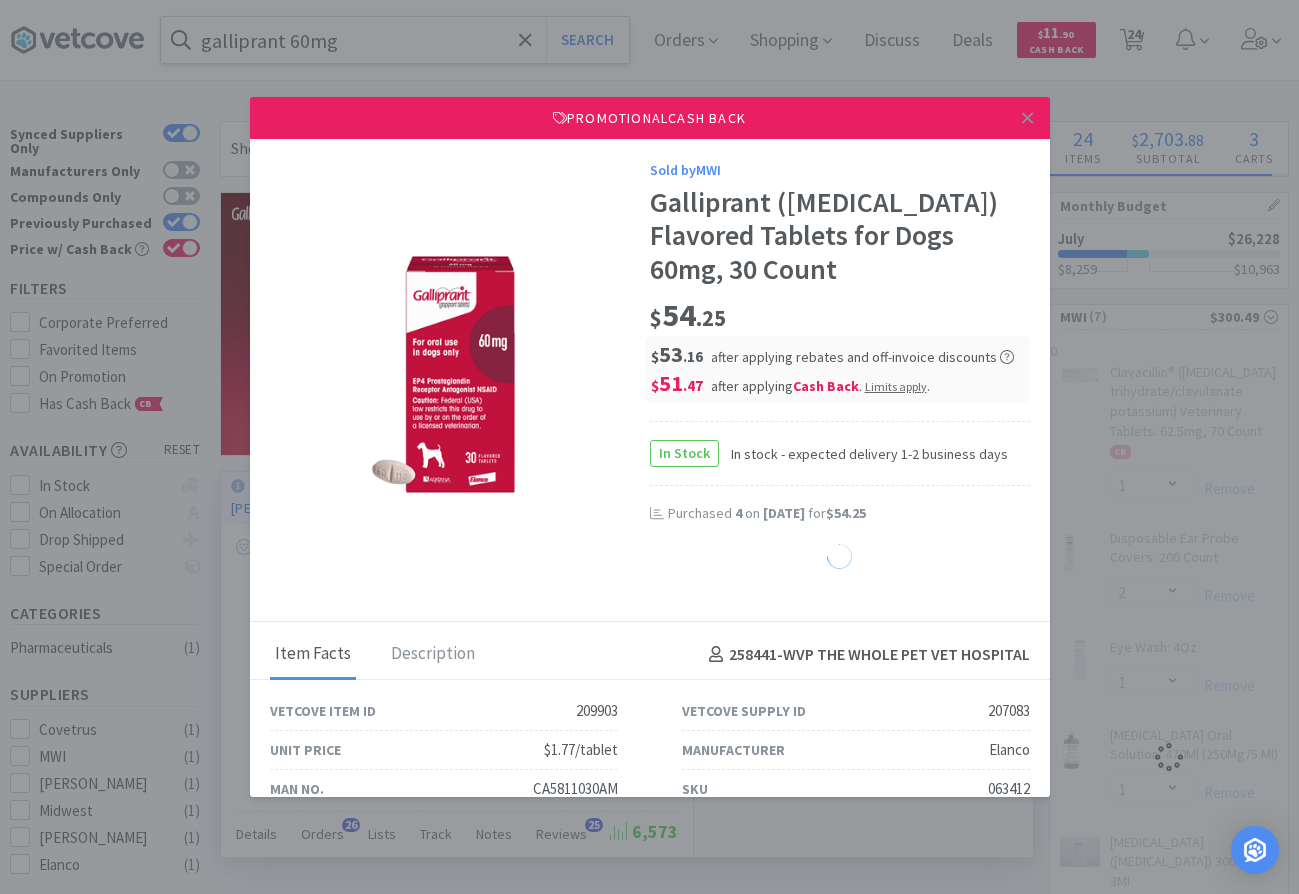 select on "1" 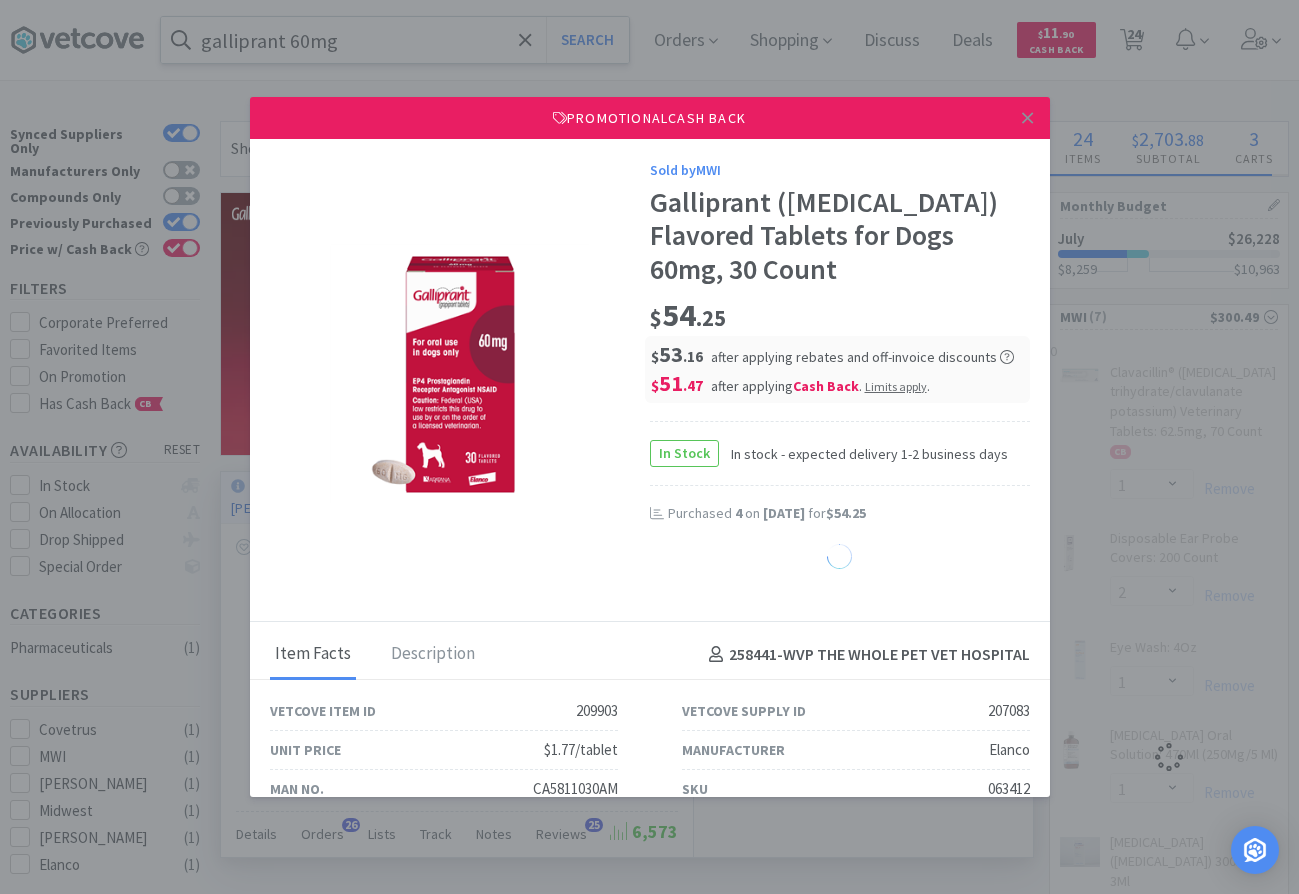 select on "1" 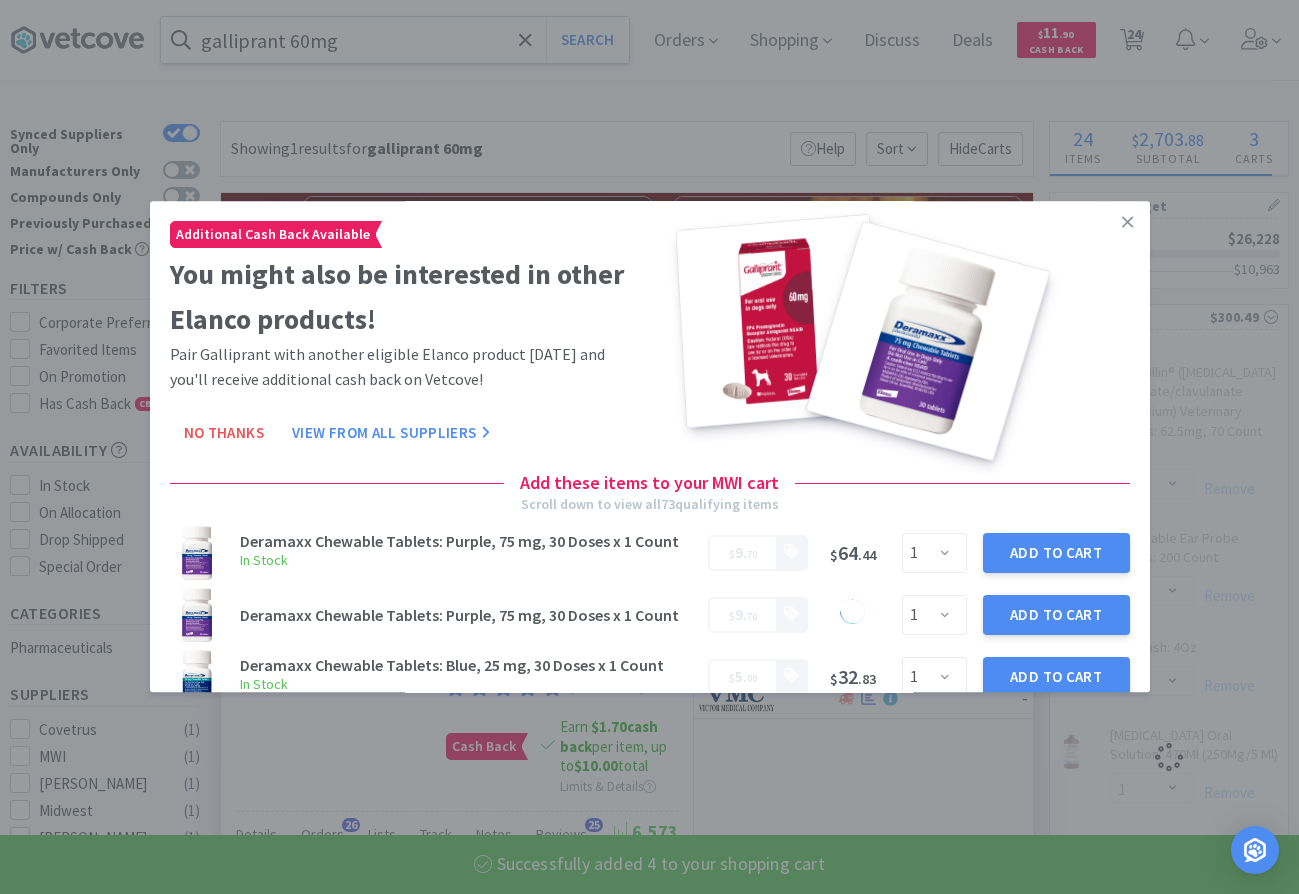 select on "4" 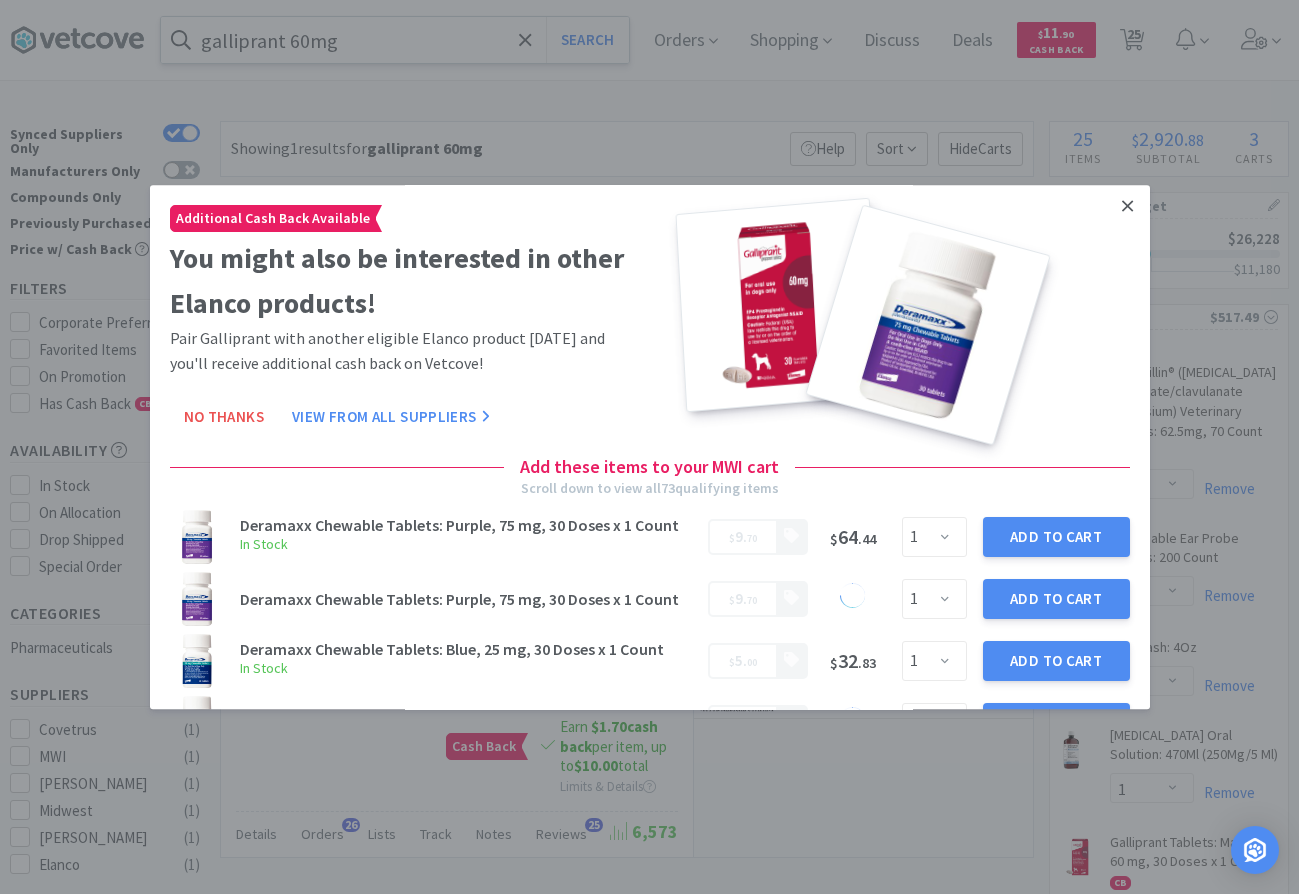 click 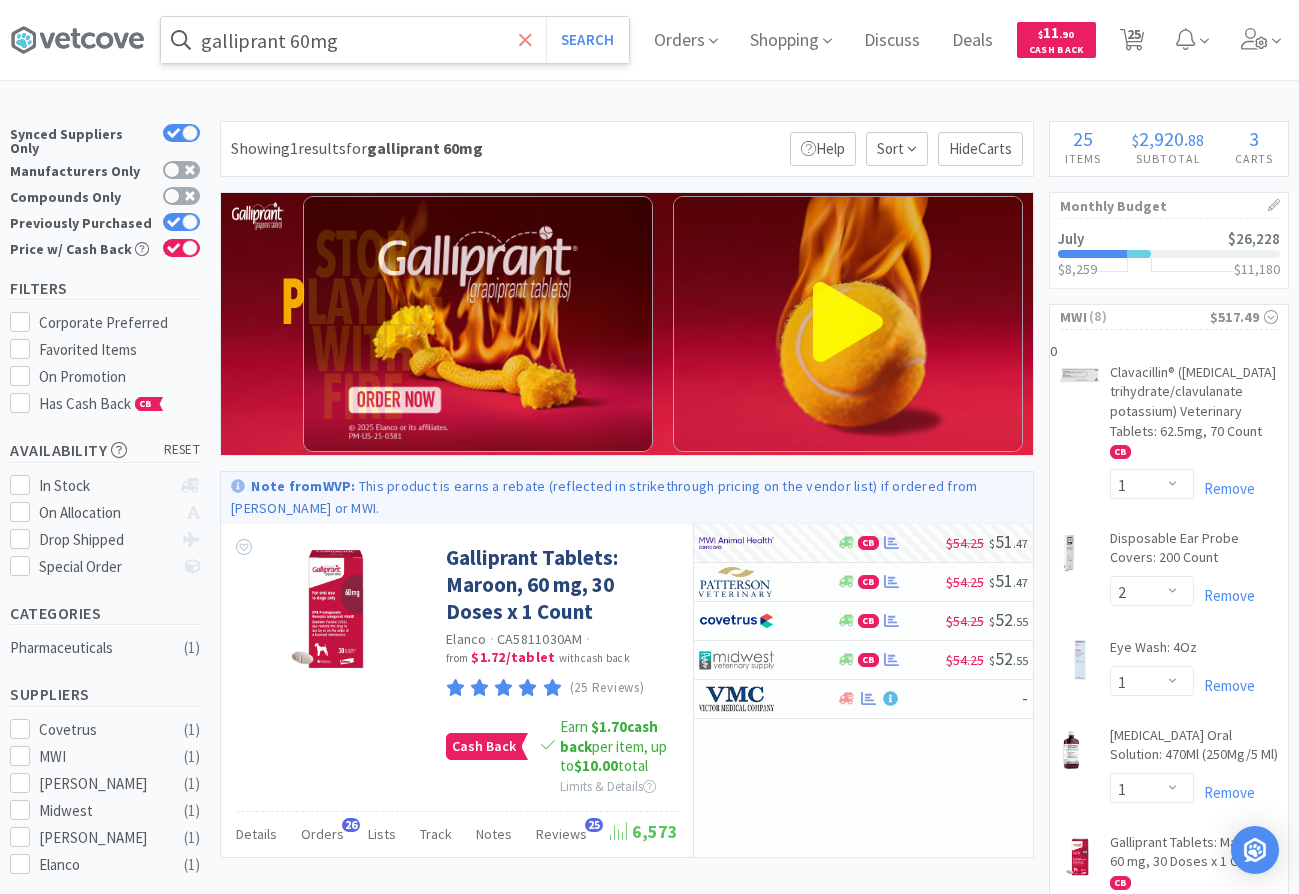 click 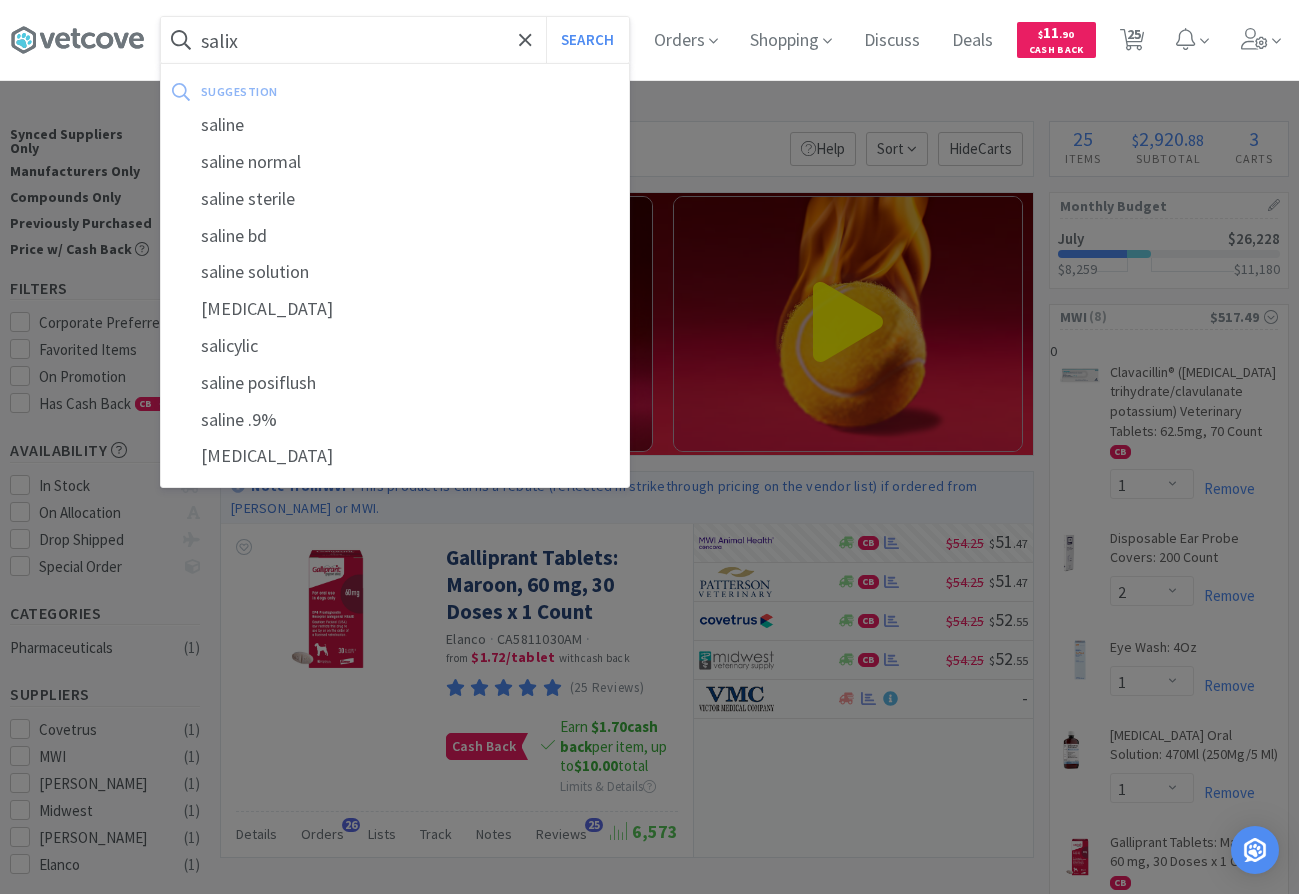 type on "salix" 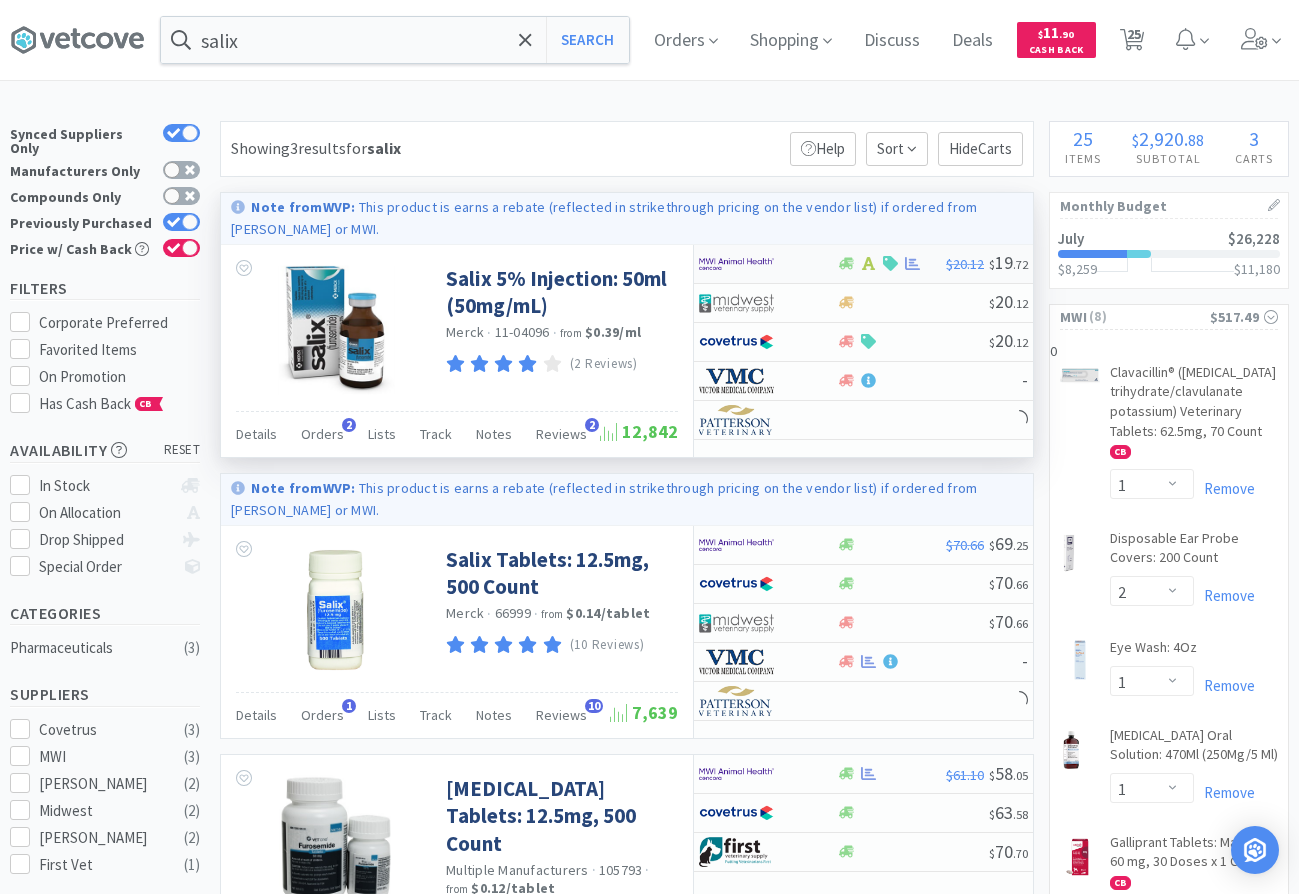 click at bounding box center (754, 264) 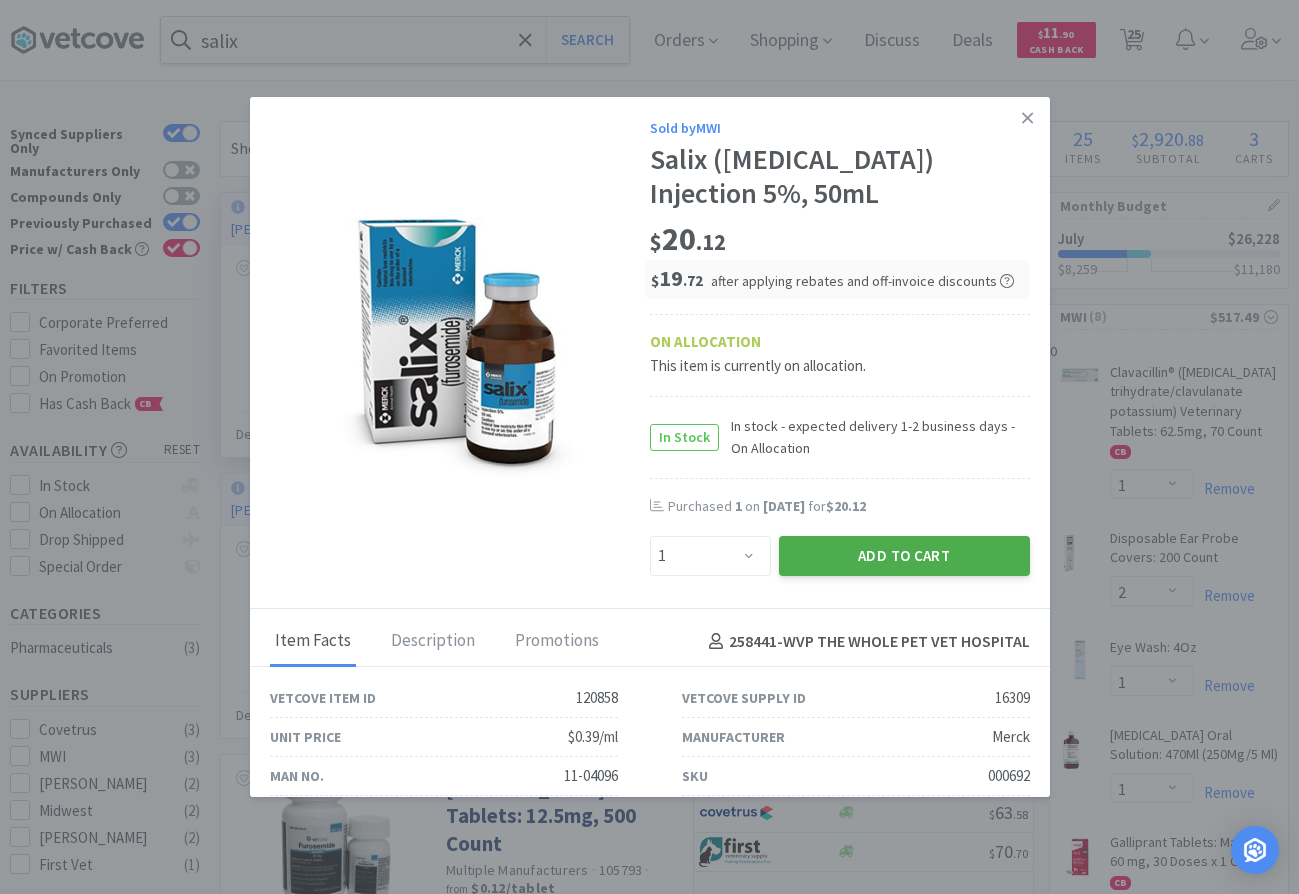 click on "Add to Cart" at bounding box center [904, 556] 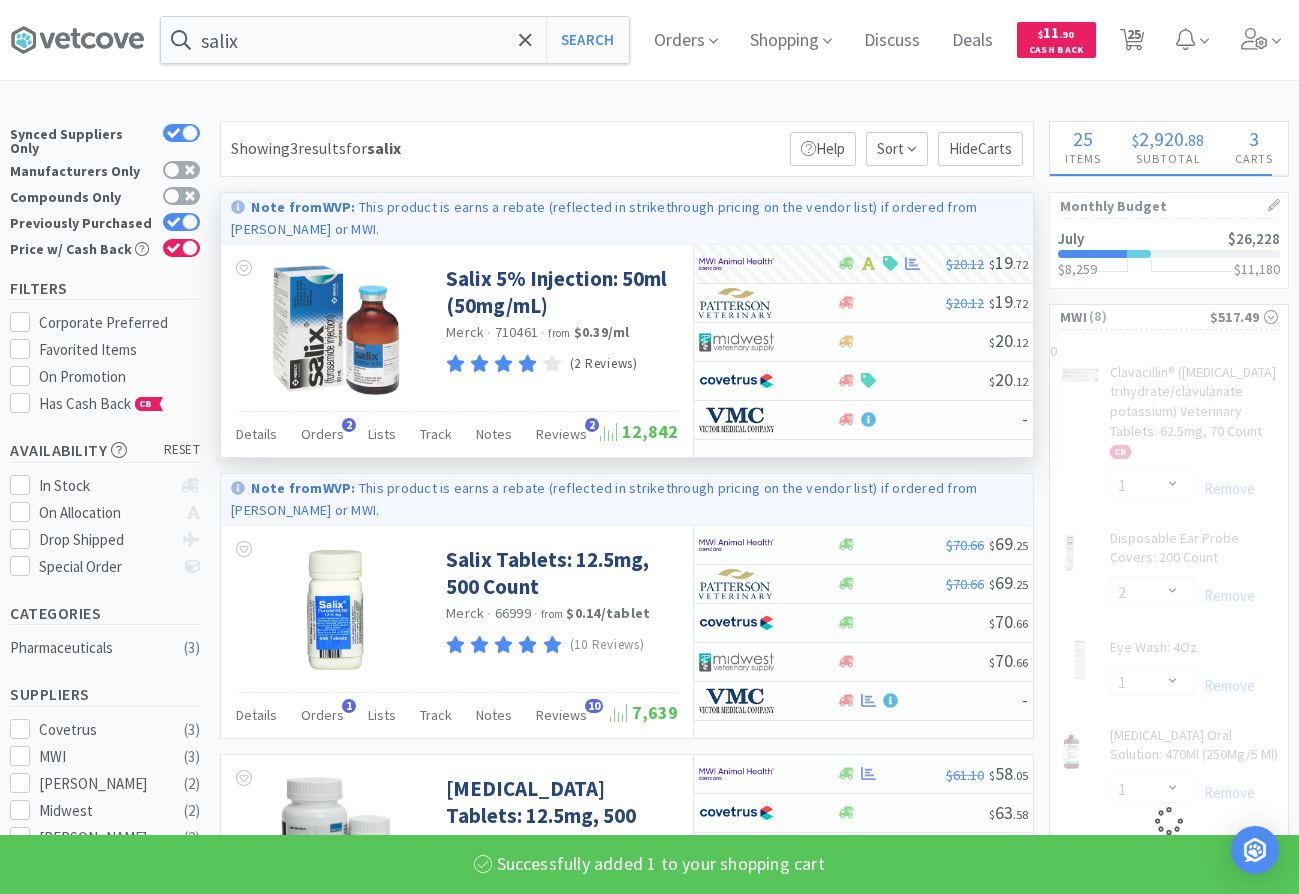 select on "1" 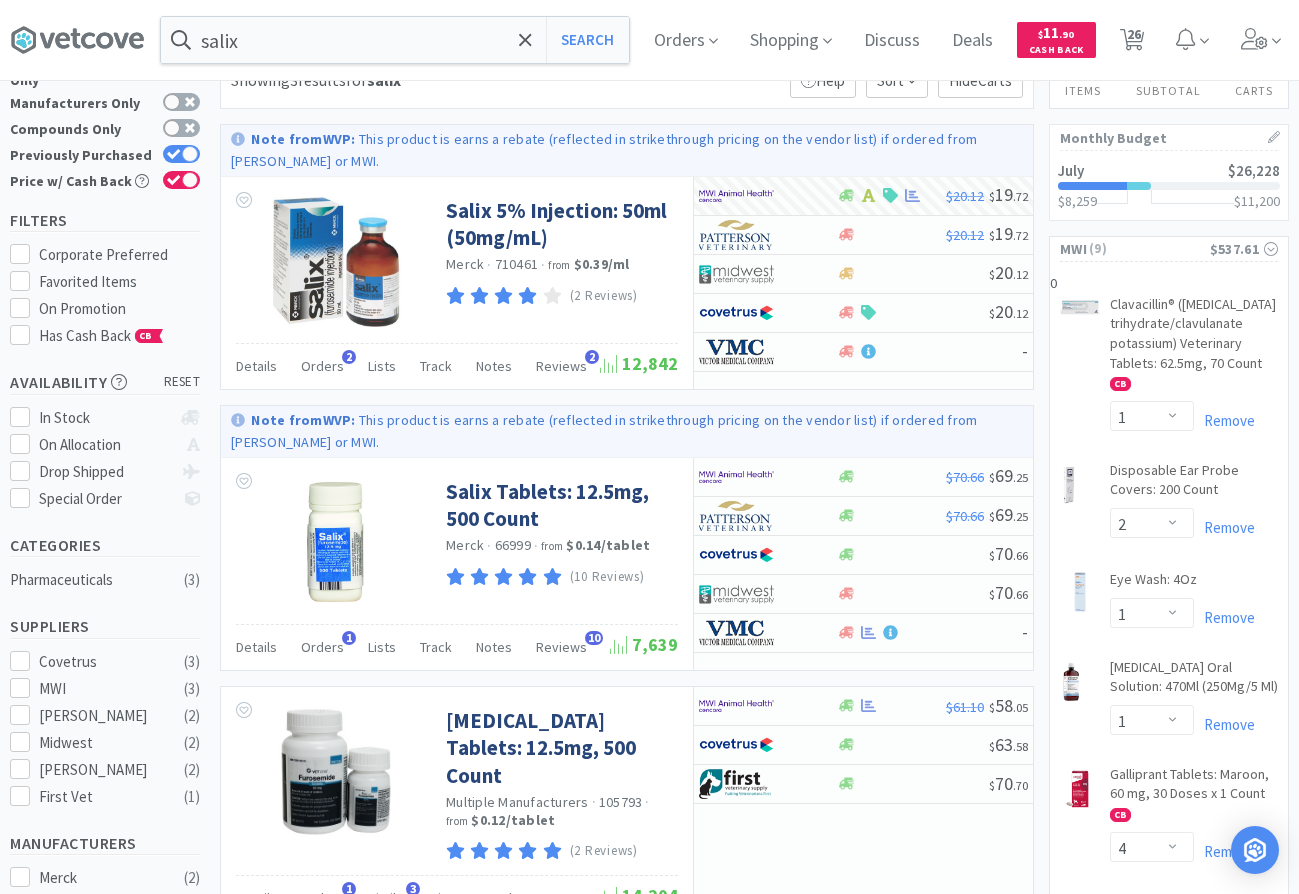 scroll, scrollTop: 0, scrollLeft: 0, axis: both 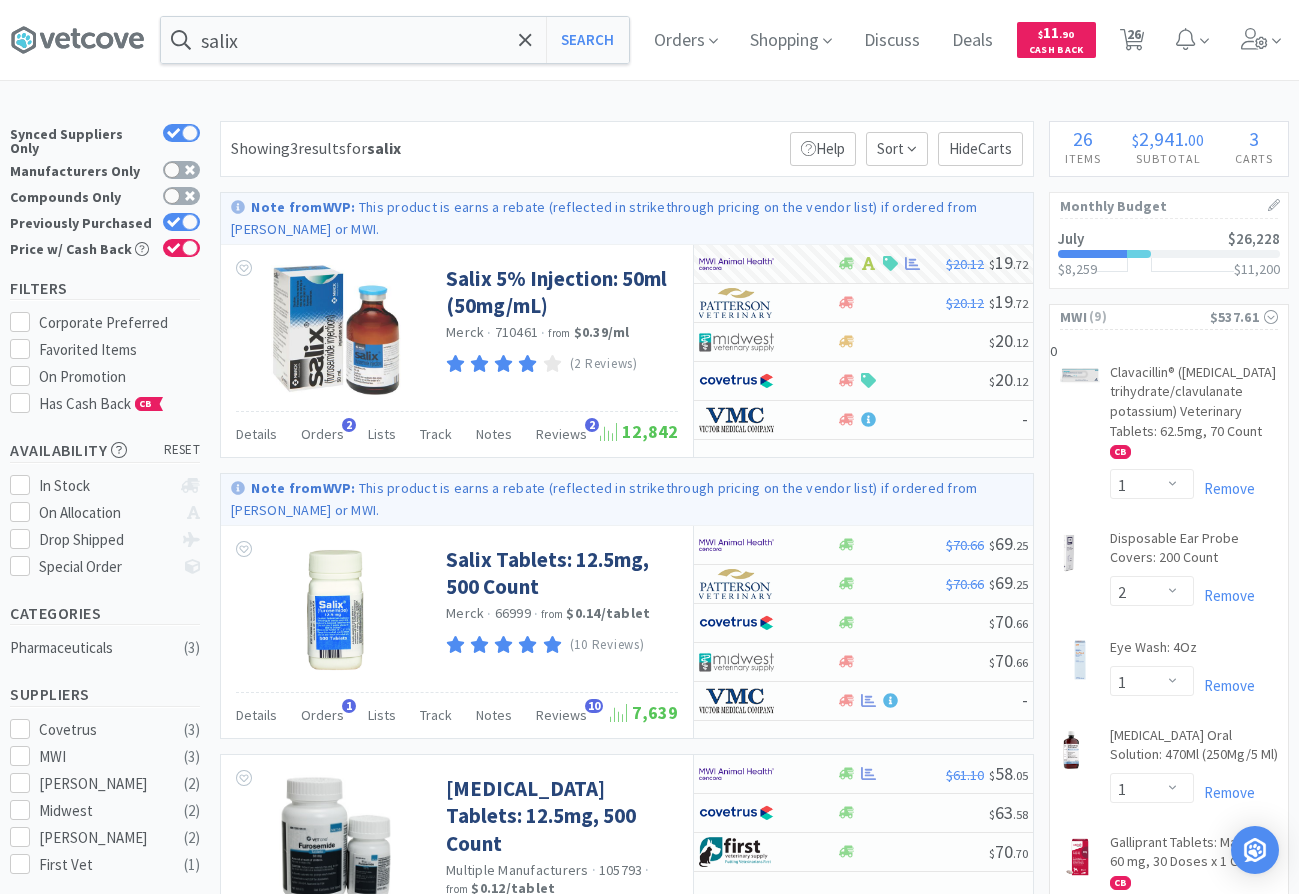 click on "salix Search Orders Shopping Discuss Discuss Deals Deals $ 11 . 90 Cash Back 26 26 × Filter Results Synced Suppliers Only     Manufacturers Only     Compounds Only     Previously Purchased     Price w/ Cash Back     Filters   Corporate Preferred   Favorited Items   On Promotion   Has Cash Back  CB Availability    reset In Stock     On Allocation     Drop Shipped     Special Order     Categories Pharmaceuticals ( 3 ) Suppliers   Covetrus ( 3 )   MWI ( 3 )   [PERSON_NAME] ( 2 )   Midwest ( 2 )   [PERSON_NAME] ( 2 )   First Vet ( 1 ) Manufacturers   Merck ( 2 )   Boehringer Ingelheim ( 1 )   Covetrus ( 1 )   VetOne ( 1 )   Multiple Manufacturers ( 1 ) MSRP Price   $15 $74 Have any questions? Start a Live Chat Showing  3  results  for  salix     Filters  Help Sort   Hide  Carts   Note from  WVP :     This product is earns a rebate (reflected in strikethrough pricing on the vendor list) if ordered from [PERSON_NAME] or MWI.
Salix 5% Injection: 50ml (50mg/mL) Merck · 710461 · from     $0.39 / ml   (2 Reviews)     Details" at bounding box center [649, 1838] 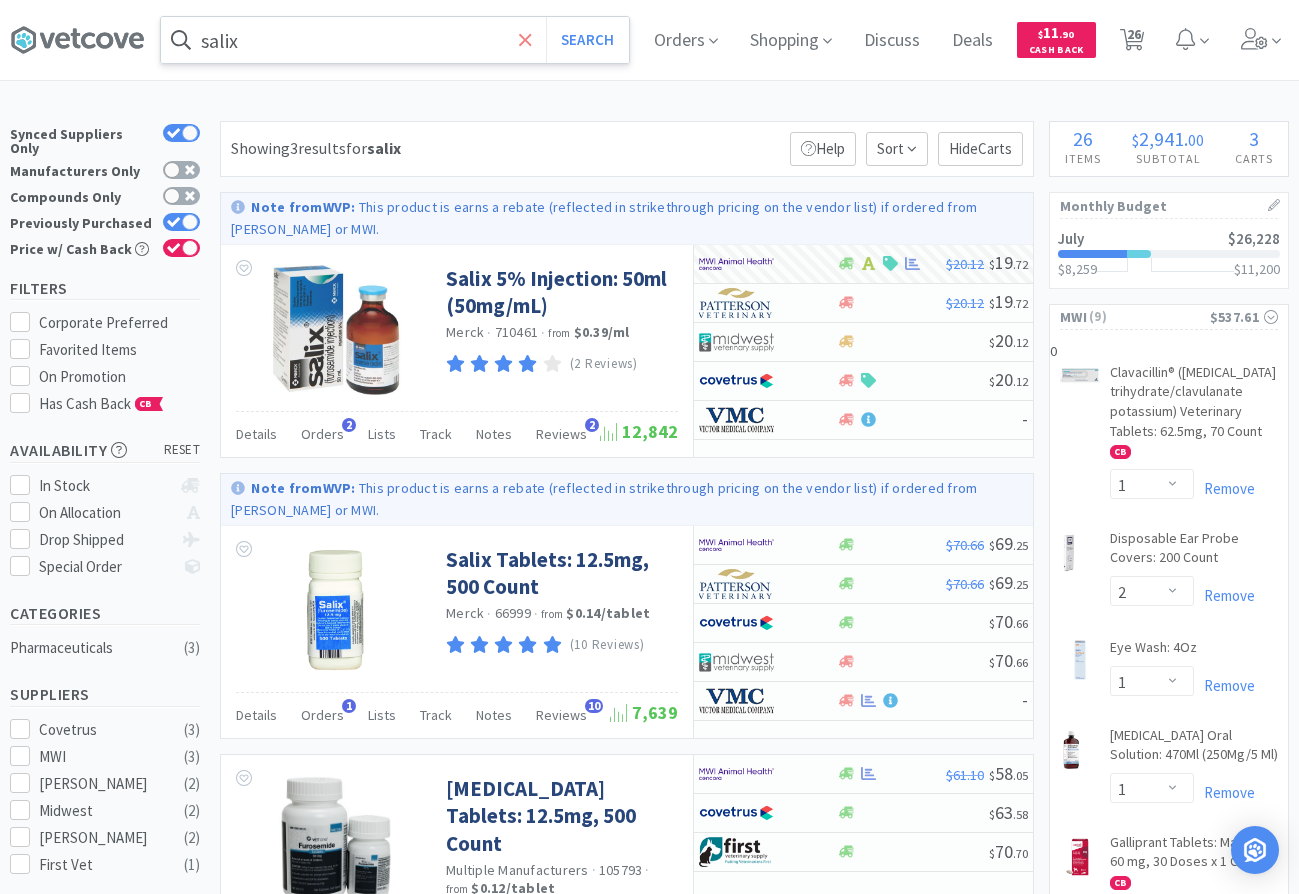 click 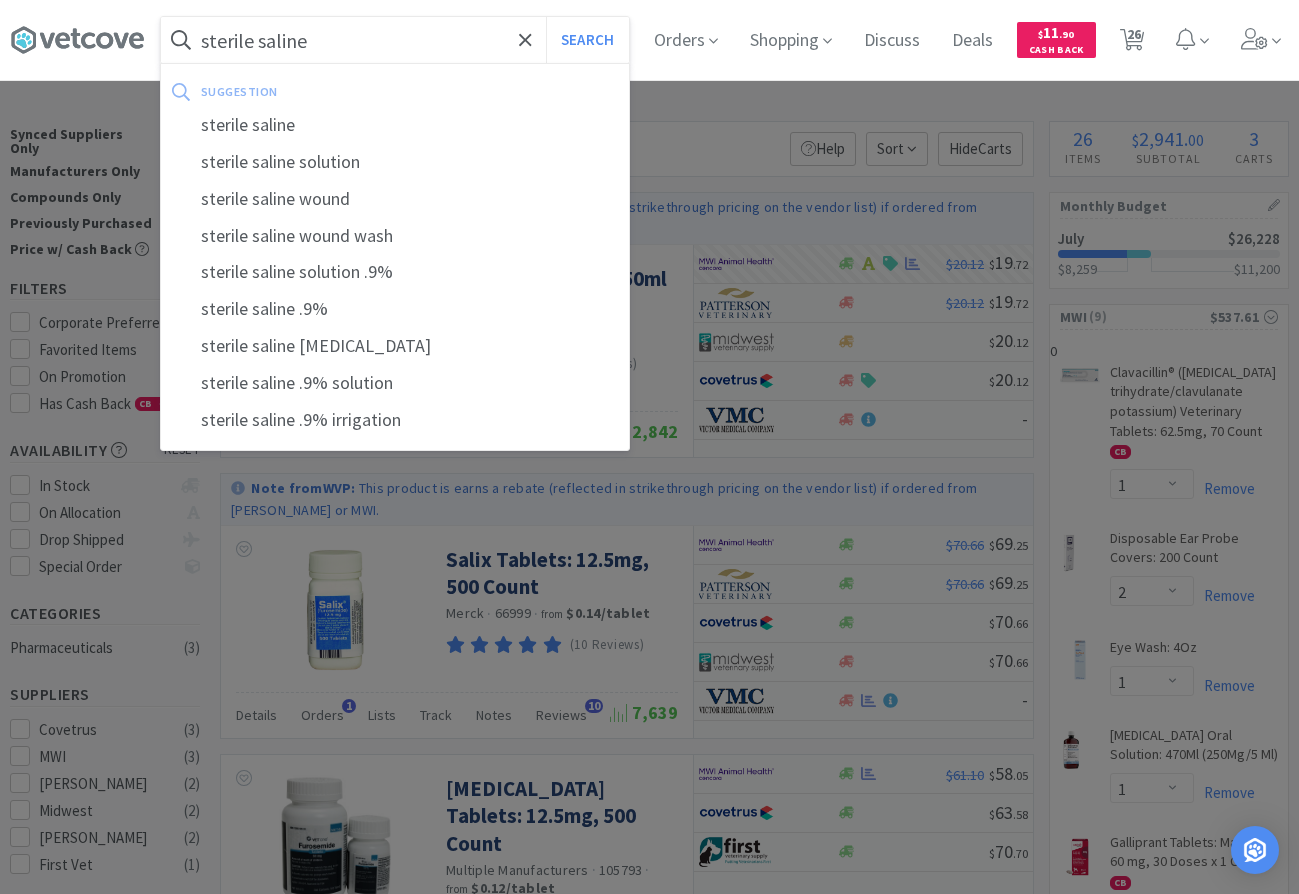 type on "sterile saline" 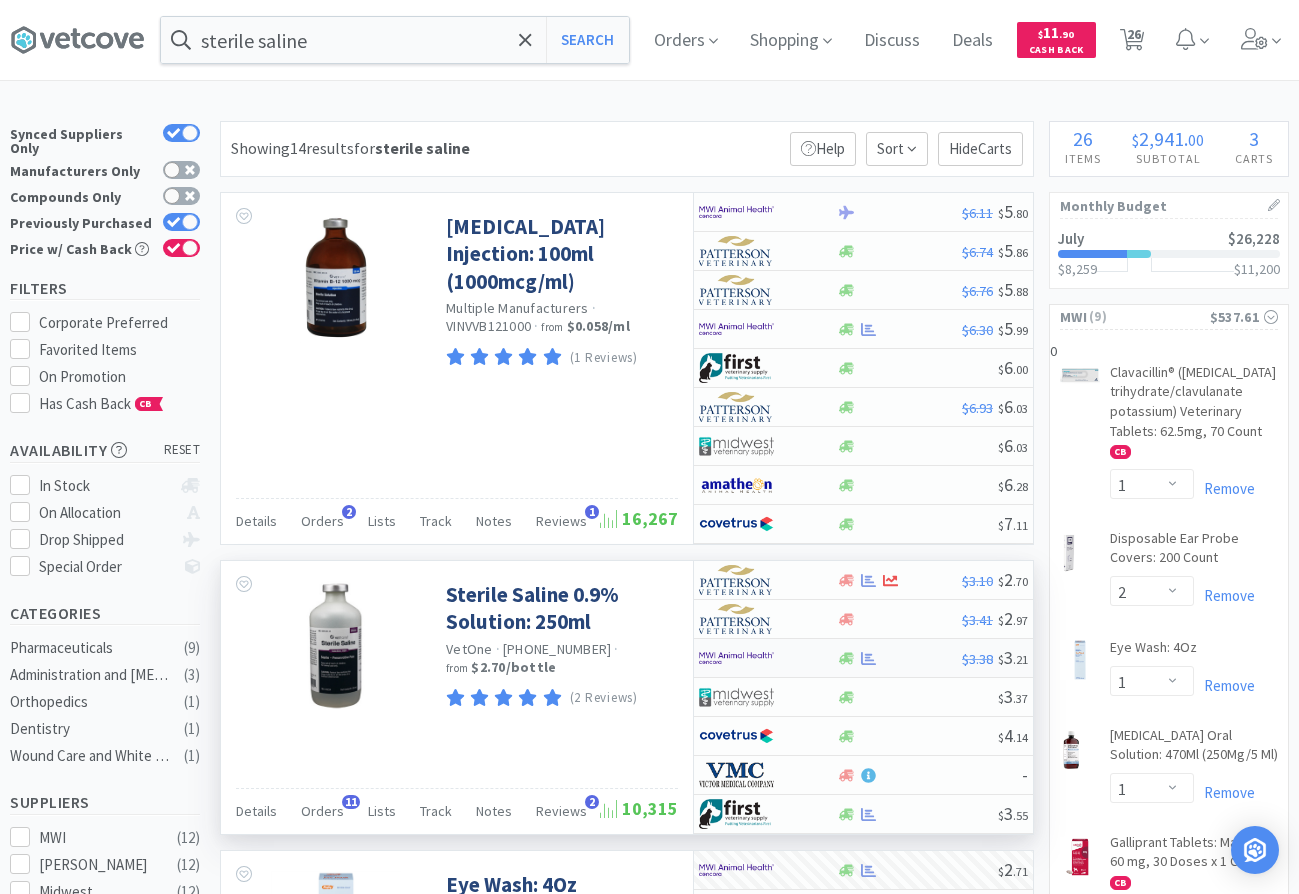 click at bounding box center (899, 658) 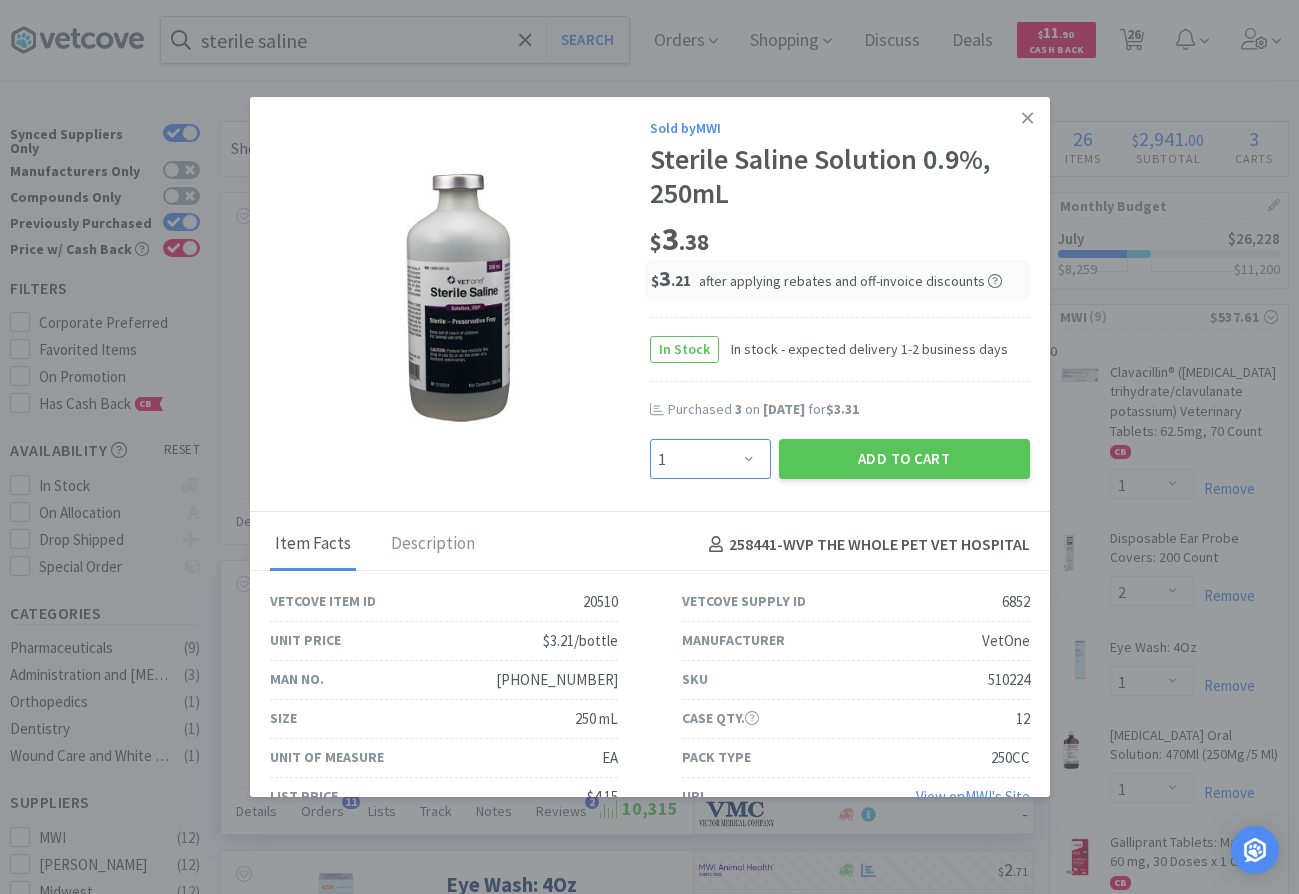 click on "Enter Quantity 1 2 3 4 5 6 7 8 9 10 11 12 13 14 15 16 17 18 19 20 Enter Quantity" at bounding box center [710, 459] 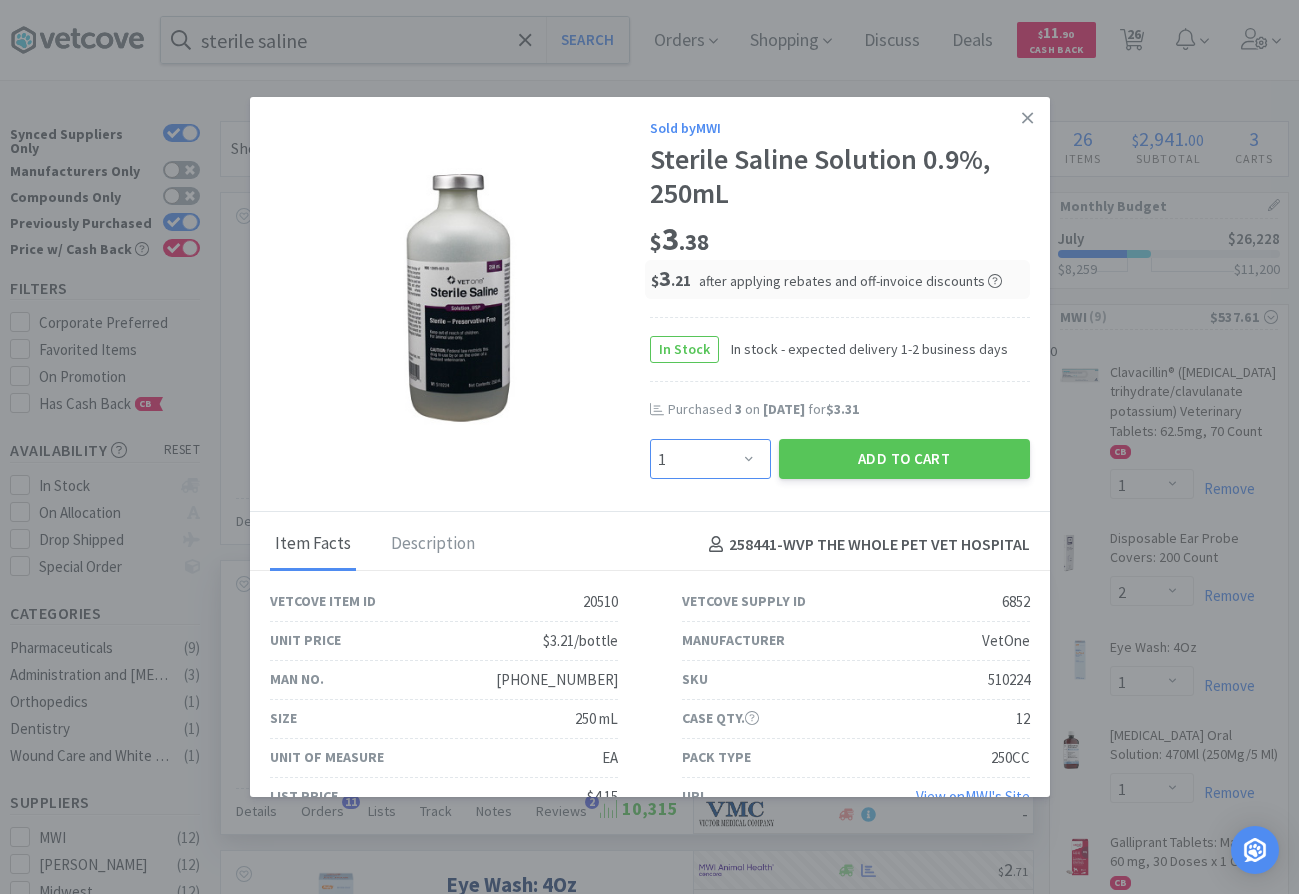 select on "3" 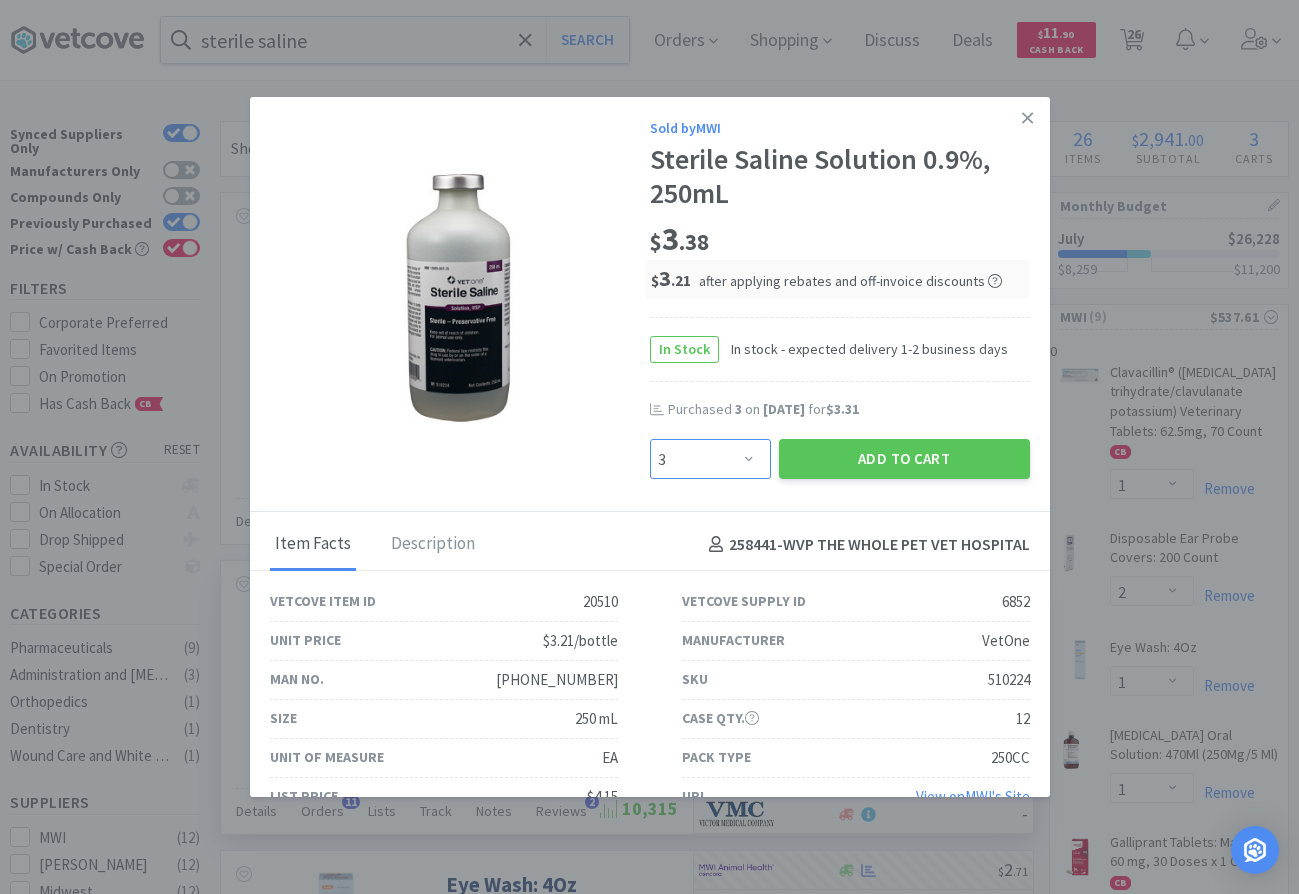 click on "3" at bounding box center (0, 0) 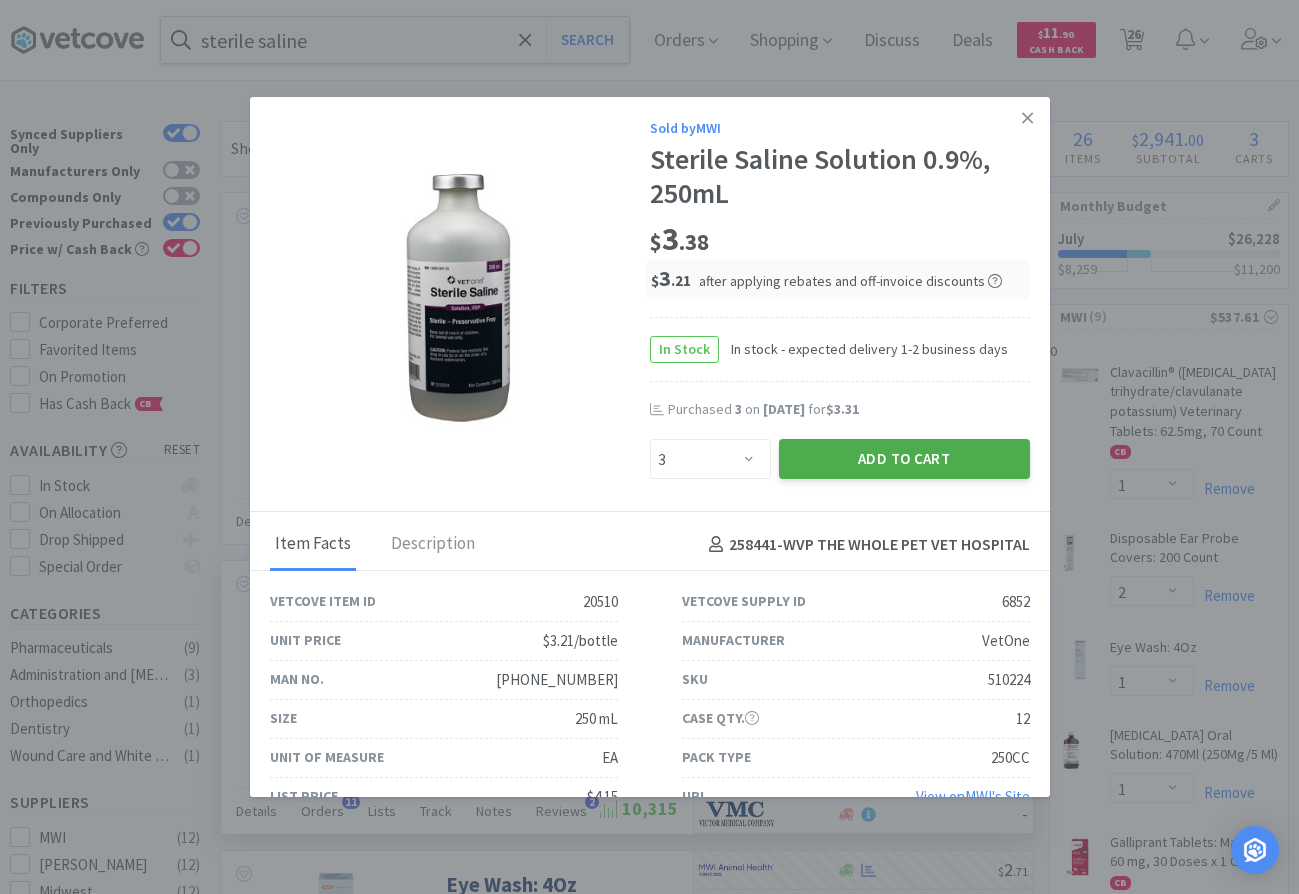 click on "Add to Cart" at bounding box center [904, 459] 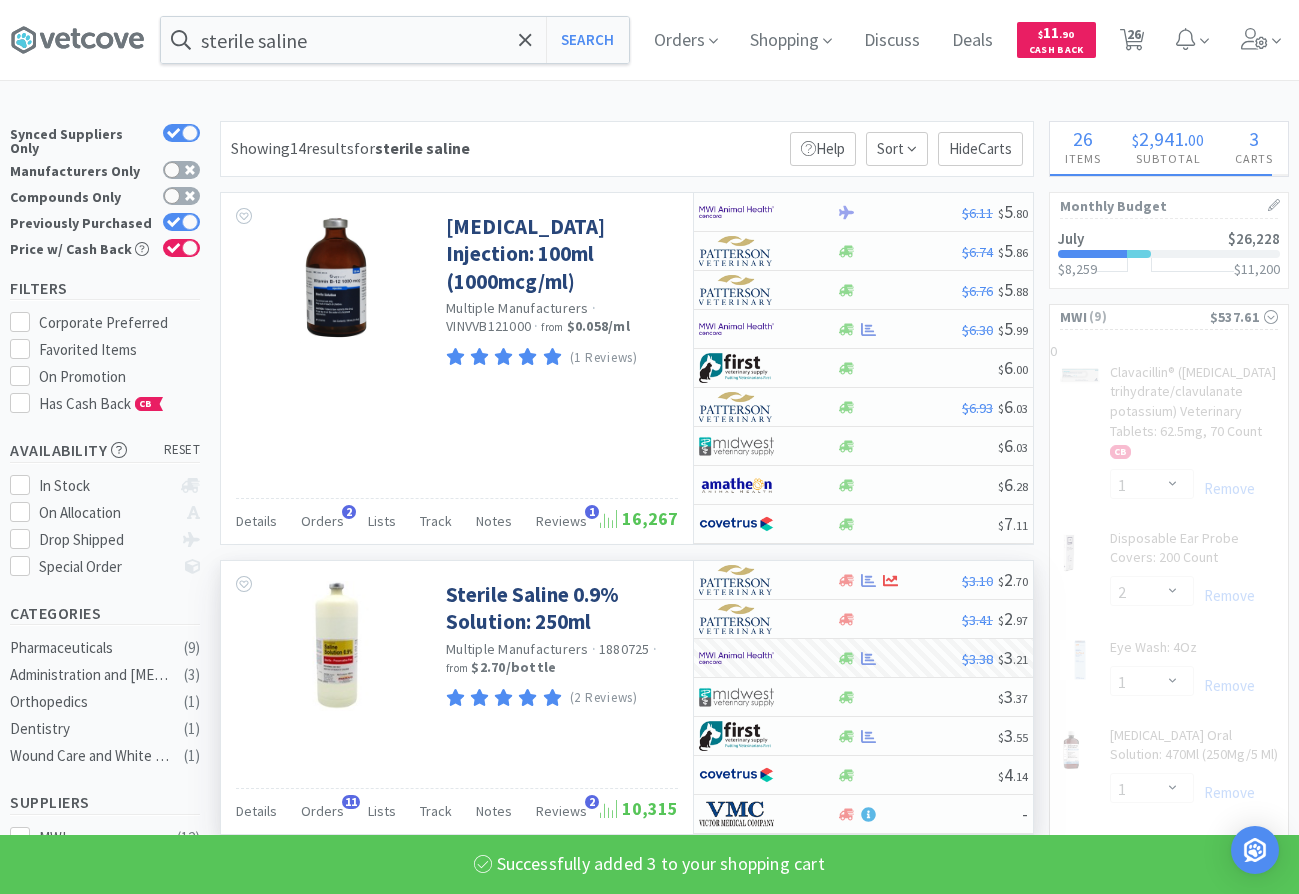 select on "3" 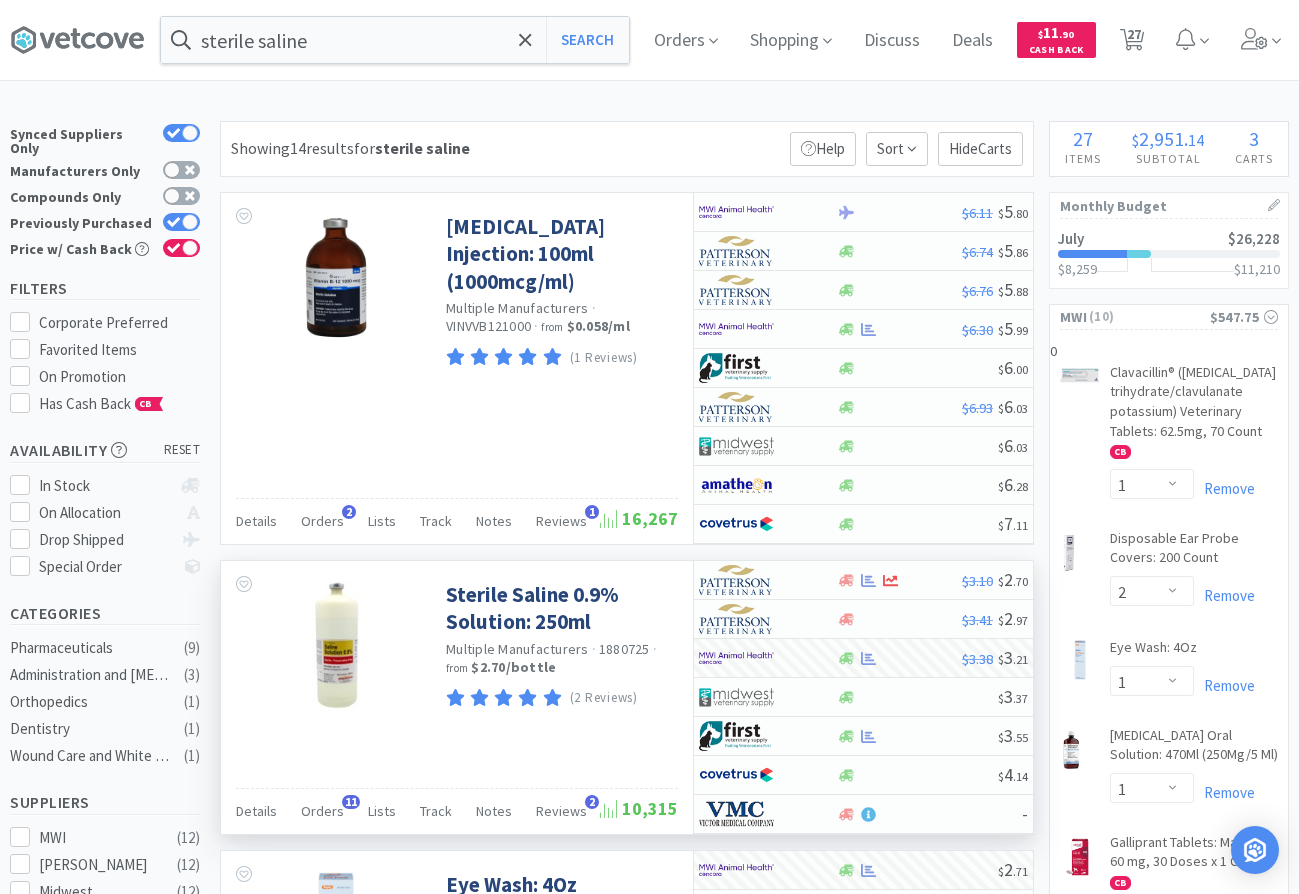 click on "sterile saline Search Orders Shopping Discuss Discuss Deals Deals $ 11 . 90 Cash Back 27 27" at bounding box center [649, 40] 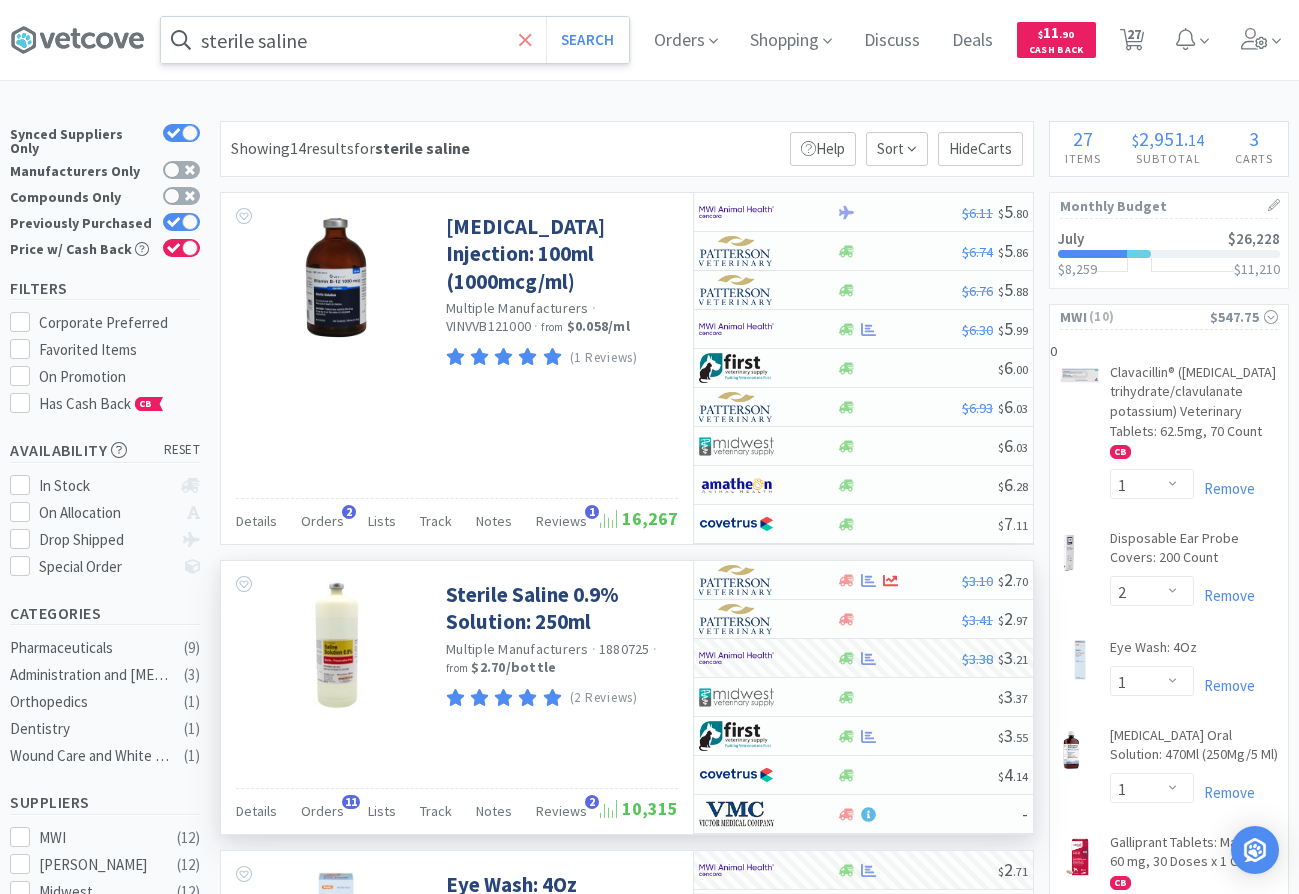 click 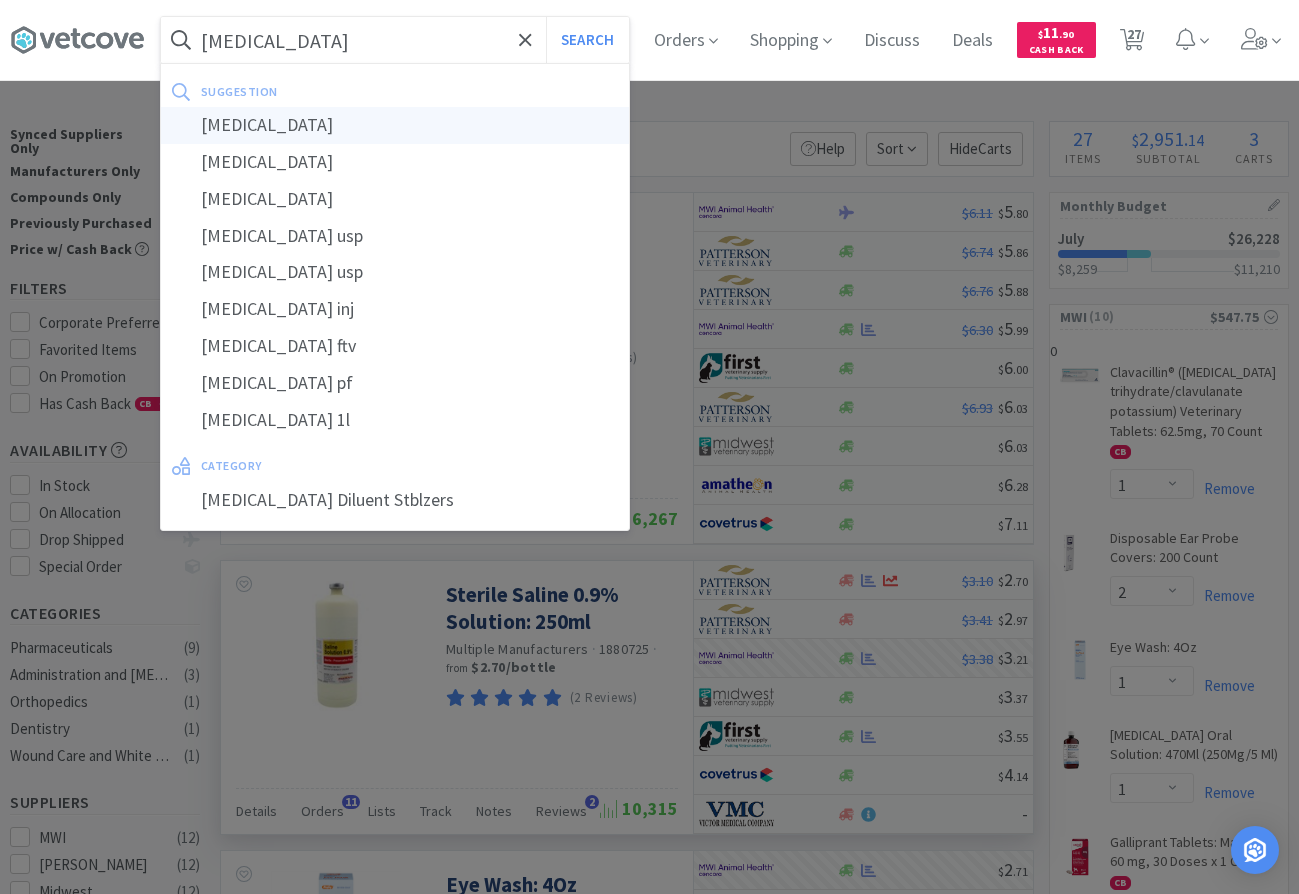 type on "[MEDICAL_DATA]" 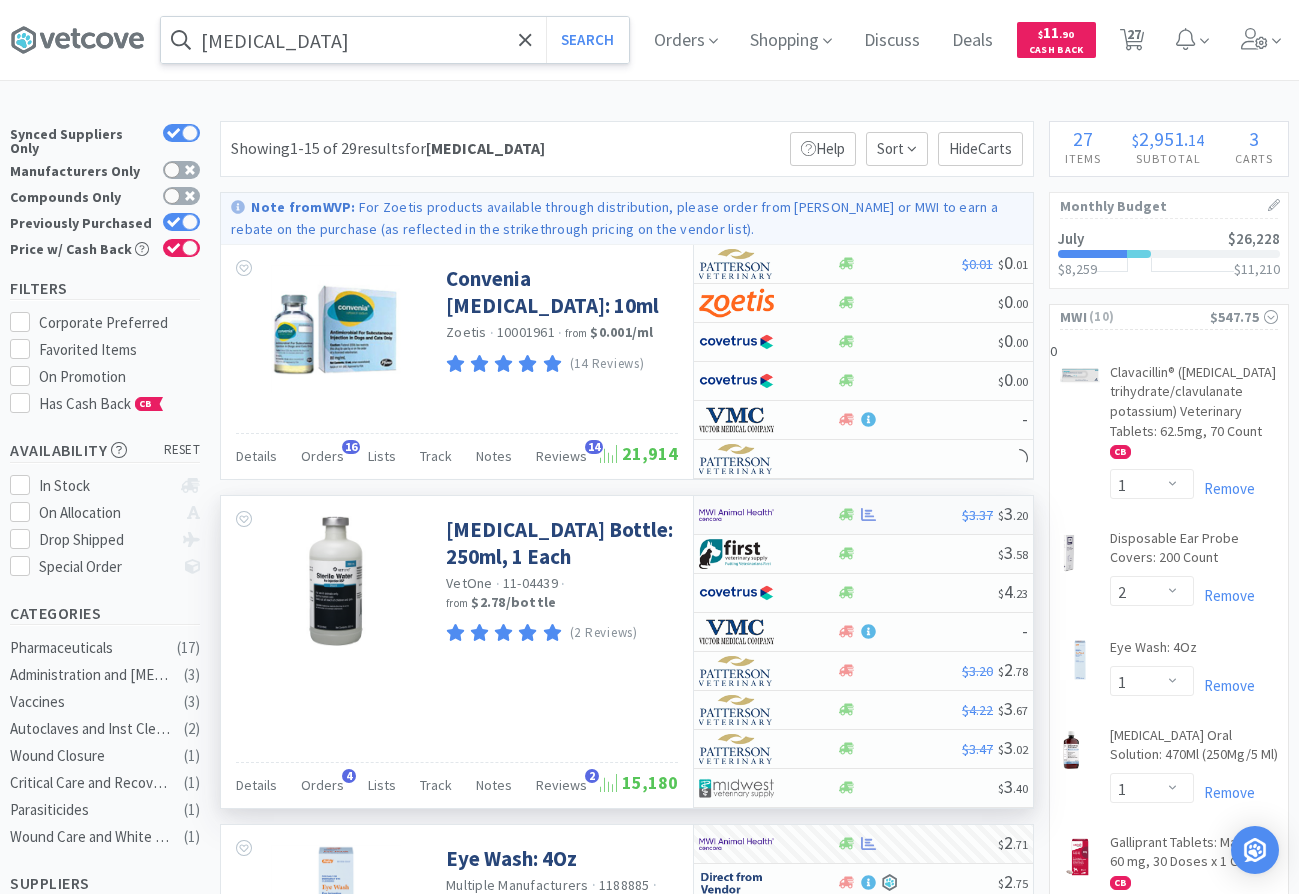 click at bounding box center [899, 514] 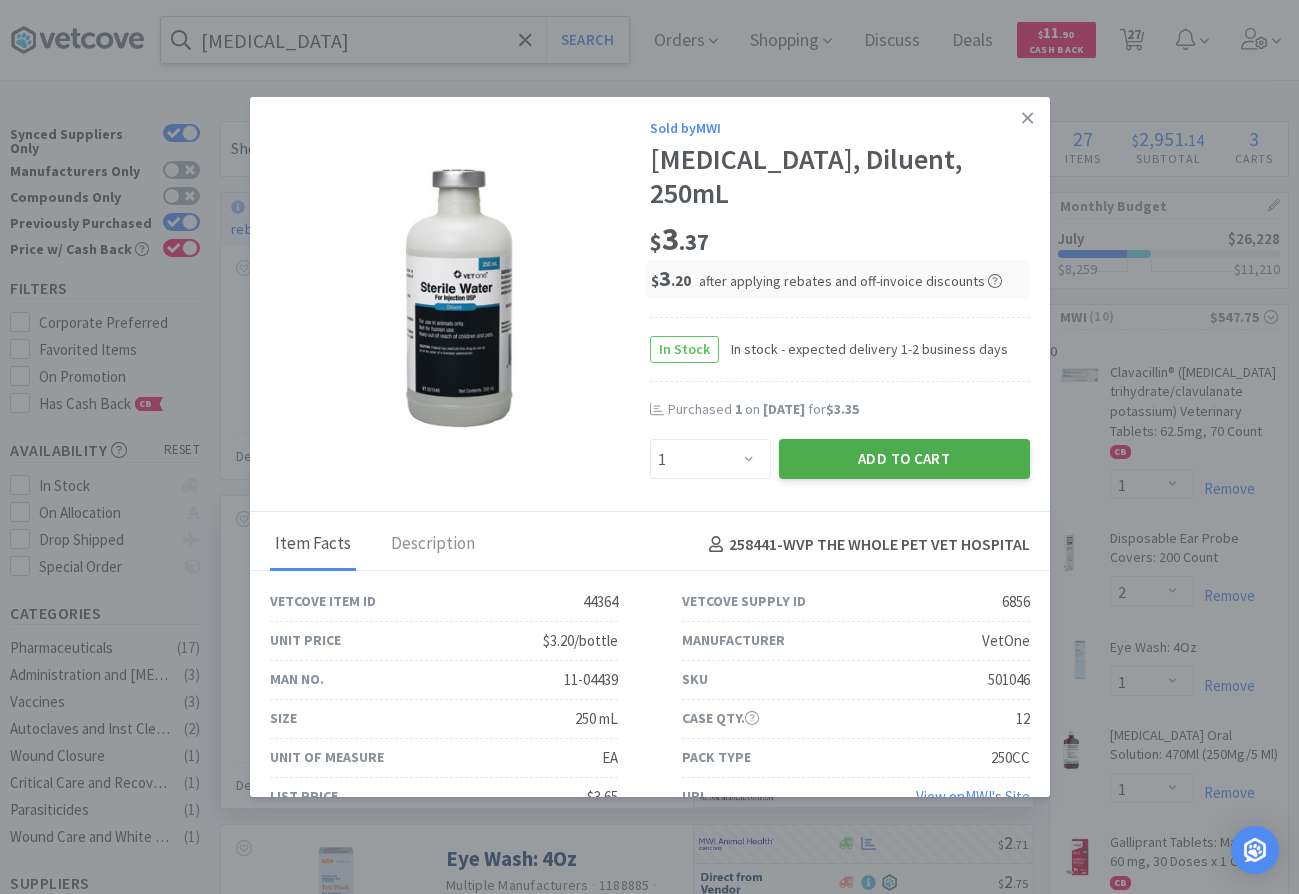 click on "Add to Cart" at bounding box center [904, 459] 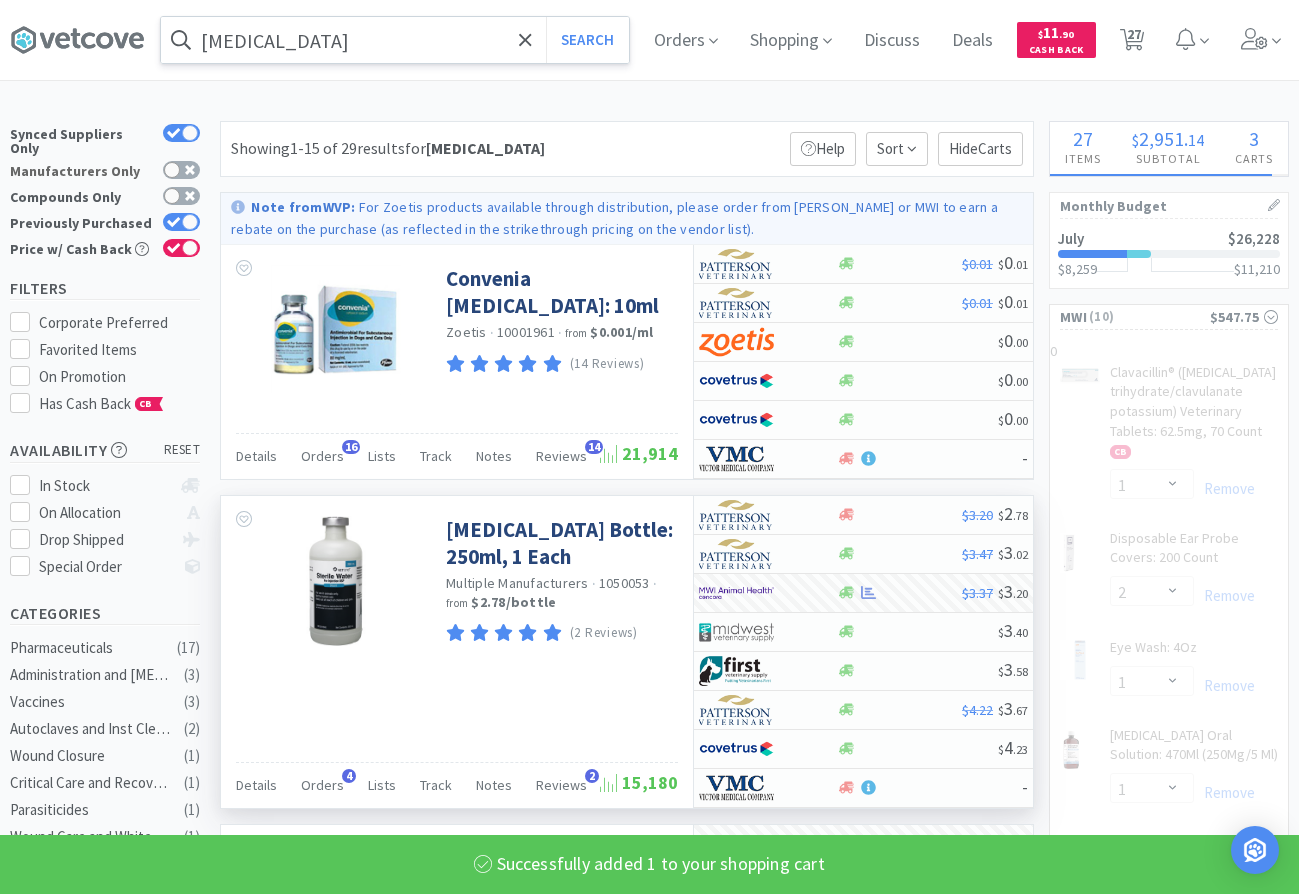 select on "2" 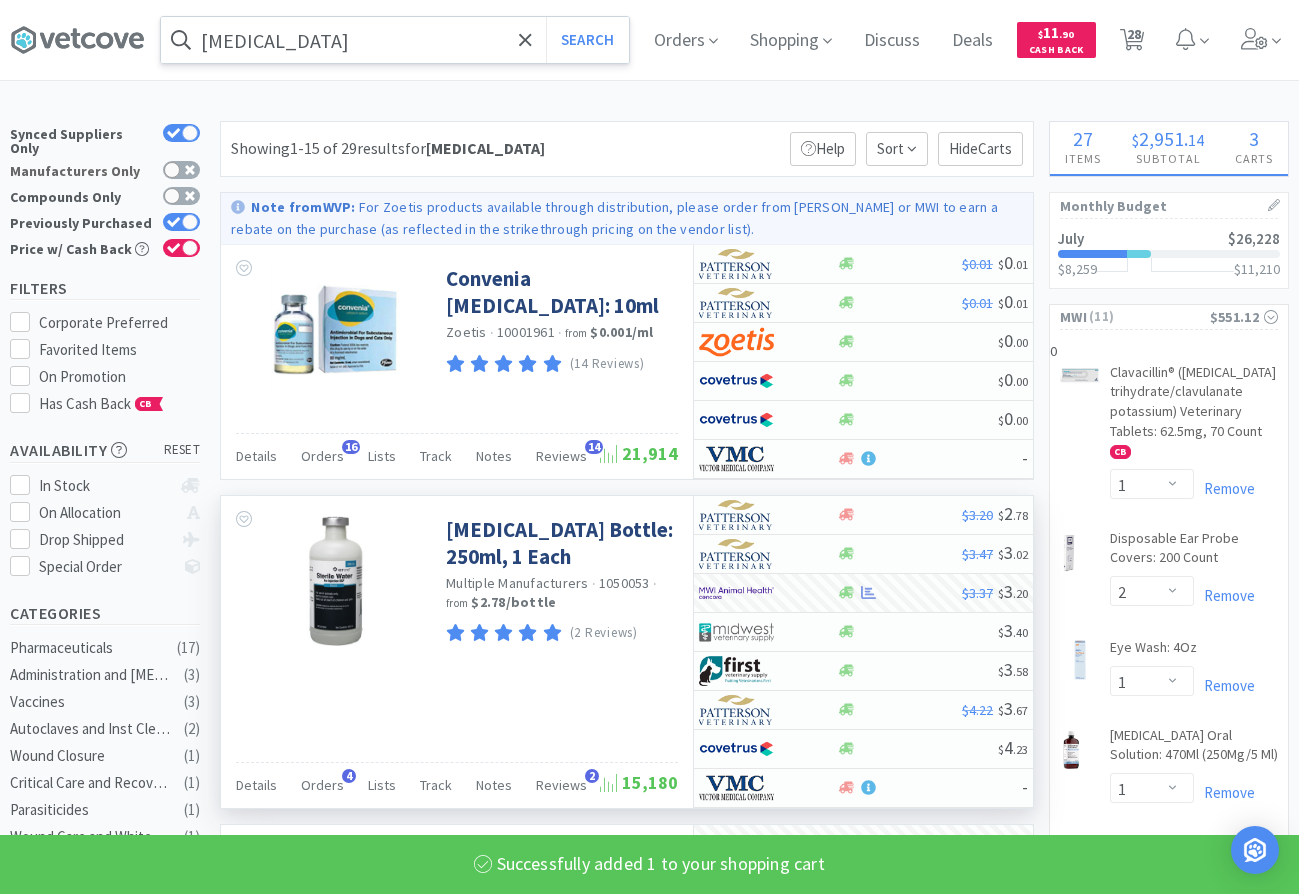 select on "1" 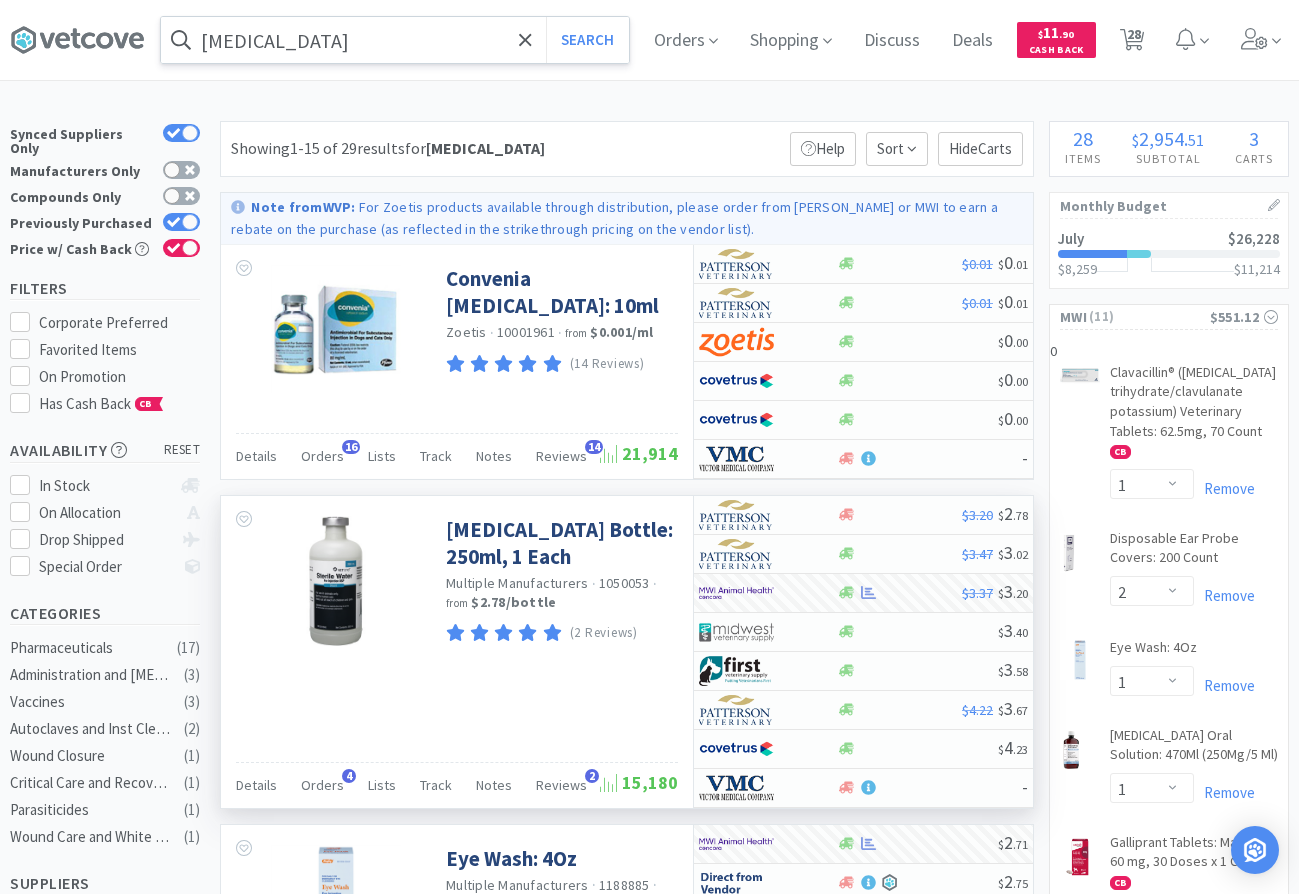 click on "[MEDICAL_DATA] Search Orders Shopping Discuss Discuss Deals Deals $ 11 . 90 Cash Back 28 28 × Filter Results Synced Suppliers Only     Manufacturers Only     Compounds Only     Previously Purchased     Price w/ Cash Back     Filters   Corporate Preferred   Favorited Items   On Promotion   Has Cash Back  CB Availability    reset In Stock     On Allocation     Drop Shipped     Special Order     Categories Pharmaceuticals ( 17 ) Administration and [MEDICAL_DATA] ( 3 ) Vaccines ( 3 ) Autoclaves and Inst Cleaners ( 2 ) Wound Closure ( 1 ) Critical Care and Recovery ( 1 ) Parasiticides ( 1 ) Wound Care and White Goods ( 1 ) Suppliers   Covetrus ( 27 )   [PERSON_NAME] ( 27 )   MWI ( 26 )   Midwest ( 24 )   [PERSON_NAME] ( 22 )   First Vet ( 19 )   Amatheon ( 8 )   Pharmsource AH ( 6 )   Vetcove ( 4 )   Boehringer Ingelheim ( 4 )   Zoetis ( 1 )   Merck ( 1 ) Manufacturers   VetOne ( 9 )   Multiple Manufacturers ( 9 )   Covetrus ( 8 )   Vedco ( 6 )   Boehringer Ingelheim ( 5 )   Dechra ( 5 )   Phoenix ( 4 )   Human Pharma ( 3 )   (" at bounding box center (649, 2597) 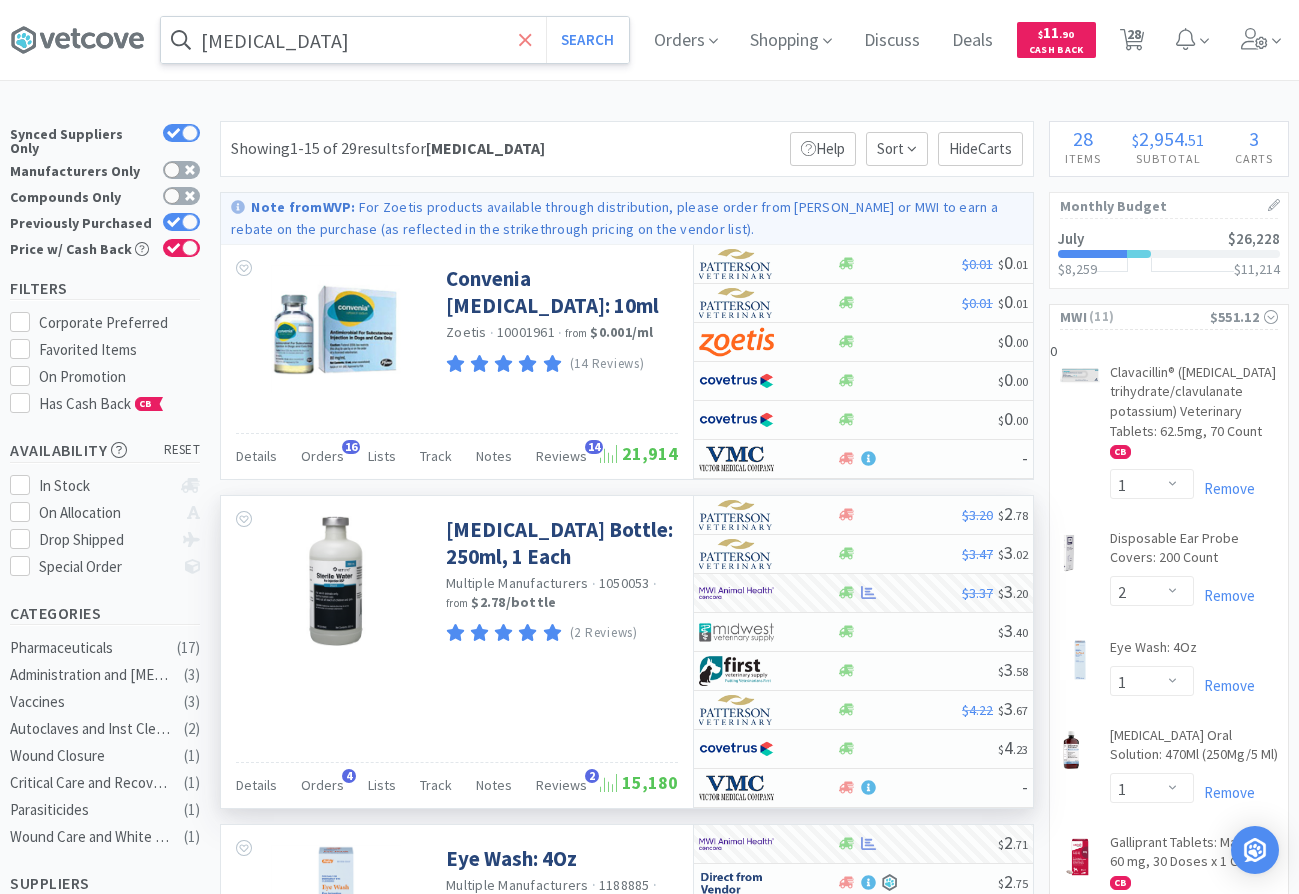 click 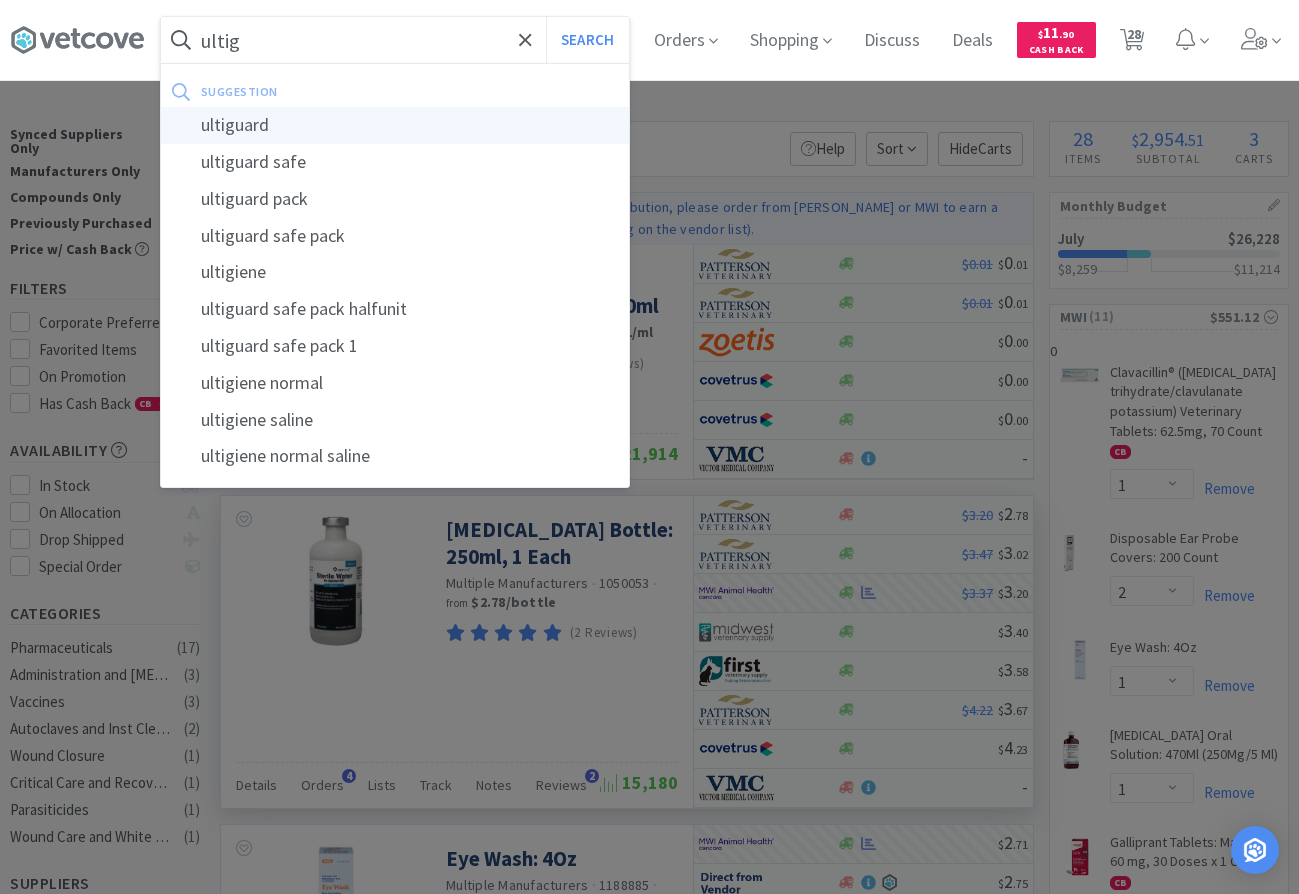click on "ultiguard" at bounding box center (395, 125) 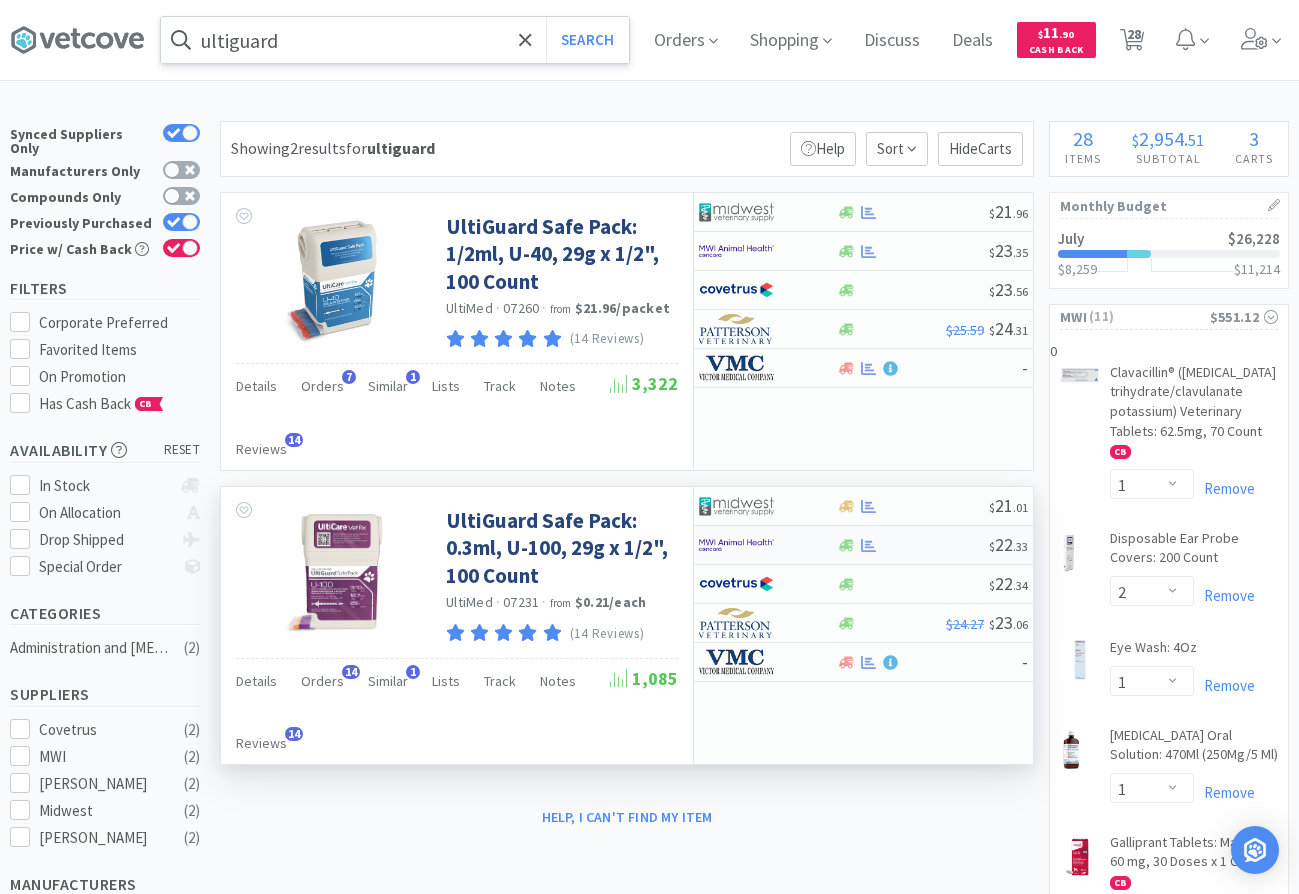 click at bounding box center (912, 545) 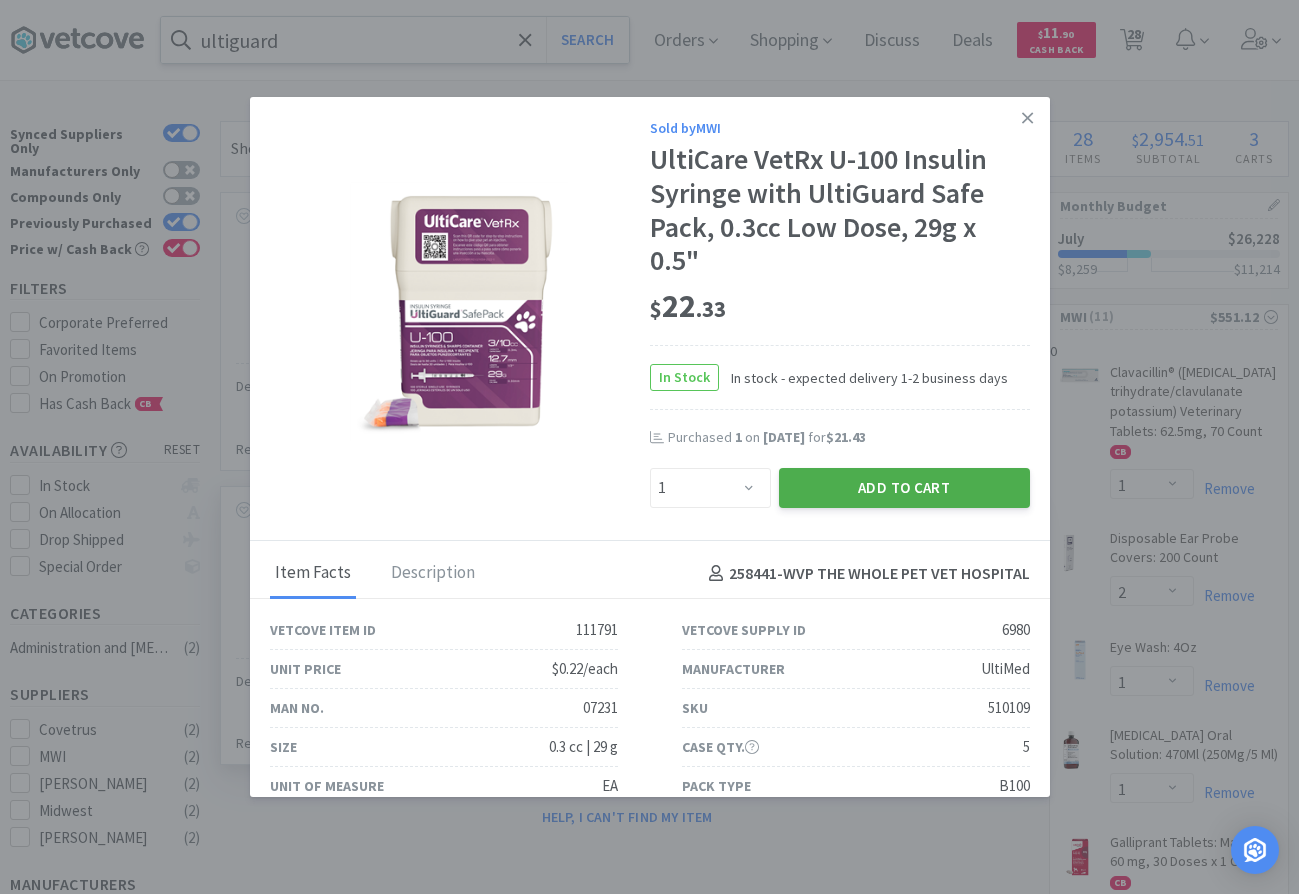 click on "Add to Cart" at bounding box center [904, 488] 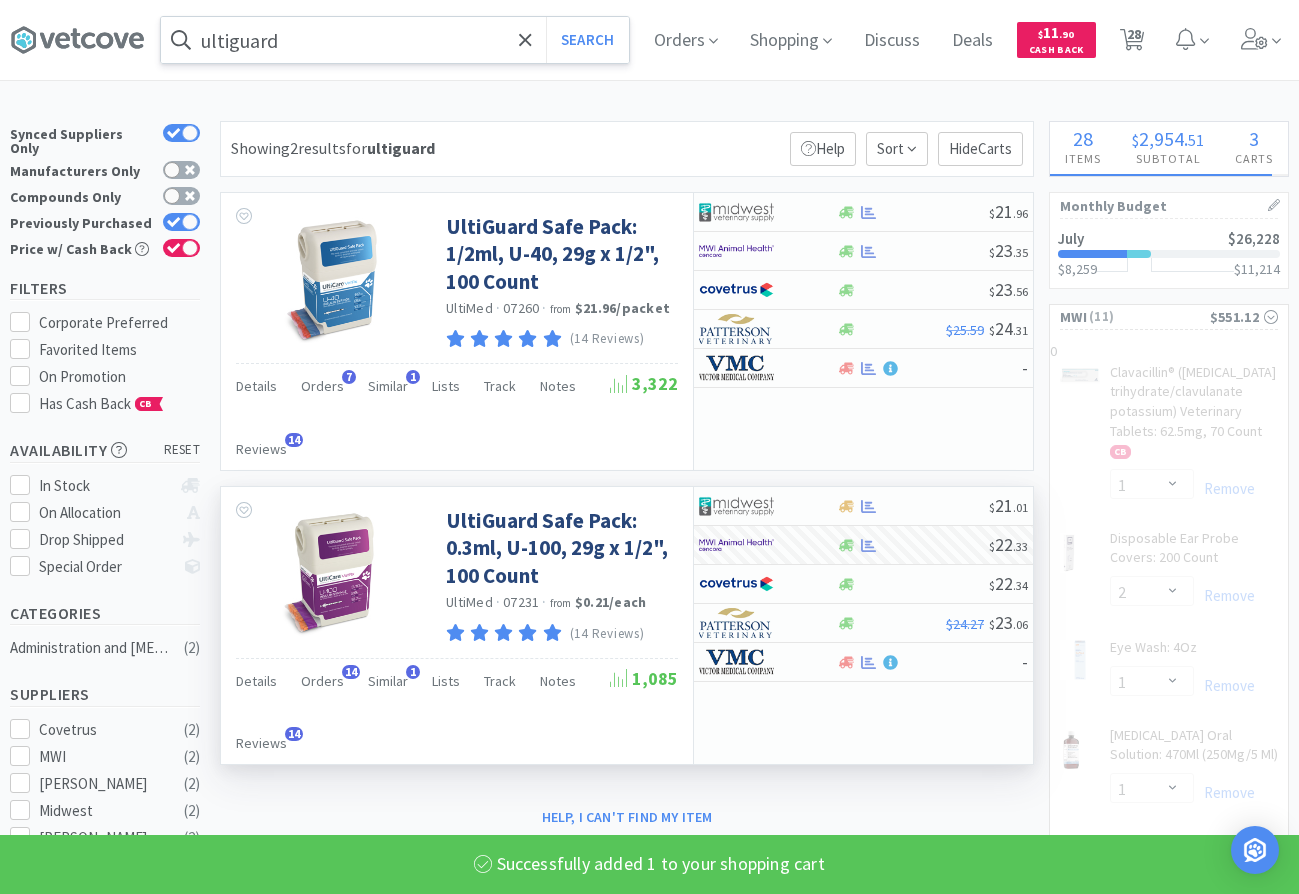 select on "1" 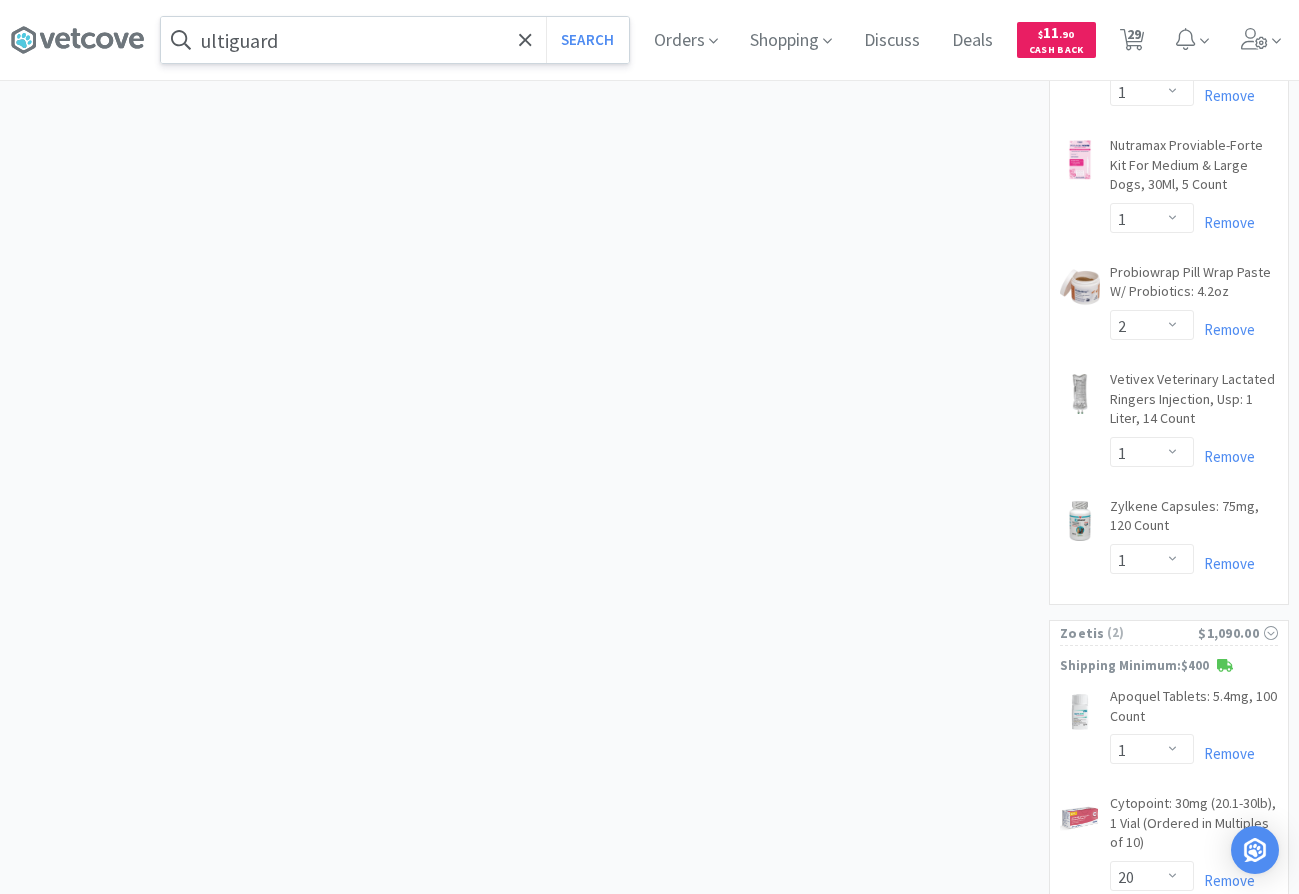 scroll, scrollTop: 3143, scrollLeft: 0, axis: vertical 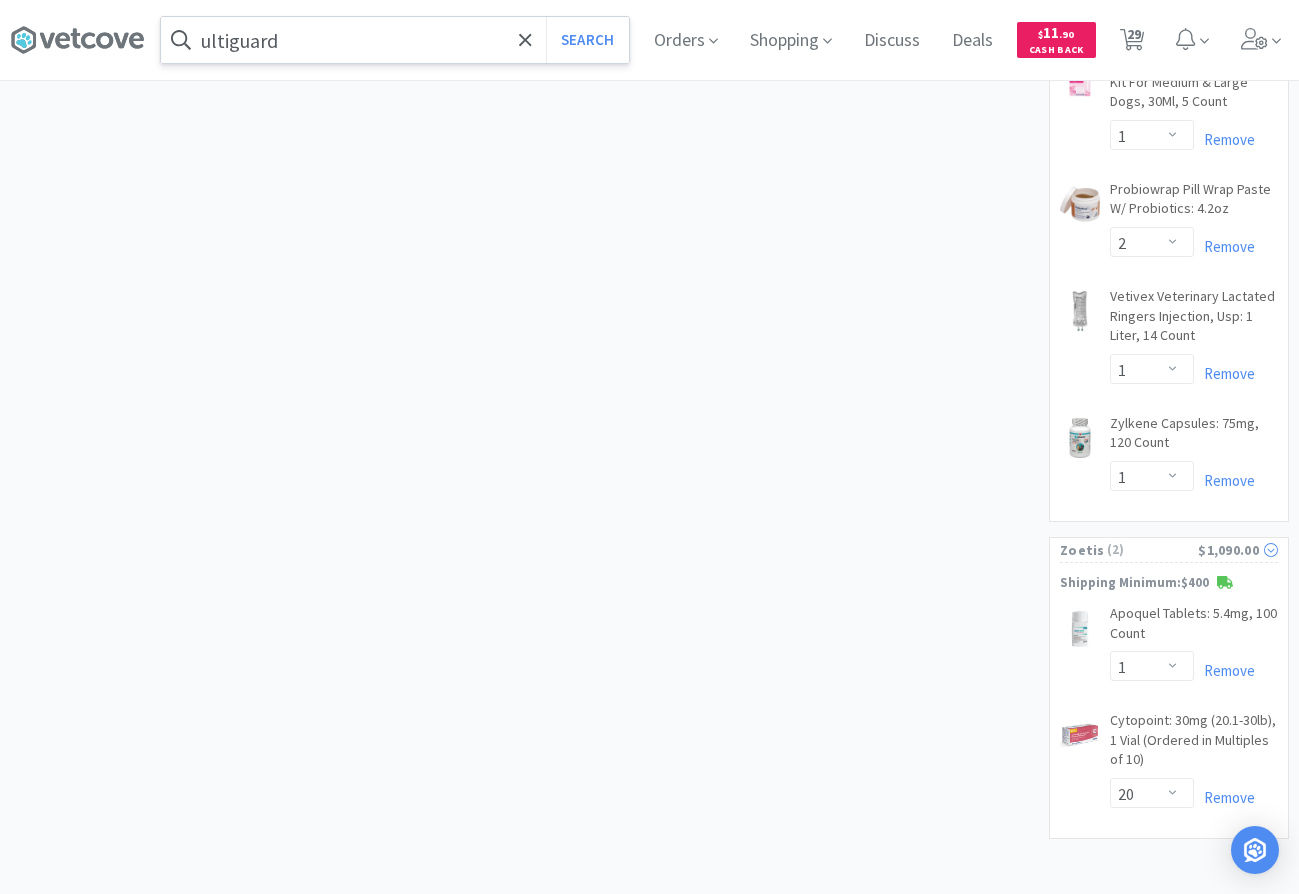 click on "( 2 )" at bounding box center (1151, 550) 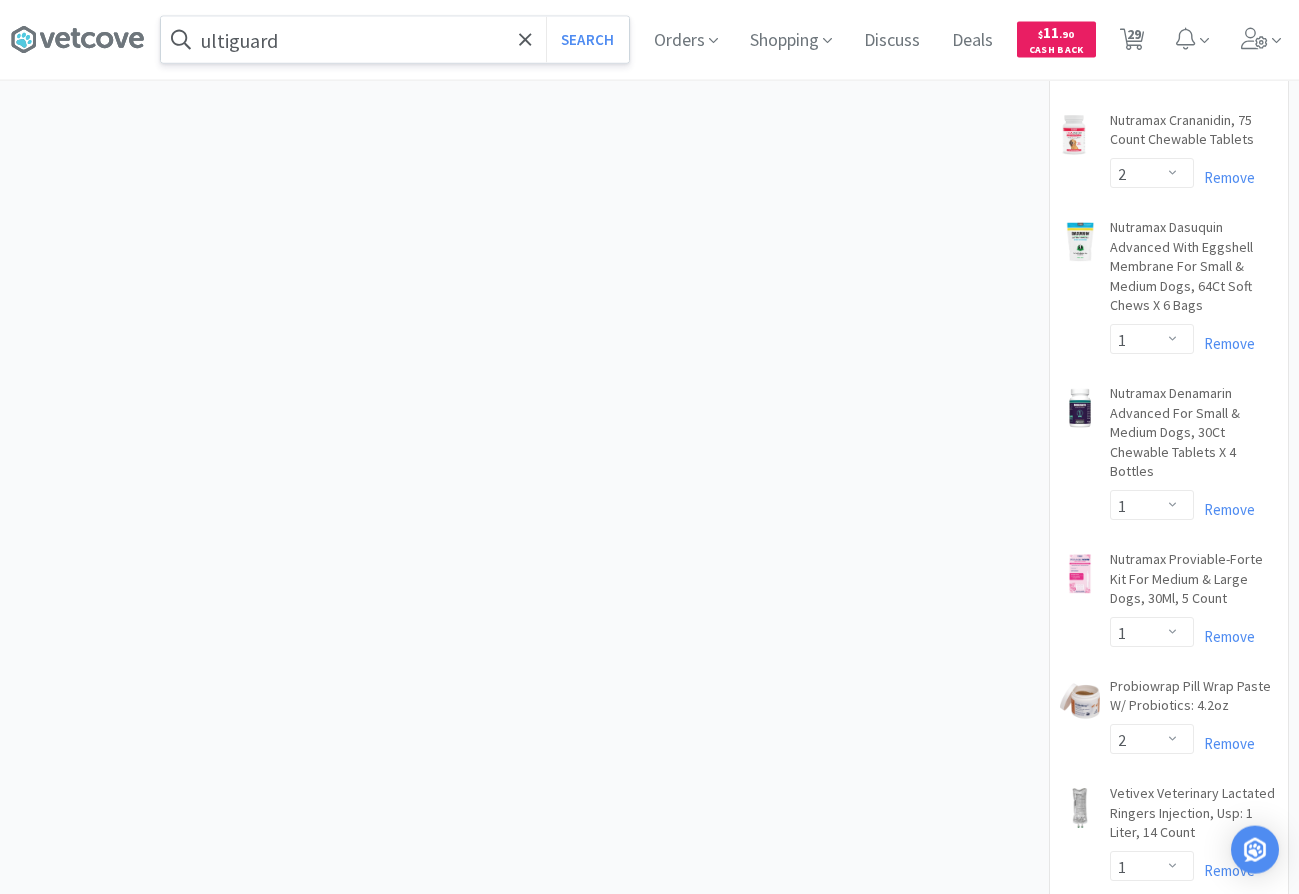 scroll, scrollTop: 1961, scrollLeft: 0, axis: vertical 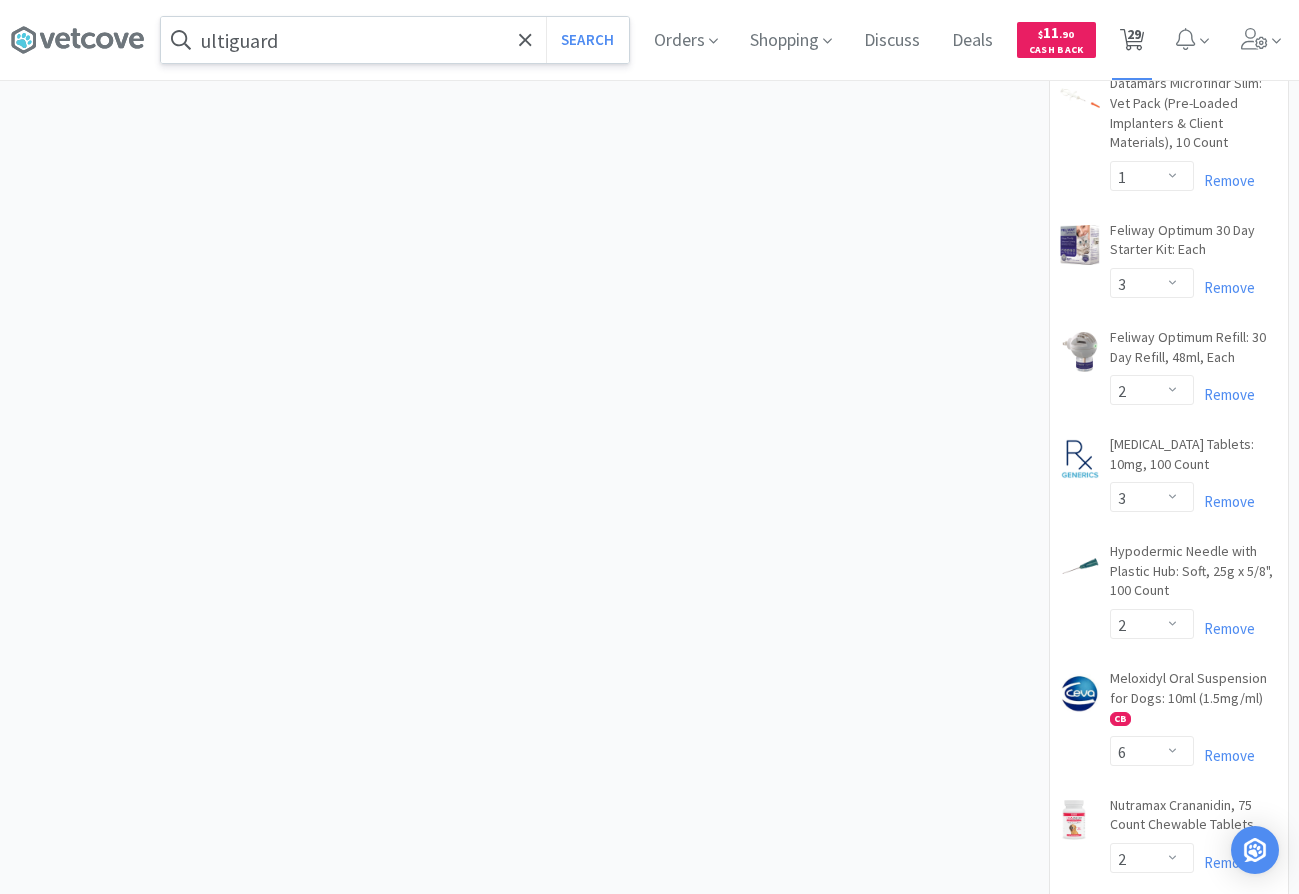 click on "29" at bounding box center (1132, 40) 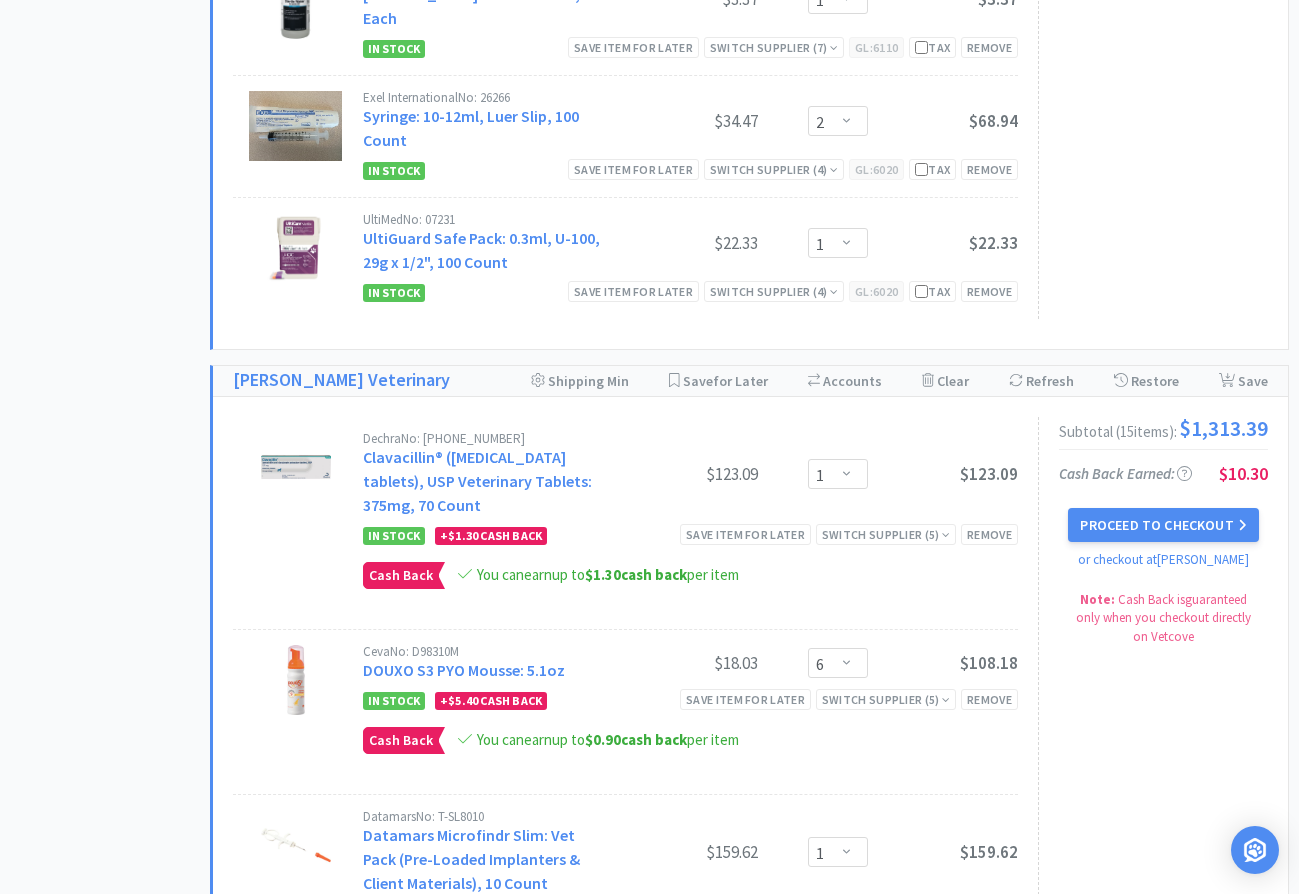 scroll, scrollTop: 0, scrollLeft: 0, axis: both 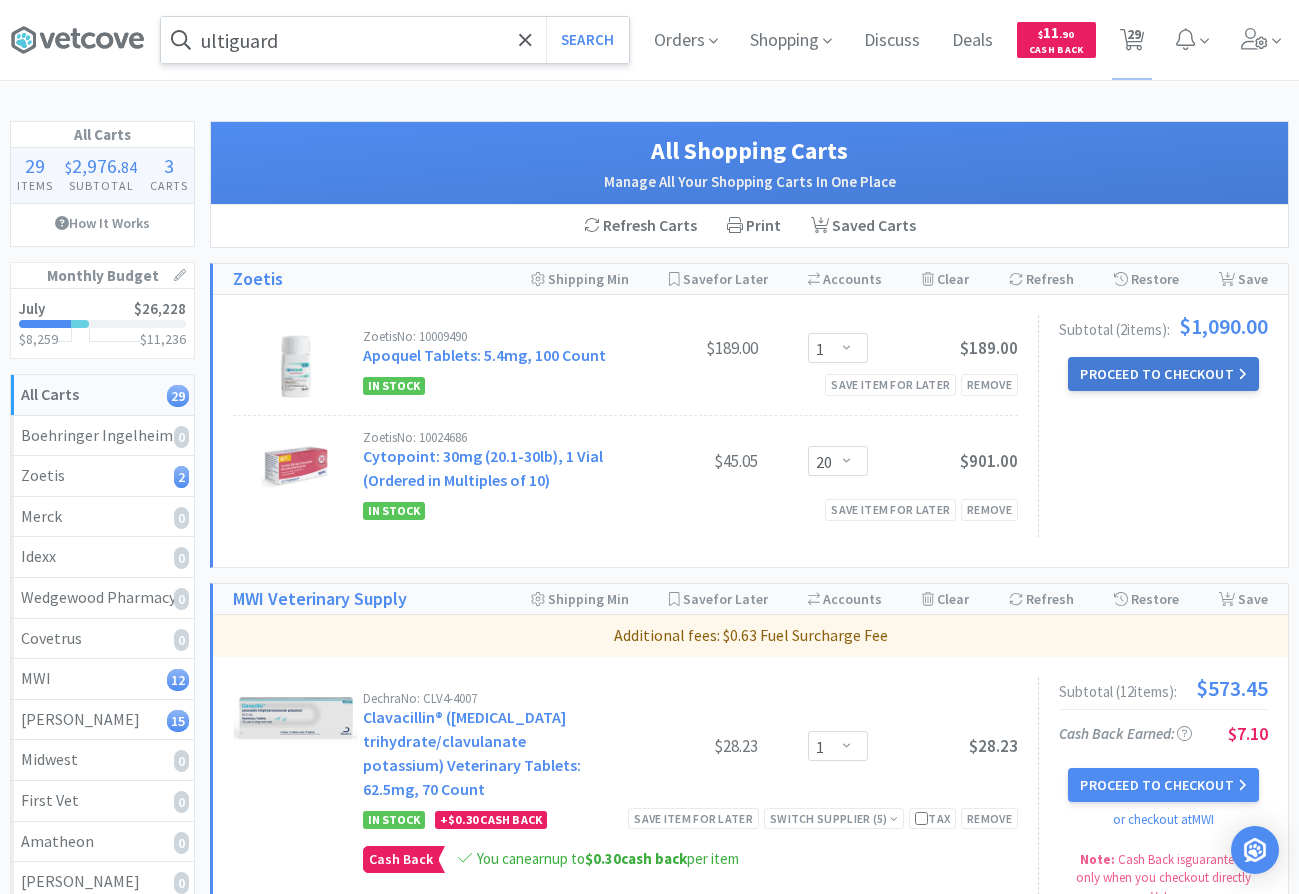 click on "Proceed to Checkout" at bounding box center [1163, 374] 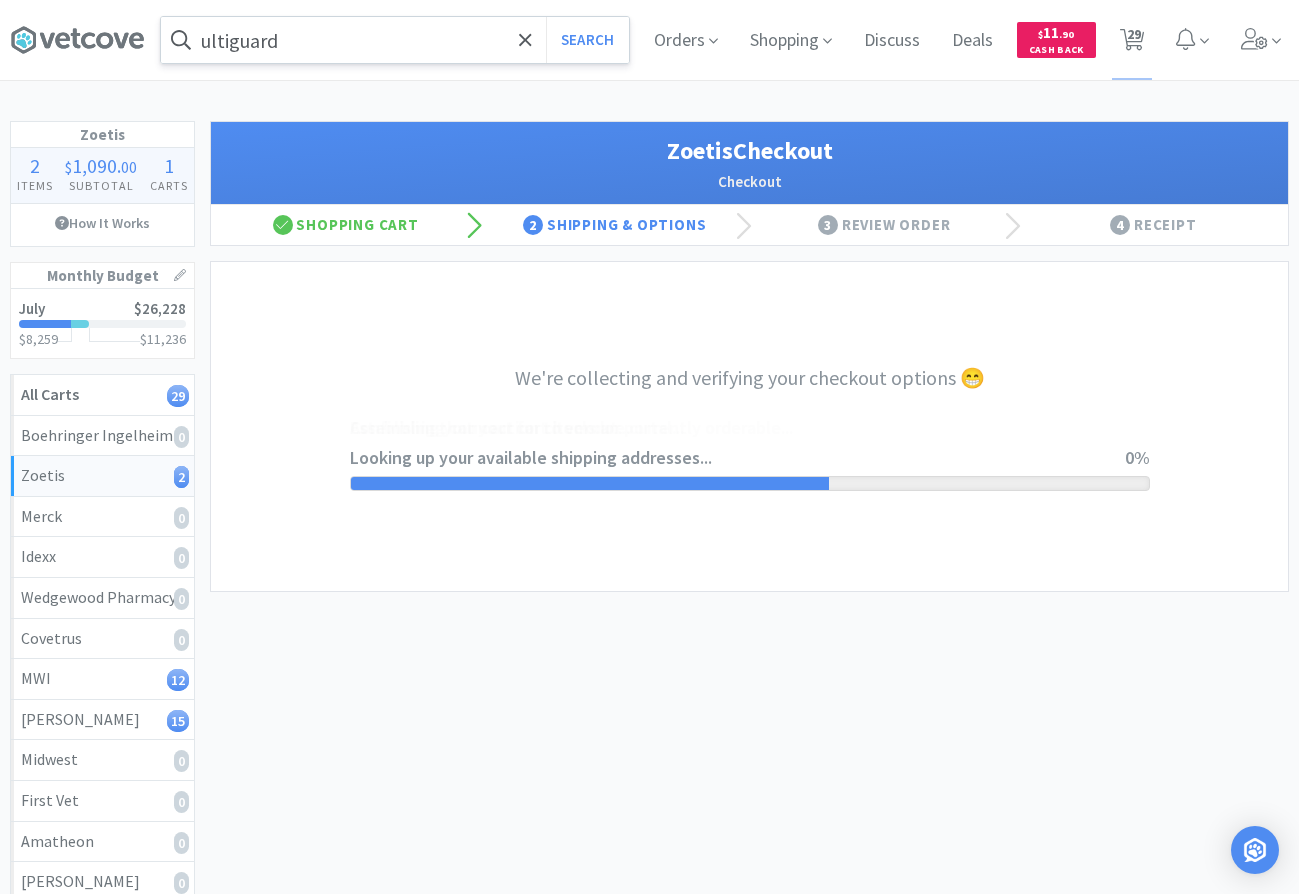 select on "invoice" 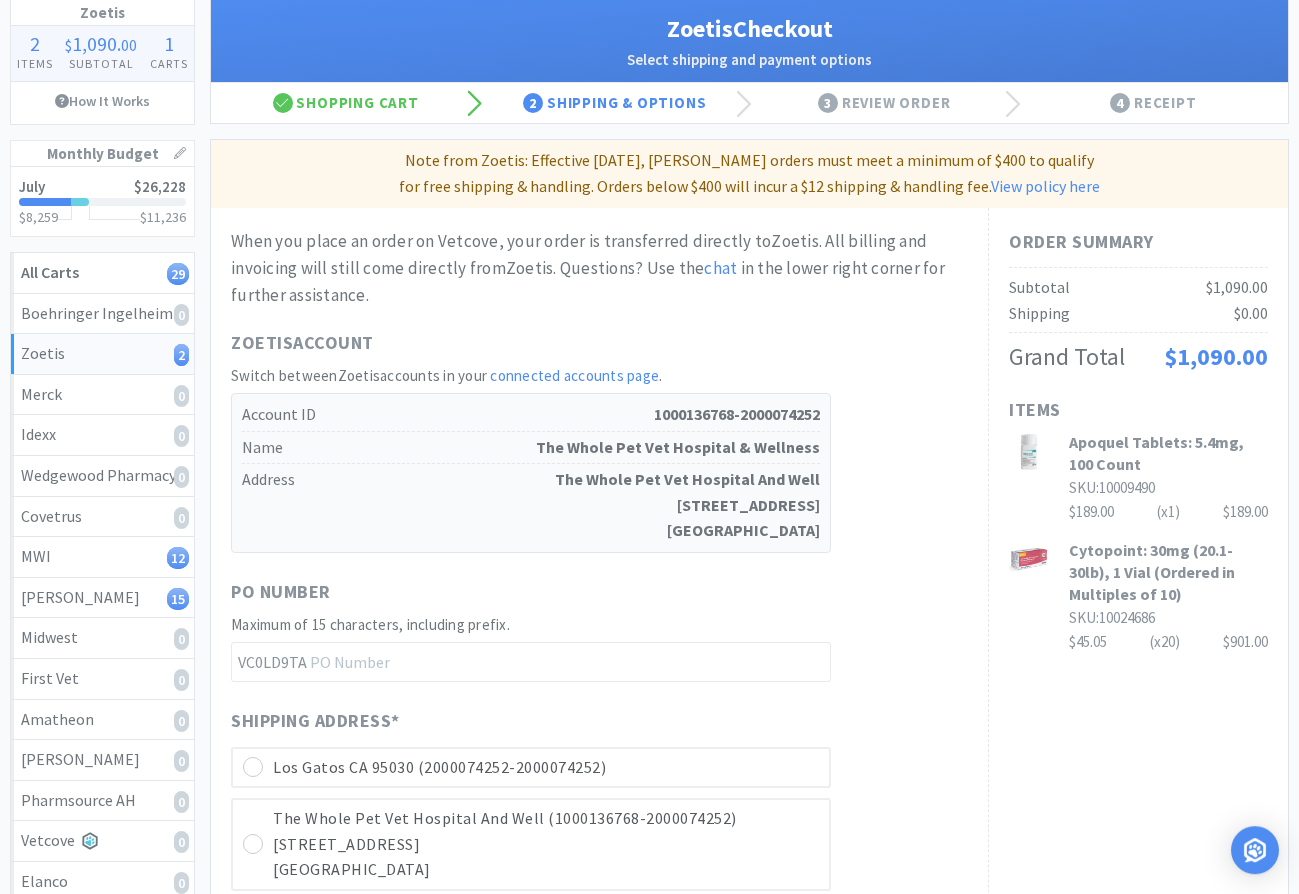 scroll, scrollTop: 306, scrollLeft: 0, axis: vertical 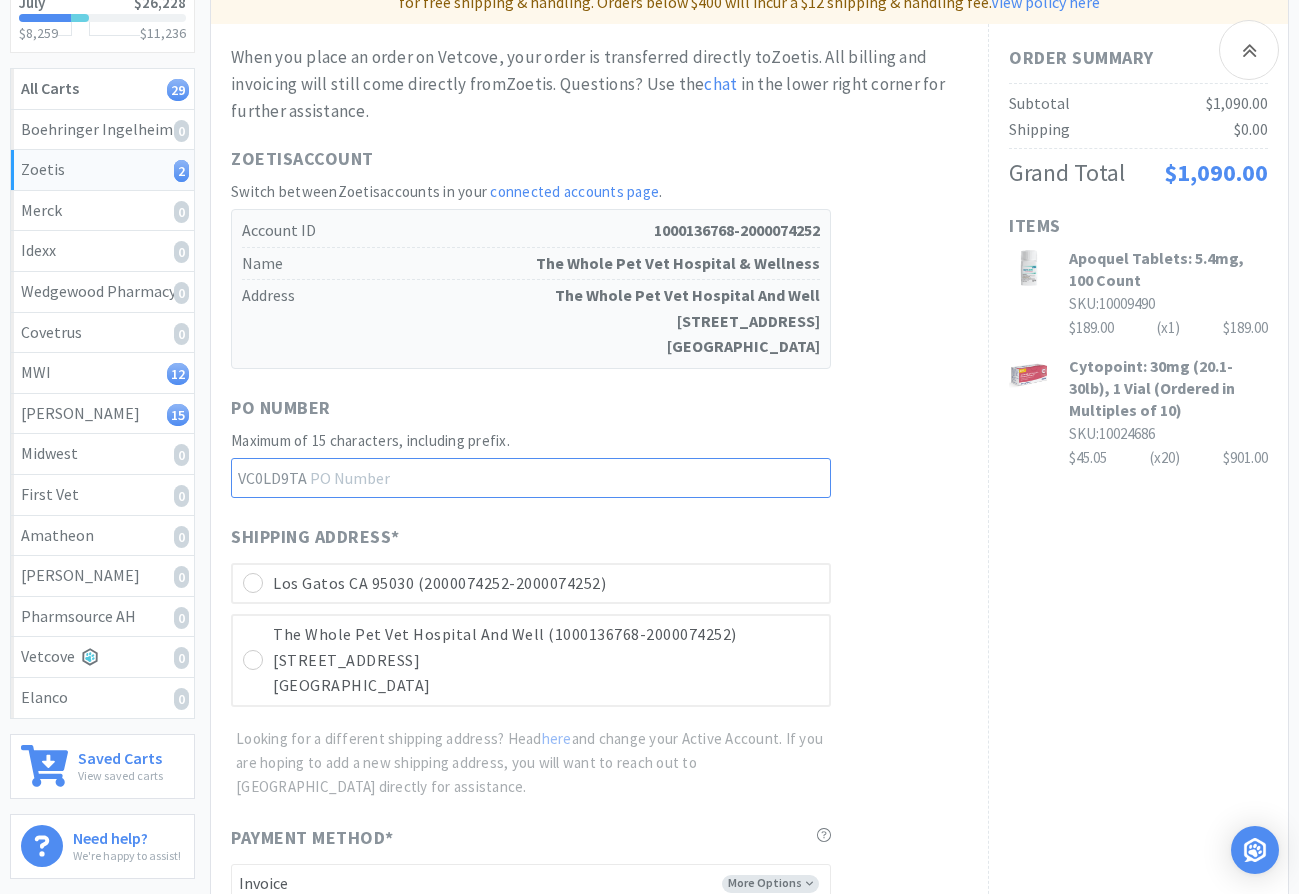 click at bounding box center [531, 478] 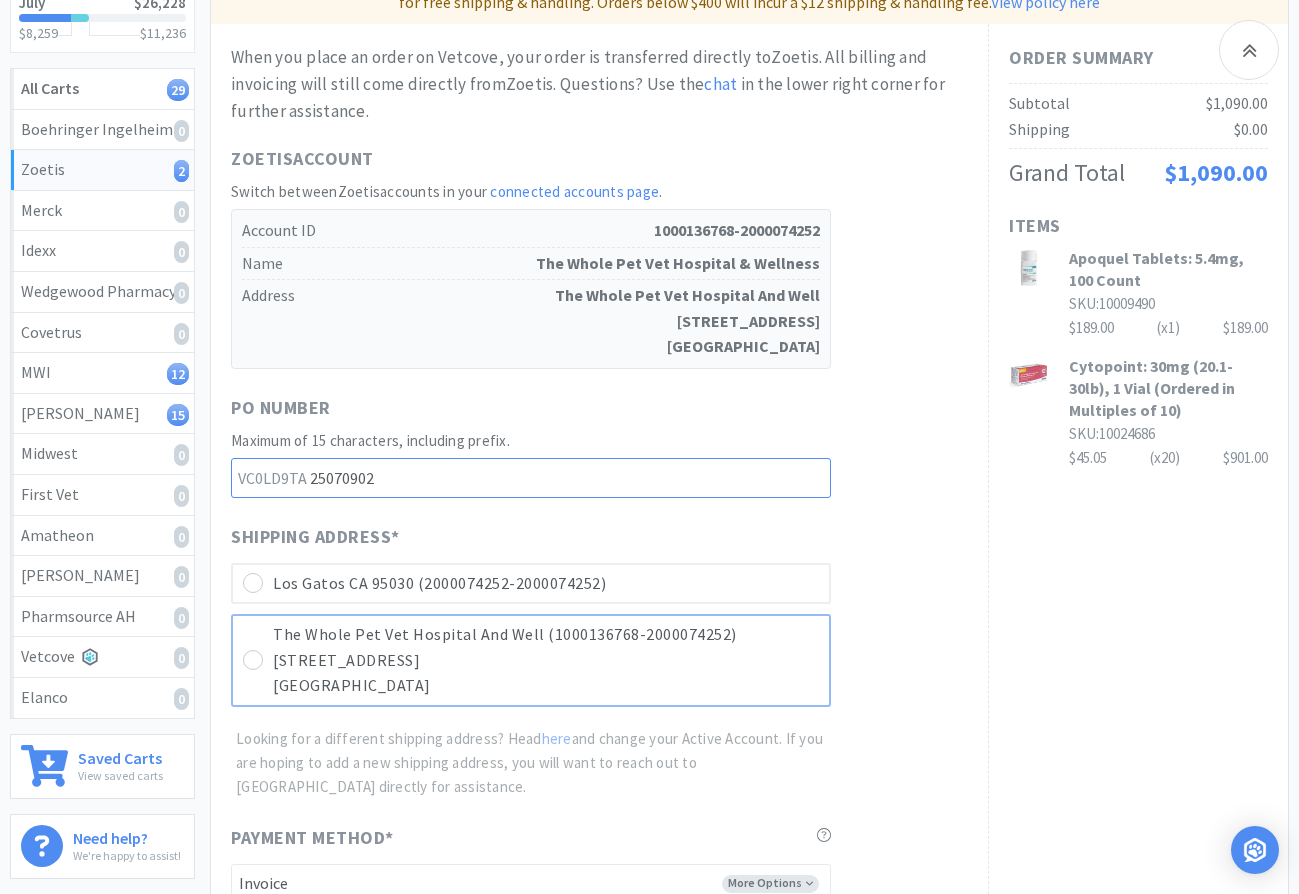 type on "25070902" 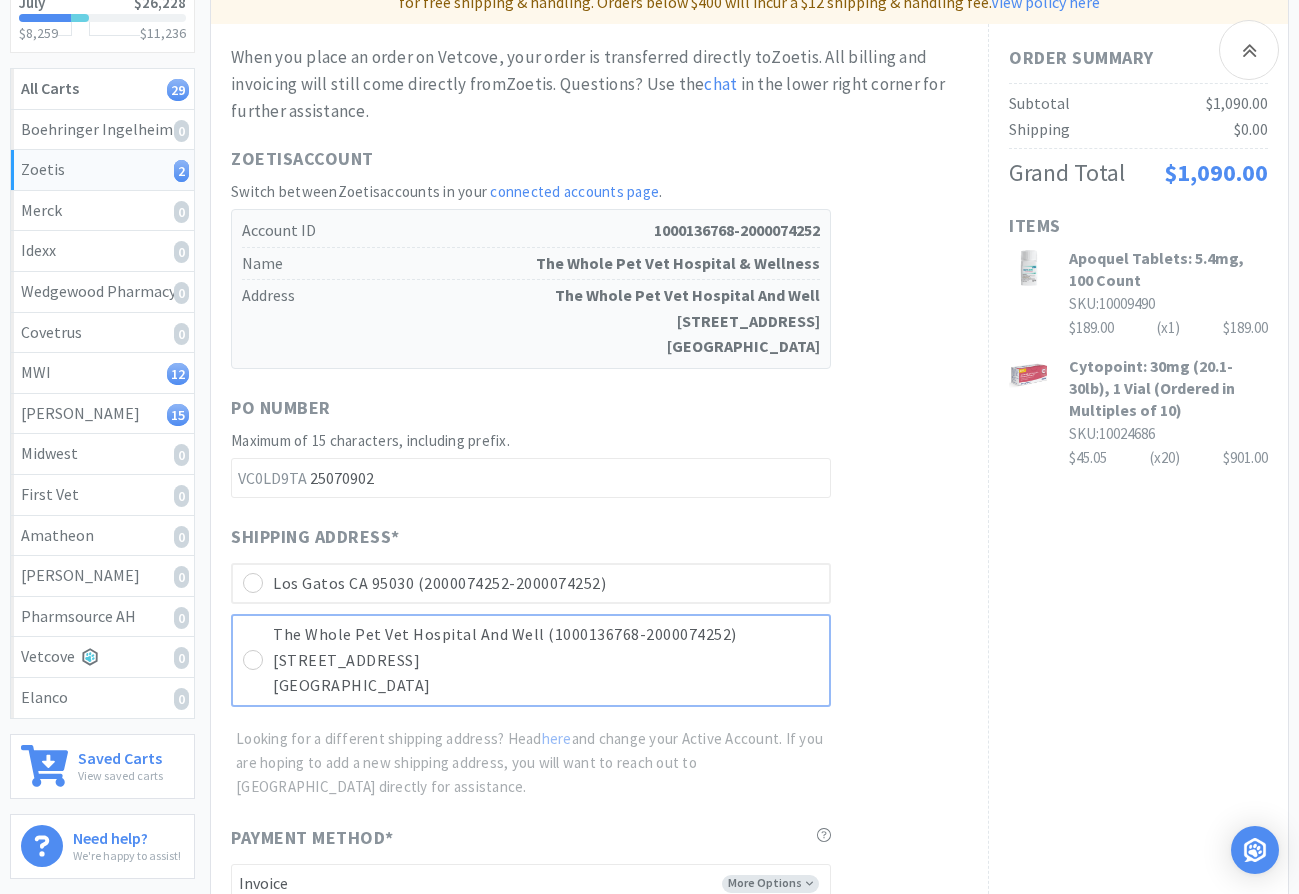 click on "[STREET_ADDRESS]" at bounding box center (546, 661) 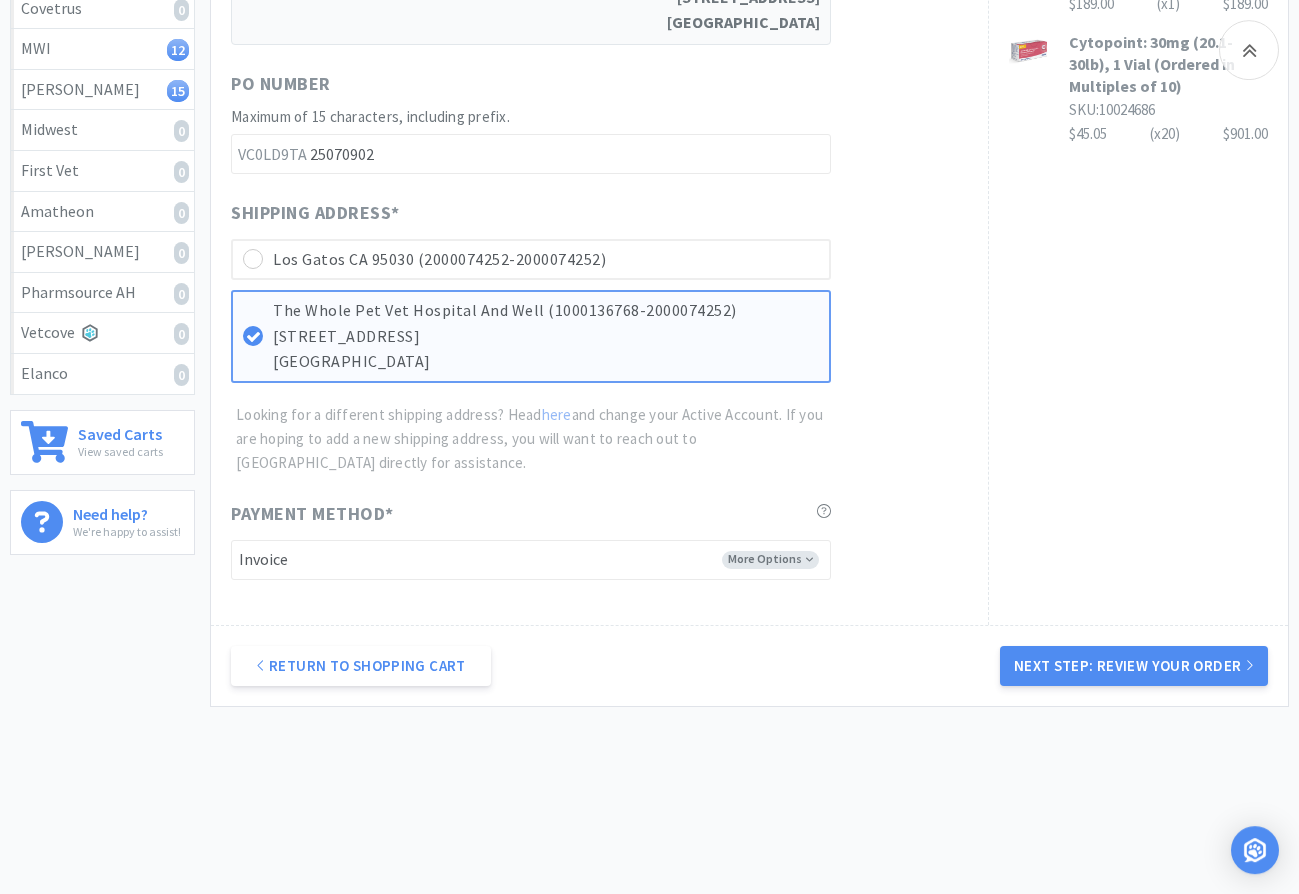 scroll, scrollTop: 648, scrollLeft: 0, axis: vertical 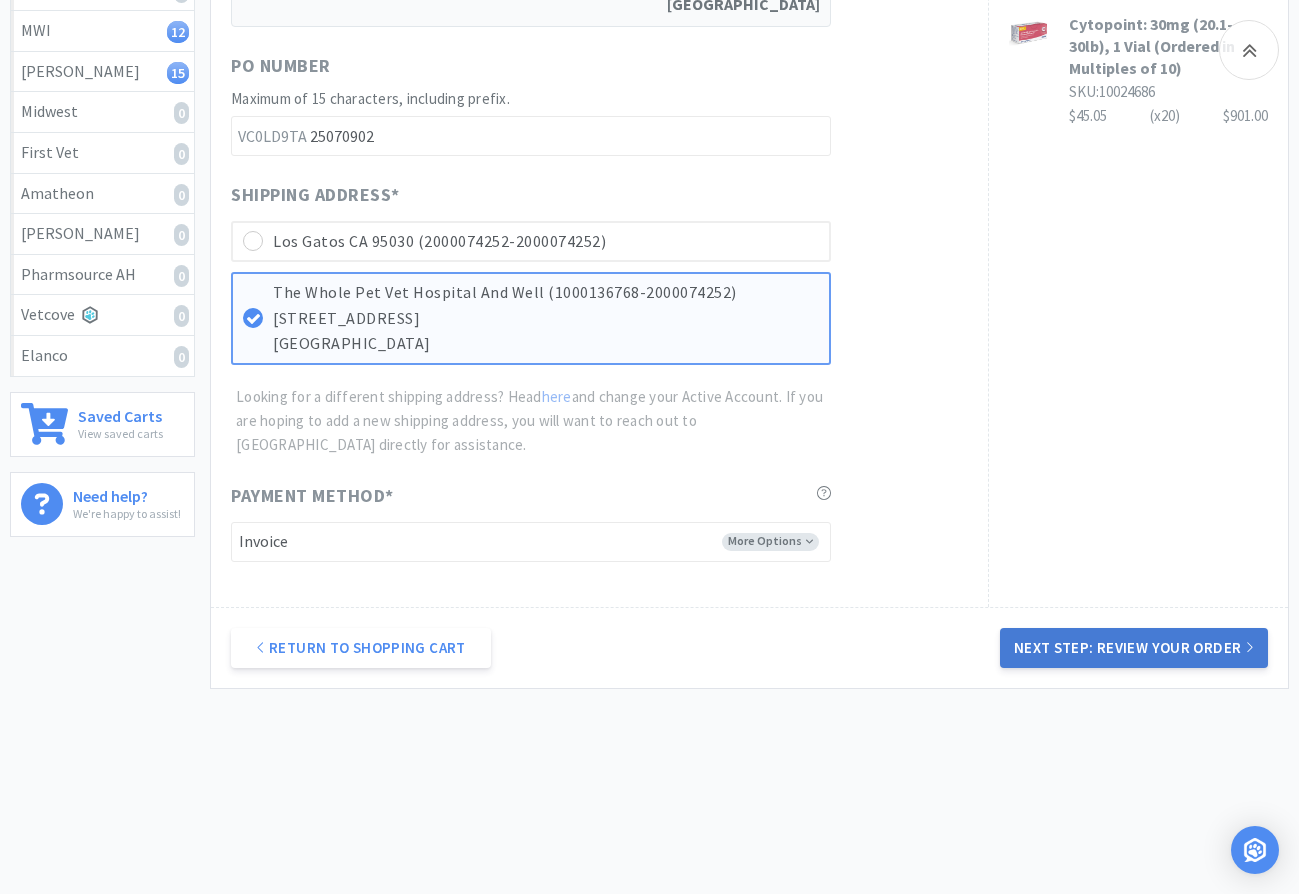 click on "Next Step: Review Your Order" at bounding box center (1134, 648) 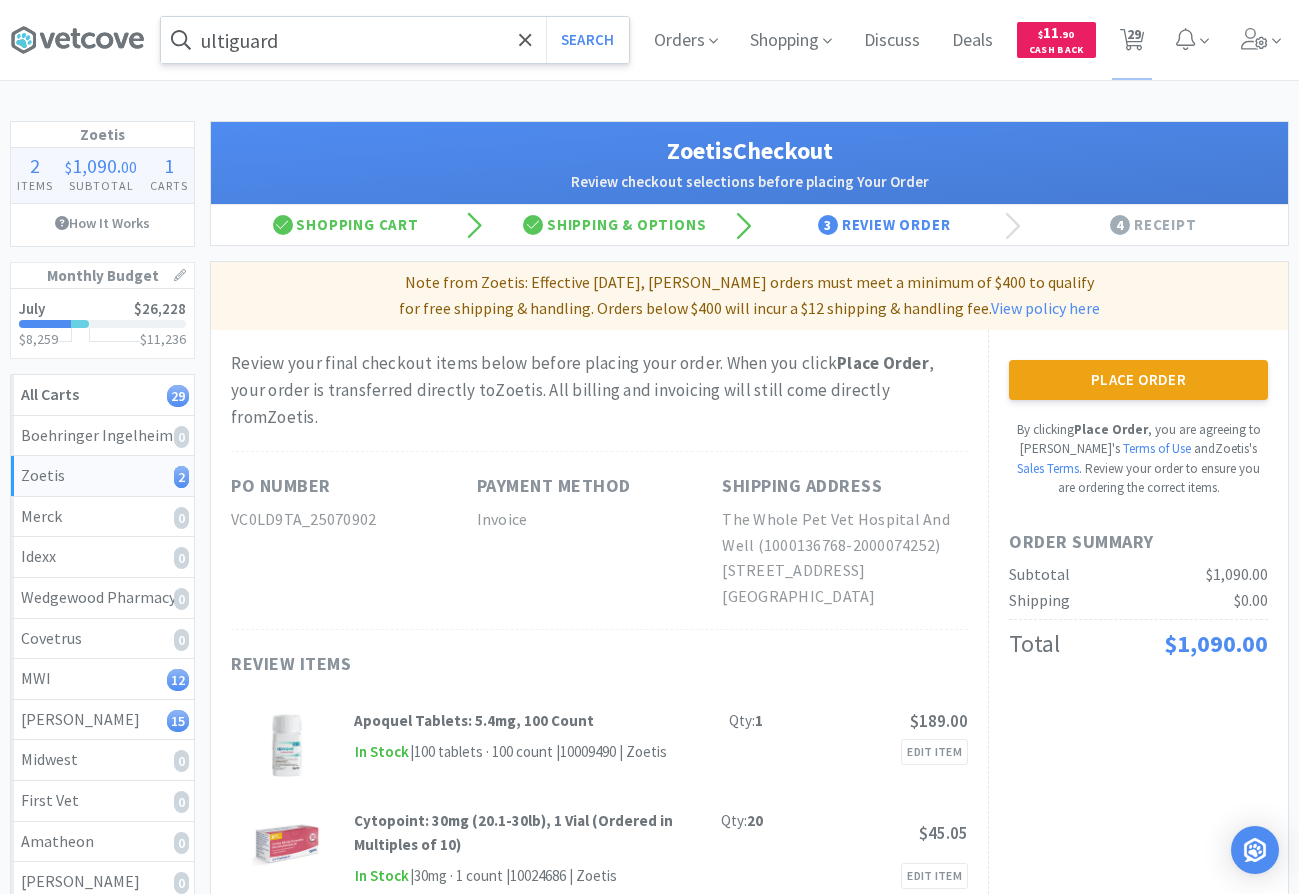 scroll, scrollTop: 102, scrollLeft: 0, axis: vertical 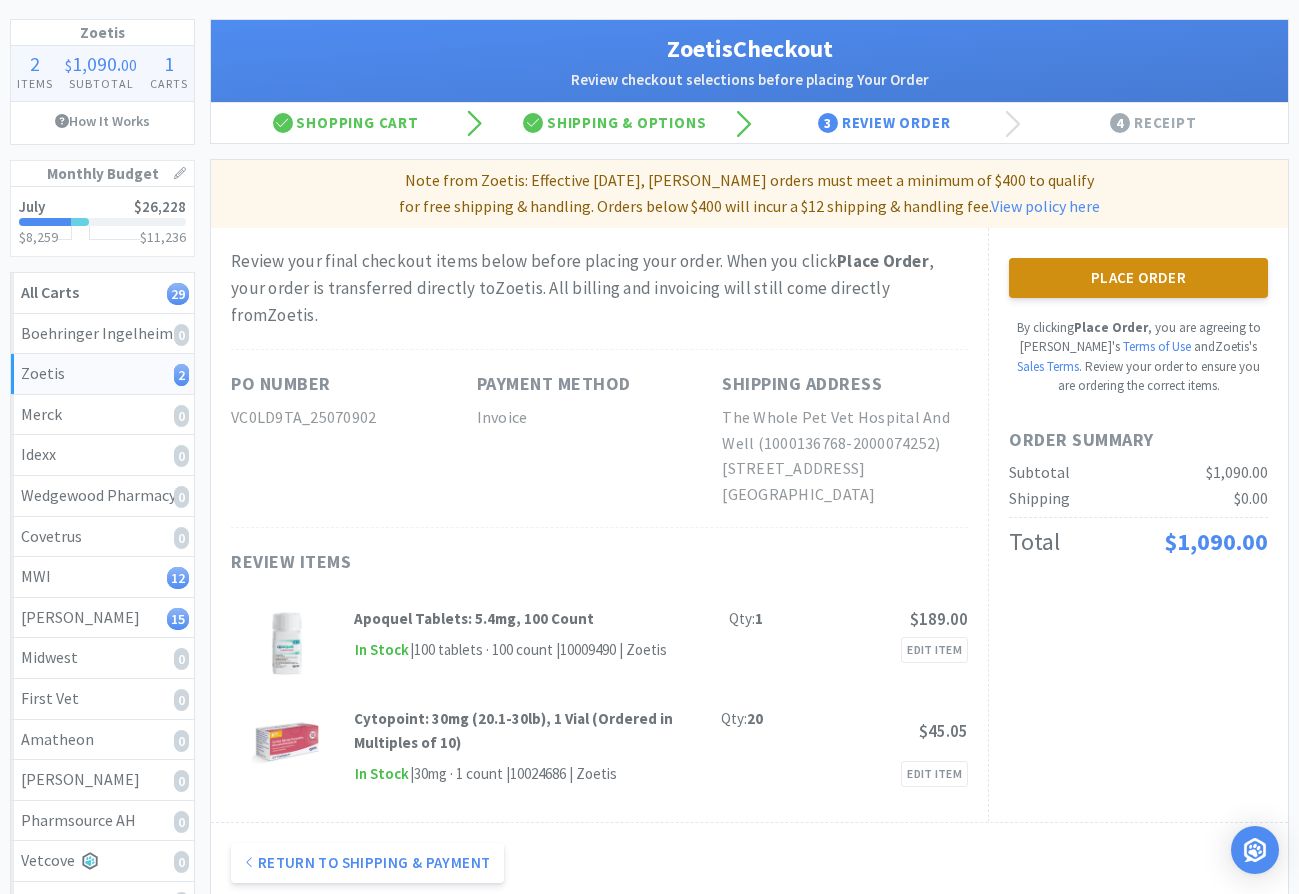 click on "Place Order" at bounding box center [1138, 278] 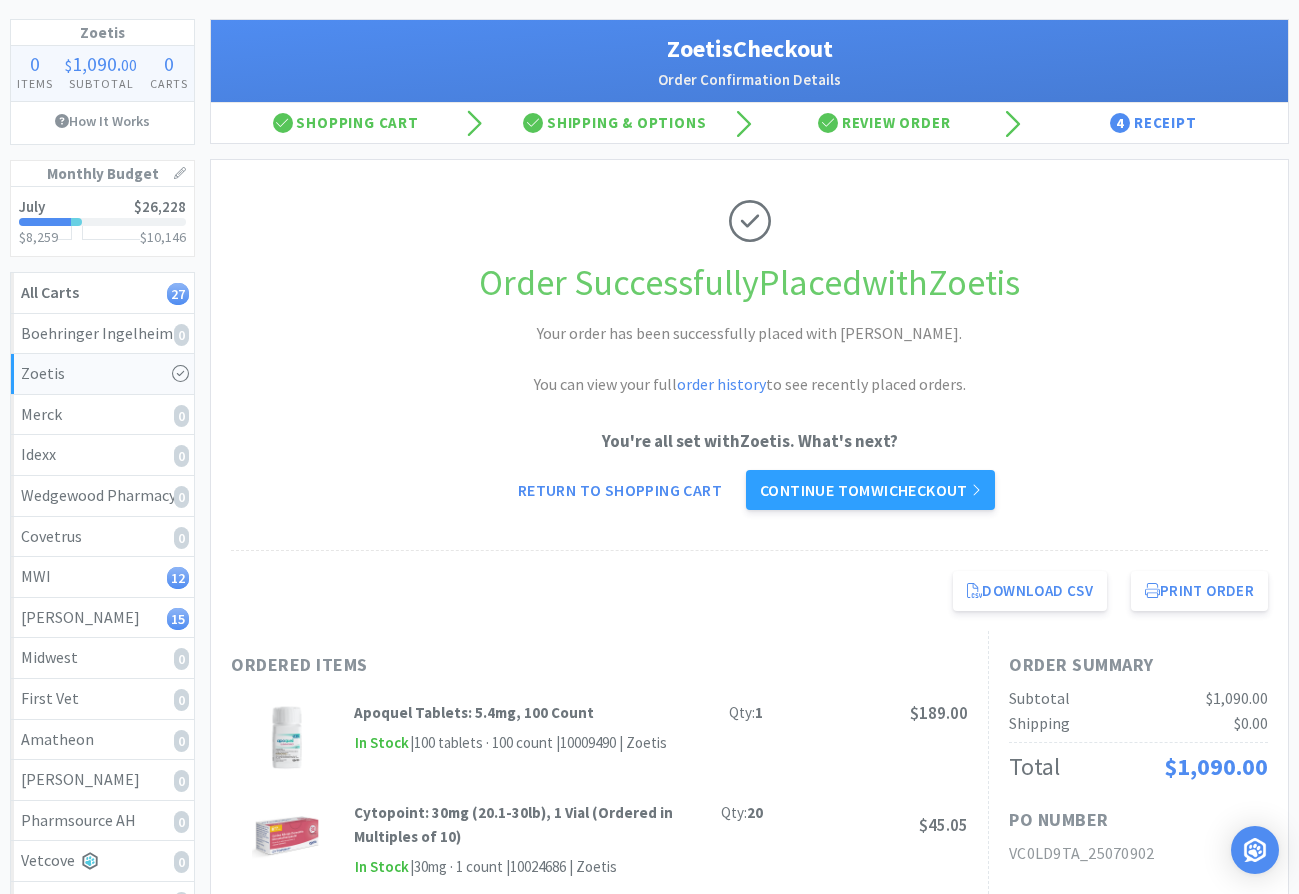 click on "You're all set with  [PERSON_NAME] . What's next? Return to Shopping Cart Continue to  MWI  checkout" at bounding box center (749, 469) 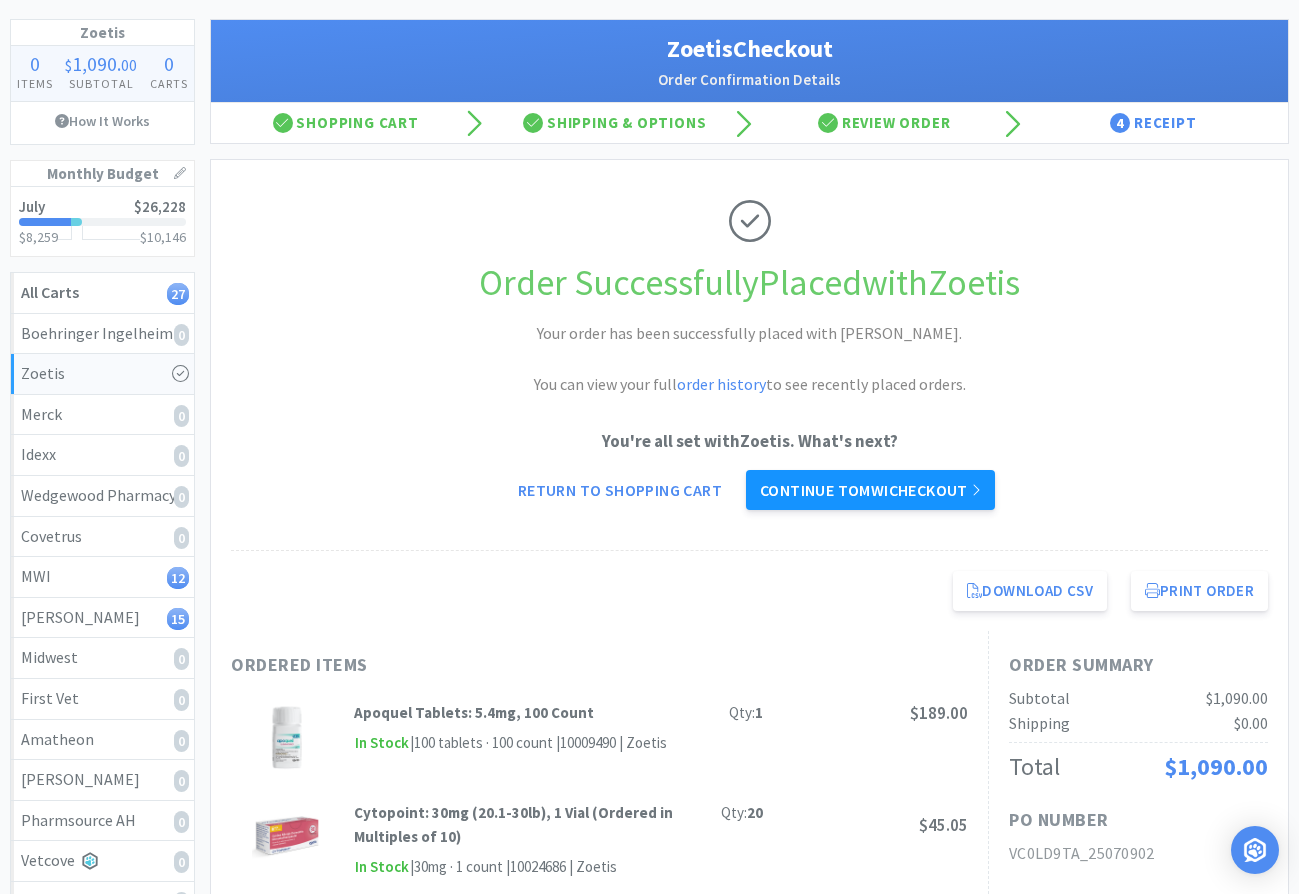 click on "Continue to  MWI  checkout" at bounding box center [870, 490] 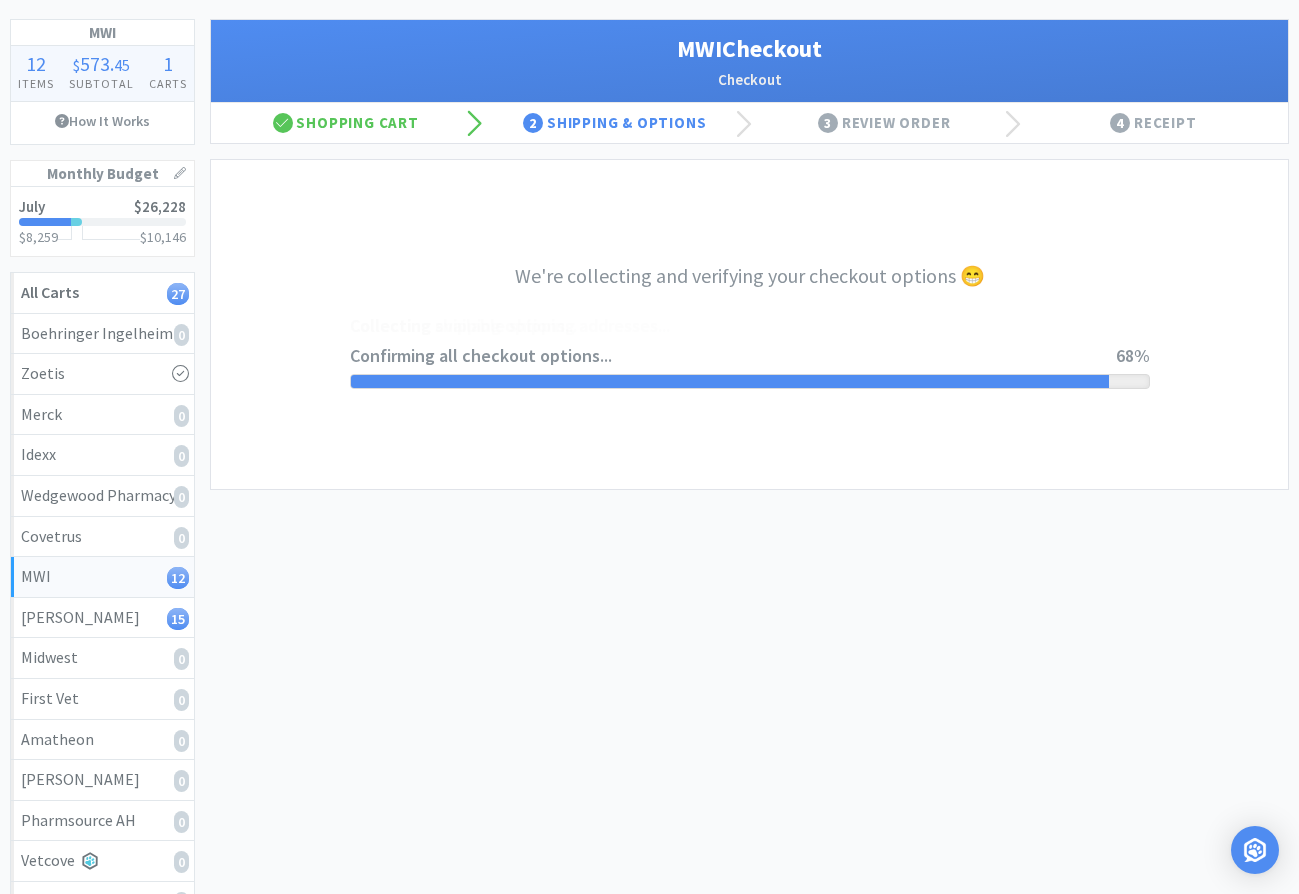 select on "STD_" 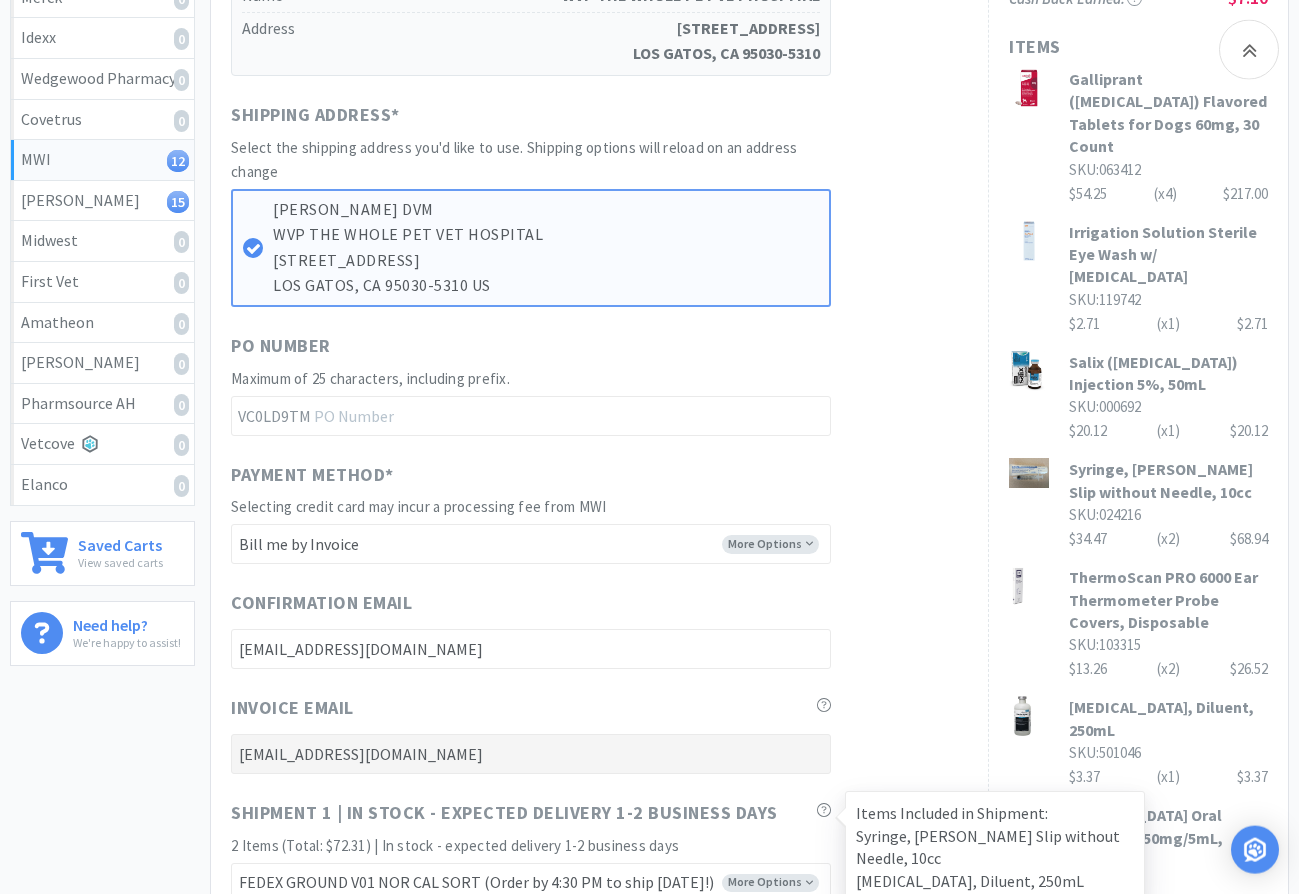 scroll, scrollTop: 408, scrollLeft: 0, axis: vertical 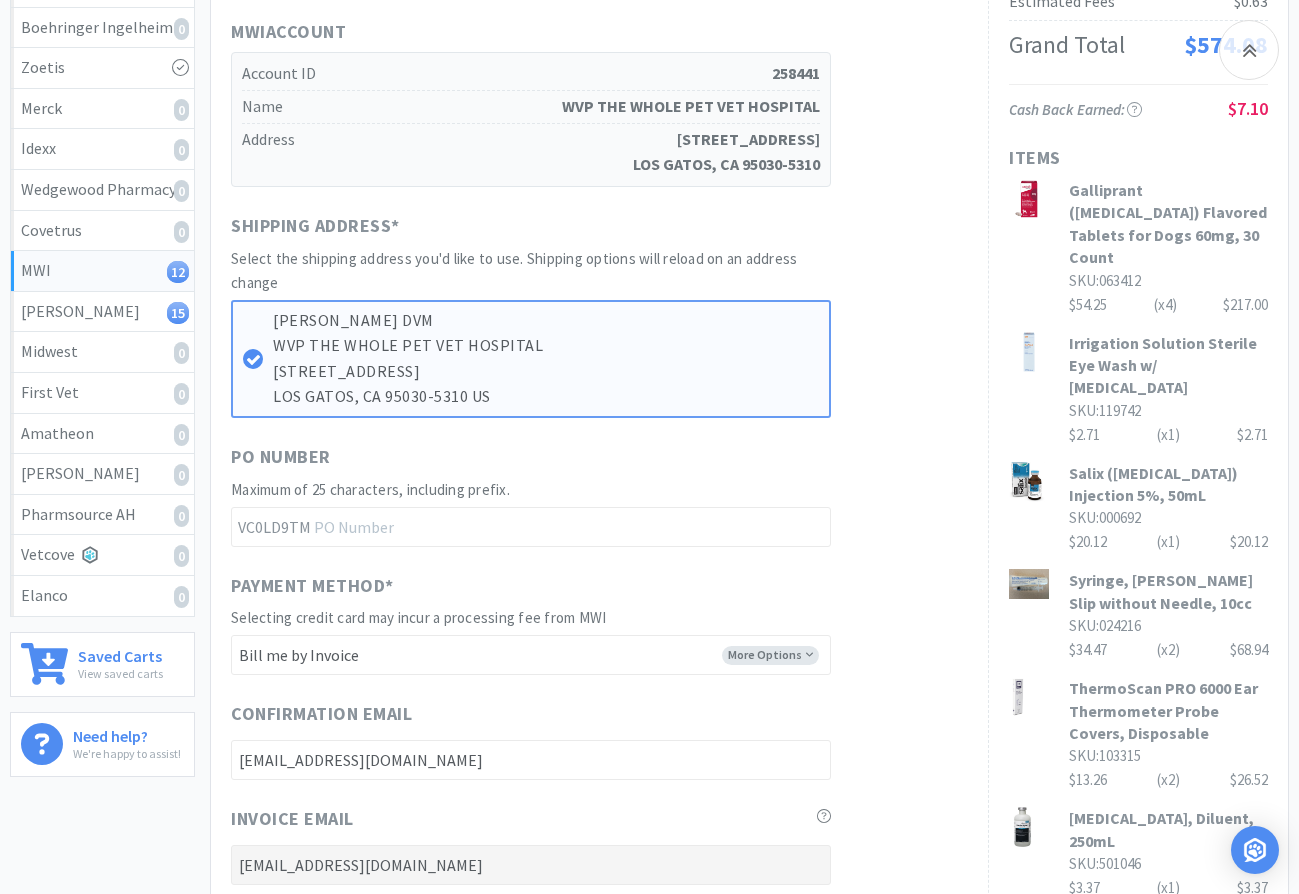 click on "Shipping Address * Select the shipping address you'd like to use. Shipping options will reload on an address change [PERSON_NAME] DVM WVP THE WHOLE PET VET HOSPITAL [STREET_ADDRESS]" at bounding box center [599, 315] 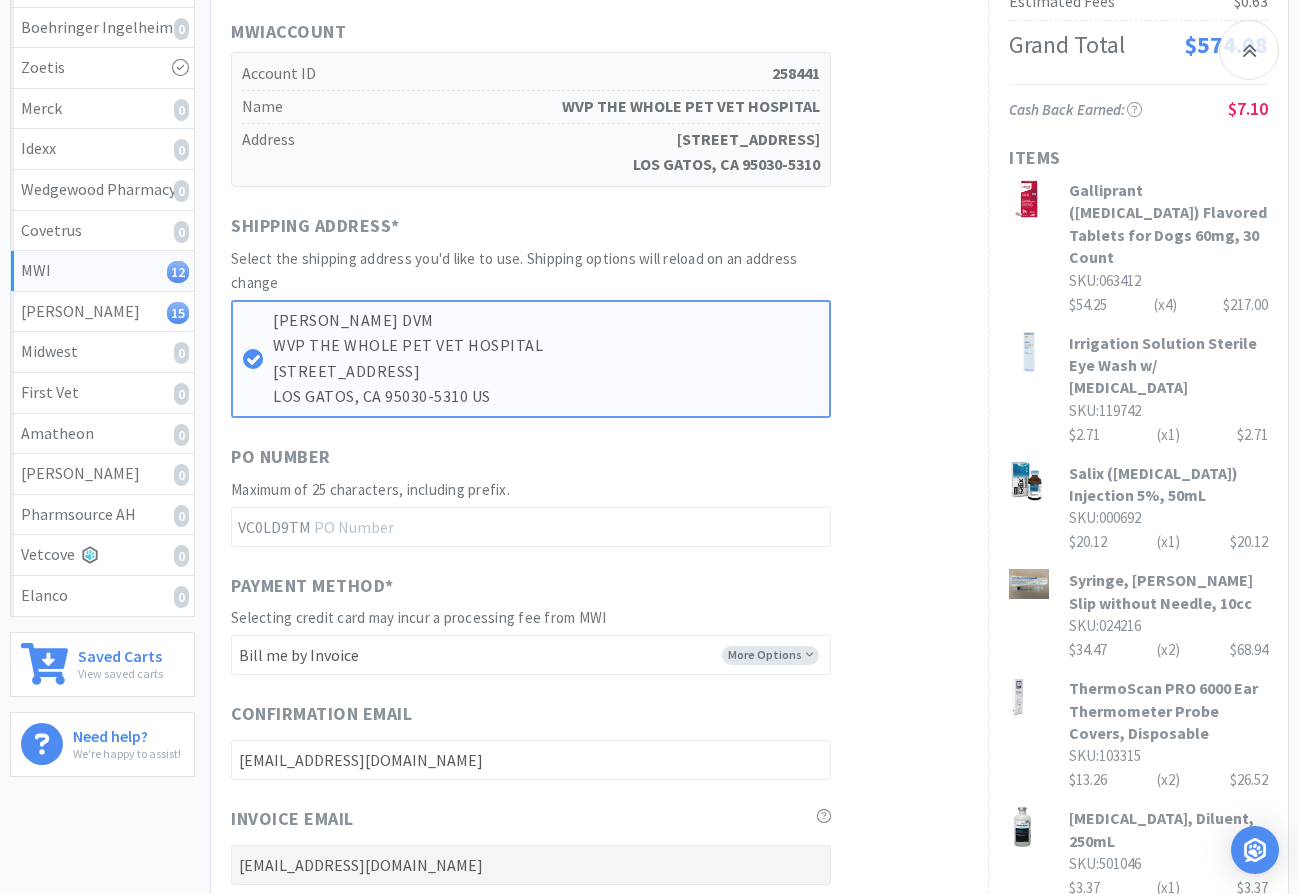 drag, startPoint x: 942, startPoint y: 312, endPoint x: 1029, endPoint y: 312, distance: 87 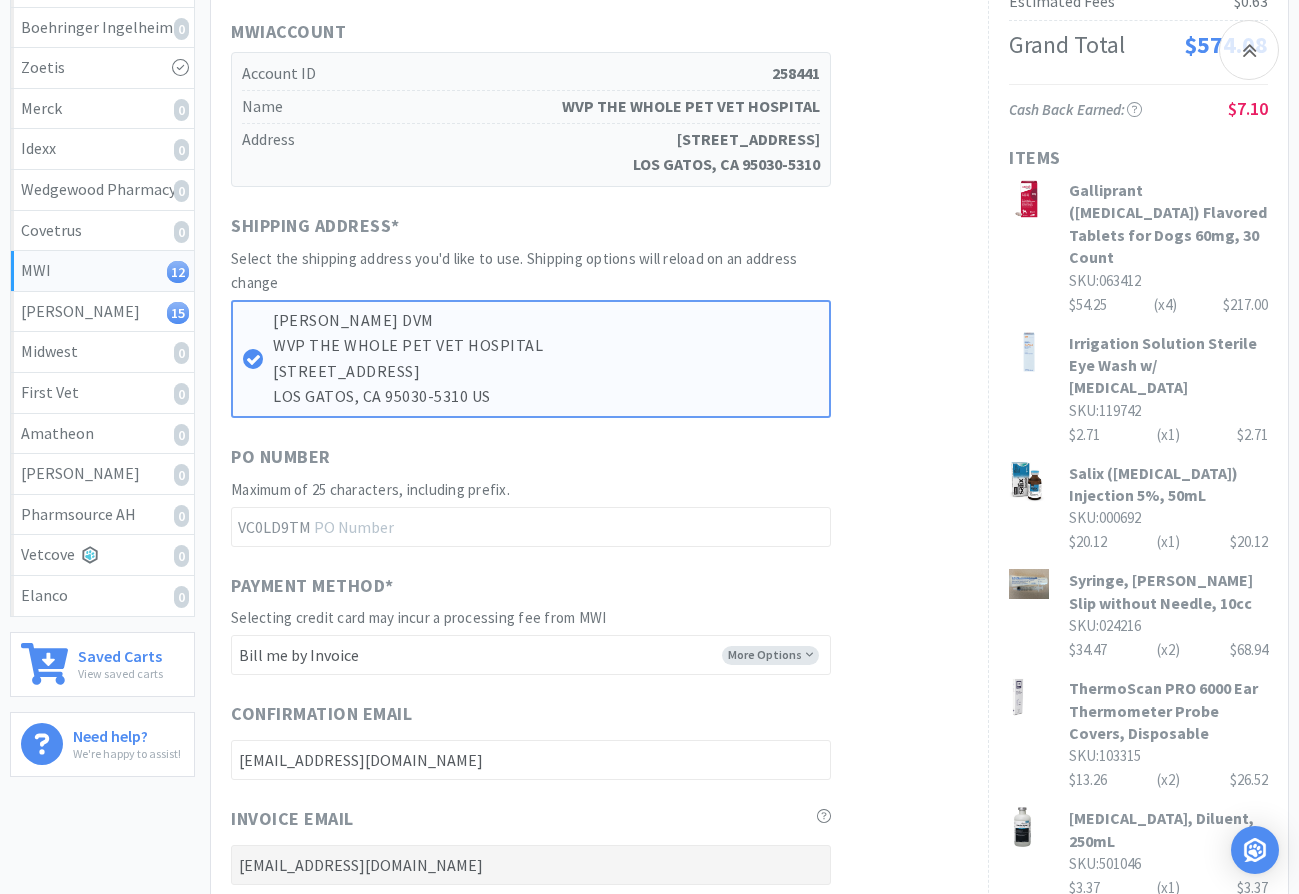 scroll, scrollTop: 0, scrollLeft: 0, axis: both 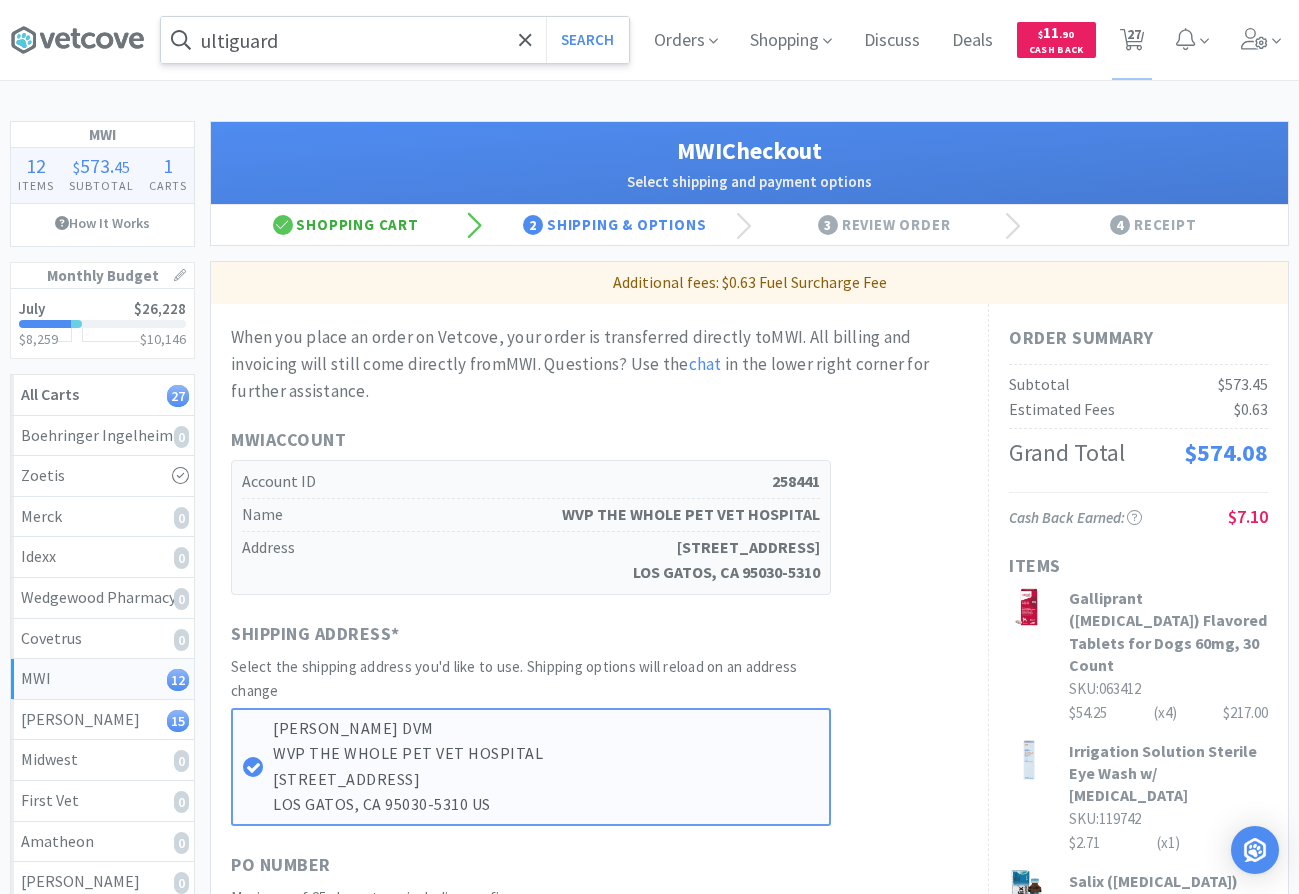 click on "Shopping Cart" at bounding box center [345, 225] 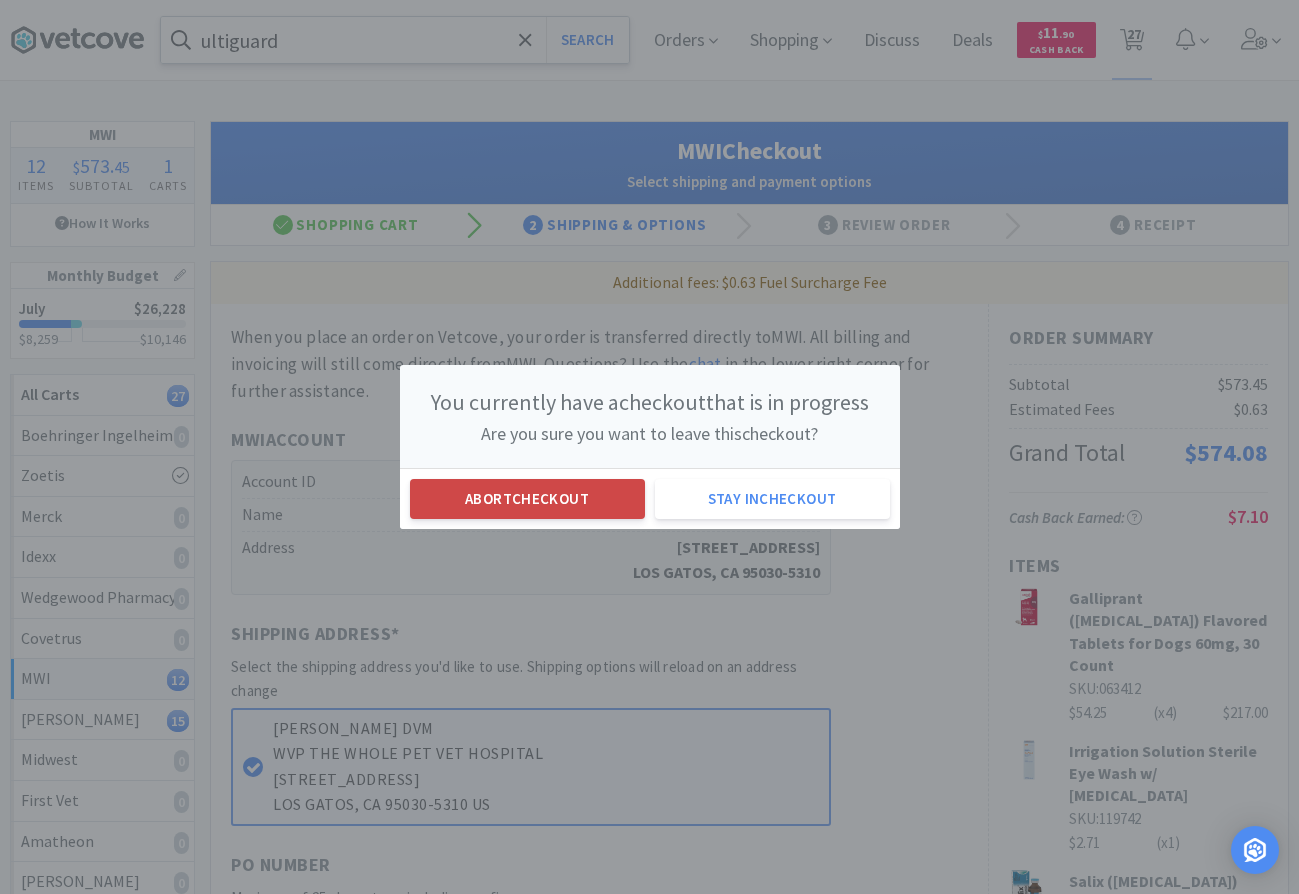 click on "Abort  checkout" at bounding box center [527, 499] 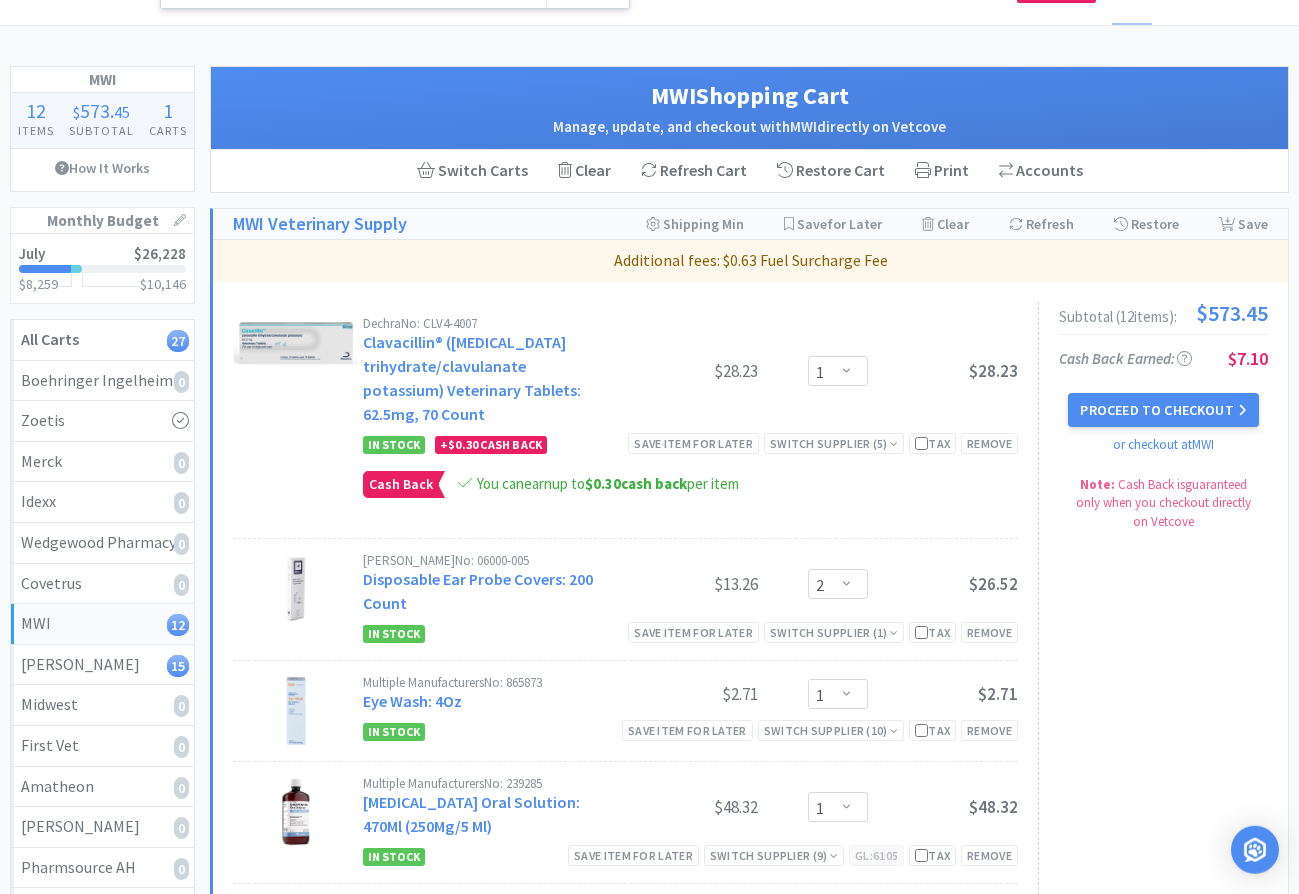 scroll, scrollTop: 102, scrollLeft: 0, axis: vertical 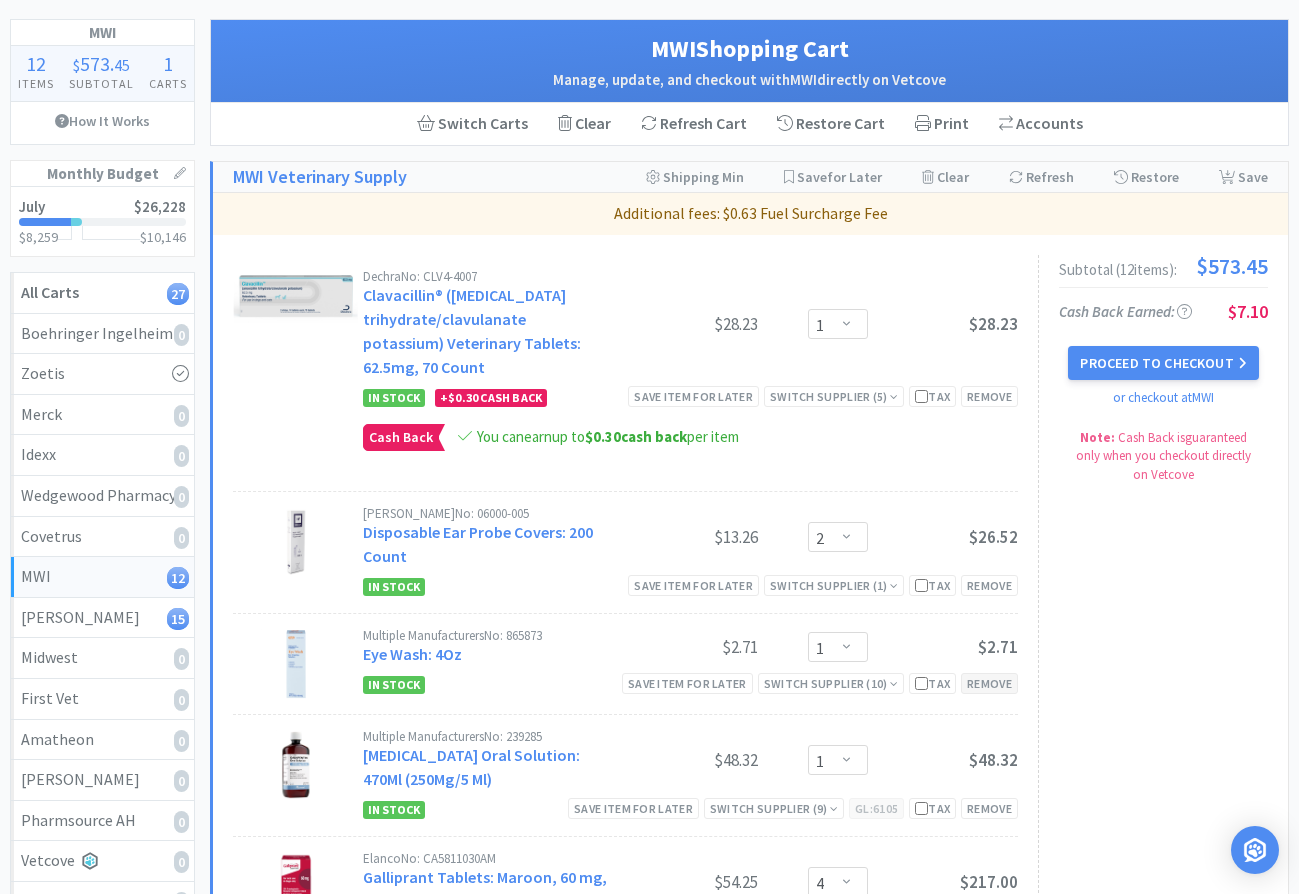 click on "Remove" at bounding box center (989, 683) 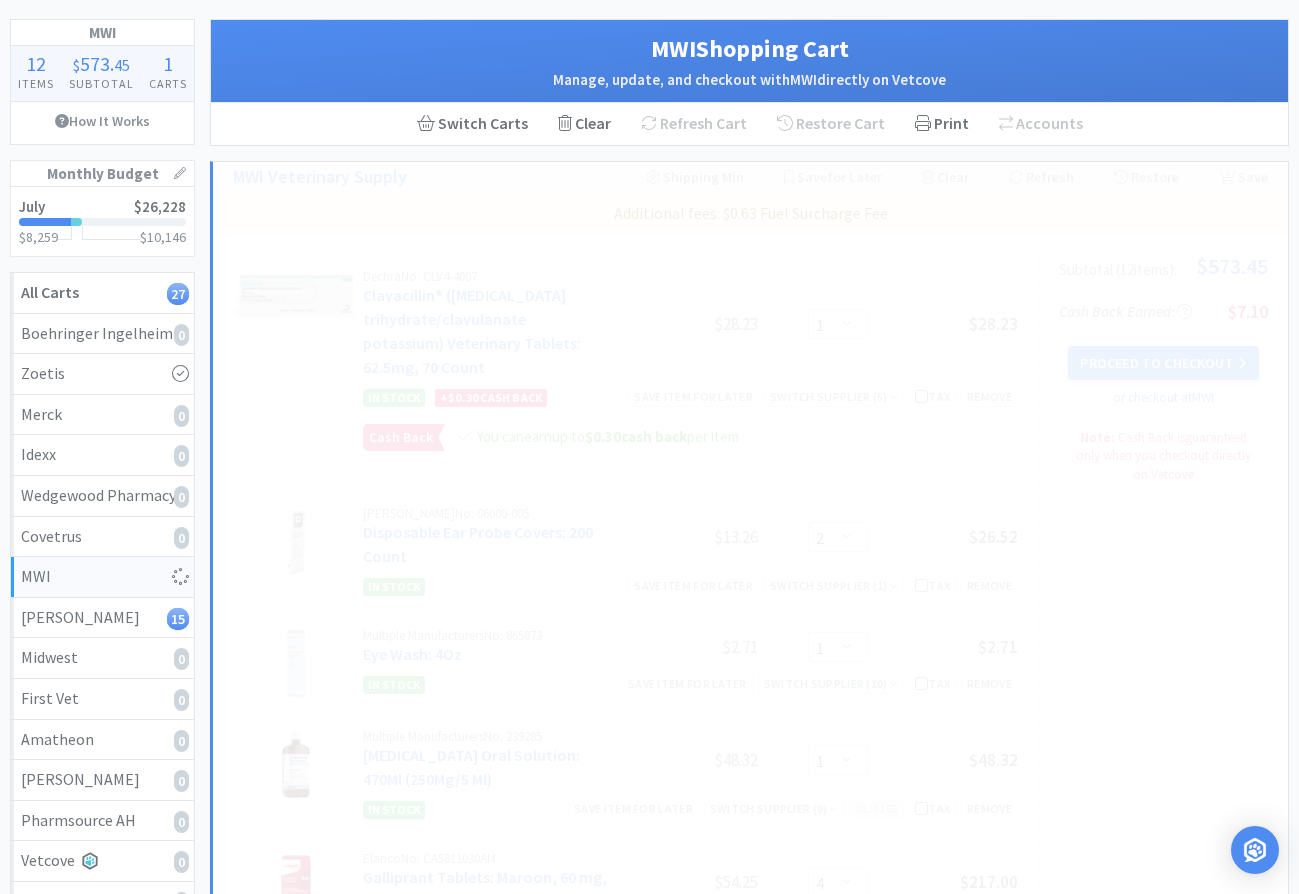 select on "4" 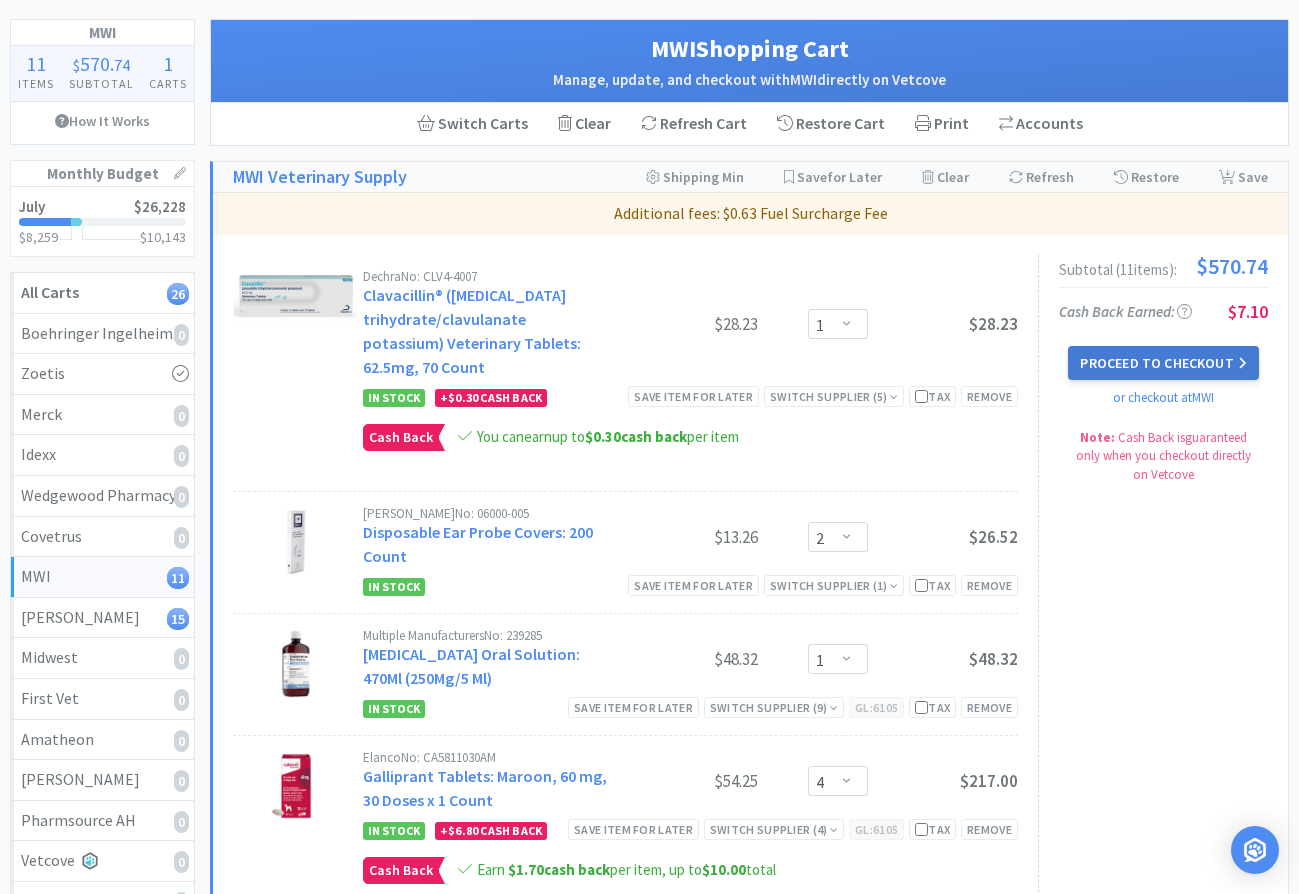 click on "Proceed to Checkout" at bounding box center [1163, 363] 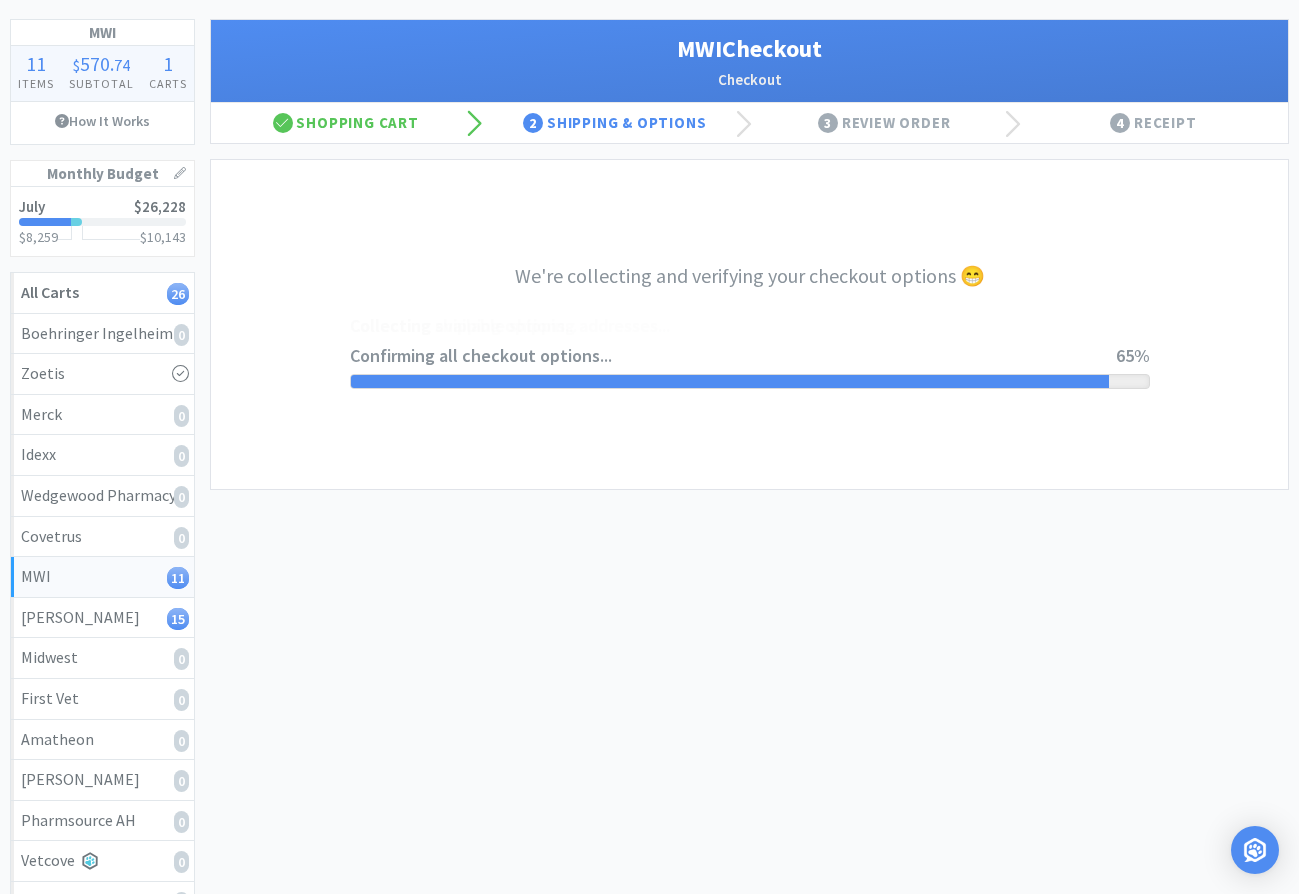 select on "STD_" 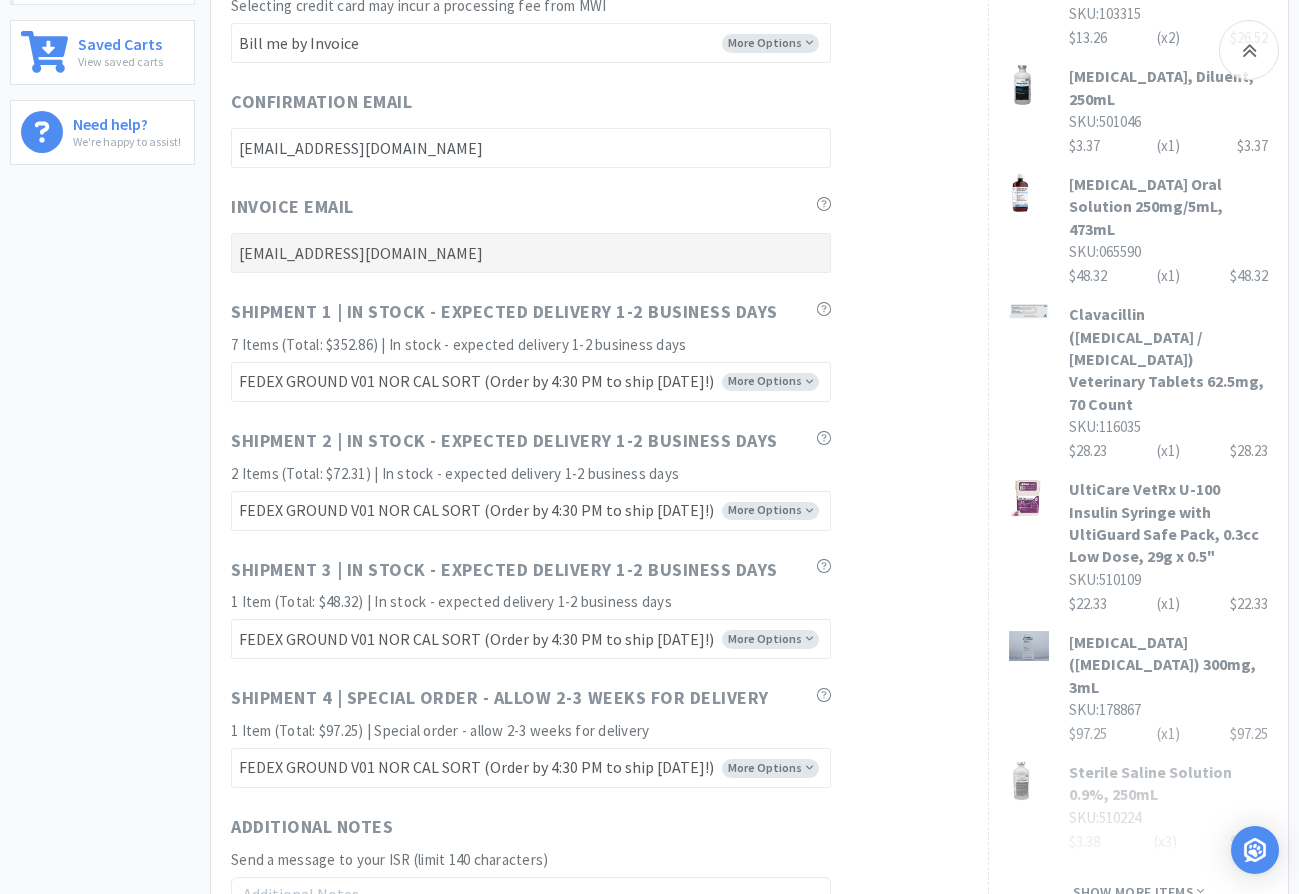 scroll, scrollTop: 1122, scrollLeft: 0, axis: vertical 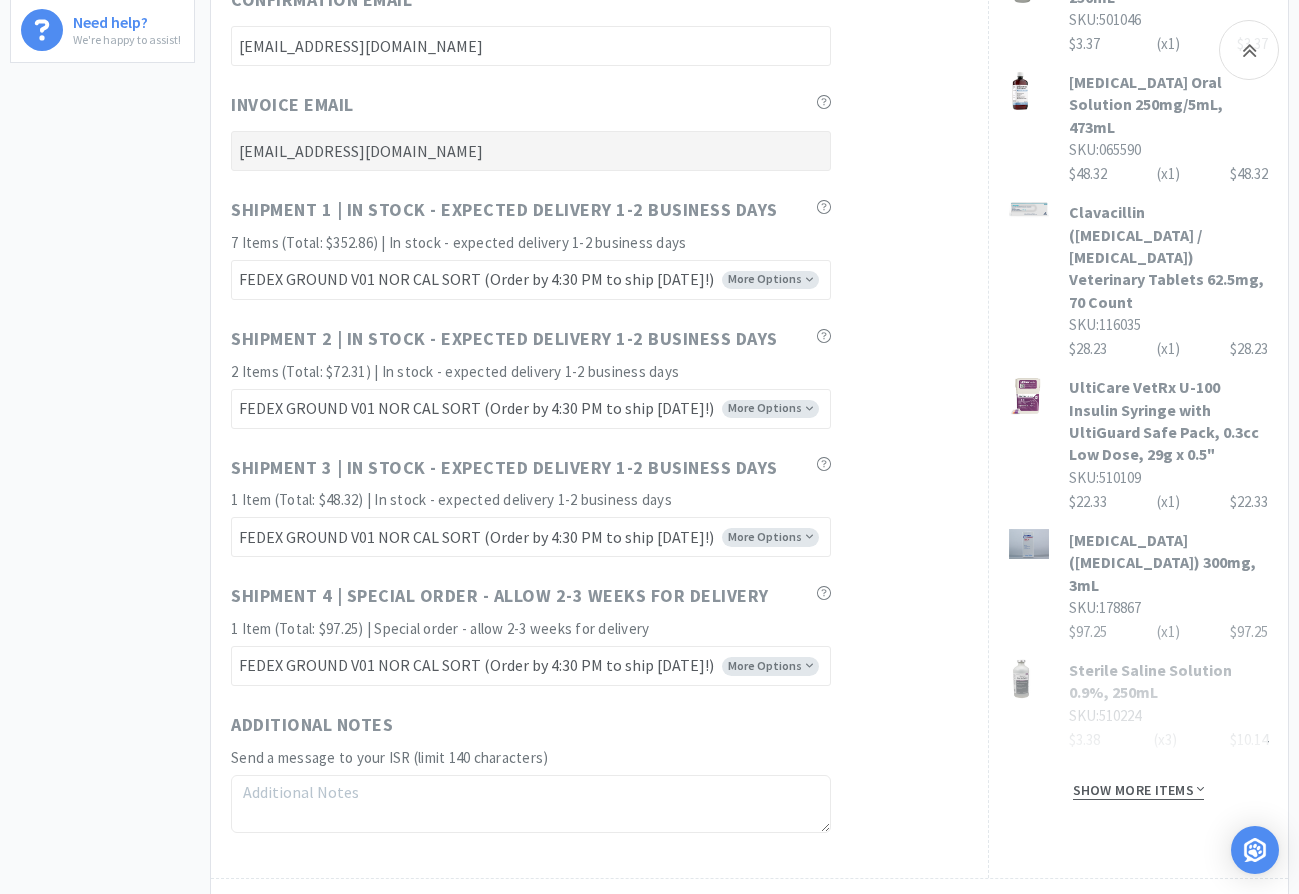 click on "Show more items" at bounding box center (1139, 790) 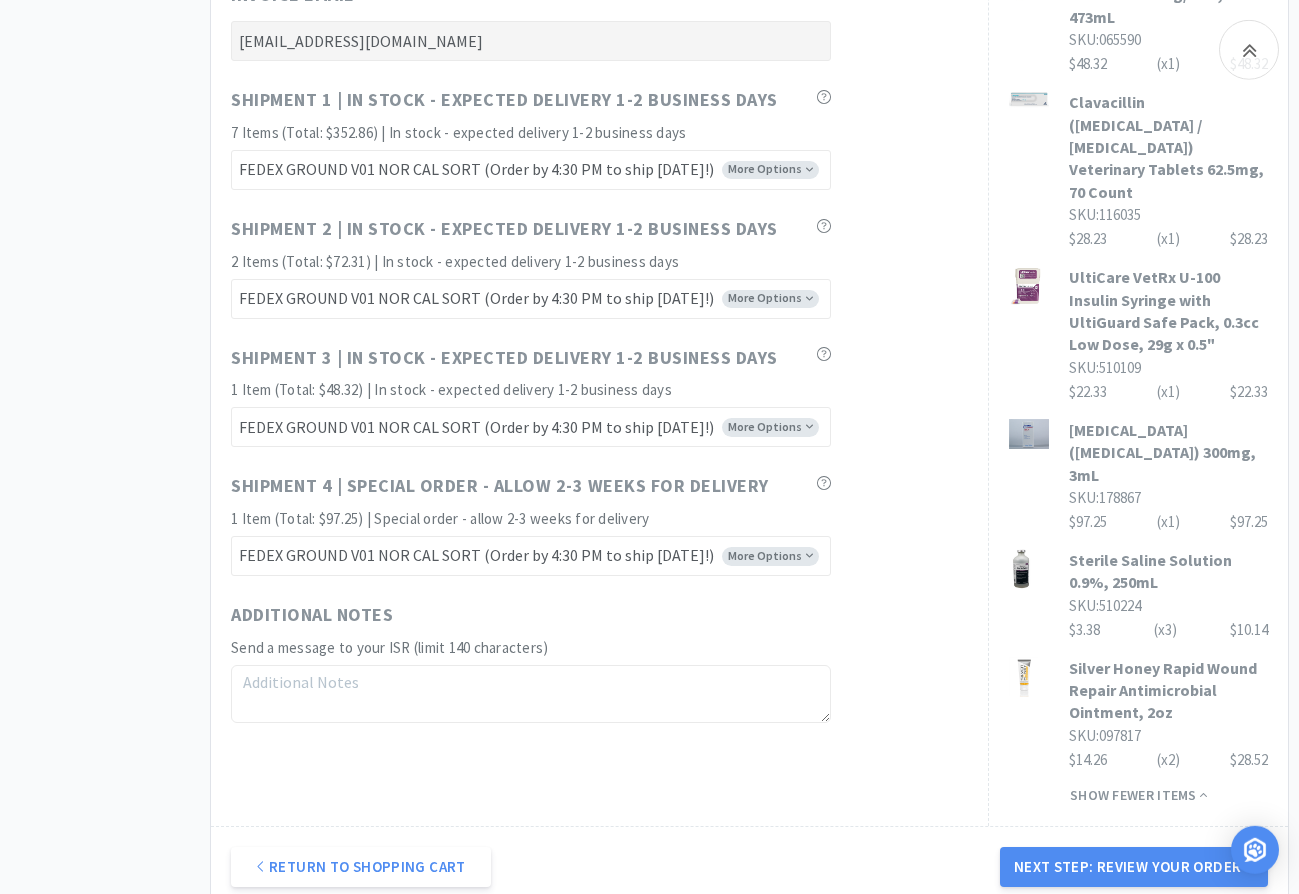 scroll, scrollTop: 1393, scrollLeft: 0, axis: vertical 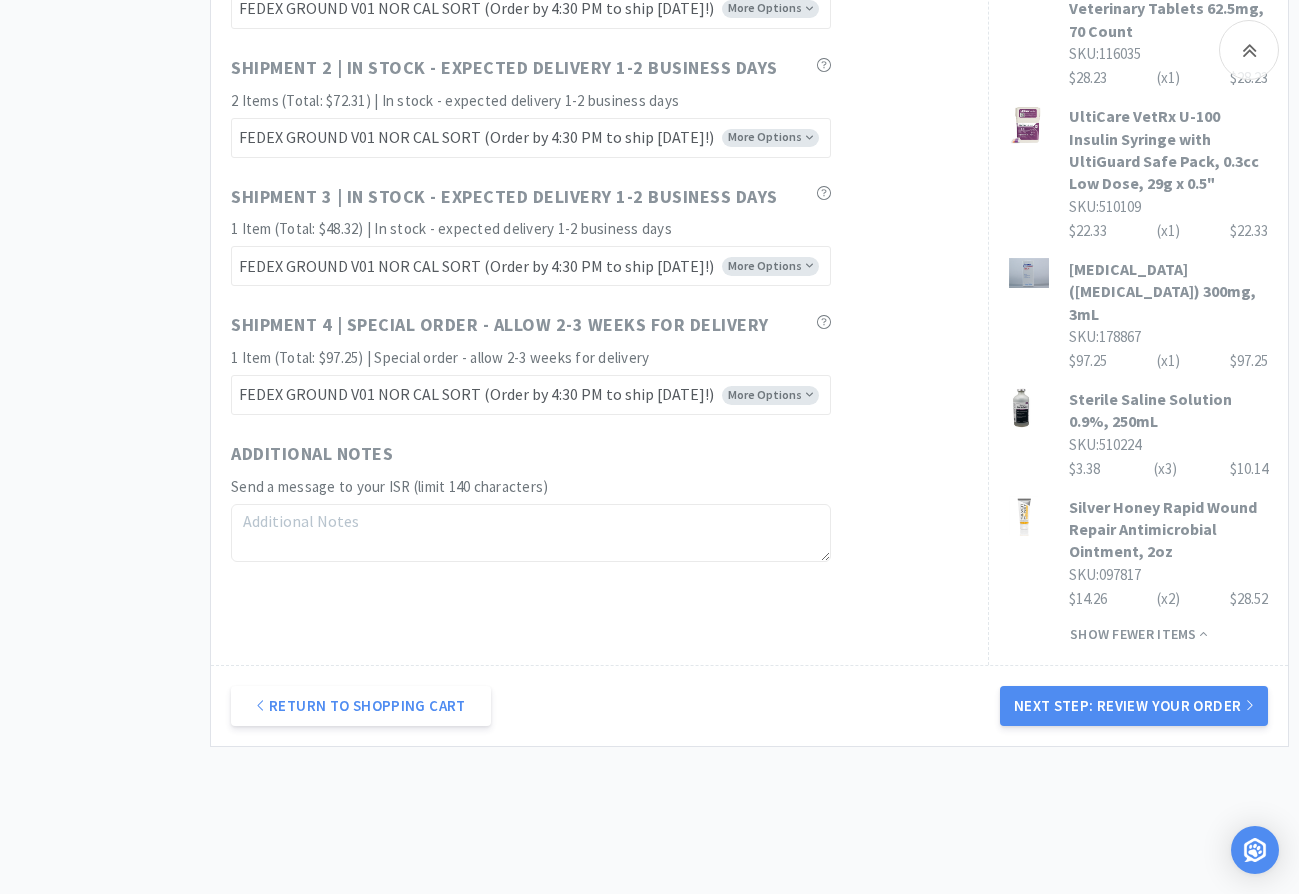 click on "Additional Notes Send a message to your ISR (limit 140 characters)" at bounding box center [599, 501] 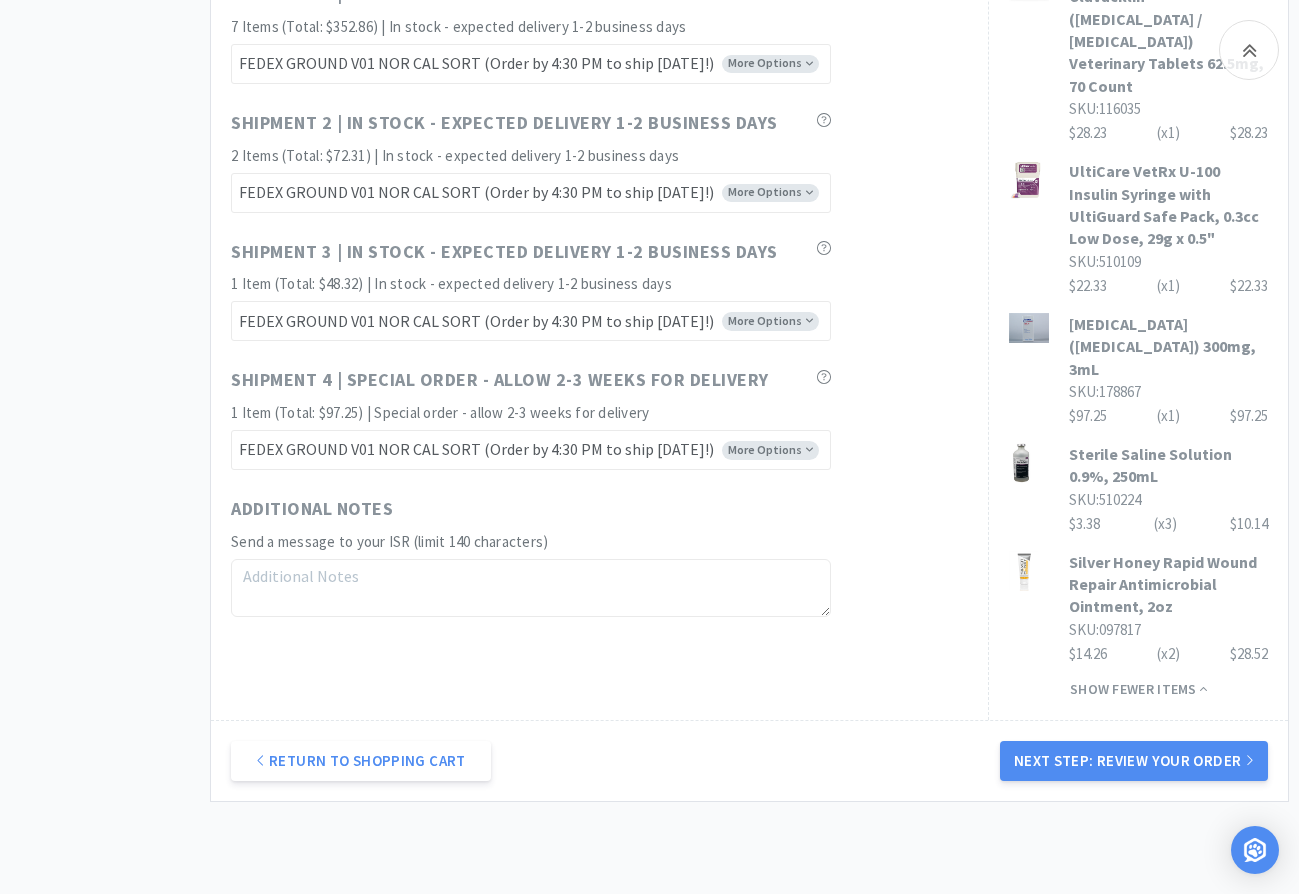 scroll, scrollTop: 1291, scrollLeft: 0, axis: vertical 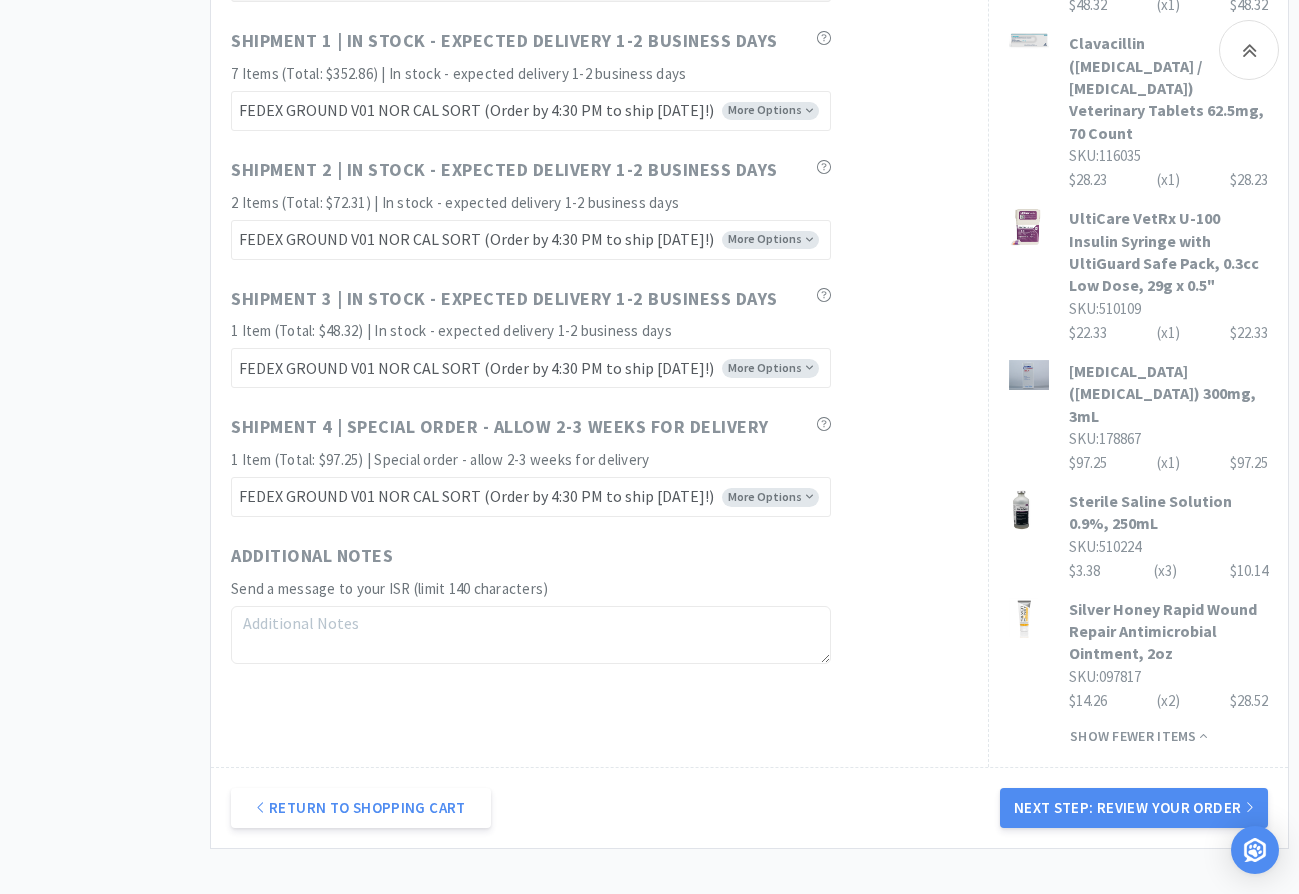 click at bounding box center (531, 635) 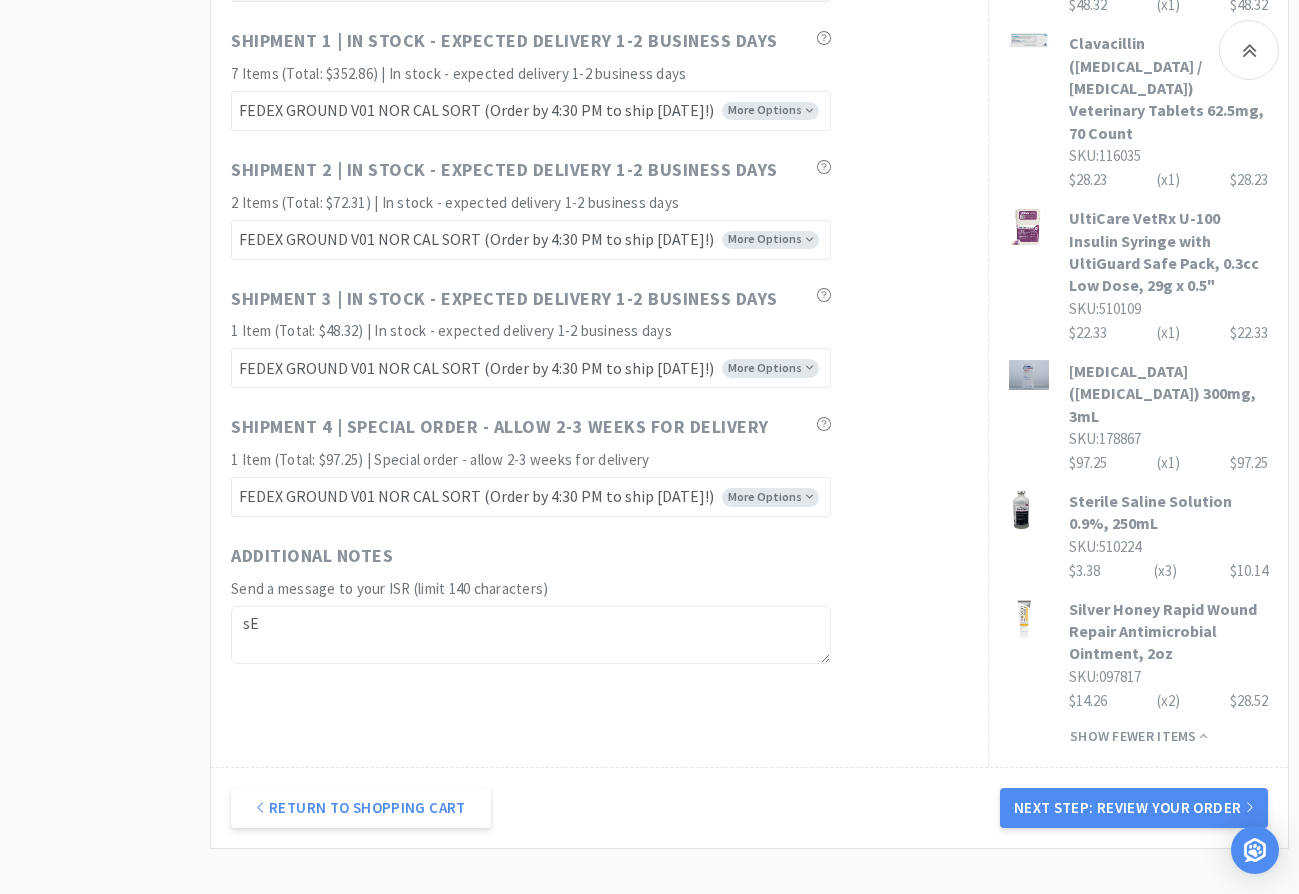 type on "s" 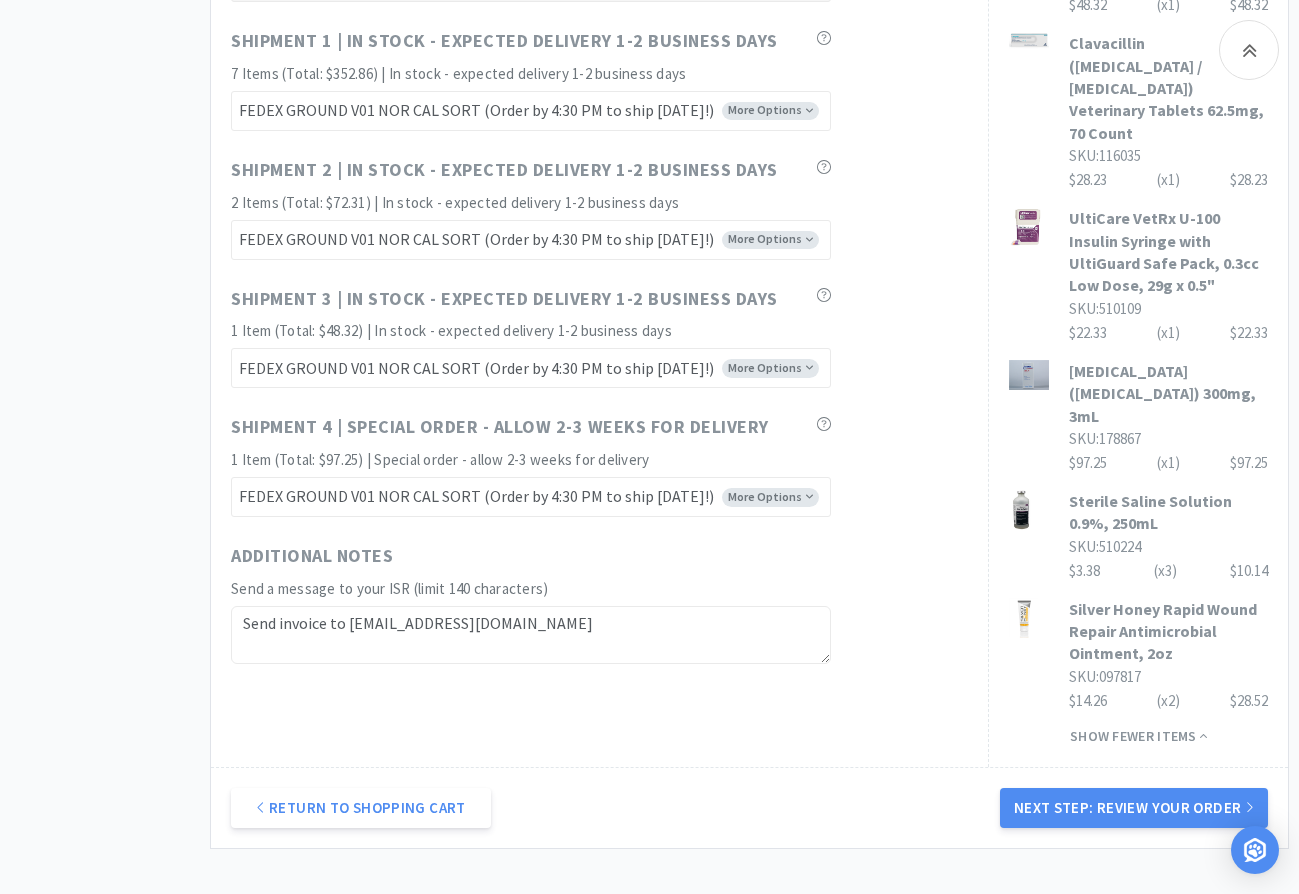 click on "Send invoice to [EMAIL_ADDRESS][DOMAIN_NAME]" at bounding box center [531, 635] 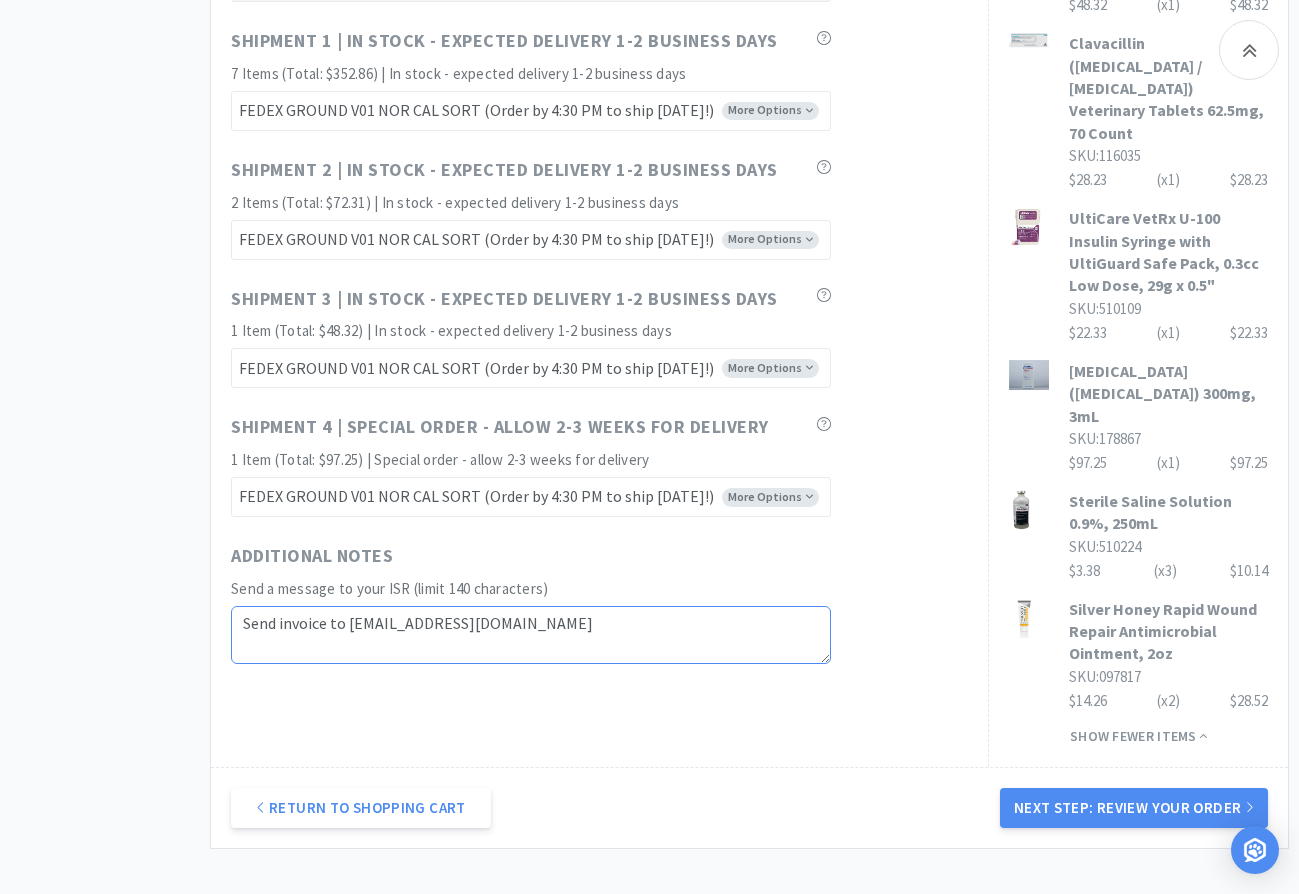 type on "Send invoice to [EMAIL_ADDRESS][DOMAIN_NAME]" 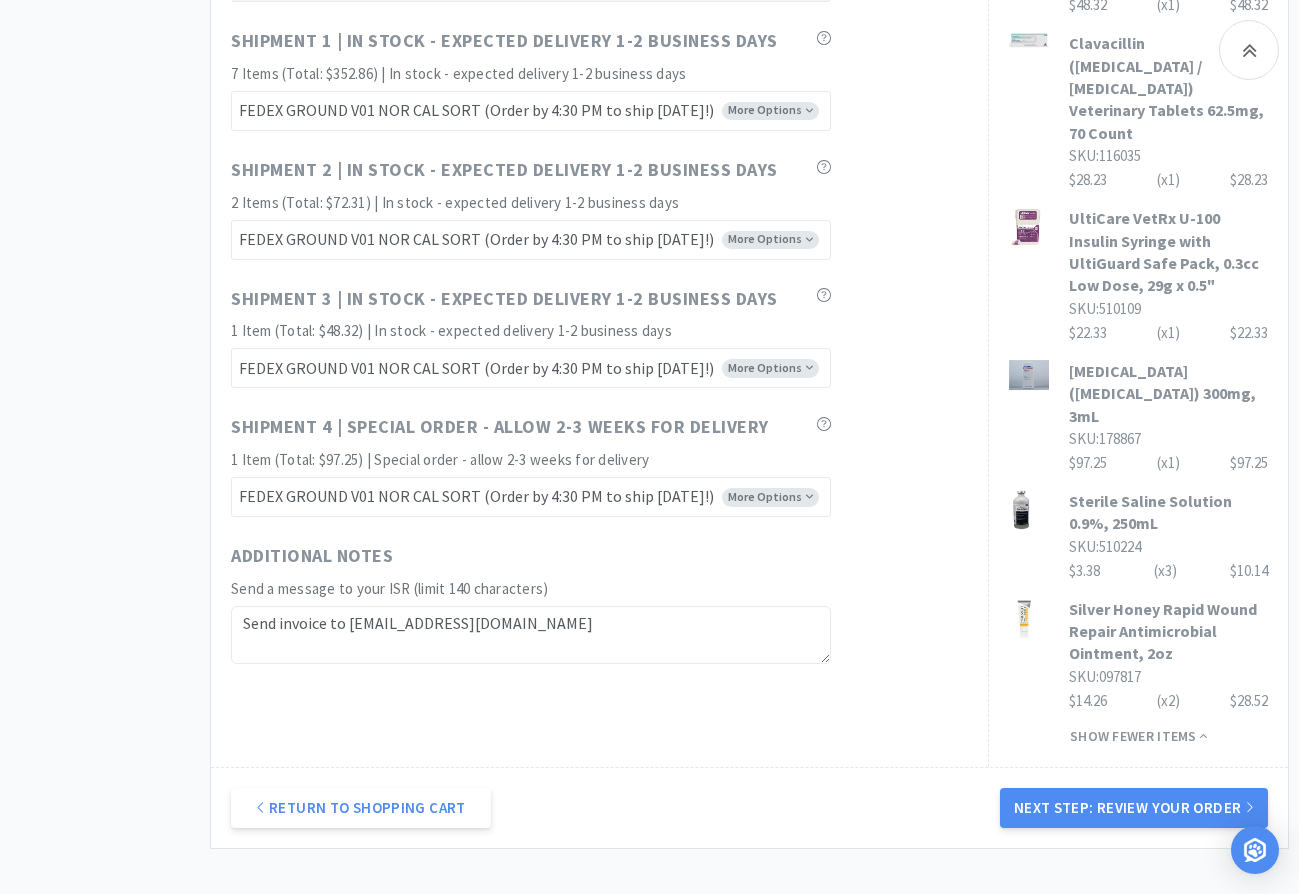 click on "Additional Notes" at bounding box center (531, 559) 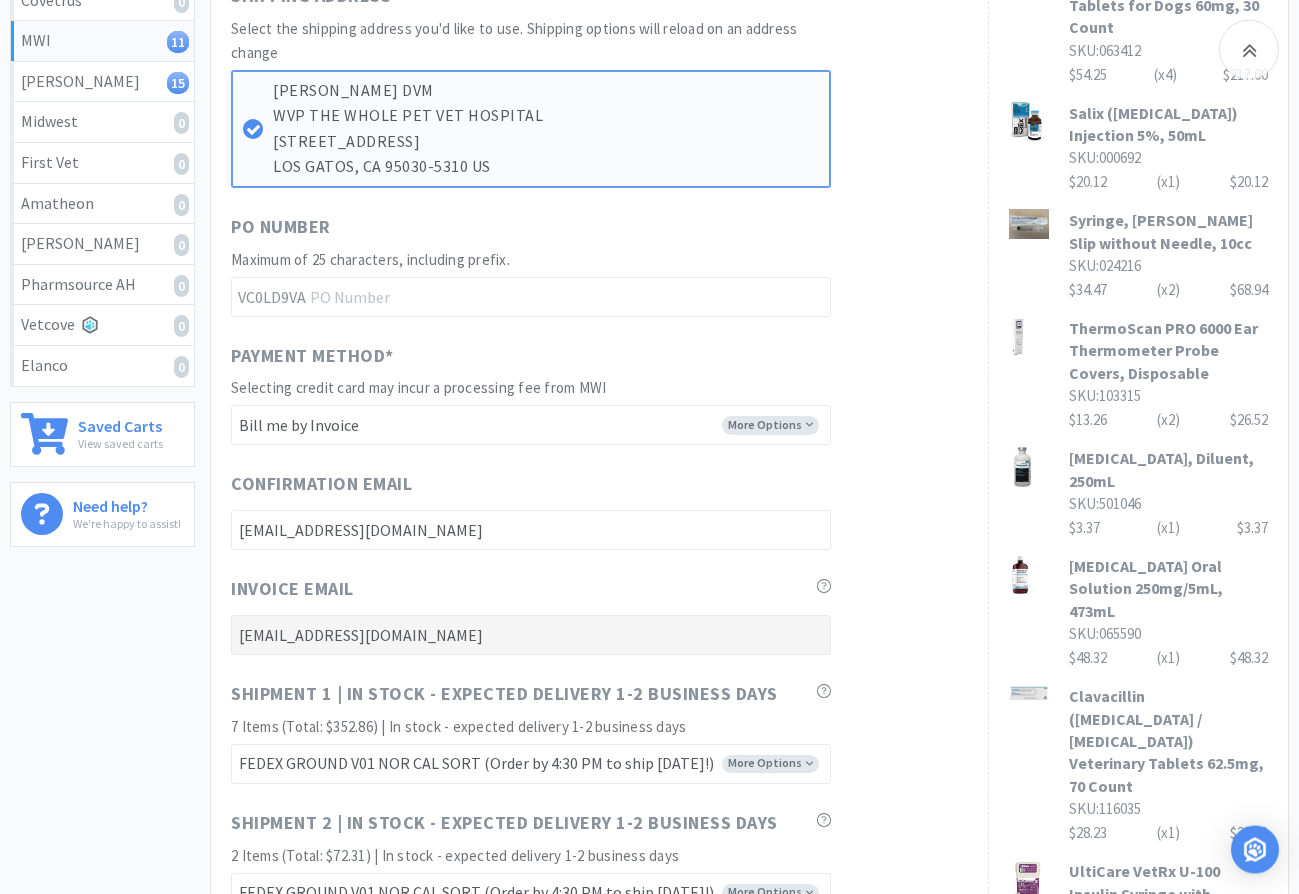 scroll, scrollTop: 577, scrollLeft: 0, axis: vertical 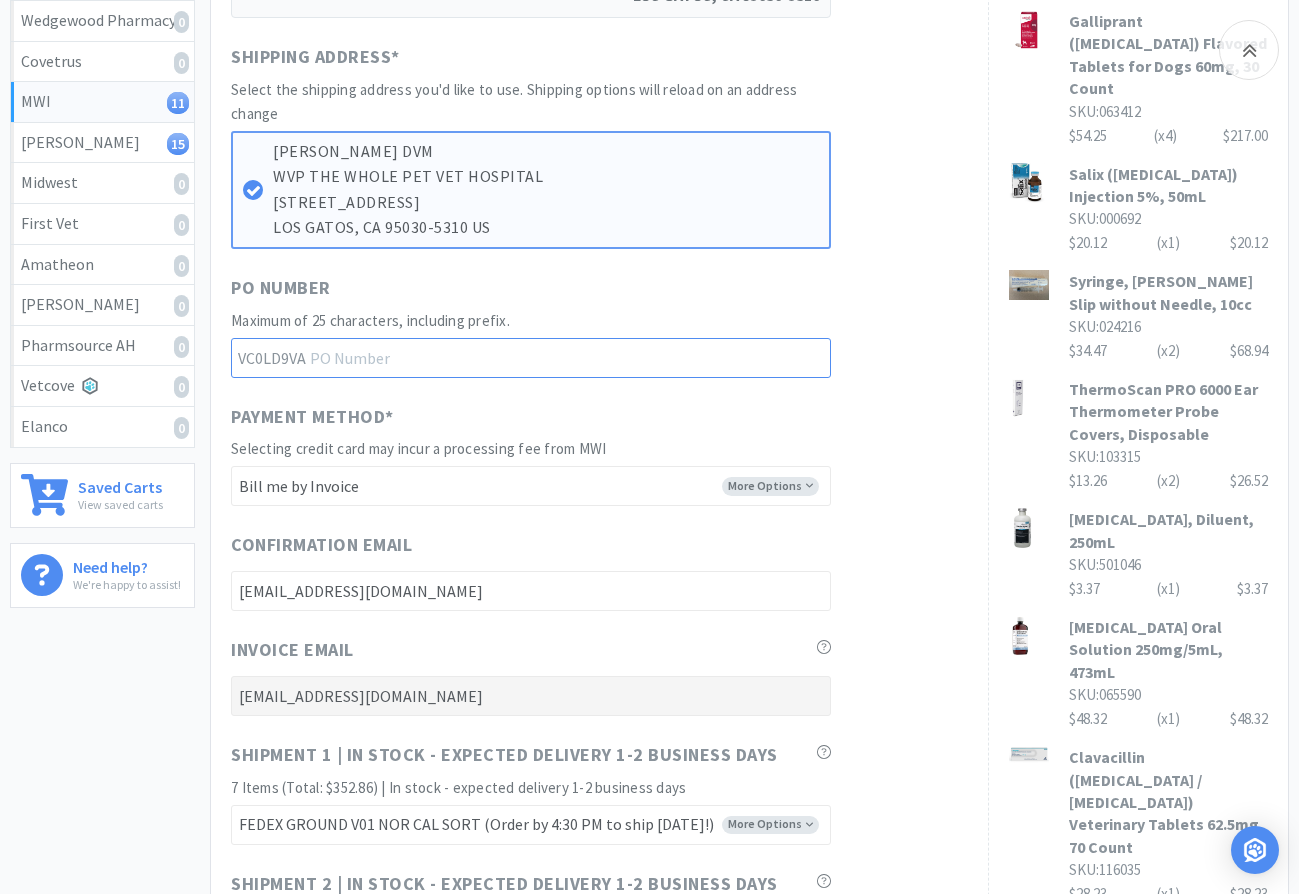 click at bounding box center (531, 358) 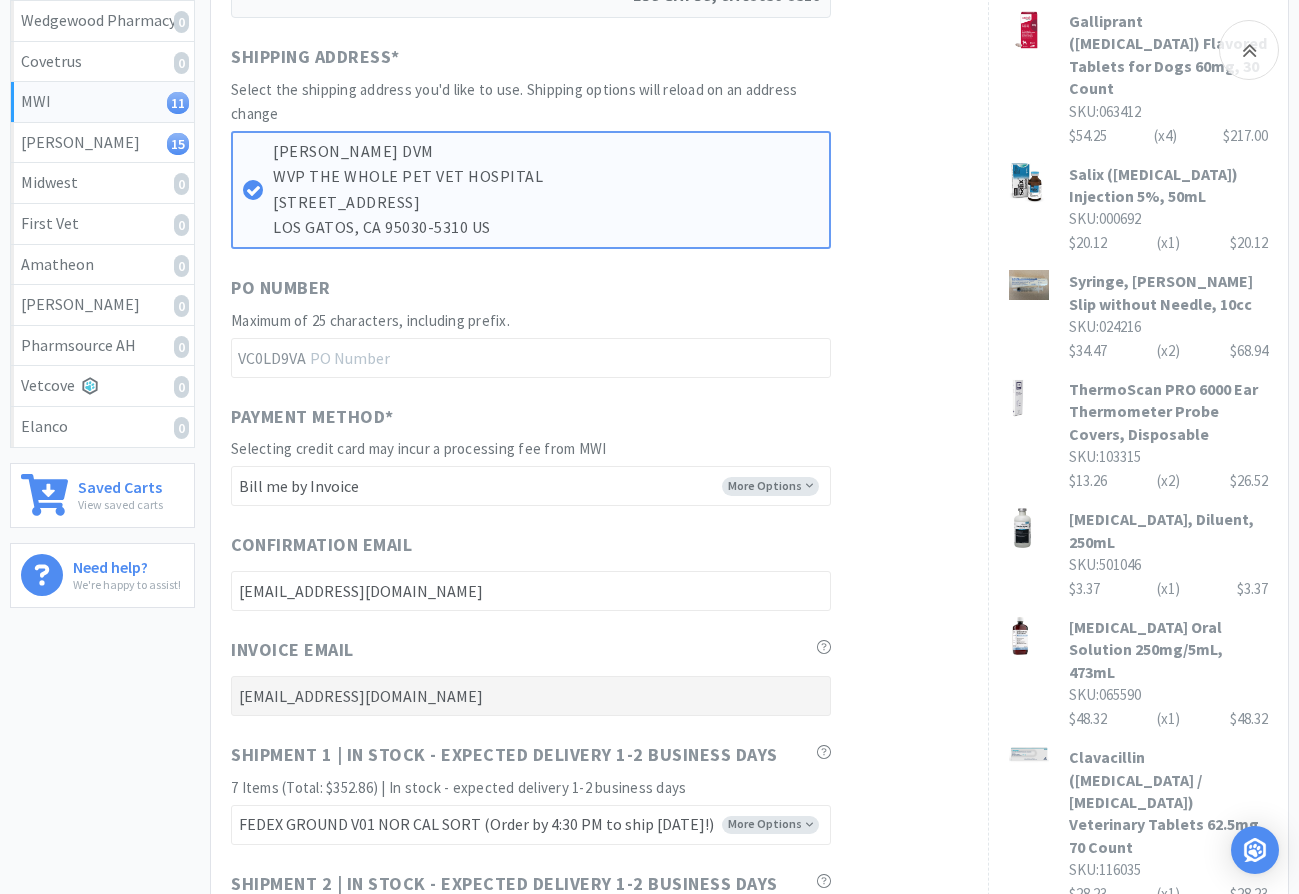 click on "PO Number" at bounding box center [531, 291] 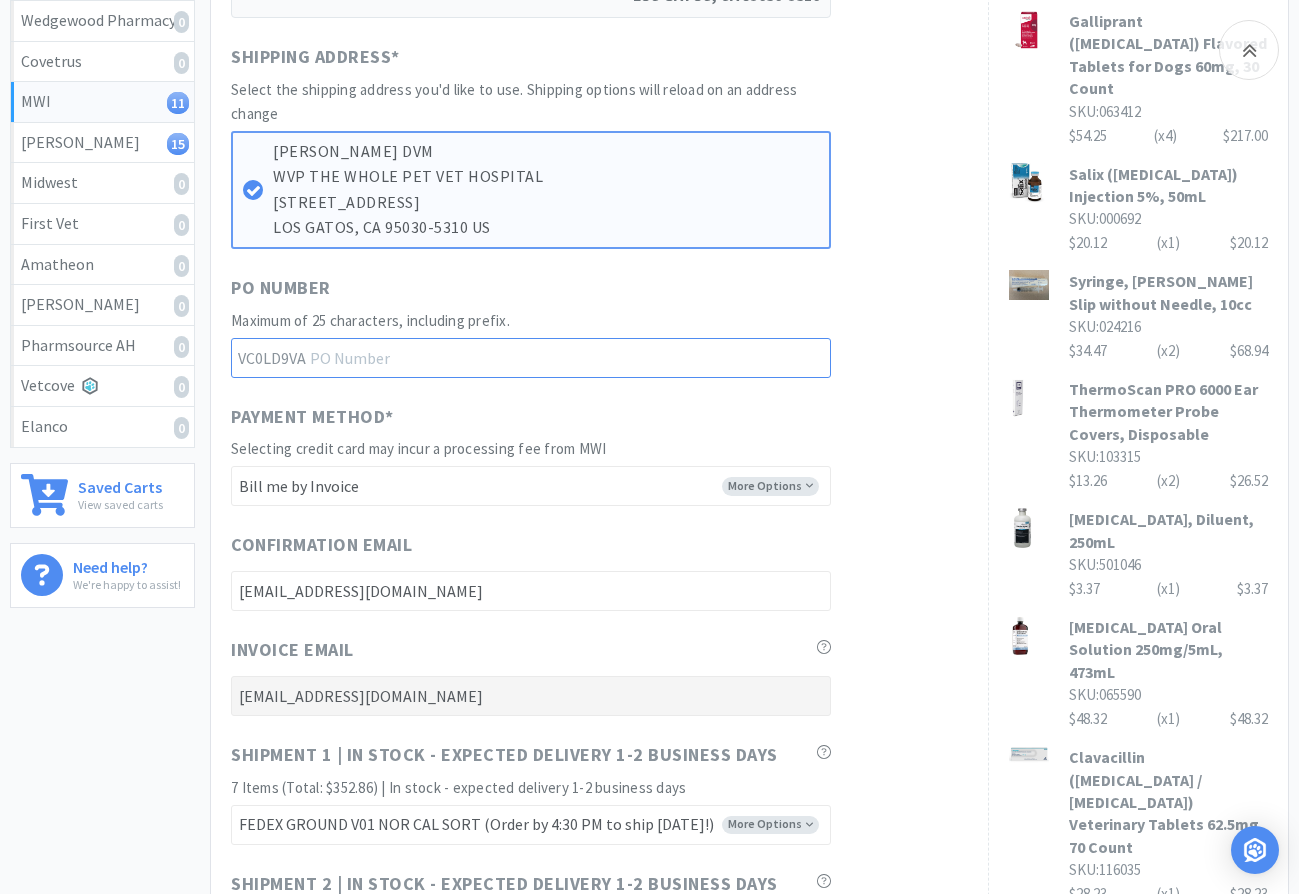 click at bounding box center [531, 358] 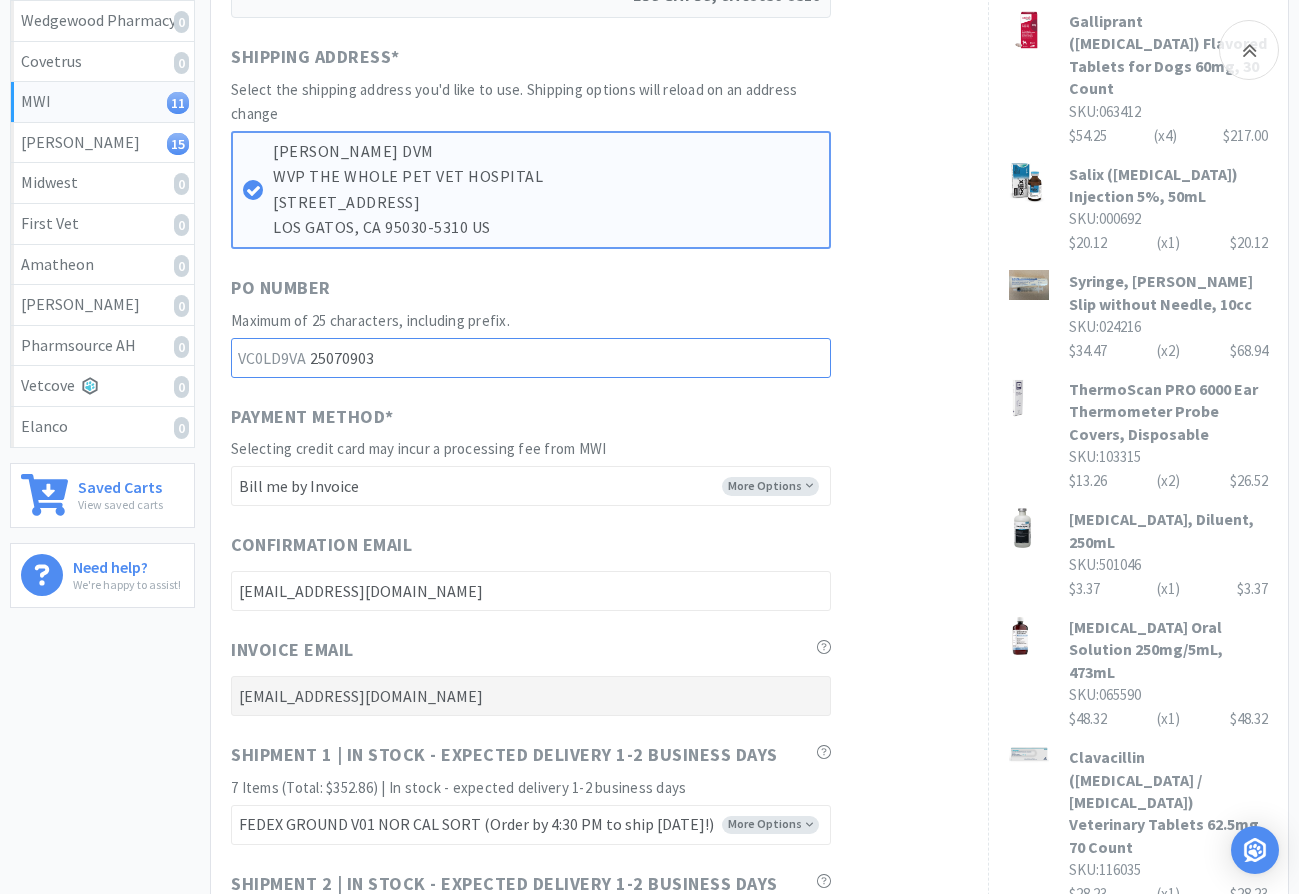 type 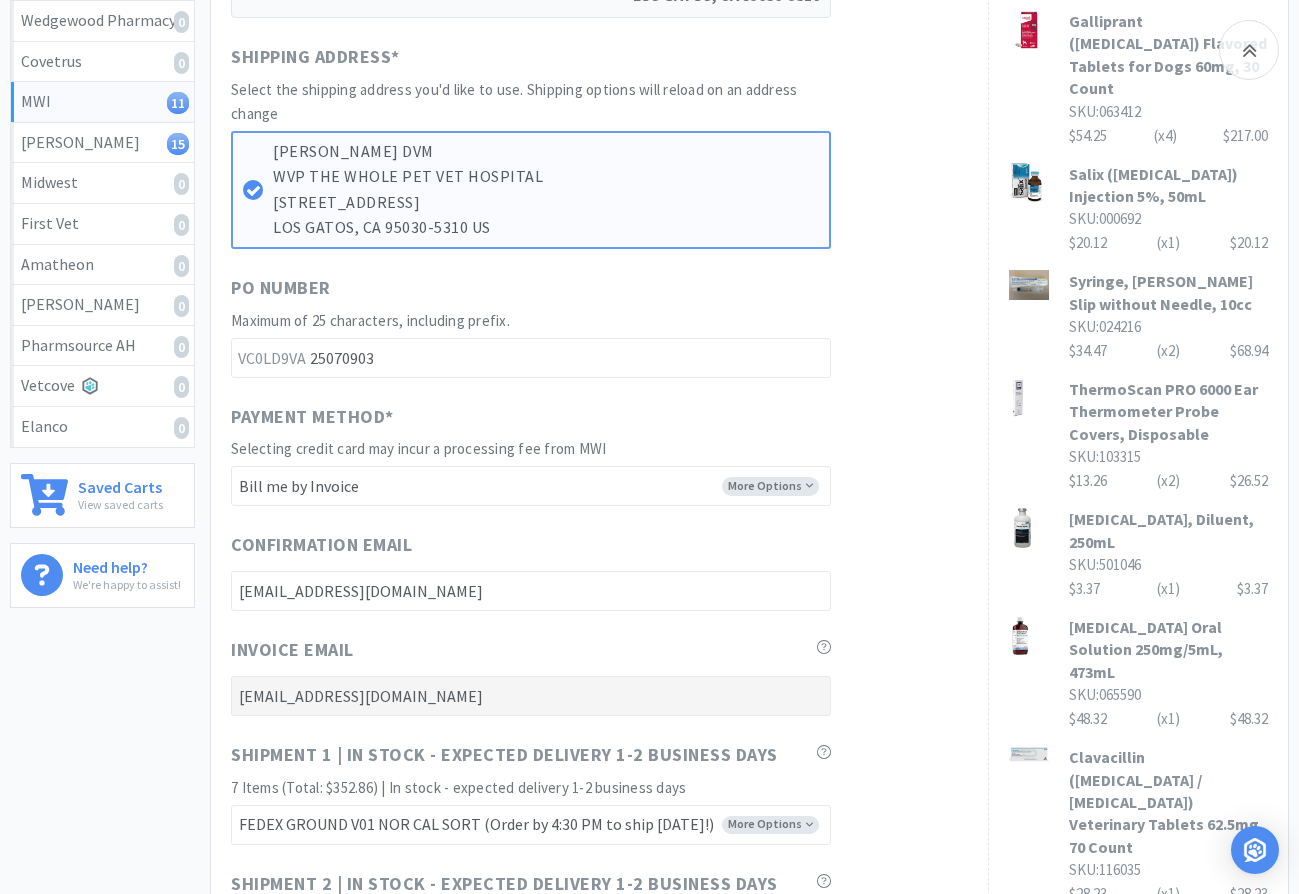 click on "When you place an order on Vetcove, your order is transferred directly to  MWI . All billing and invoicing will still come directly from  MWI . Questions? Use the  chat    in the lower right corner for further assistance. MWI  Account Account ID  258441 Name  WVP THE WHOLE PET VET HOSPITAL Address [STREET_ADDRESS] Shipping Address * Select the shipping address you'd like to use. Shipping options will reload on an address change [PERSON_NAME] DVM WVP THE WHOLE PET VET HOSPITAL [STREET_ADDRESS] PO Number Maximum of 25 characters, including prefix. VC0LD9VA 25070903 Payment Method * Selecting credit card may incur a processing fee from MWI More Options -------- Bill me by Invoice Confirmation Email [EMAIL_ADDRESS][DOMAIN_NAME] Invoice Email [EMAIL_ADDRESS][DOMAIN_NAME] Shipment 1 | In stock - expected delivery 1-2 business days 7 Items (Total: $352.86) | In stock - expected delivery 1-2 business days More Options Common Carrier (Ships [DATE])" at bounding box center (599, 562) 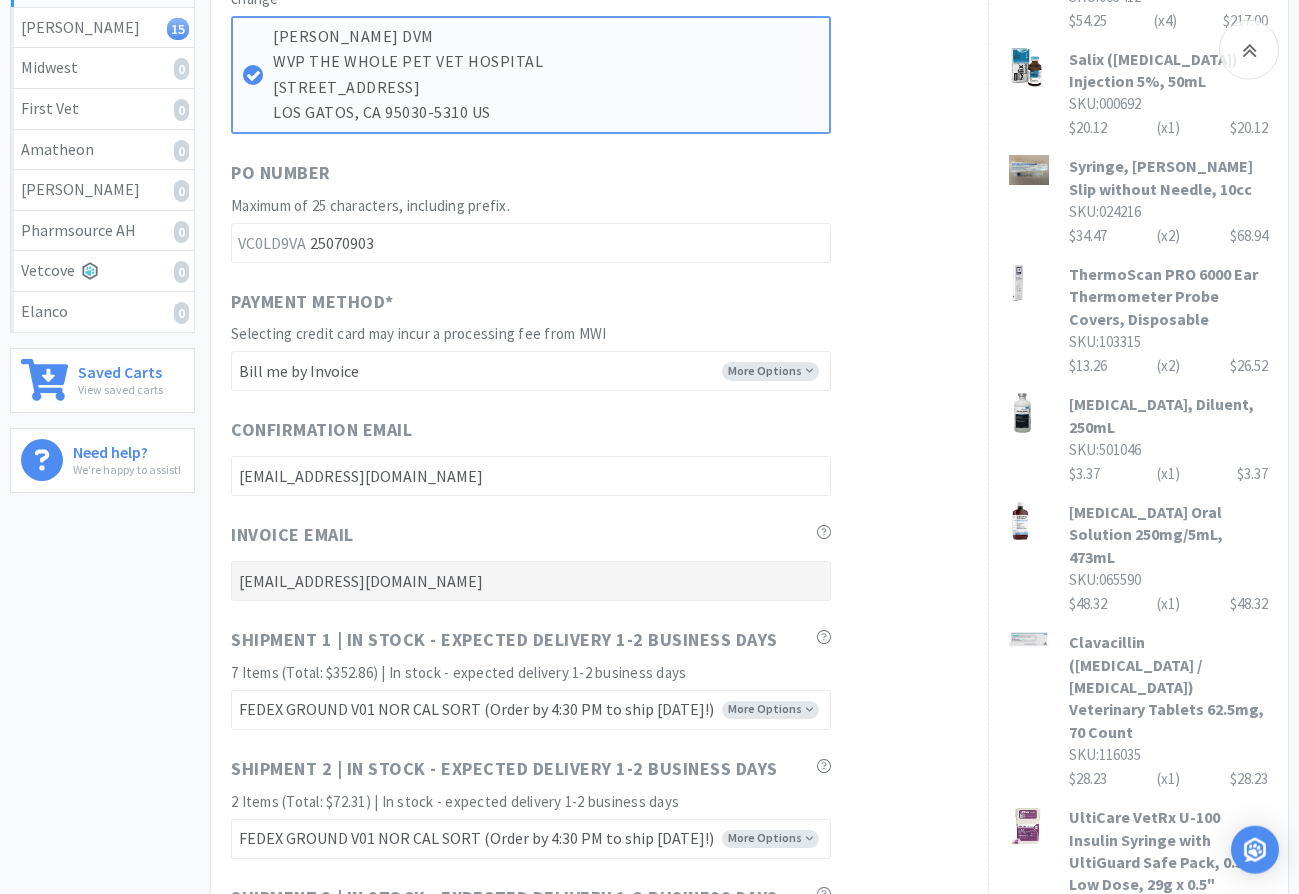 scroll, scrollTop: 883, scrollLeft: 0, axis: vertical 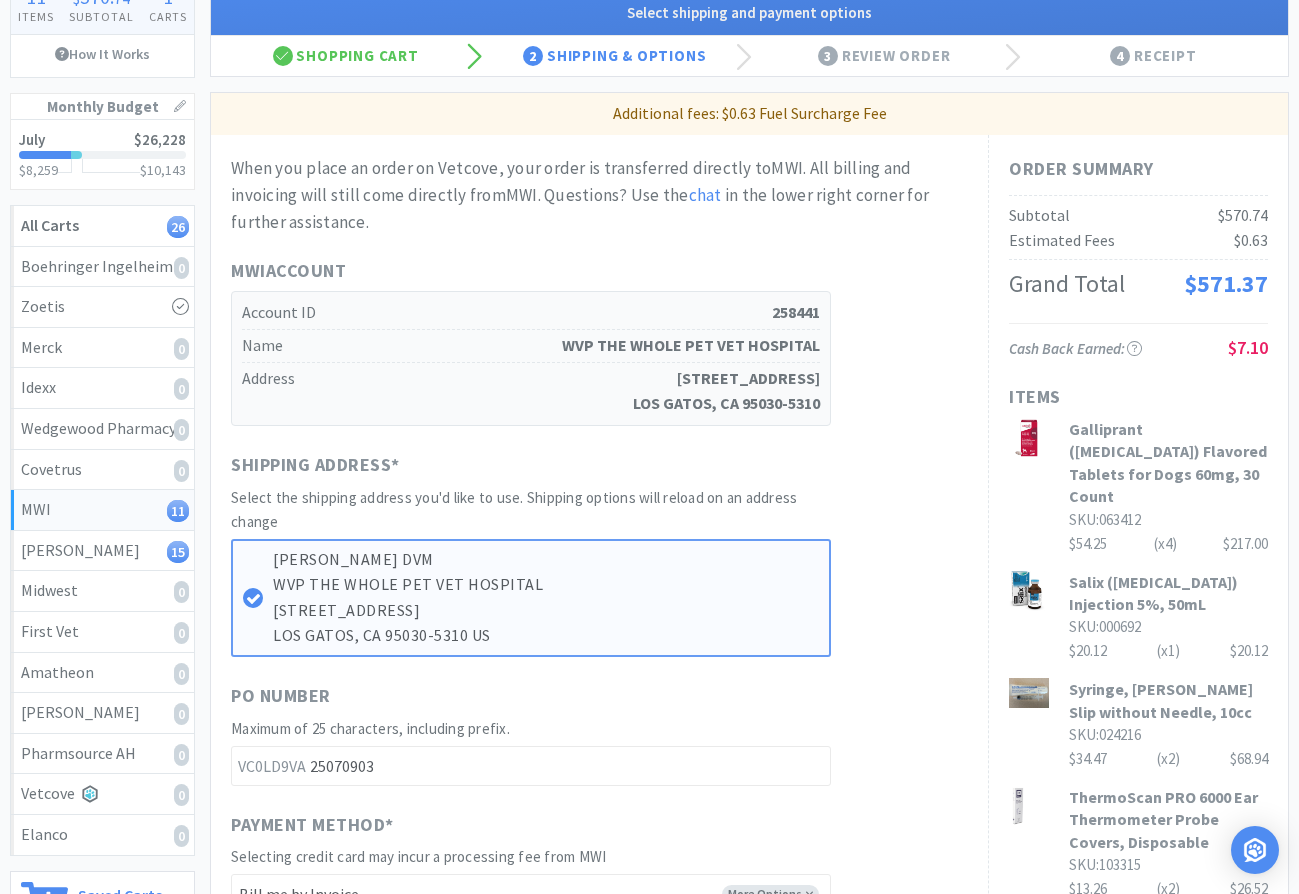 click on "When you place an order on Vetcove, your order is transferred directly to  MWI . All billing and invoicing will still come directly from  MWI . Questions? Use the  chat    in the lower right corner for further assistance. MWI  Account Account ID  258441 Name  WVP THE WHOLE PET VET HOSPITAL Address [STREET_ADDRESS] Shipping Address * Select the shipping address you'd like to use. Shipping options will reload on an address change [PERSON_NAME] DVM WVP THE WHOLE PET VET HOSPITAL [STREET_ADDRESS] PO Number Maximum of 25 characters, including prefix. VC0LD9VA 25070903 Payment Method * Selecting credit card may incur a processing fee from MWI More Options -------- Bill me by Invoice Confirmation Email [EMAIL_ADDRESS][DOMAIN_NAME] Invoice Email [EMAIL_ADDRESS][DOMAIN_NAME] Shipment 1 | In stock - expected delivery 1-2 business days 7 Items (Total: $352.86) | In stock - expected delivery 1-2 business days More Options Common Carrier (Ships [DATE])" at bounding box center [599, 970] 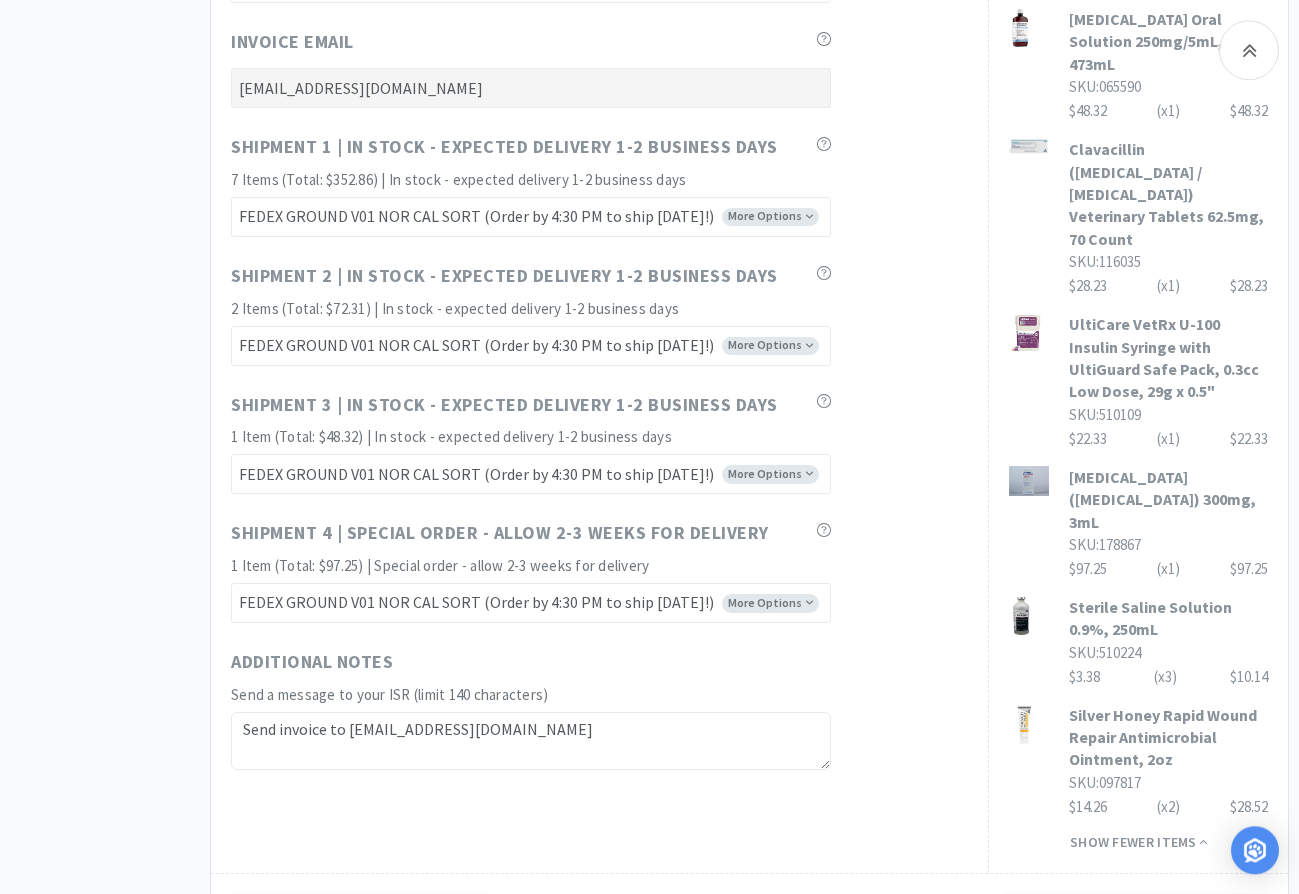 scroll, scrollTop: 1189, scrollLeft: 0, axis: vertical 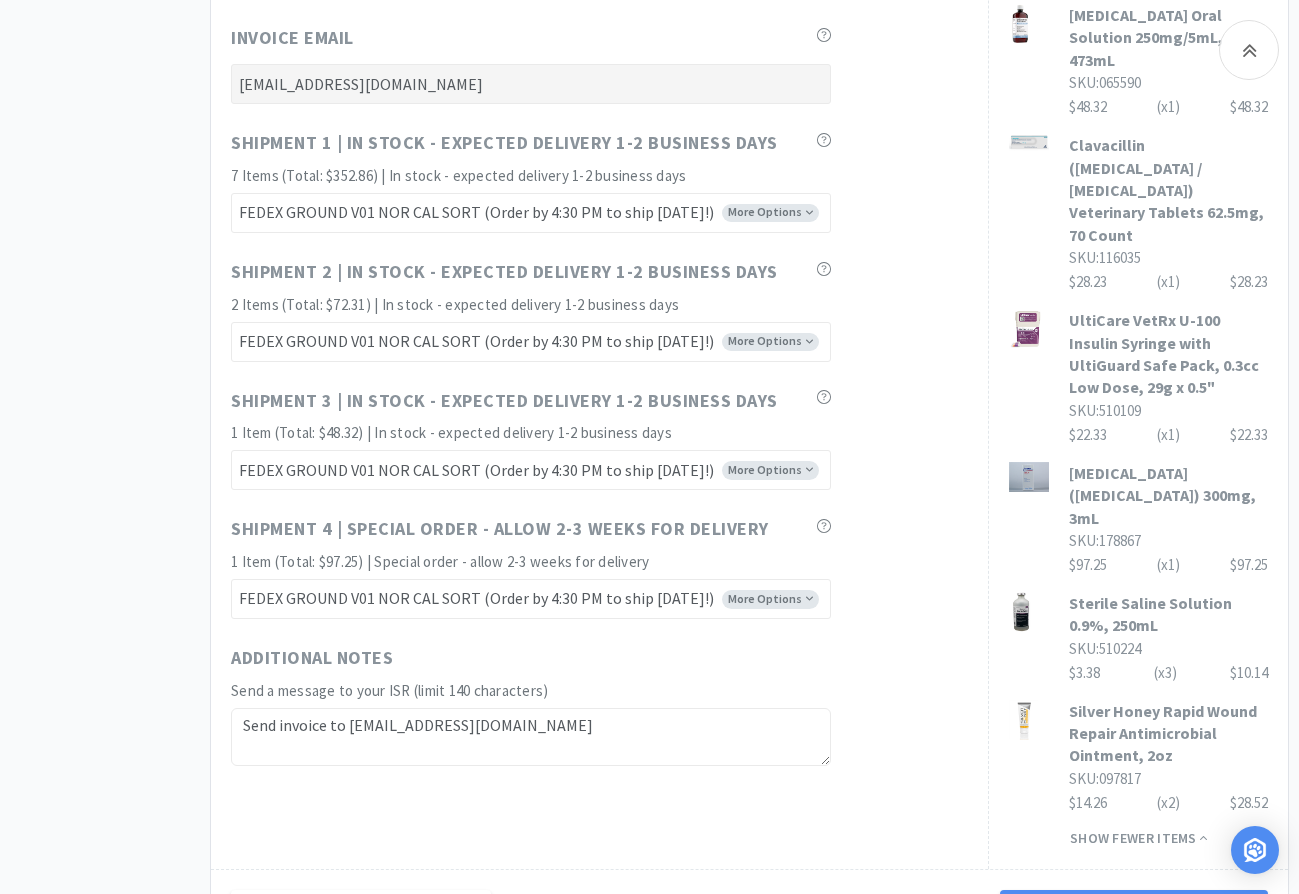 drag, startPoint x: 632, startPoint y: 726, endPoint x: -4, endPoint y: 658, distance: 639.6249 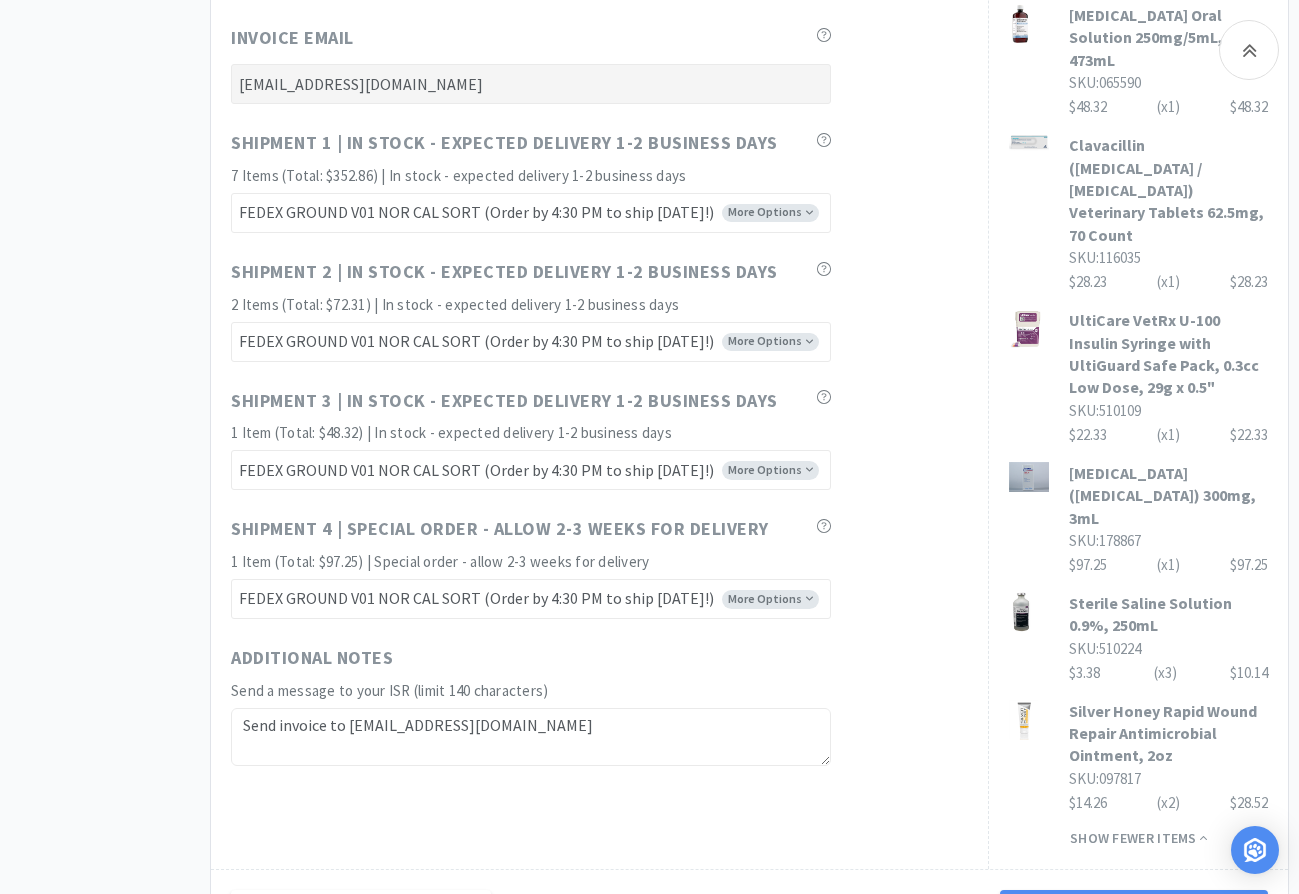 click on "Shipment 1 | In stock - expected delivery 1-2 business days 7 Items (Total: $352.86) | In stock - expected delivery 1-2 business days More Options FEDEX GROUND V01 NOR CAL SORT (Order by 4:30 PM to ship [DATE]!) FEDEX GROUND V01 SO CAL SORT (Order by 5:00 PM to ship [DATE]!) FEDEX 2ND DAY AIR (+$18.82) (Order by 4:30 PM to ship [DATE]!) FEDEX STANDARD OVERNIGHT AIR (+$39.43) (Order by 5:00 PM to ship [DATE]!) FedEX PRIORITY OVERNIGHT AIR (+$40.83) (Order by 5:00 PM to ship [DATE]!) Common Carrier (Ships [DATE]) CUSTOMER PICKUP (Order by 5:00 PM to ship [DATE]!)" at bounding box center (599, 181) 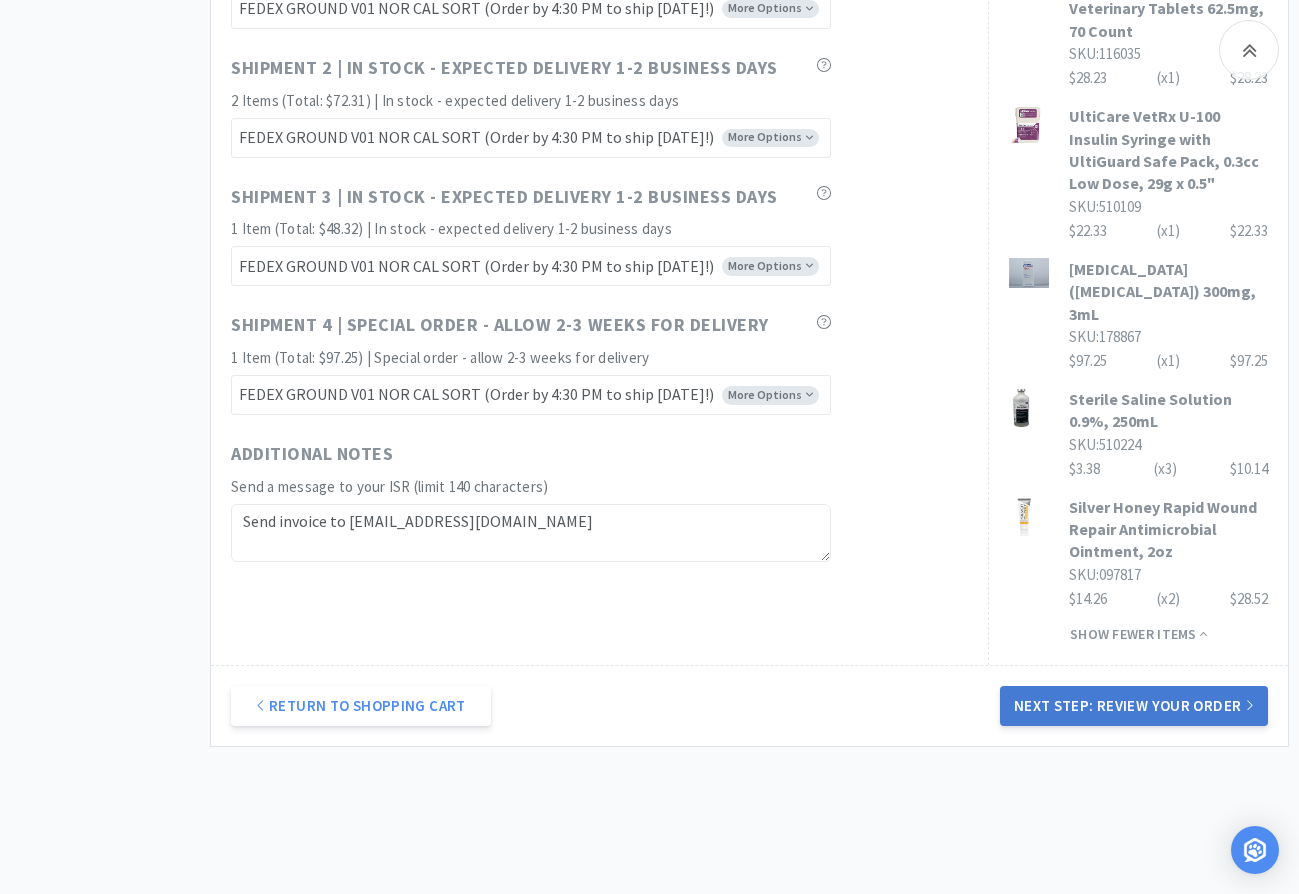 click on "Next Step: Review Your Order" at bounding box center (1134, 706) 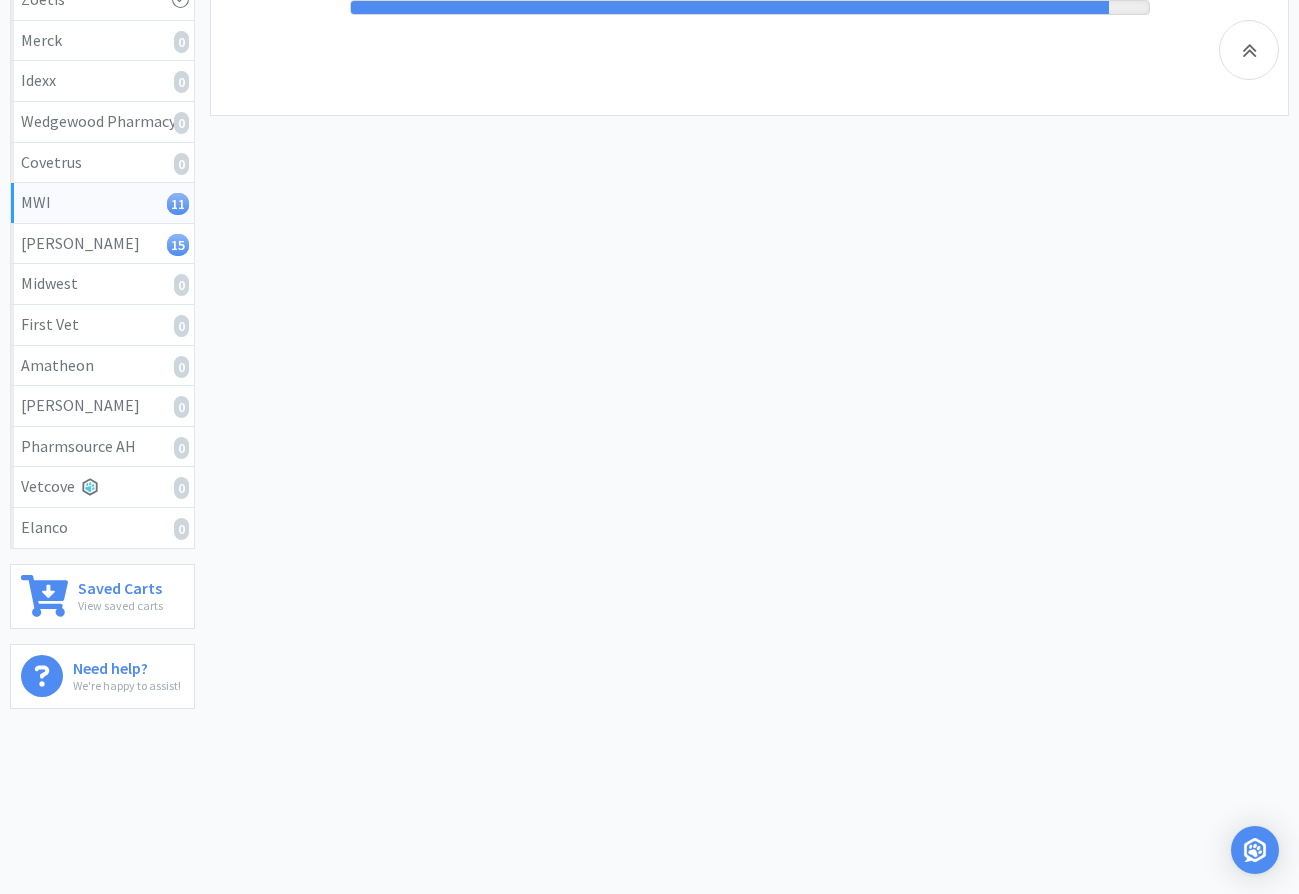 scroll, scrollTop: 0, scrollLeft: 0, axis: both 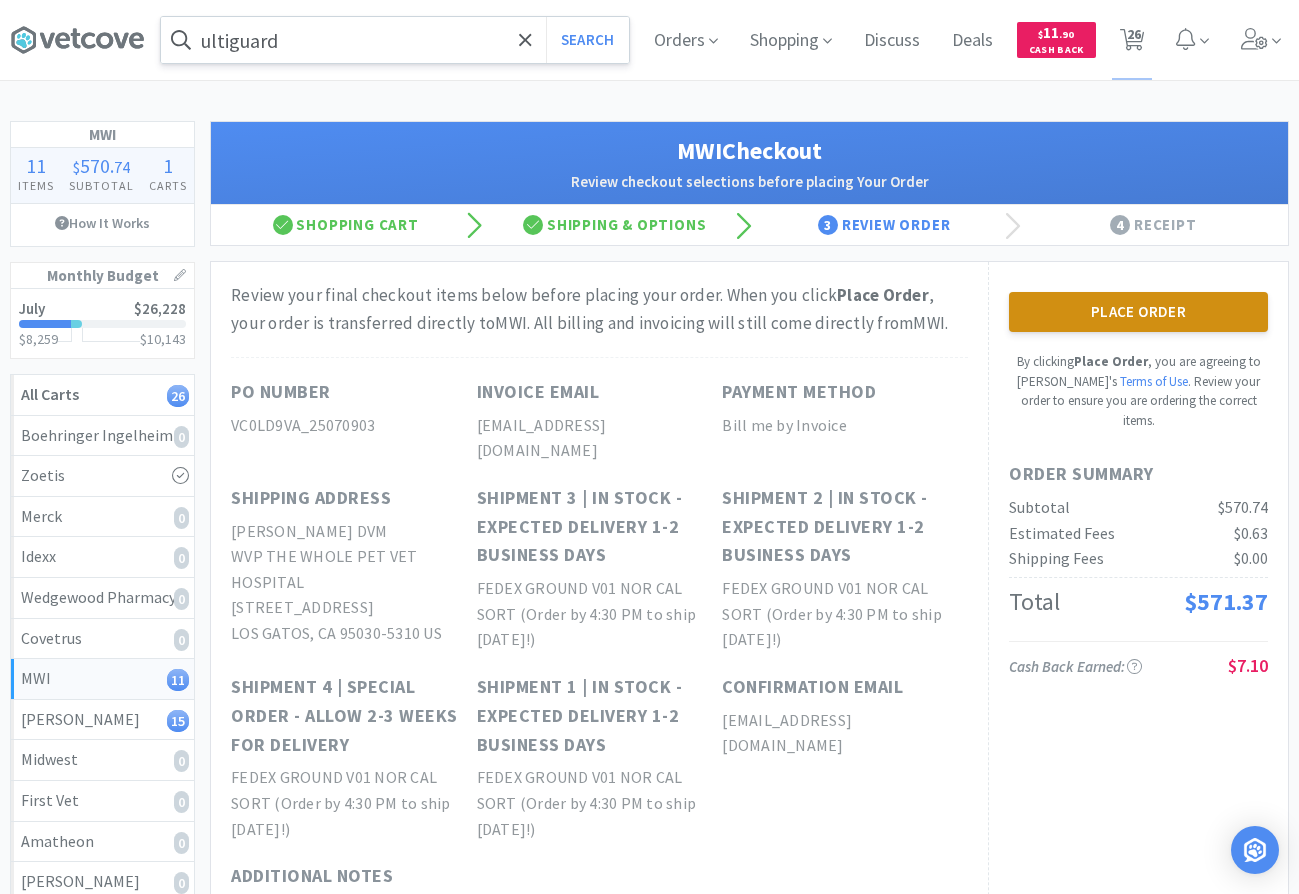 click on "Place Order" at bounding box center [1138, 312] 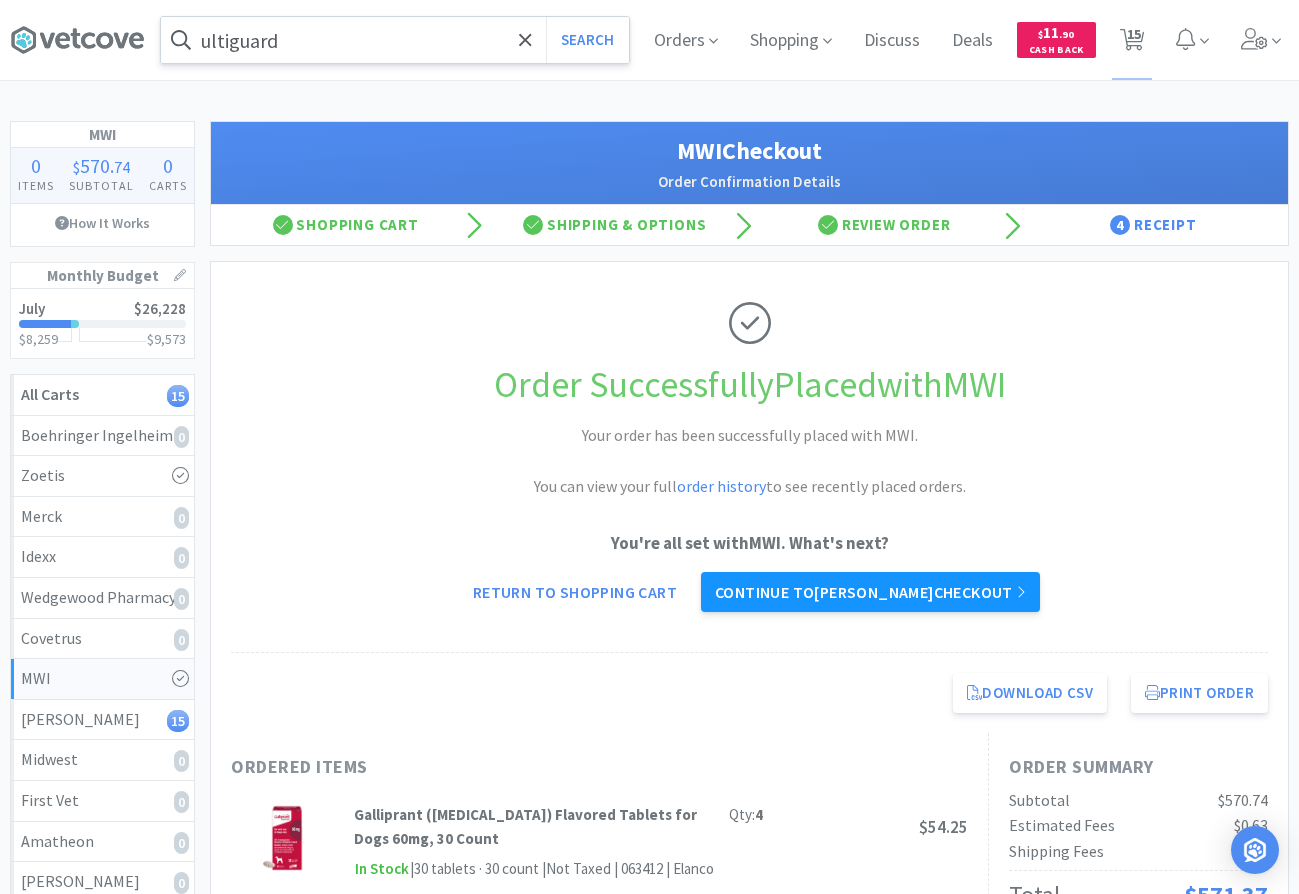 click on "Continue to  [PERSON_NAME]  checkout" at bounding box center [870, 592] 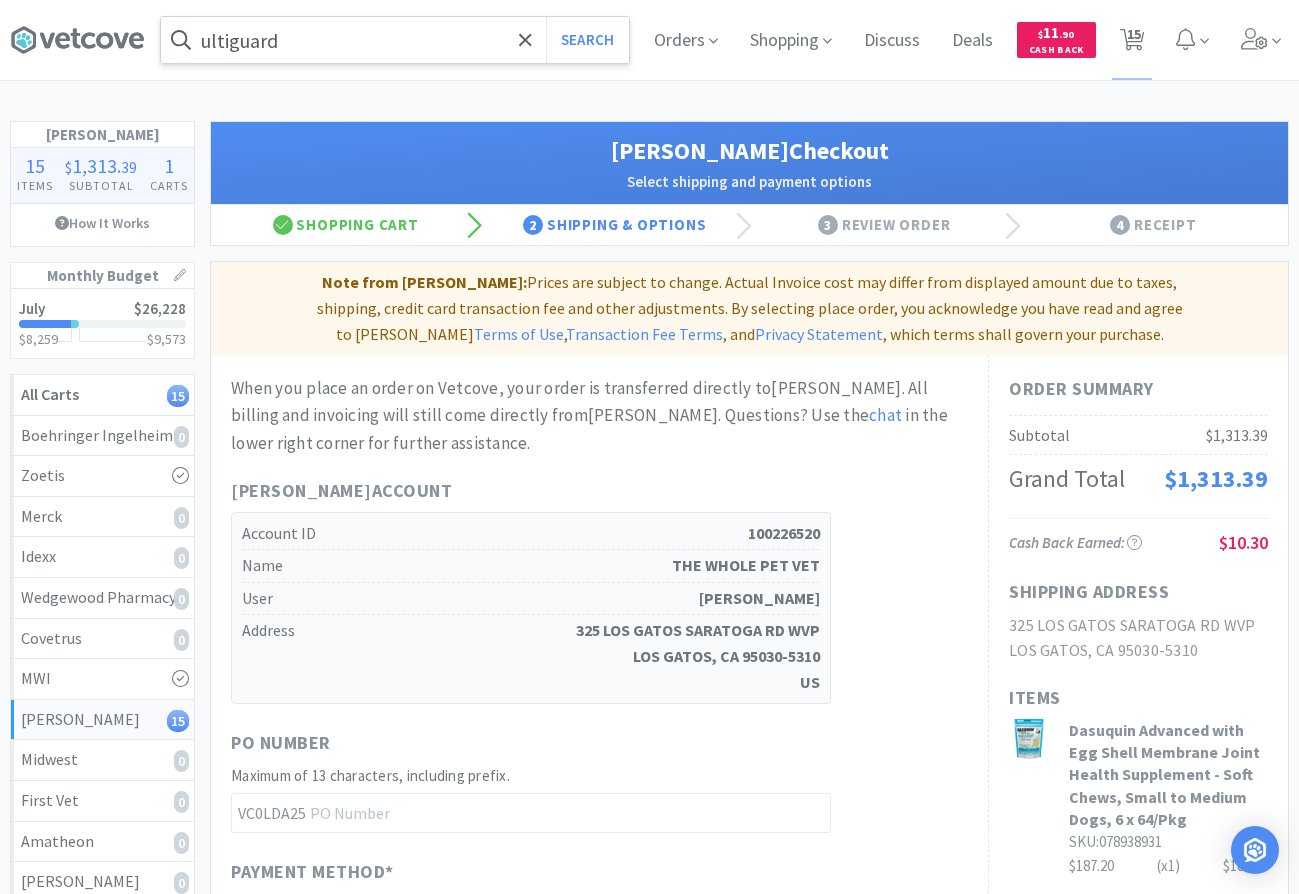 click on "[PERSON_NAME]  Account Account ID  100226520 Name  THE WHOLE PET VET User  [PERSON_NAME] Address [STREET_ADDRESS]" at bounding box center [599, 590] 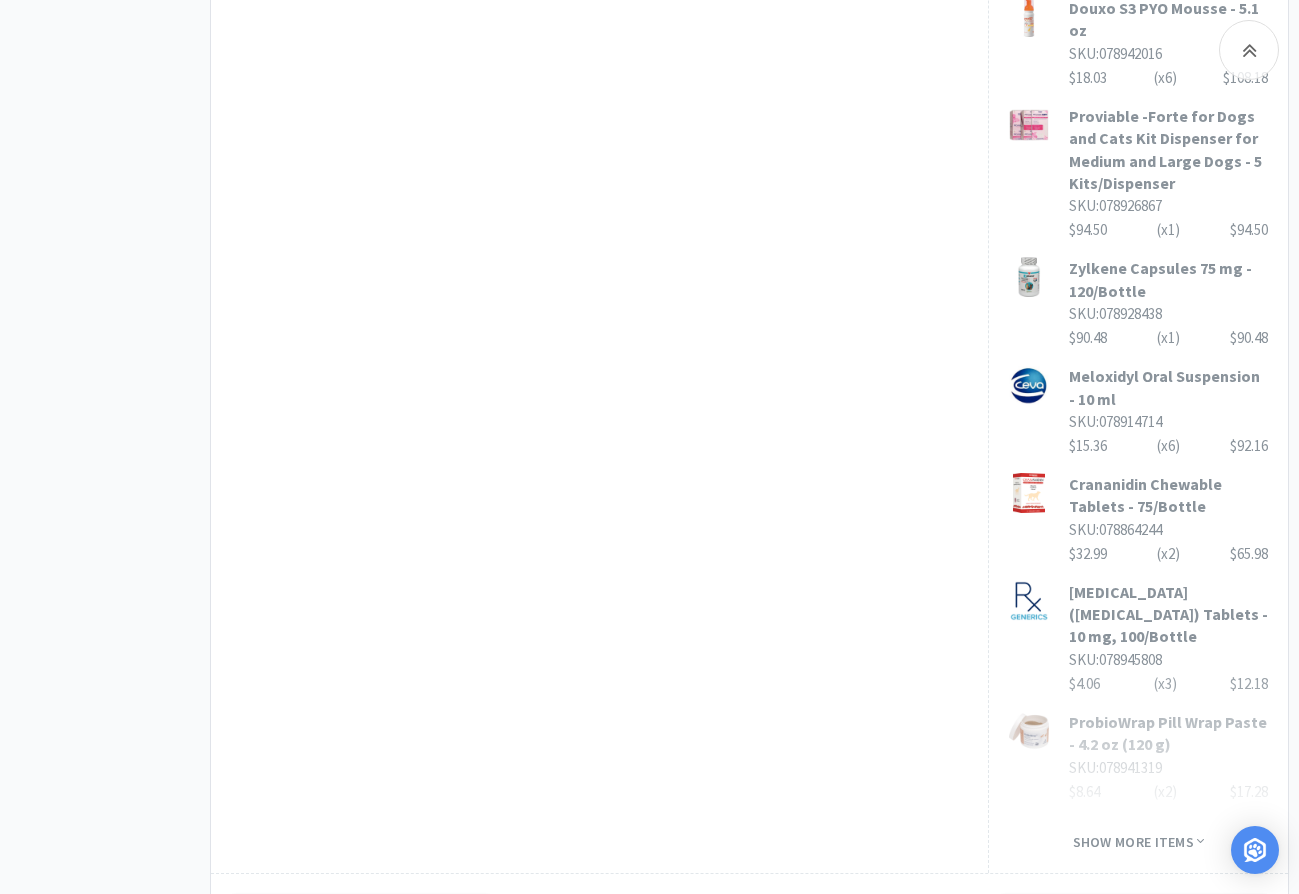 scroll, scrollTop: 1326, scrollLeft: 0, axis: vertical 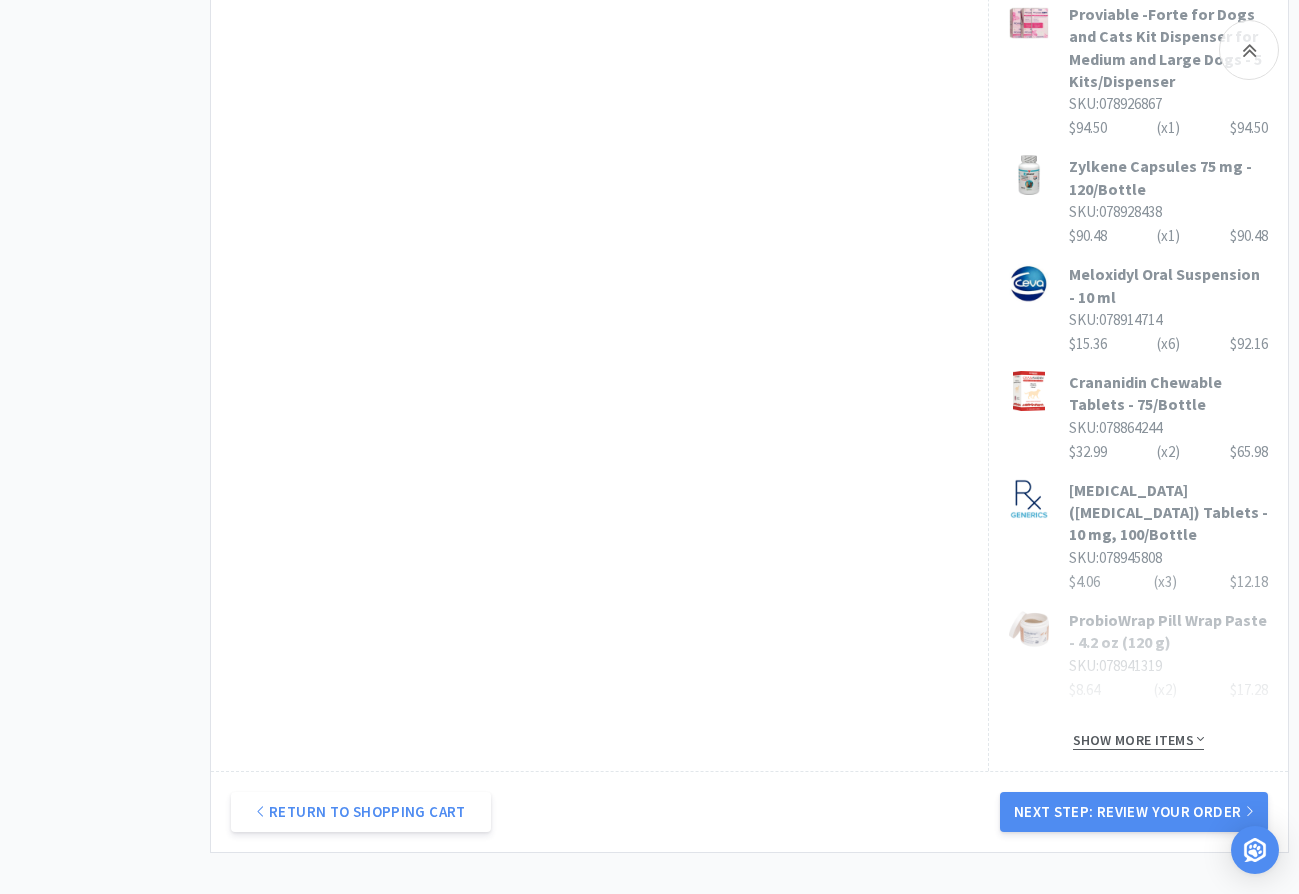 click on "Show more items" at bounding box center (1139, 740) 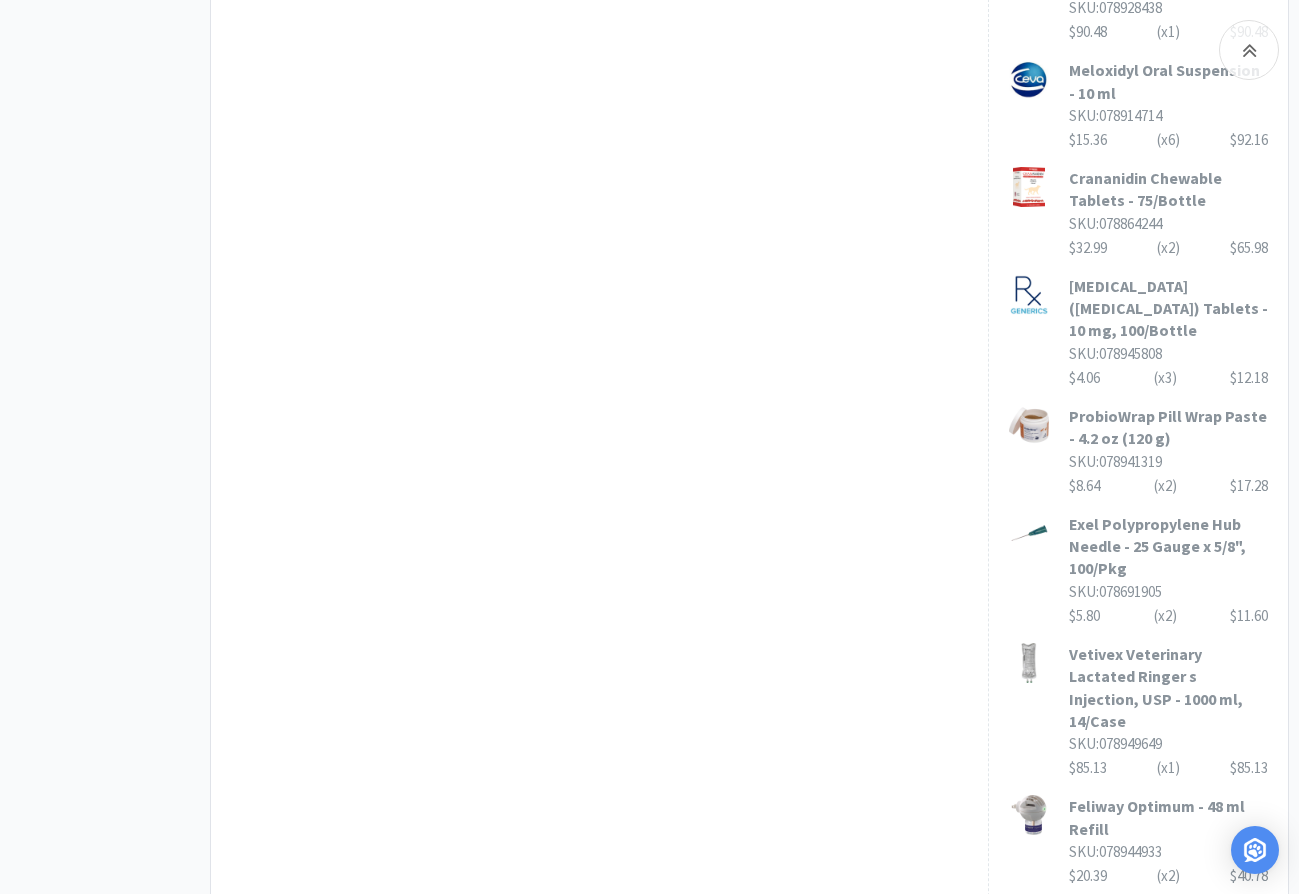 scroll, scrollTop: 2059, scrollLeft: 0, axis: vertical 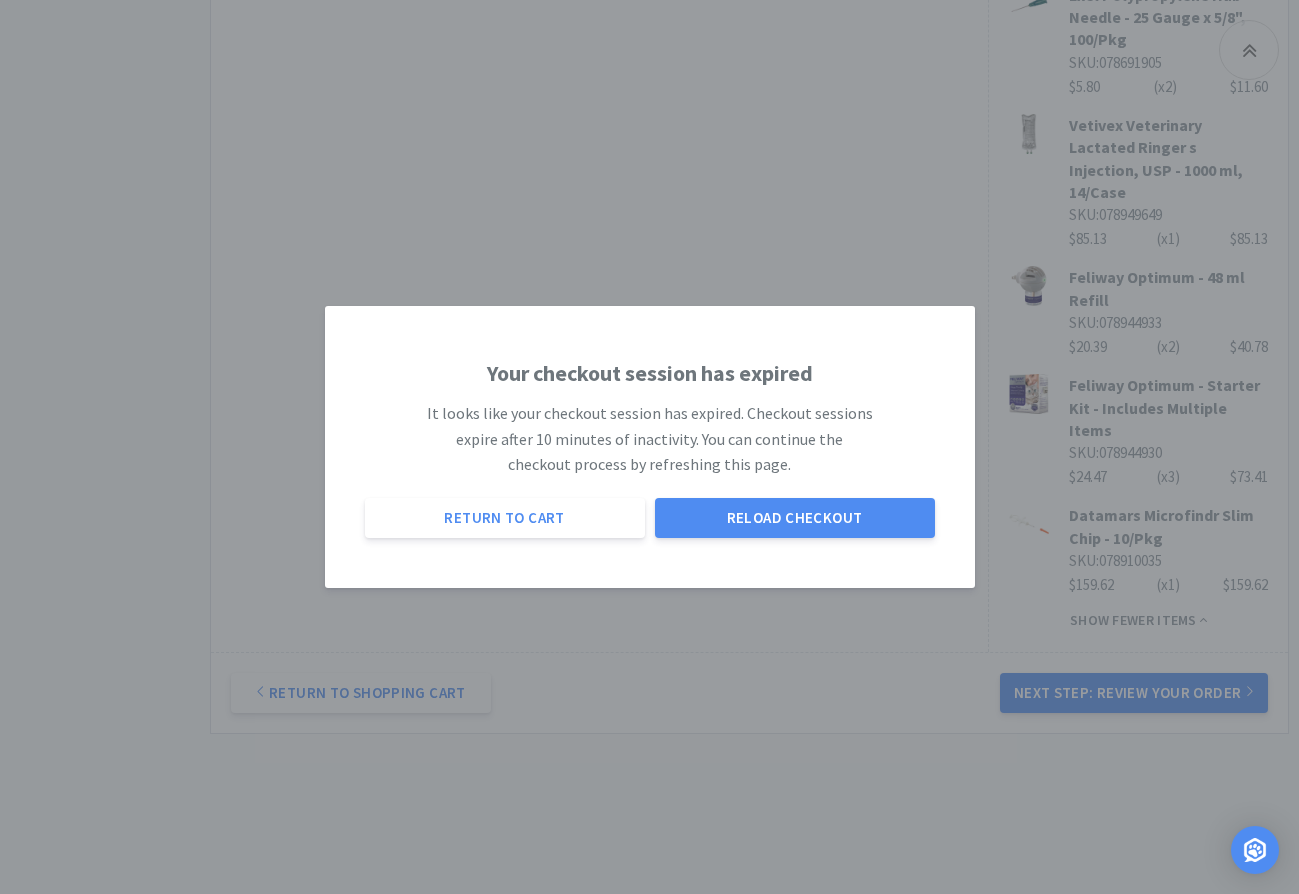 click on "Your checkout session has expired It looks like your checkout session has expired. Checkout sessions expire after 10 minutes of inactivity. You can continue the checkout process by refreshing this page. Return to Cart Reload Checkout" at bounding box center (650, 447) 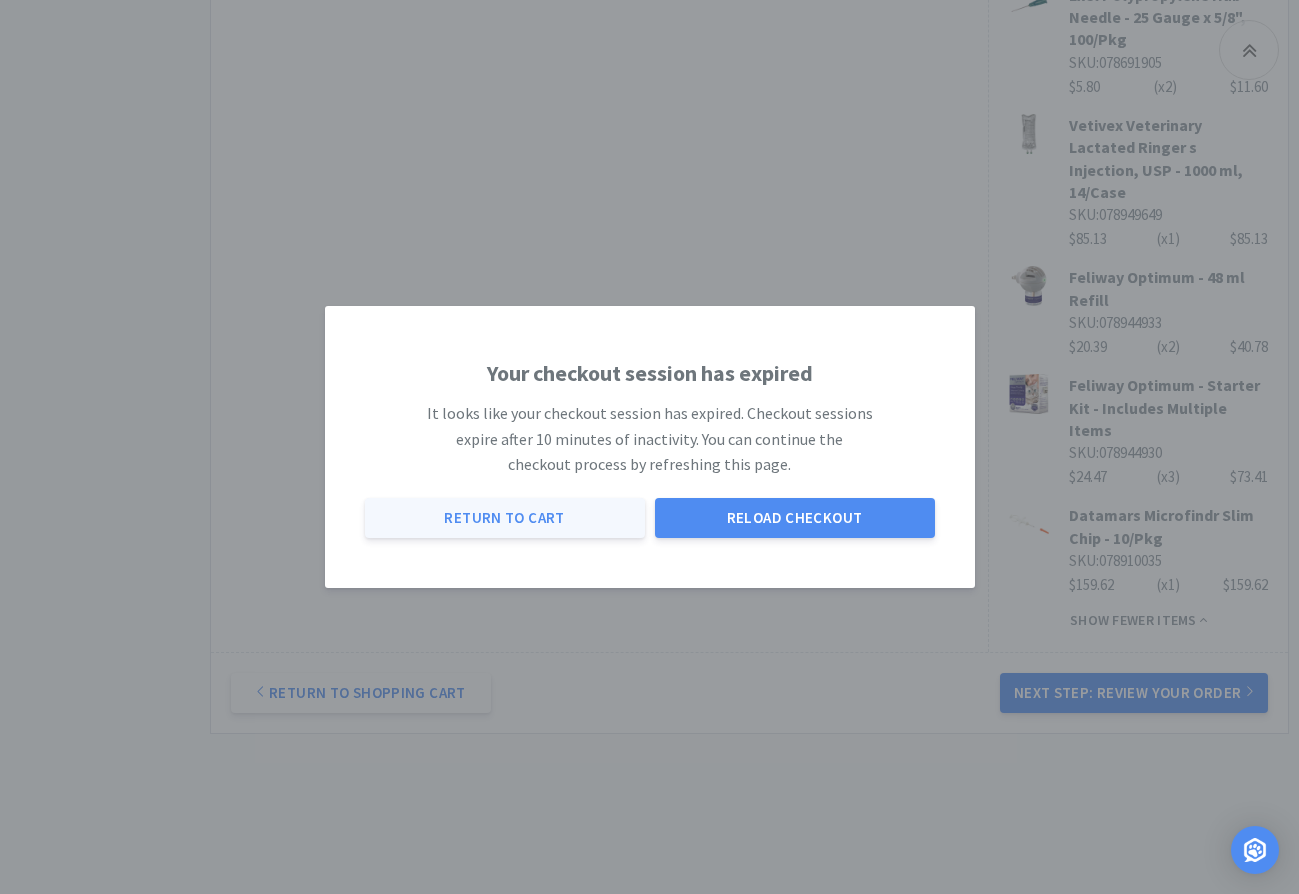 click on "Return to Cart" at bounding box center [505, 518] 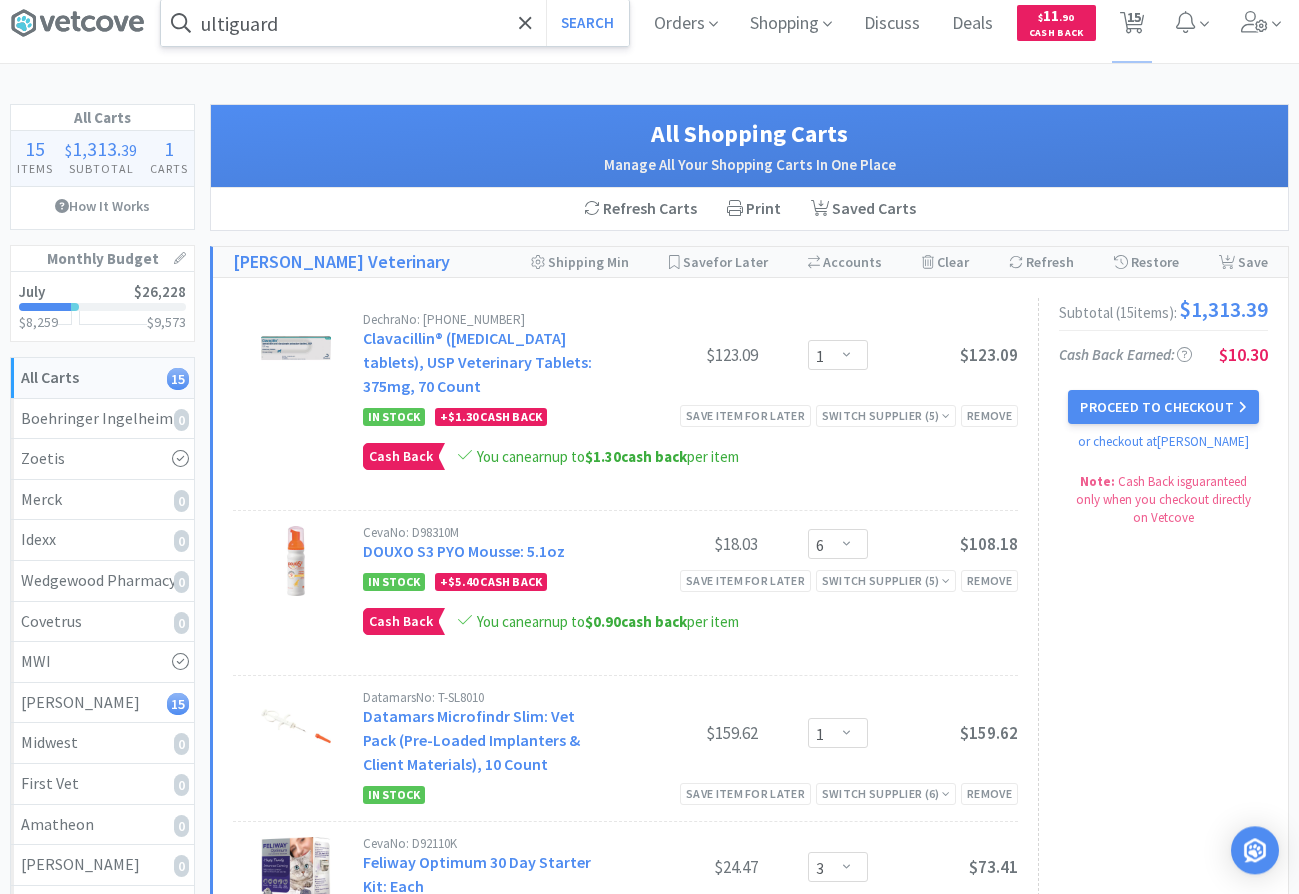 scroll, scrollTop: 0, scrollLeft: 0, axis: both 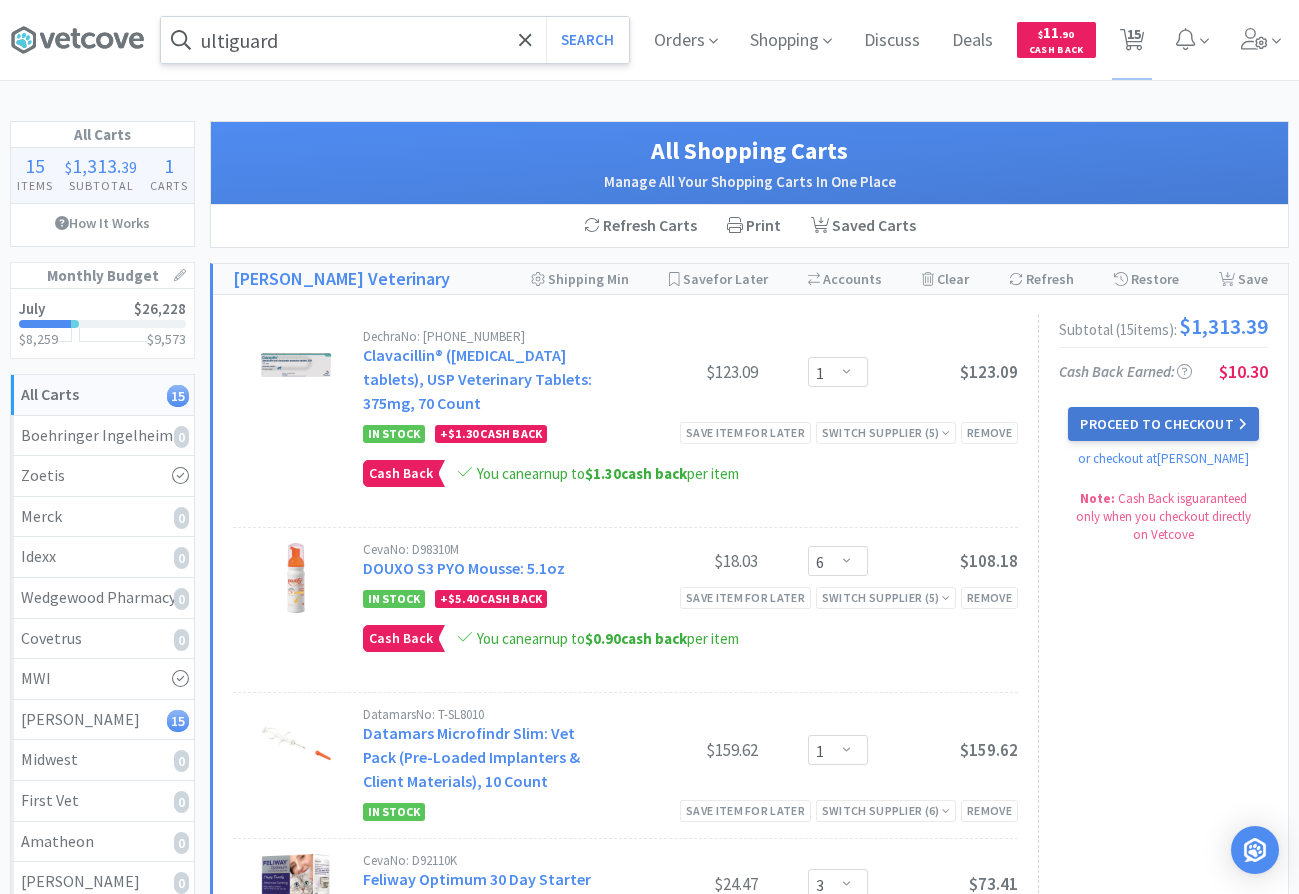 click on "Proceed to Checkout" at bounding box center [1163, 424] 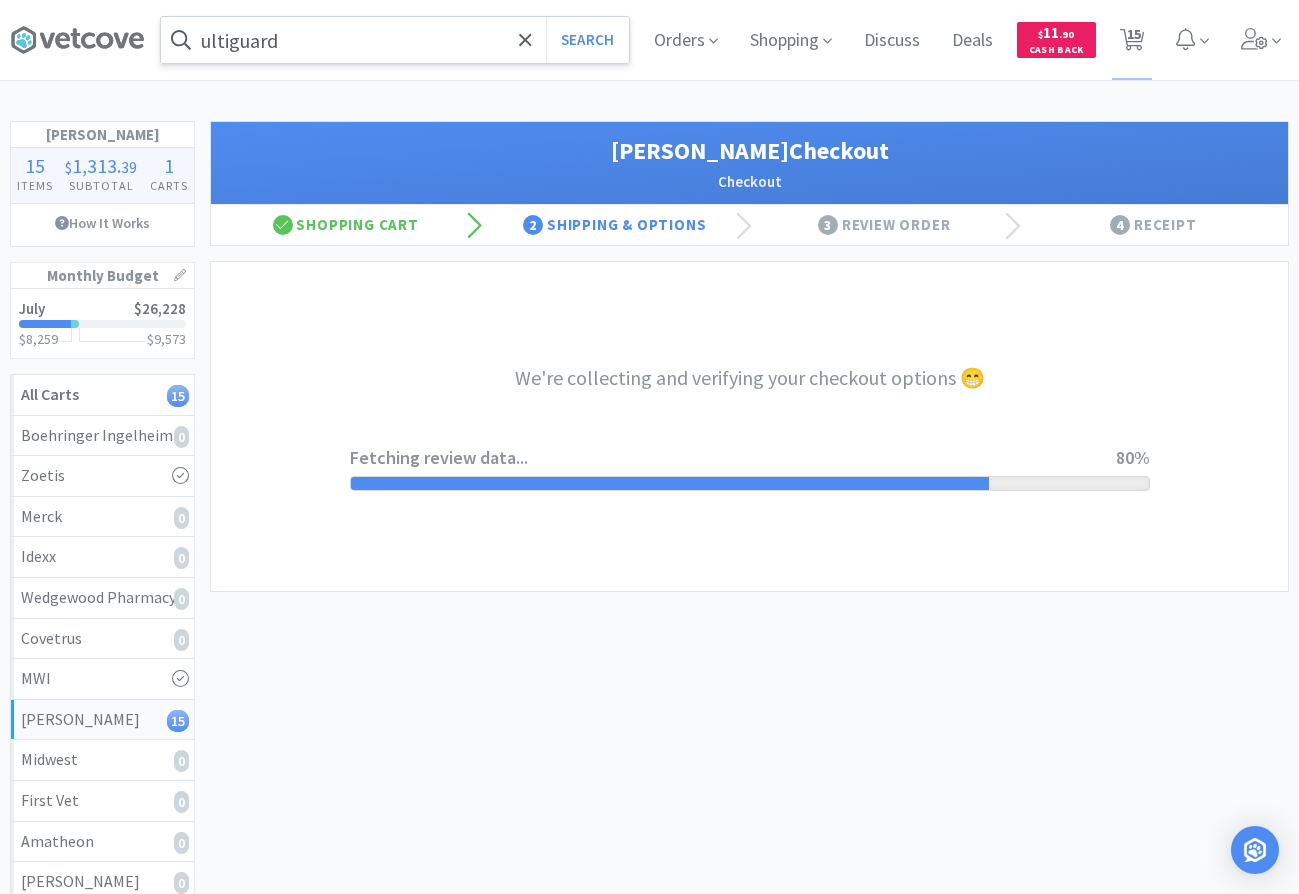 click on "We're collecting and verifying your checkout options 😁 Fetching review data... 80%" at bounding box center [750, 426] 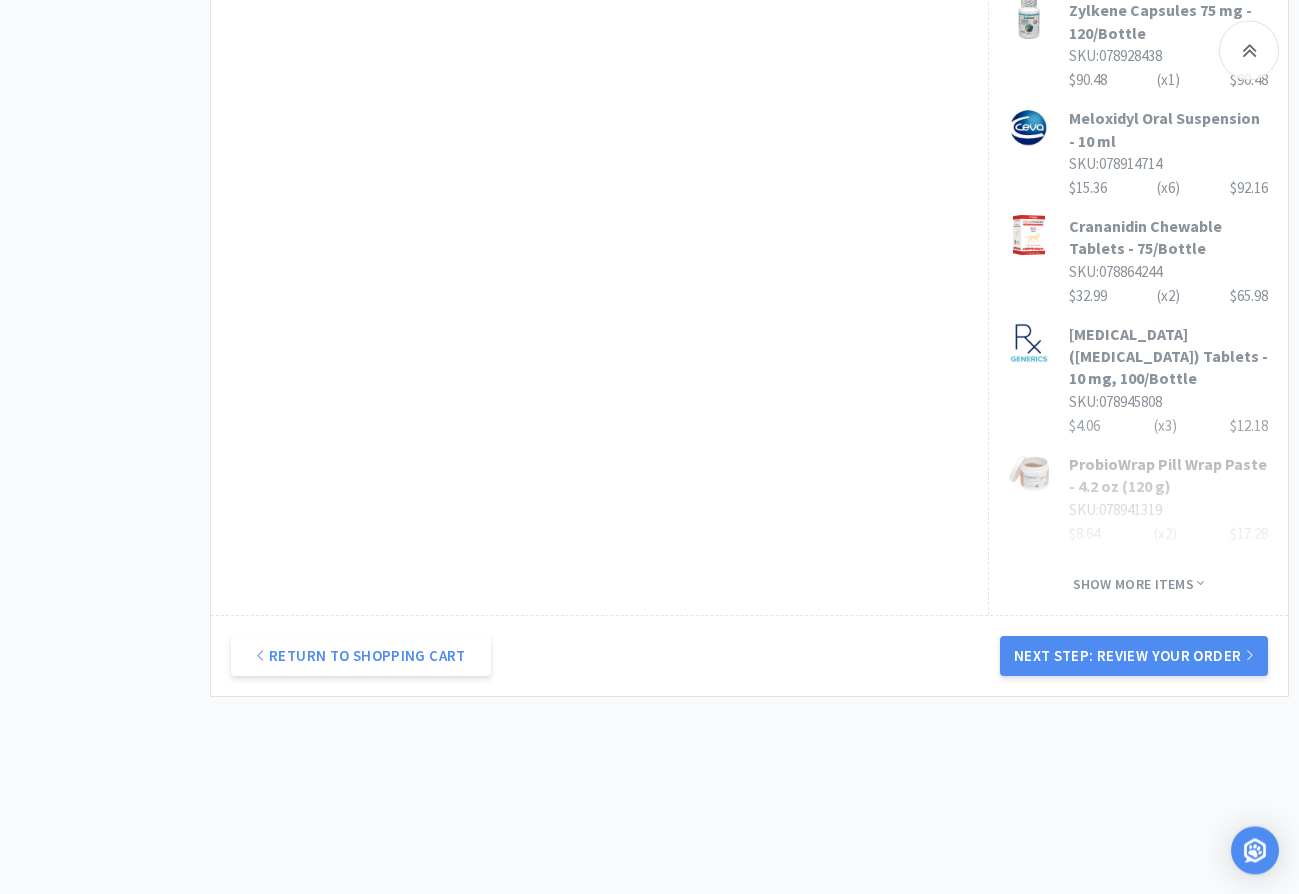scroll, scrollTop: 1490, scrollLeft: 0, axis: vertical 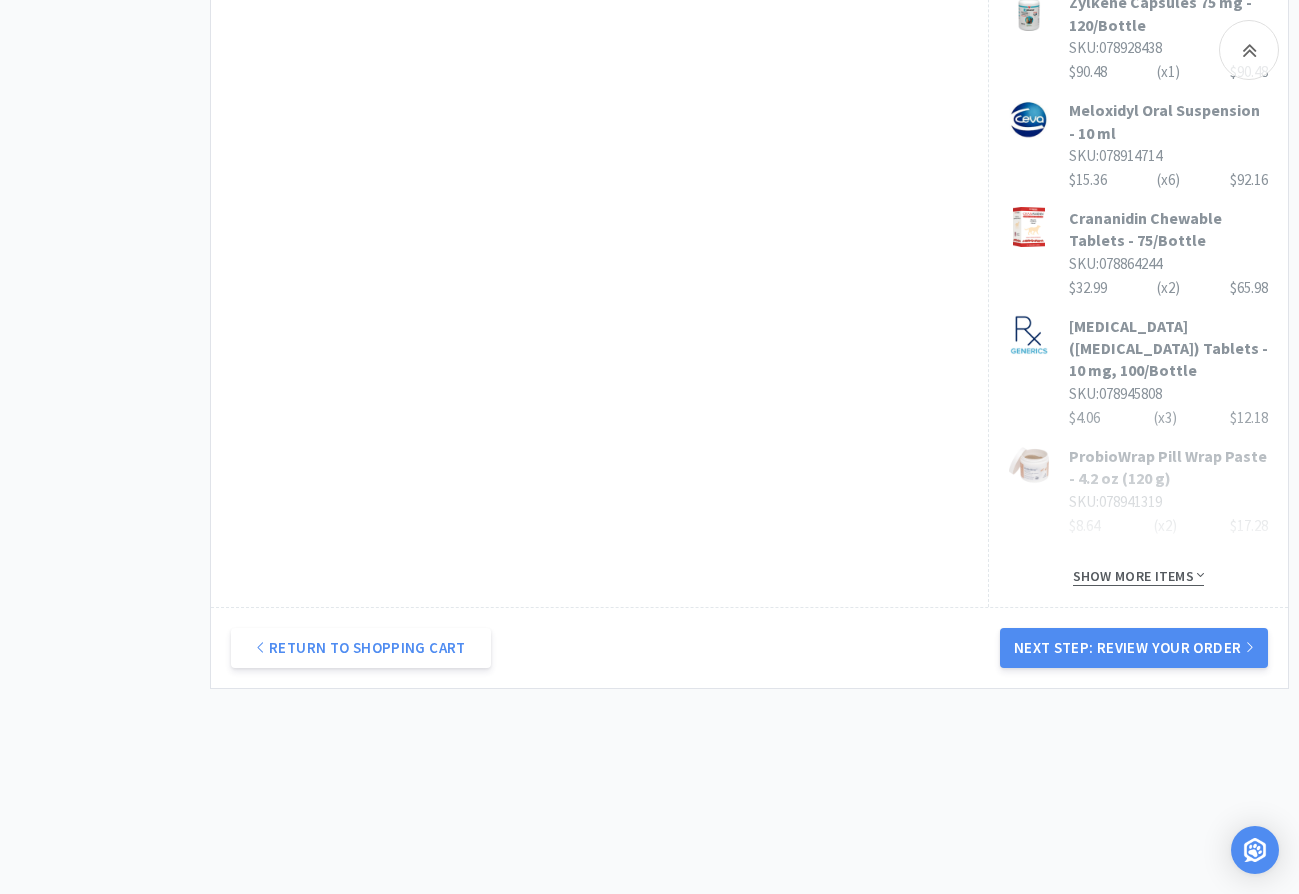 click on "Show more items" at bounding box center (1139, 576) 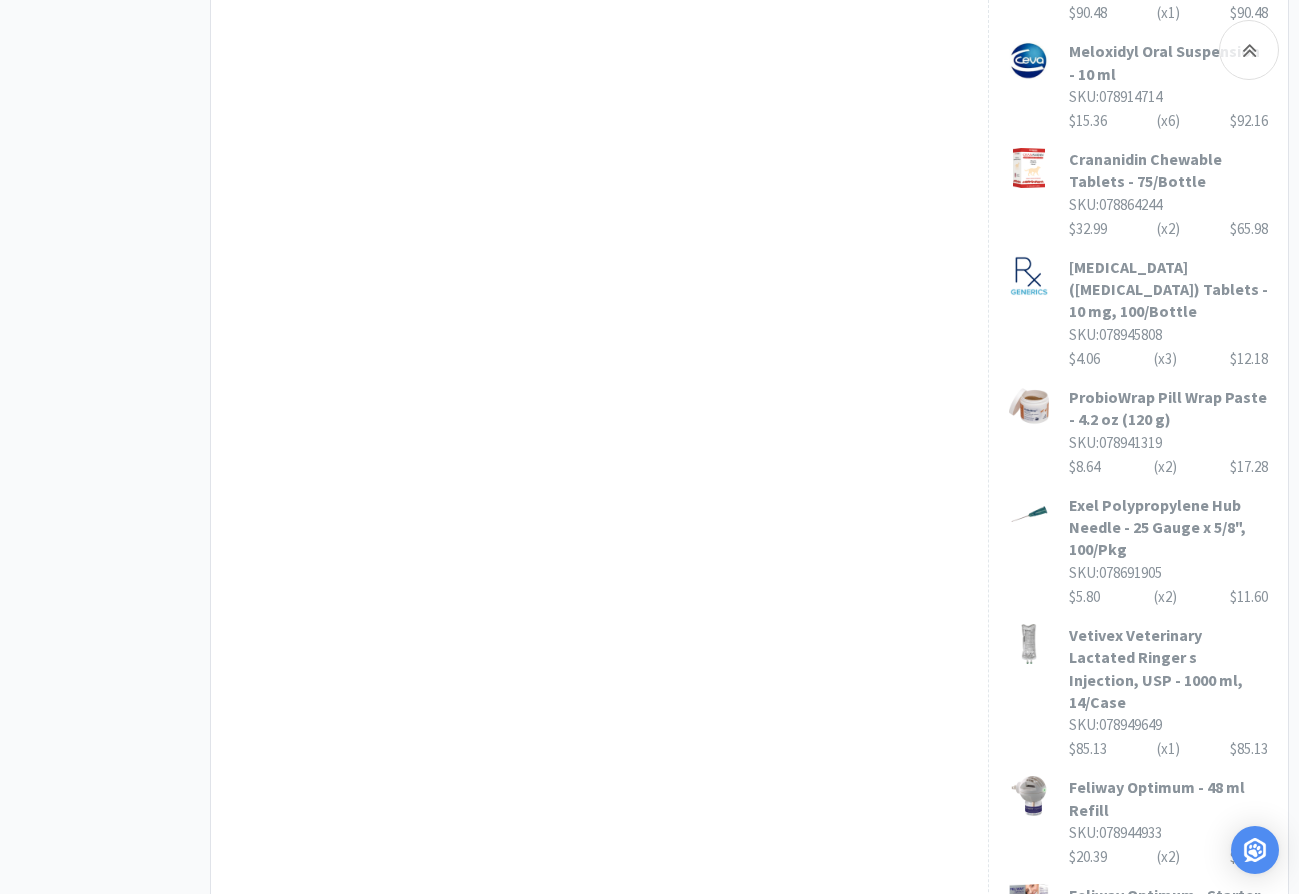 scroll, scrollTop: 2059, scrollLeft: 0, axis: vertical 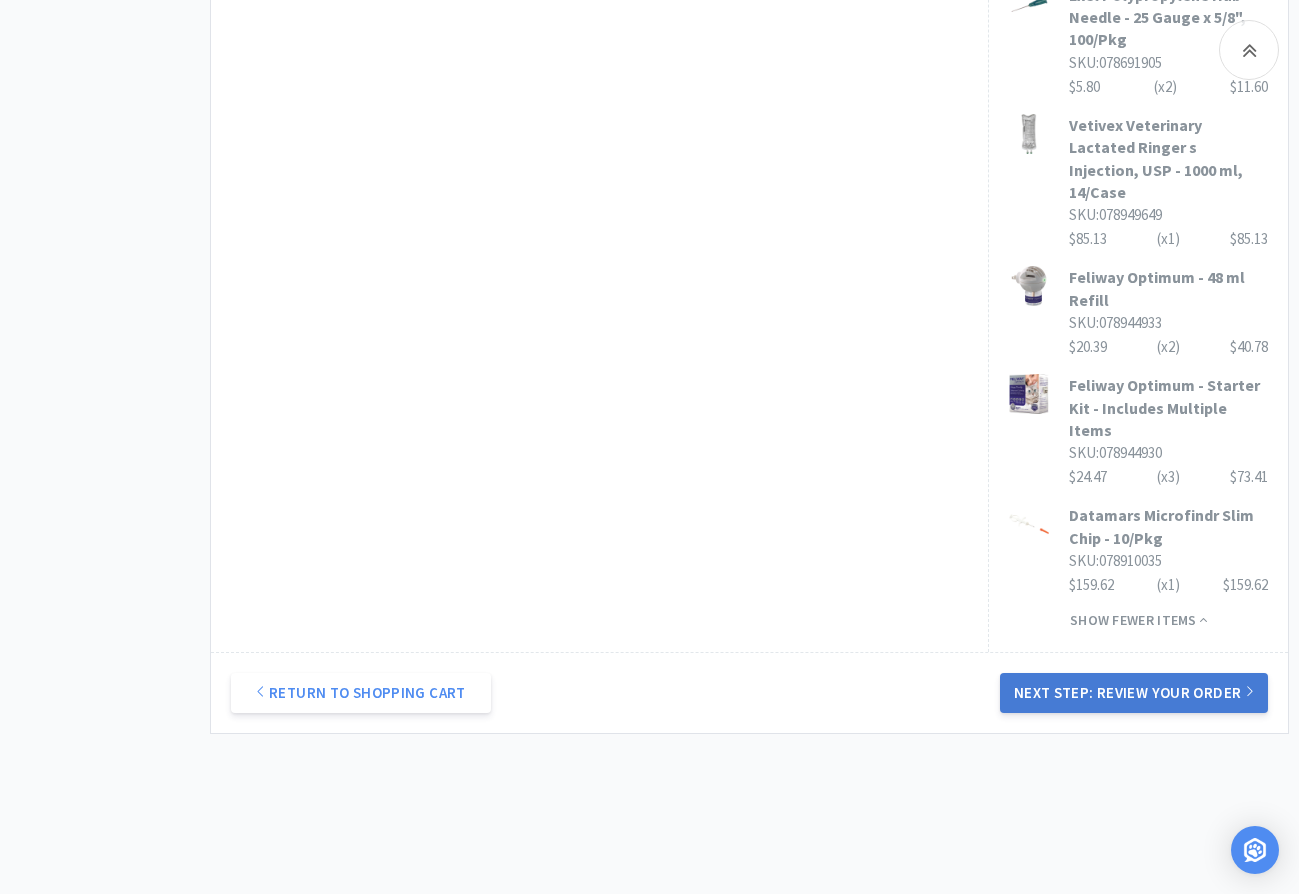 click on "Next Step: Review Your Order" at bounding box center (1134, 693) 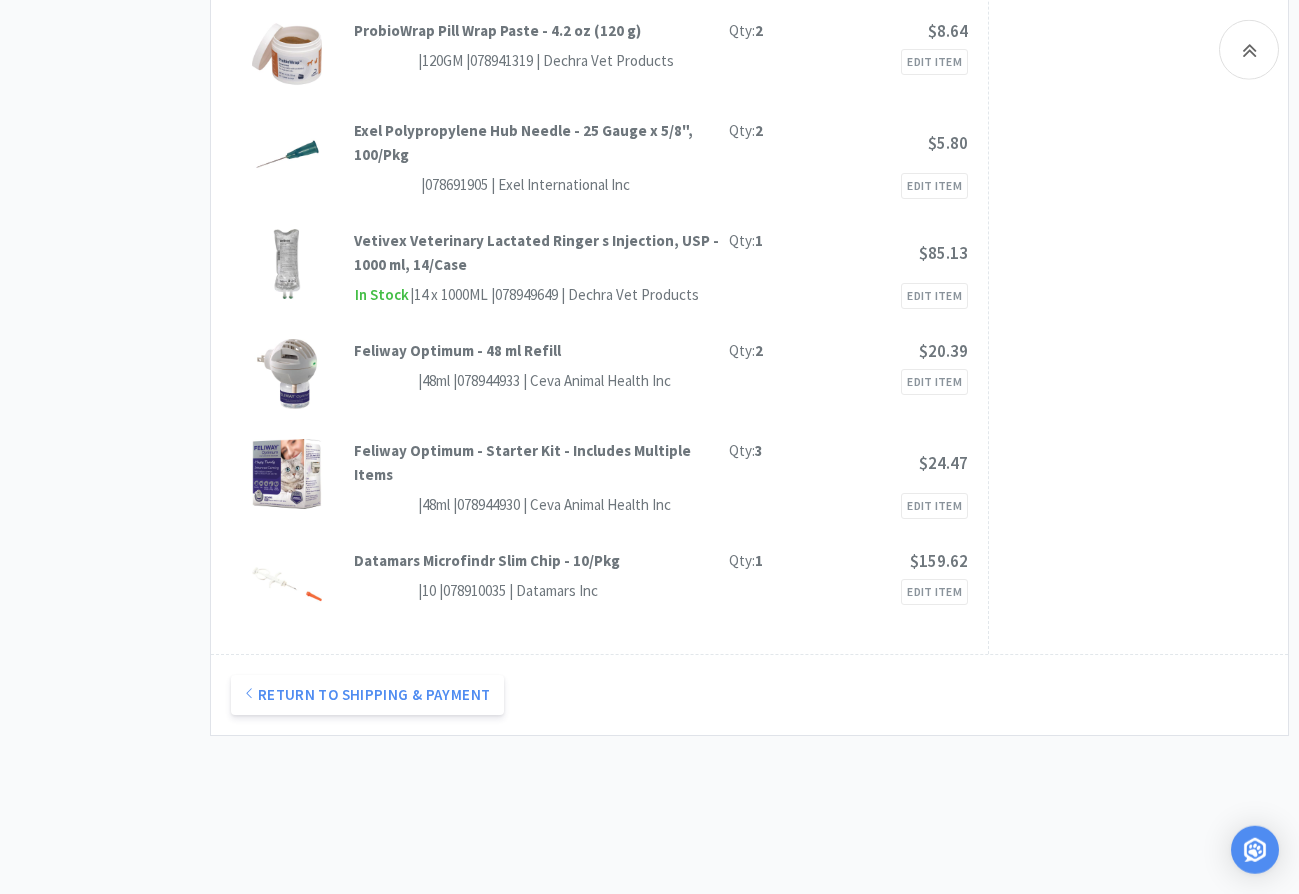 scroll, scrollTop: 1743, scrollLeft: 0, axis: vertical 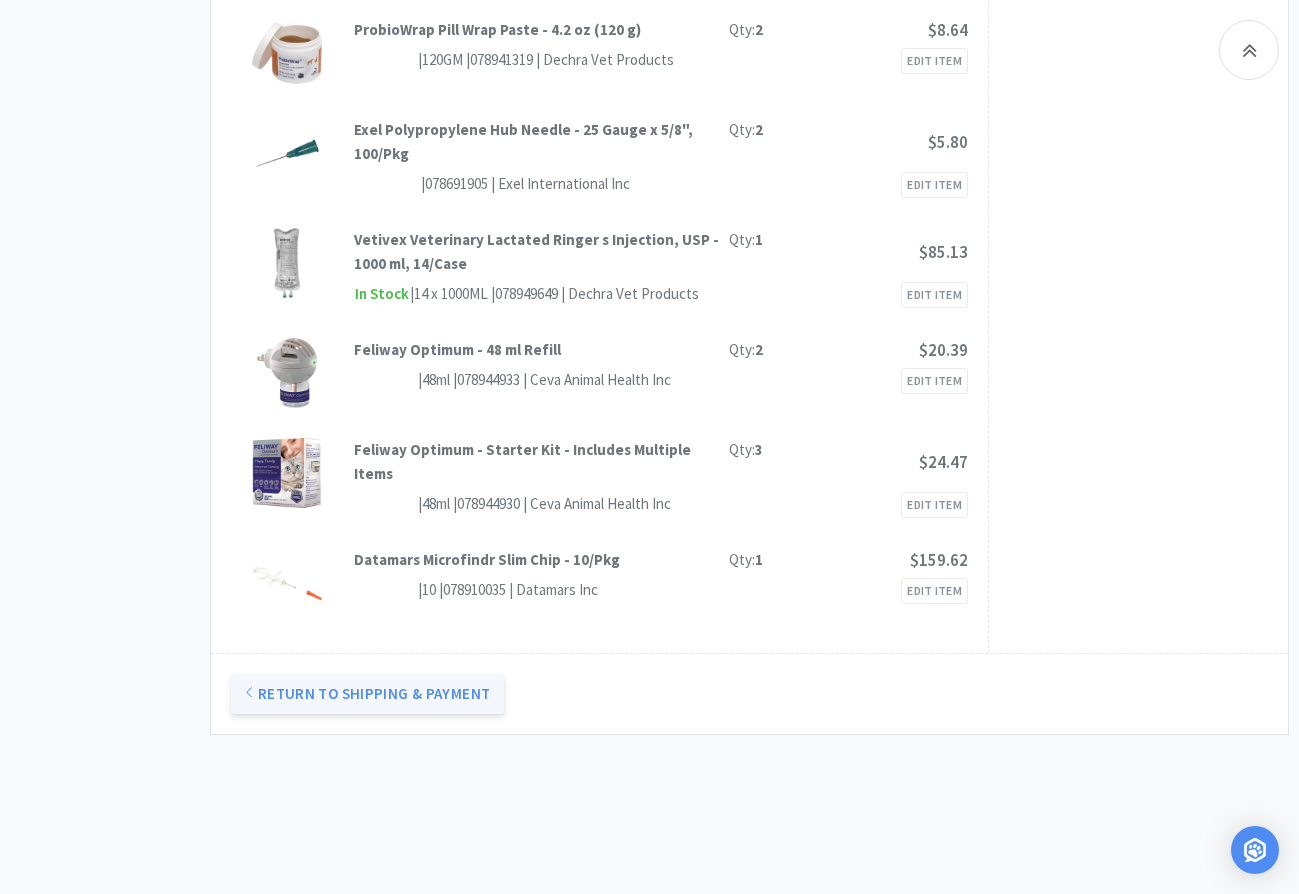 click on "Return to Shipping & Payment" at bounding box center [367, 694] 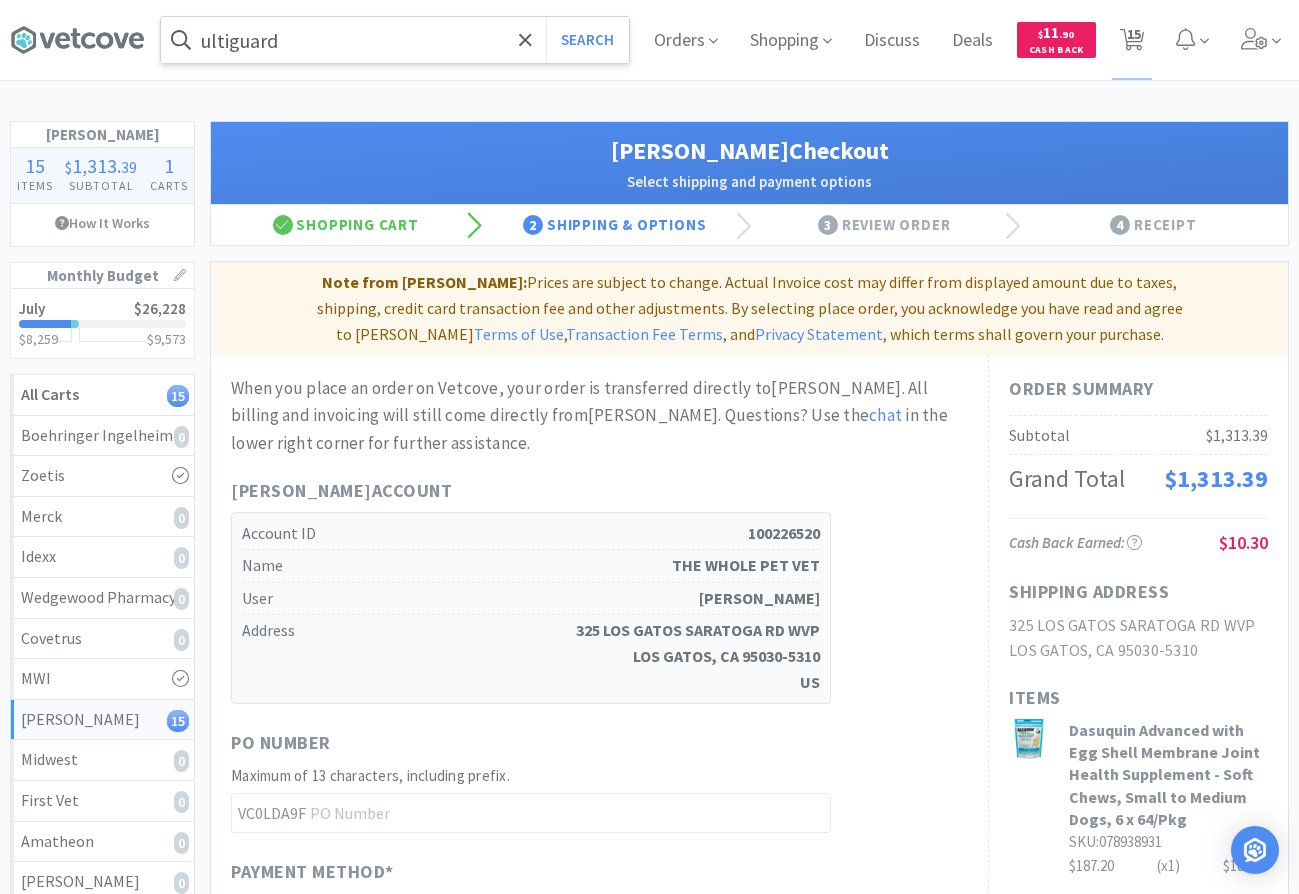 scroll, scrollTop: 306, scrollLeft: 0, axis: vertical 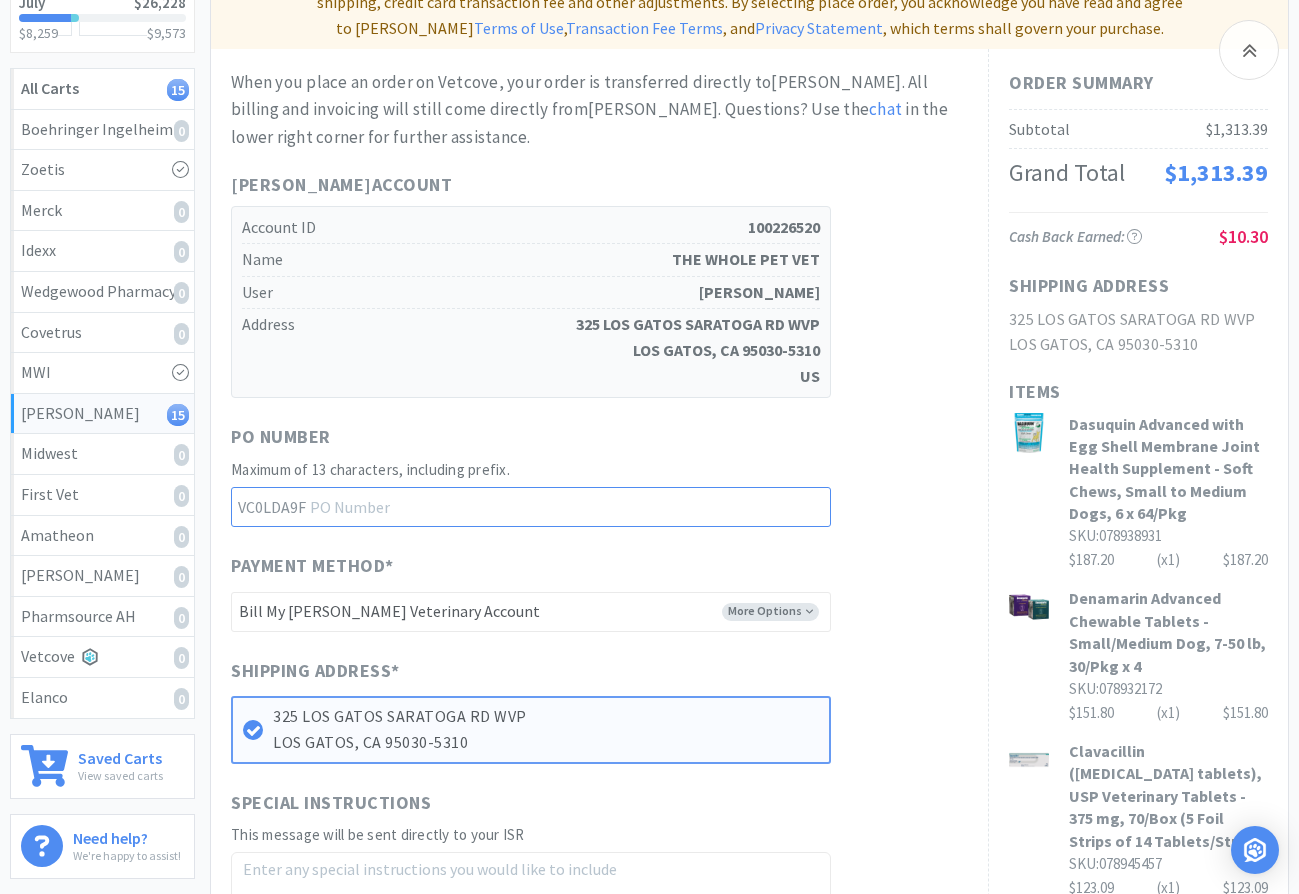 click at bounding box center (531, 507) 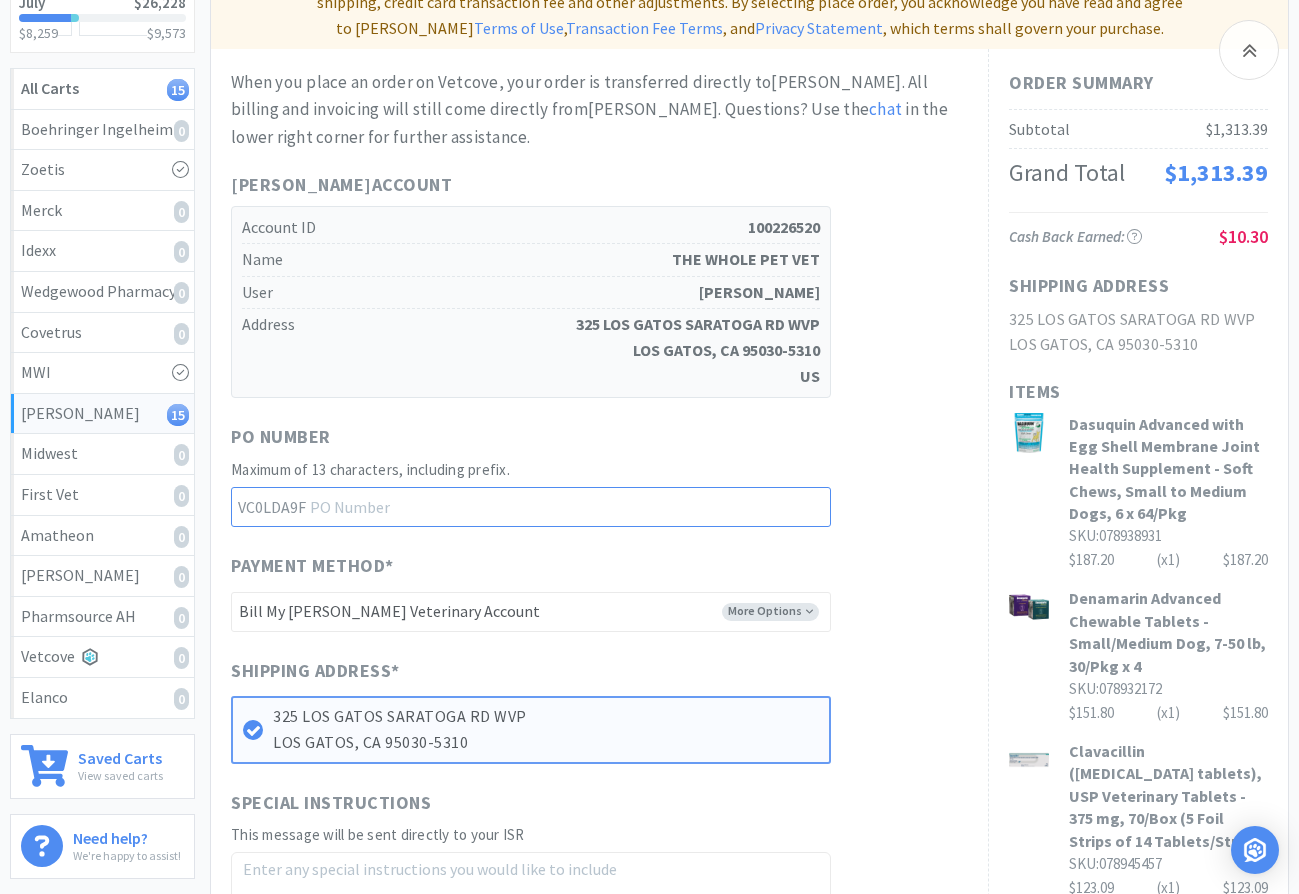 click at bounding box center (531, 507) 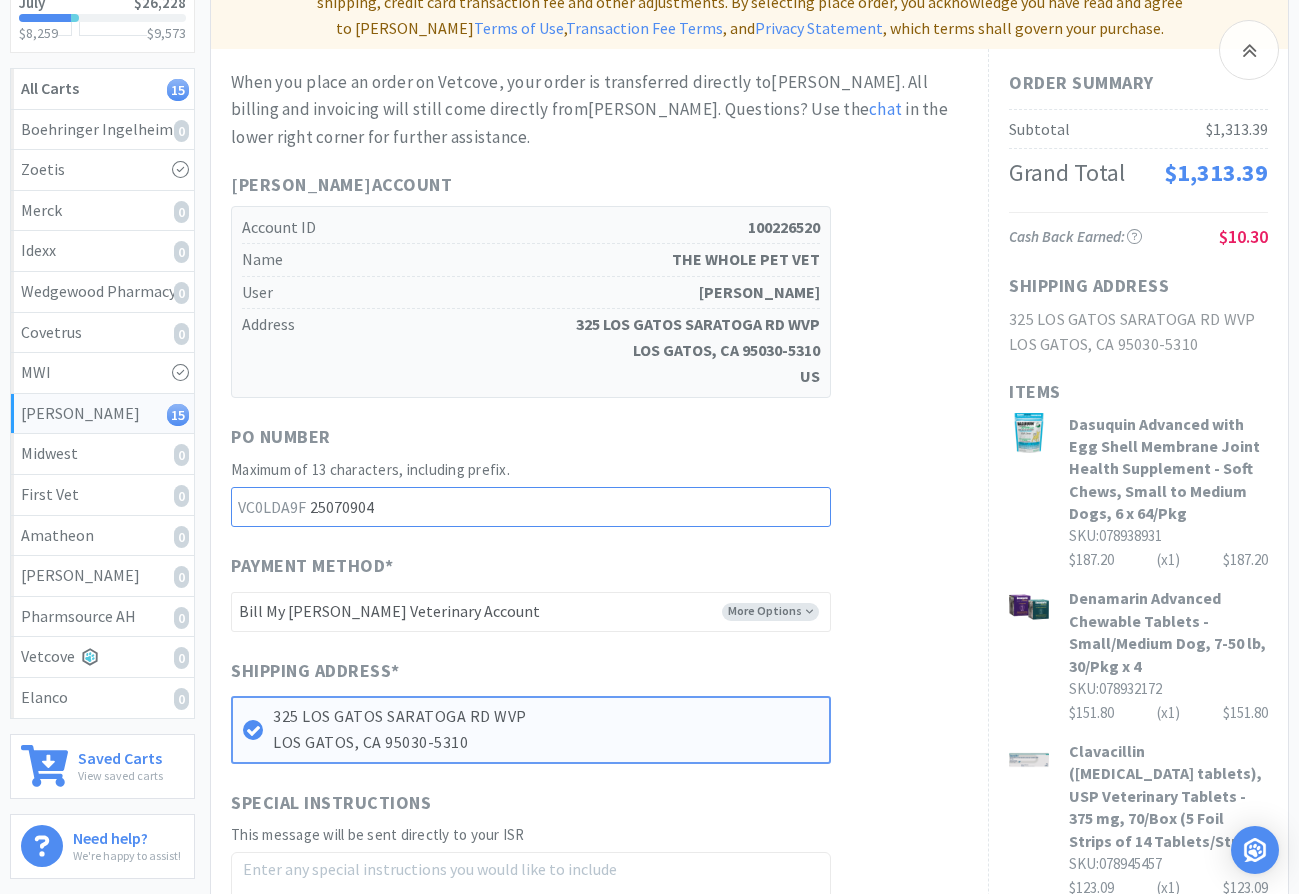 scroll, scrollTop: 714, scrollLeft: 0, axis: vertical 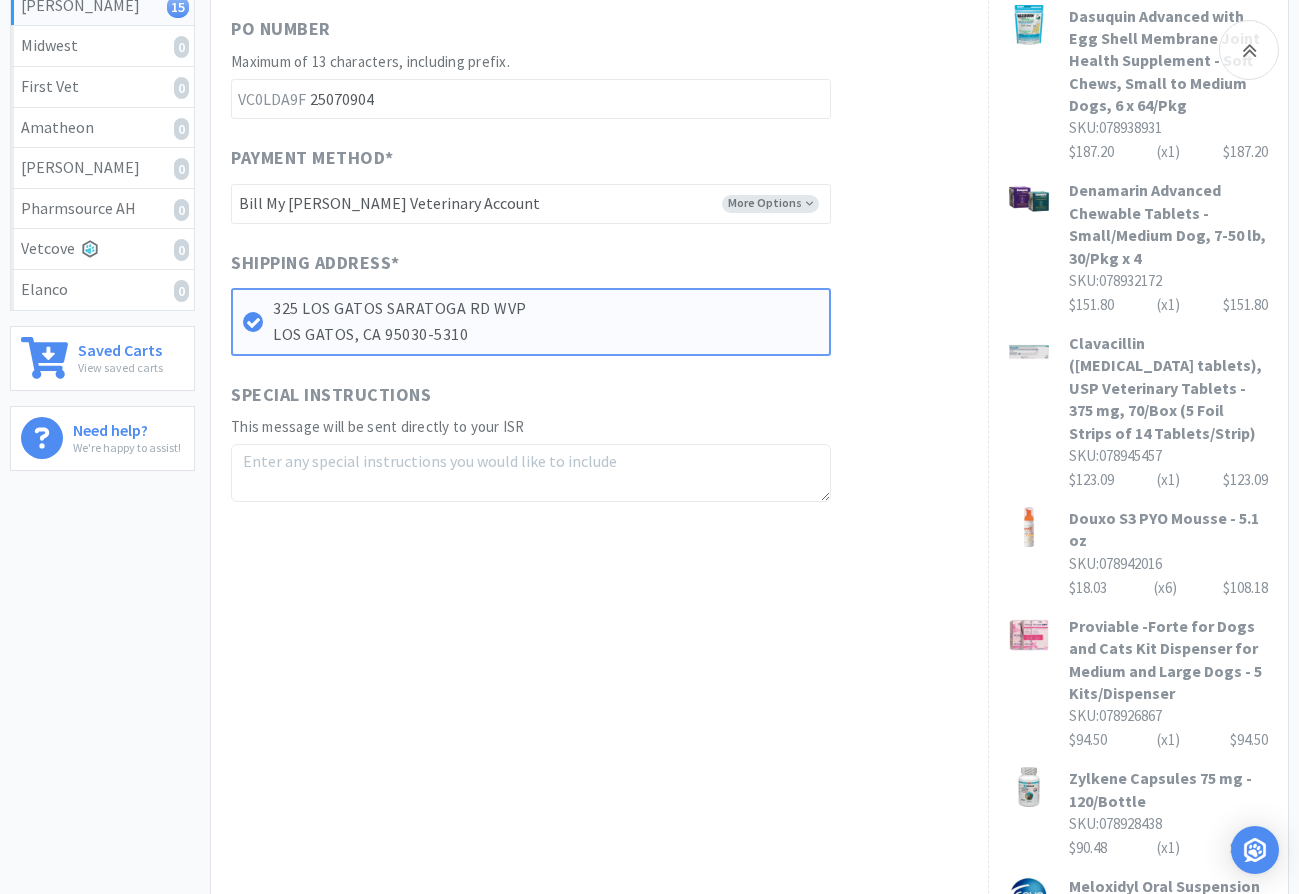 click at bounding box center [531, 473] 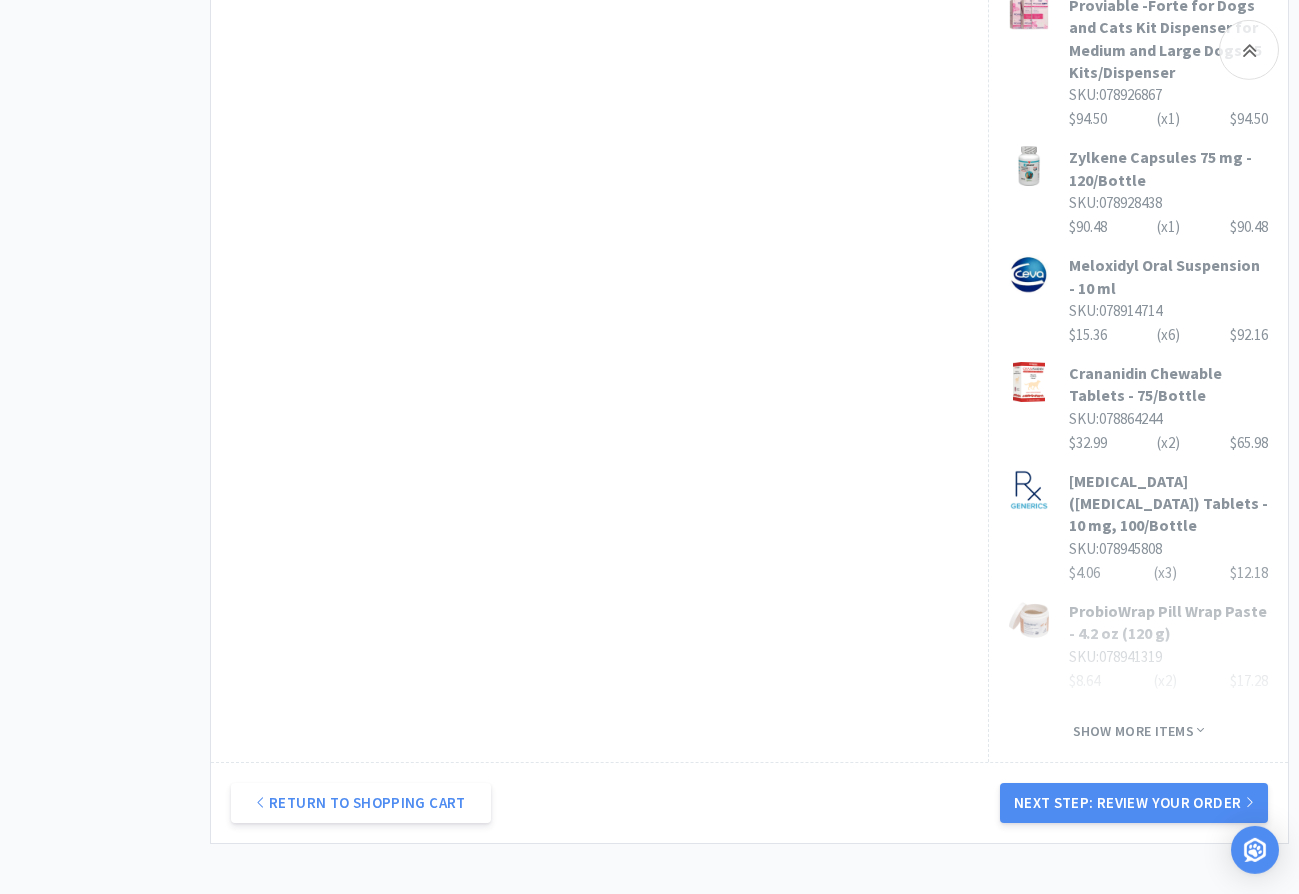 scroll, scrollTop: 1490, scrollLeft: 0, axis: vertical 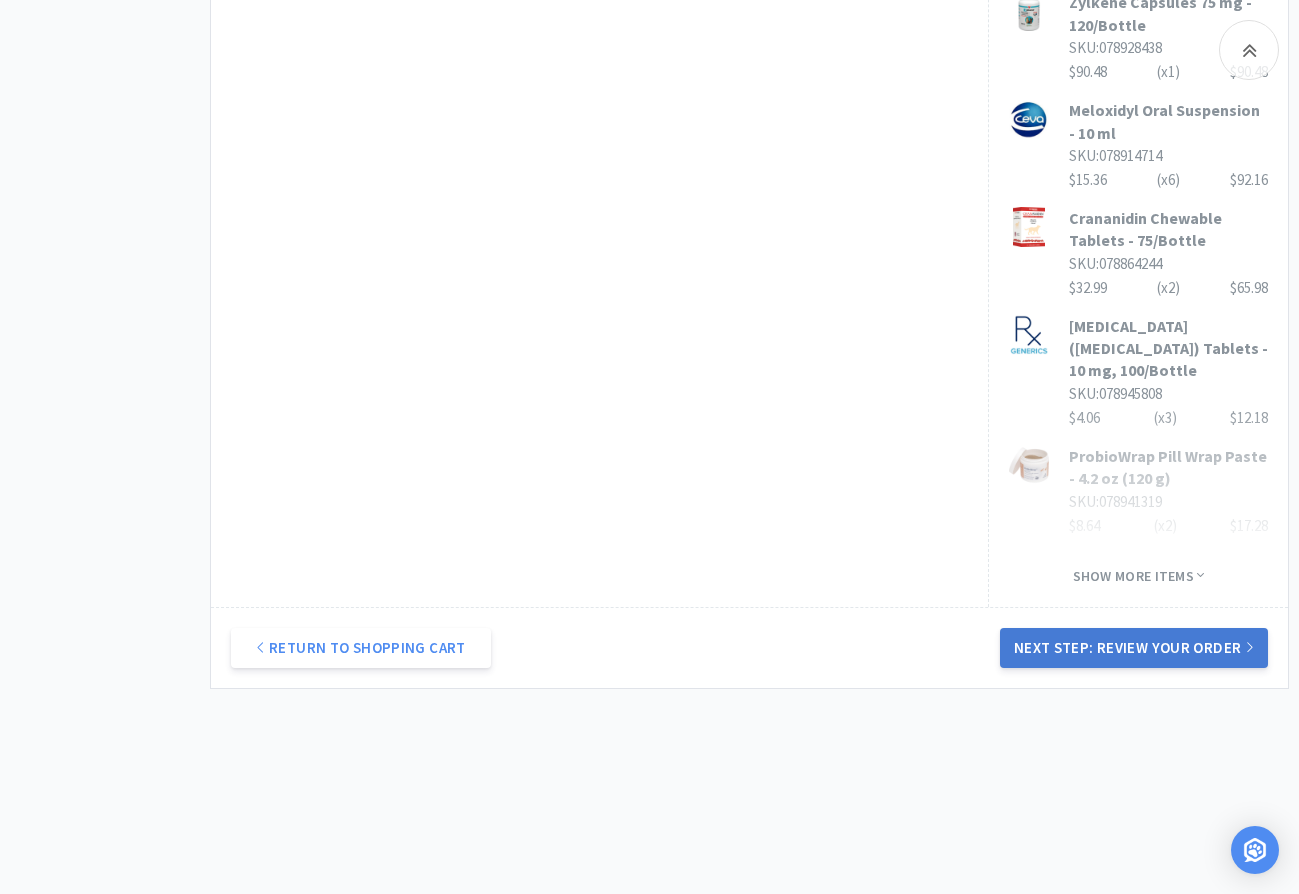 click on "Next Step: Review Your Order" at bounding box center (1134, 648) 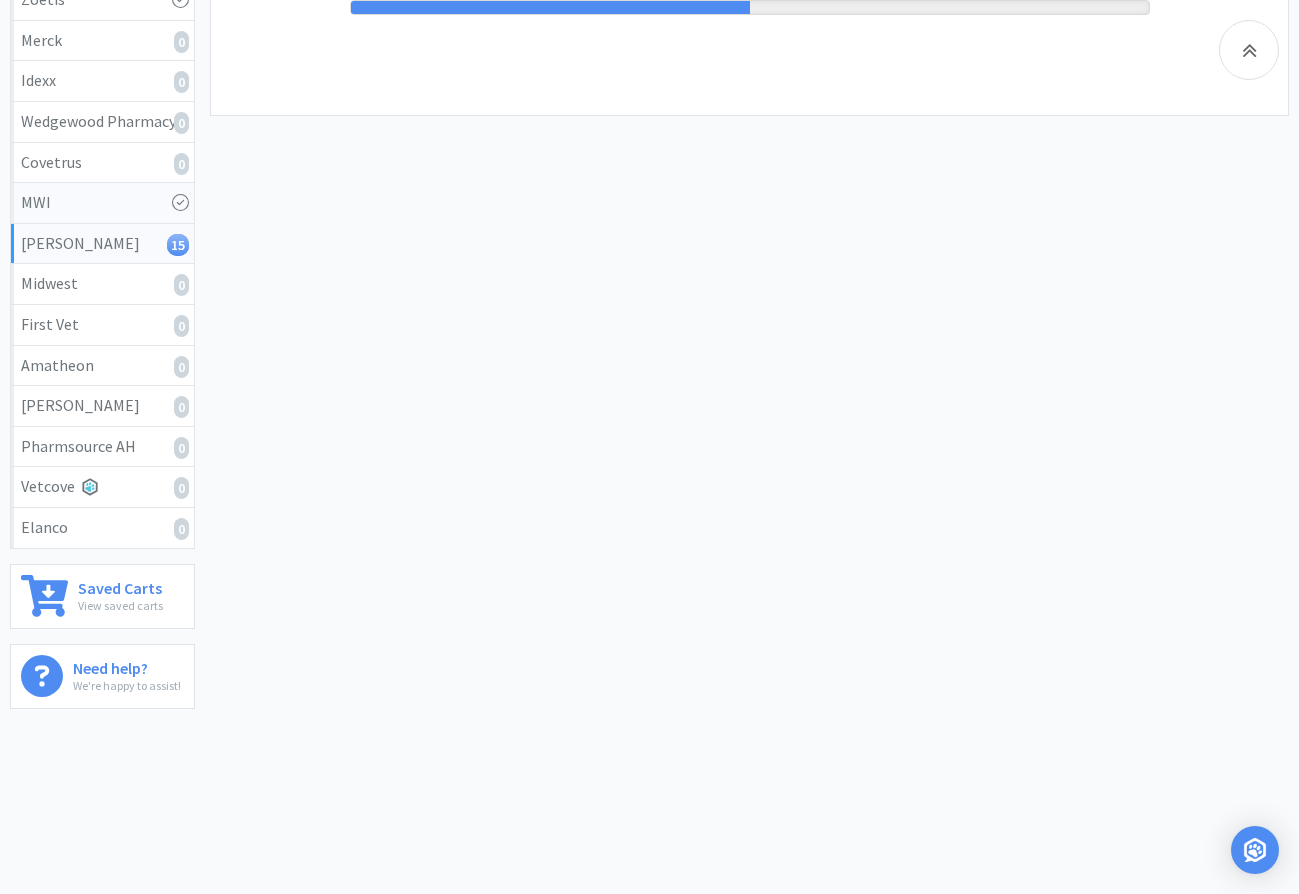 scroll, scrollTop: 0, scrollLeft: 0, axis: both 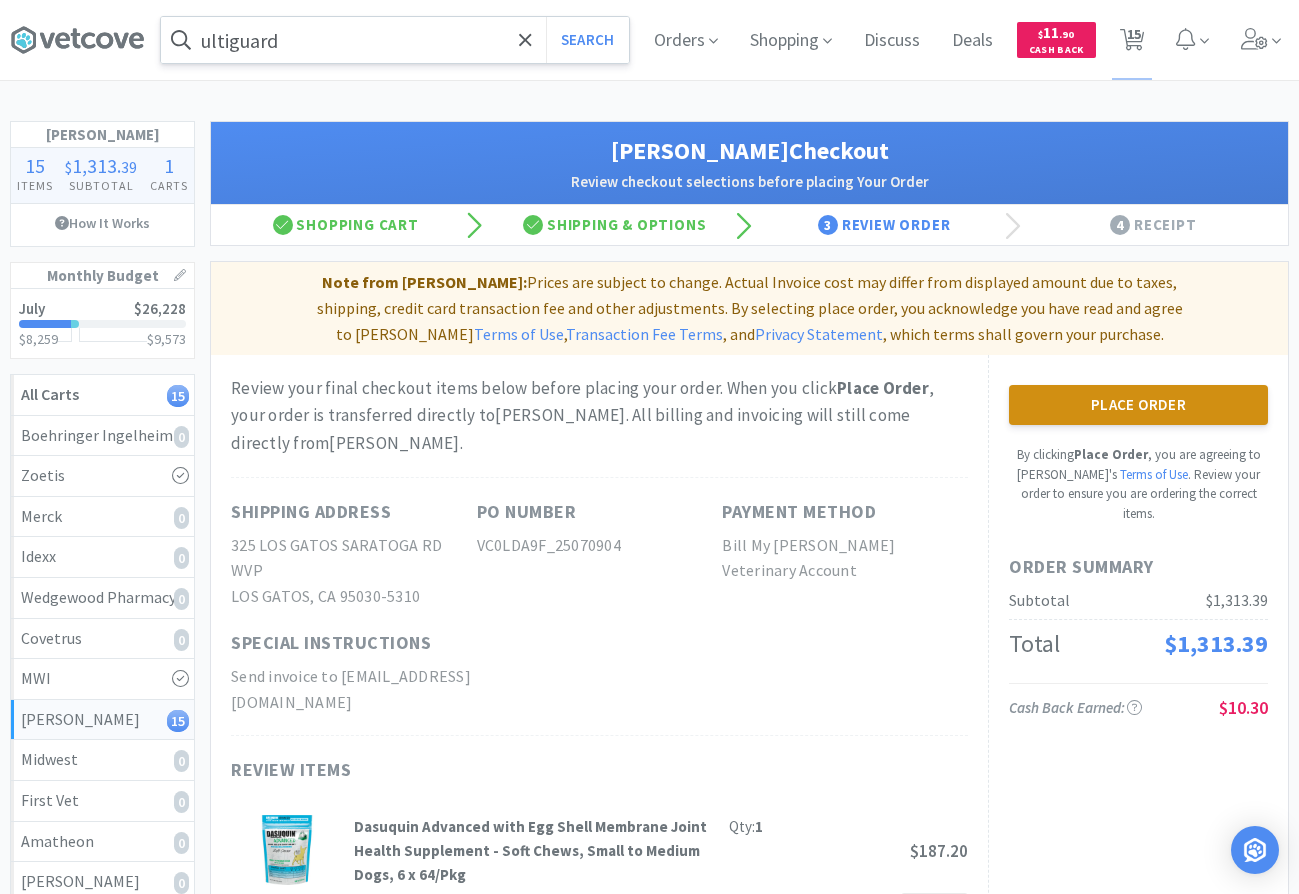 click on "Place Order" at bounding box center [1138, 405] 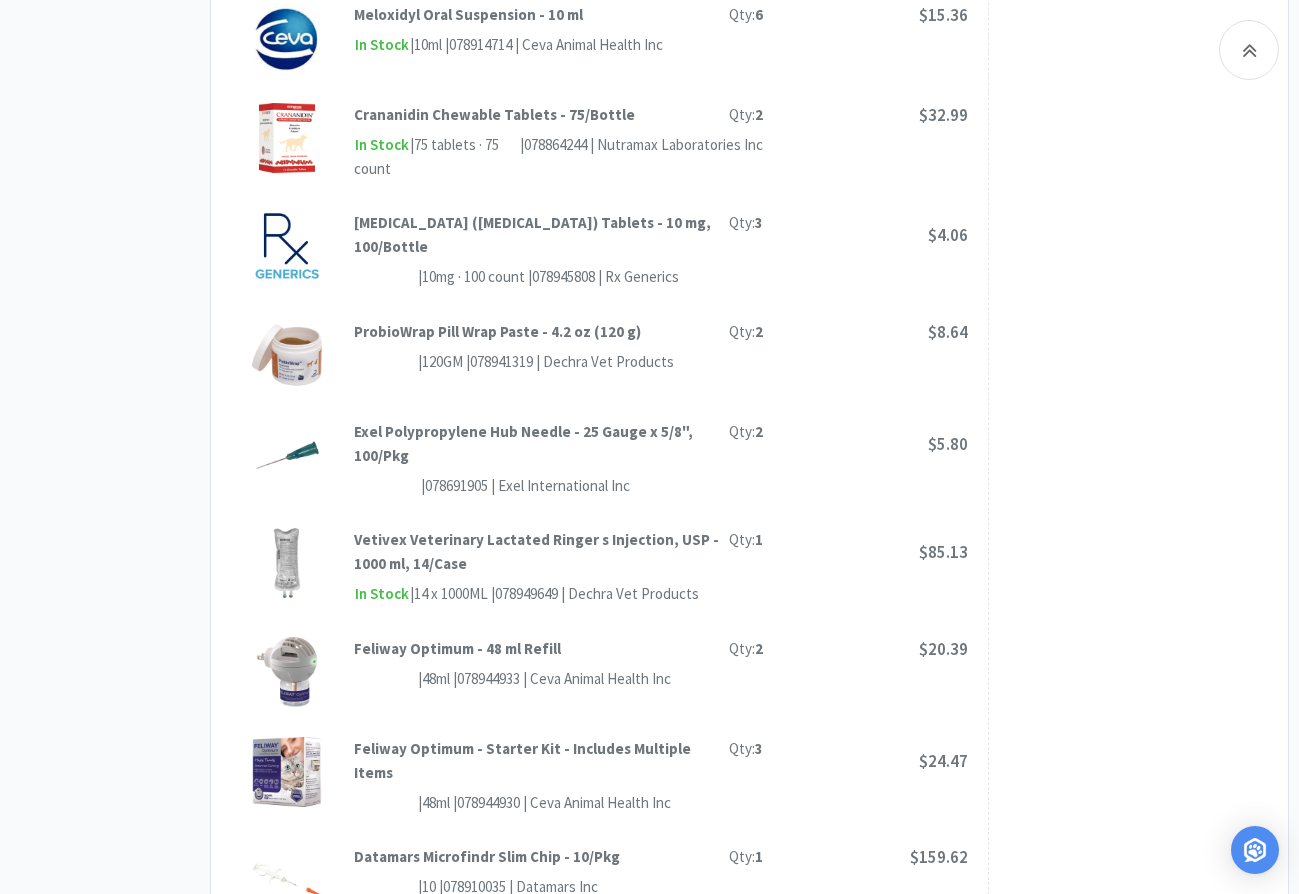 scroll, scrollTop: 1775, scrollLeft: 0, axis: vertical 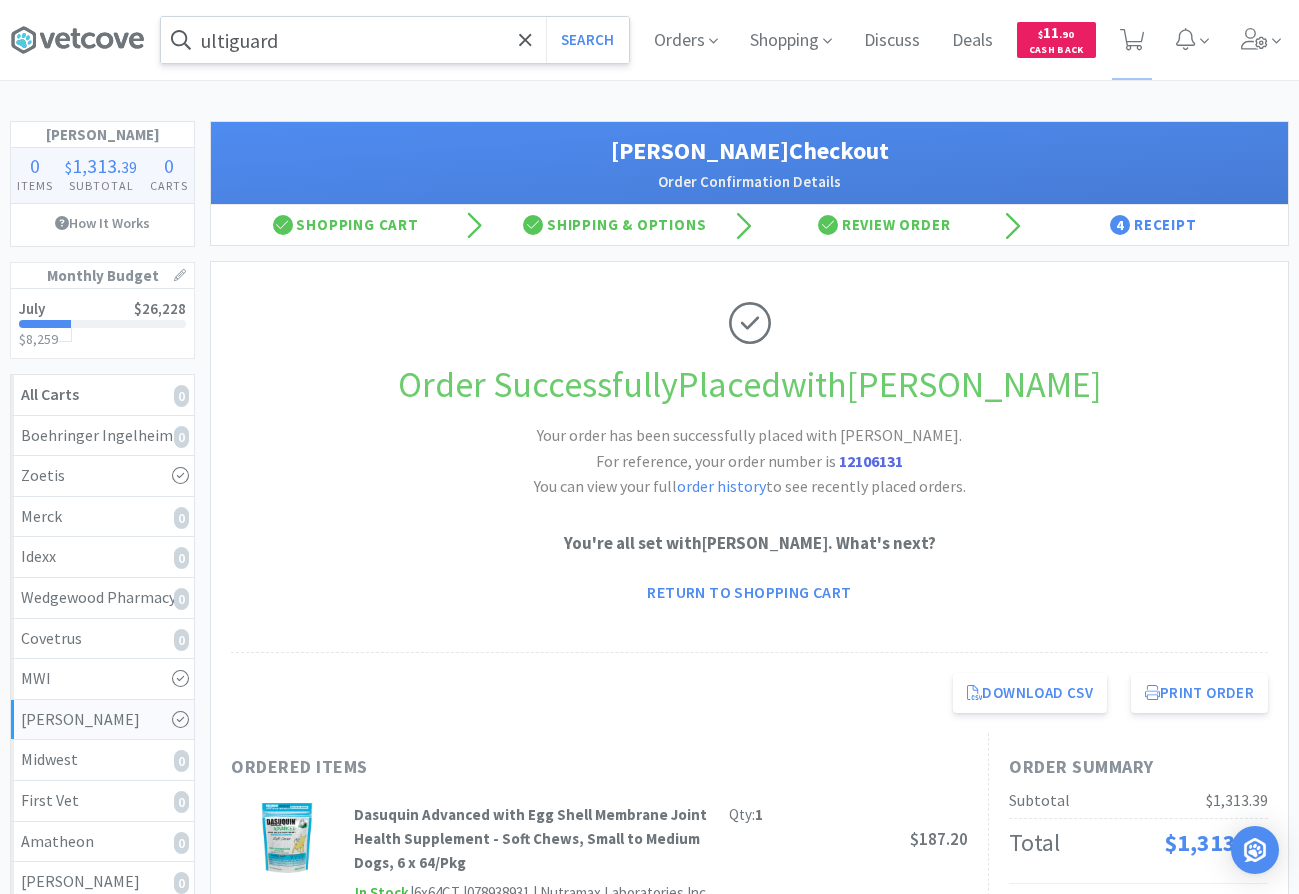 drag, startPoint x: 1106, startPoint y: 669, endPoint x: 1147, endPoint y: 260, distance: 411.04987 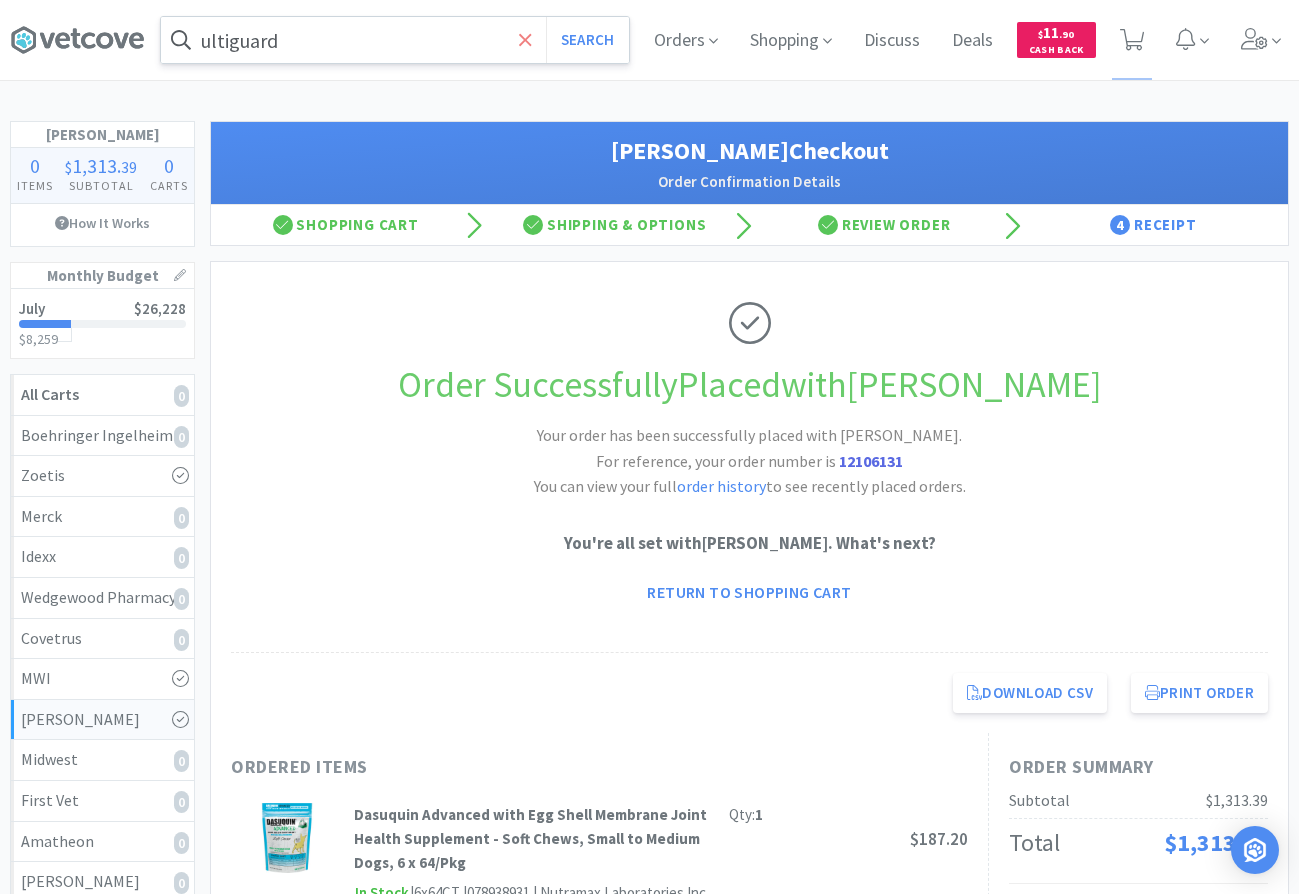 click 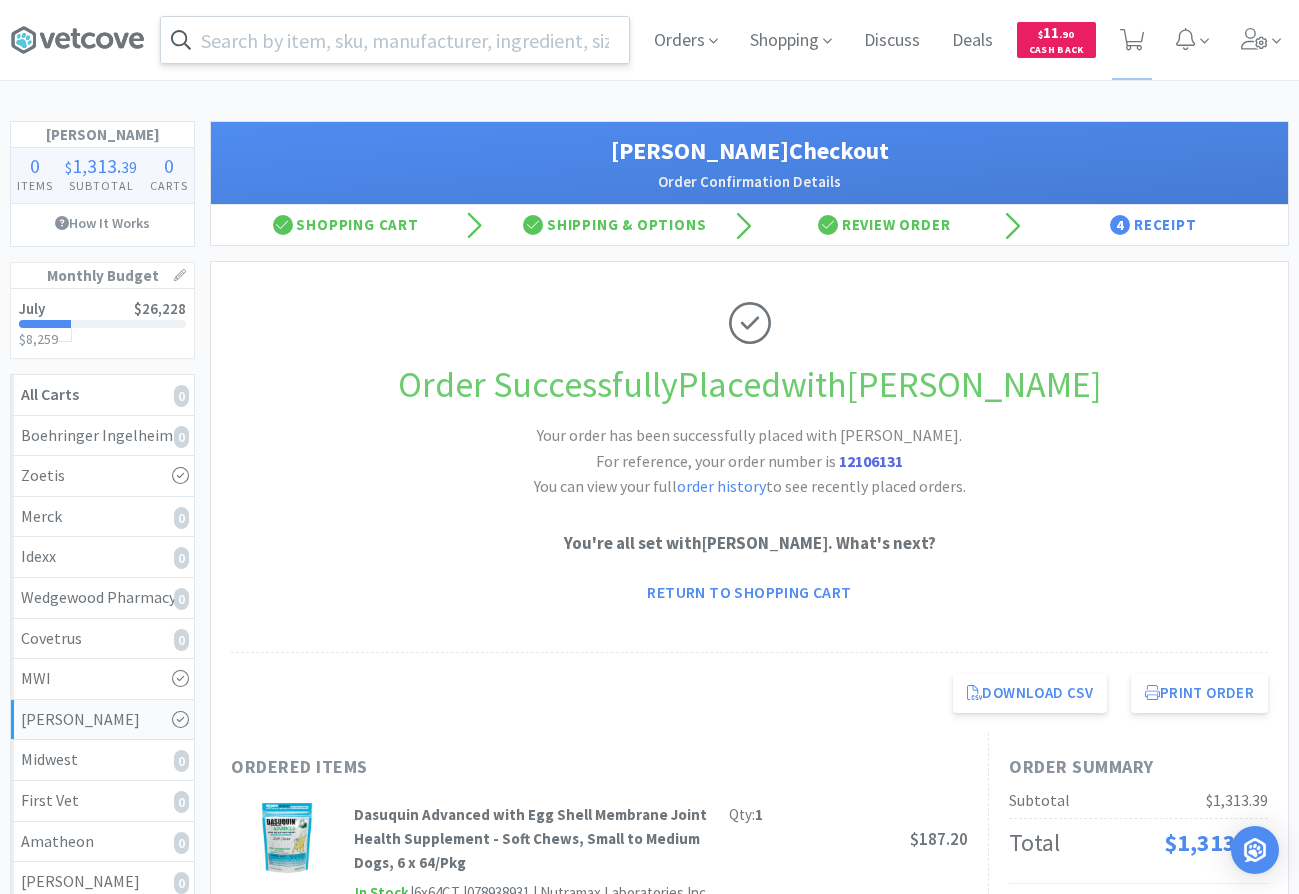 click at bounding box center [649, 447] 